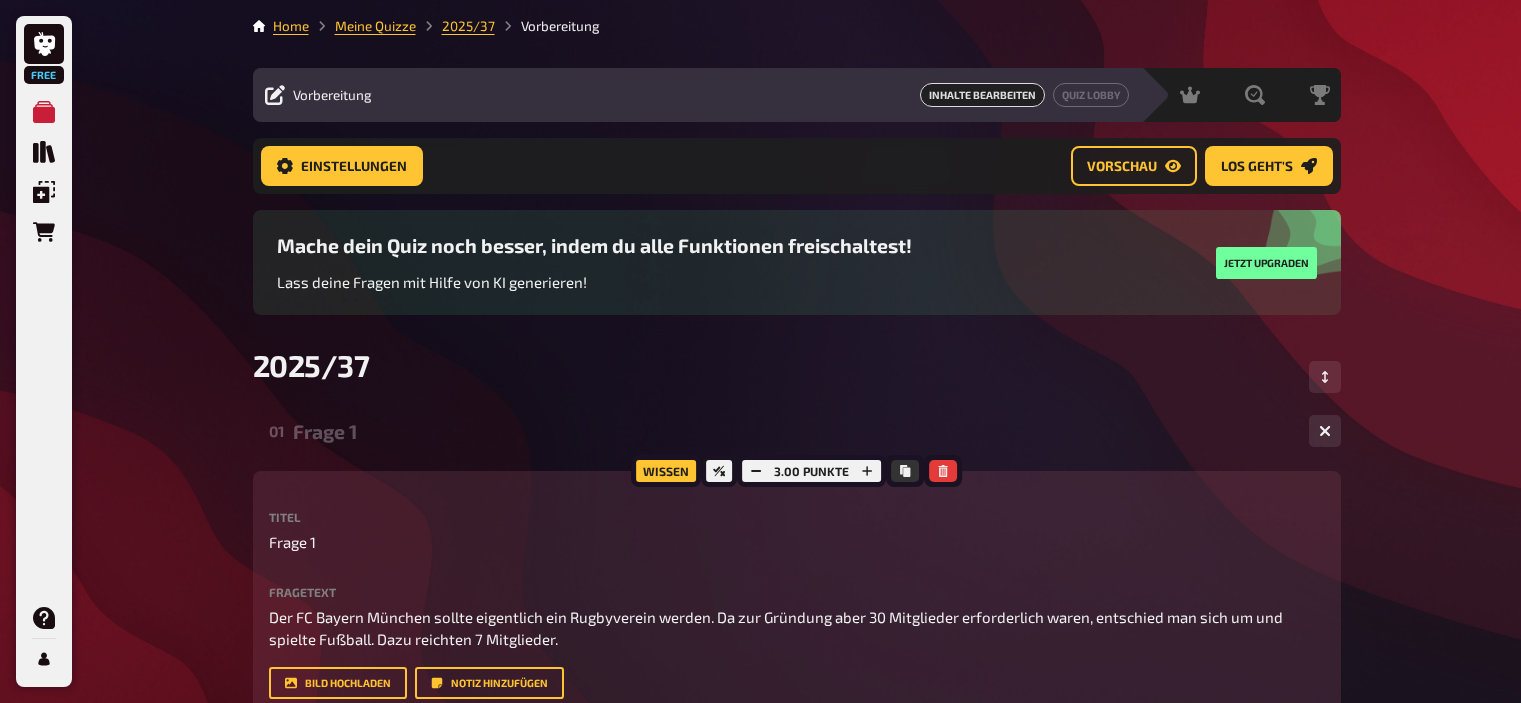 scroll, scrollTop: 311, scrollLeft: 0, axis: vertical 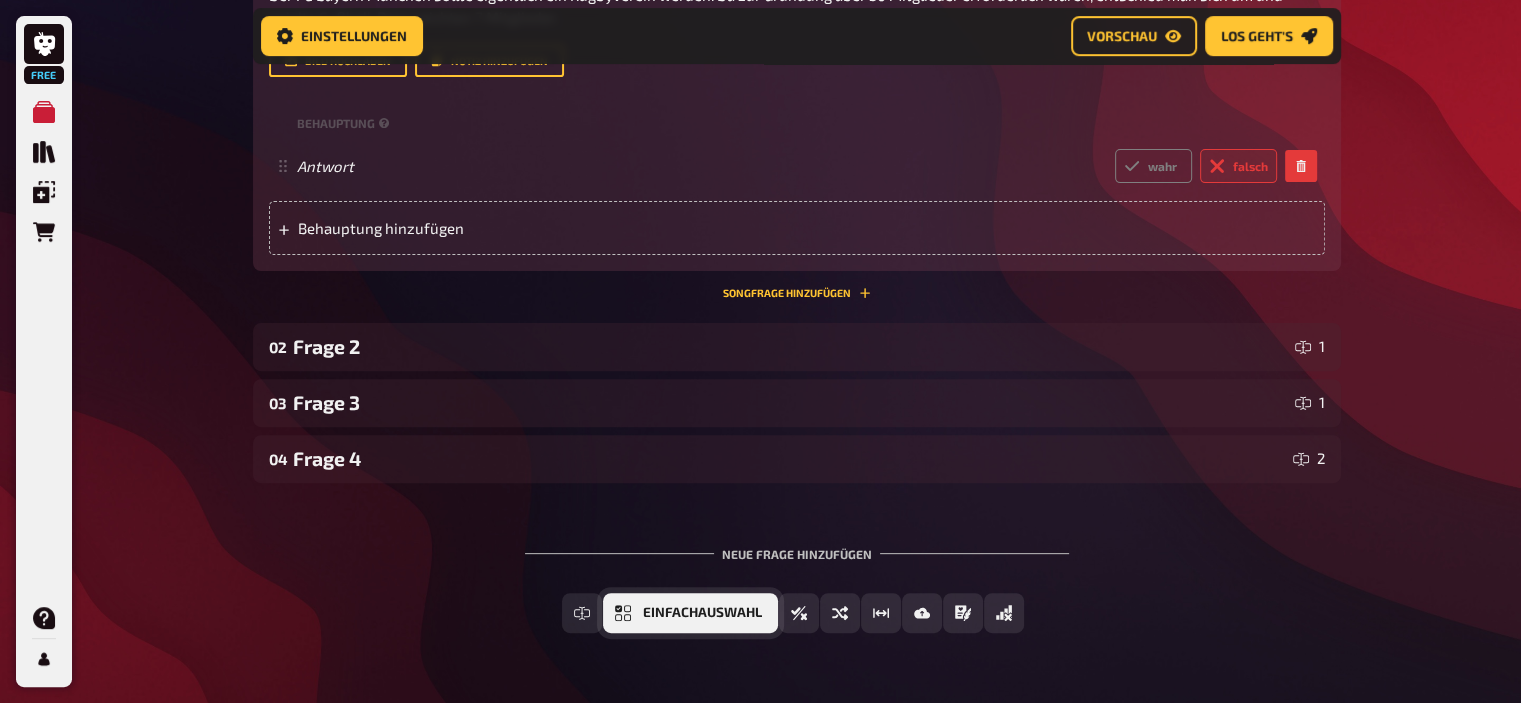 click 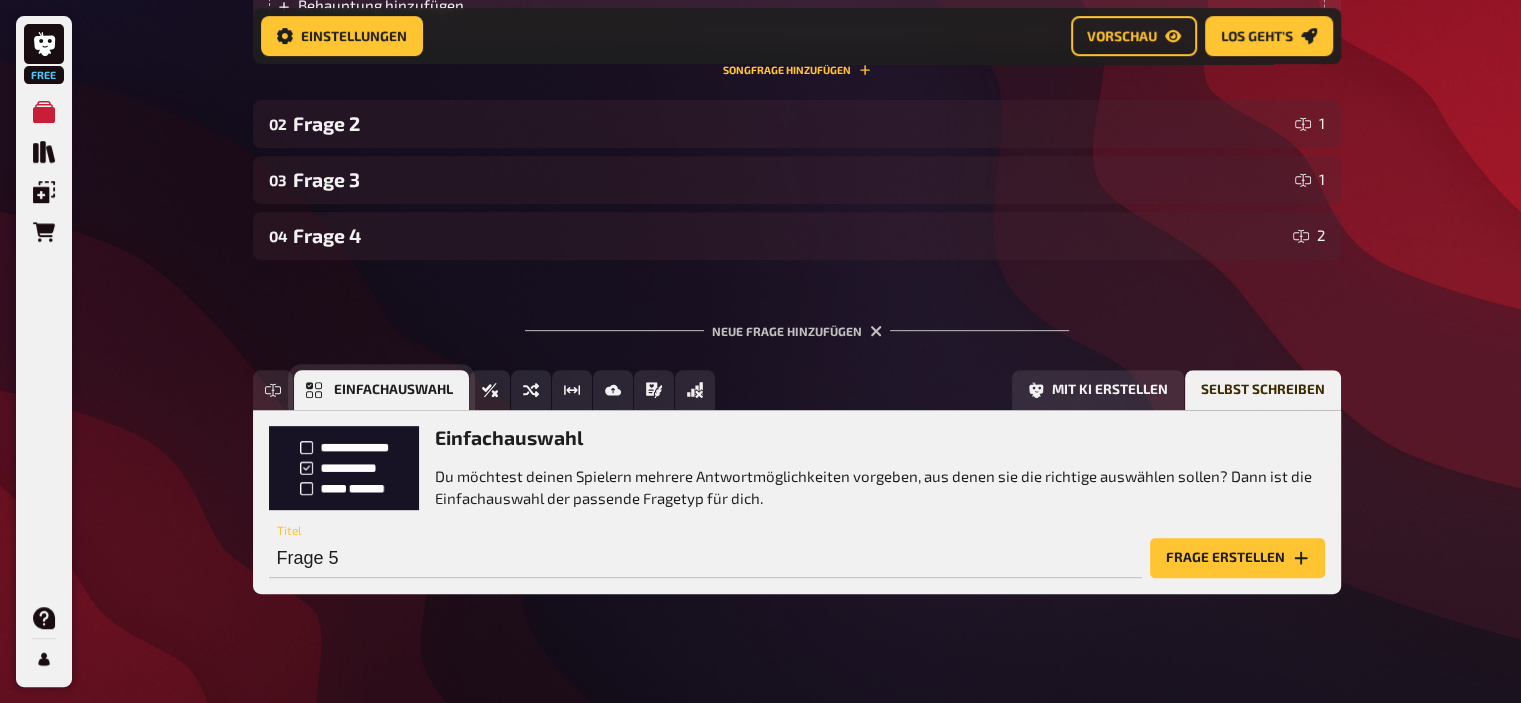 scroll, scrollTop: 864, scrollLeft: 0, axis: vertical 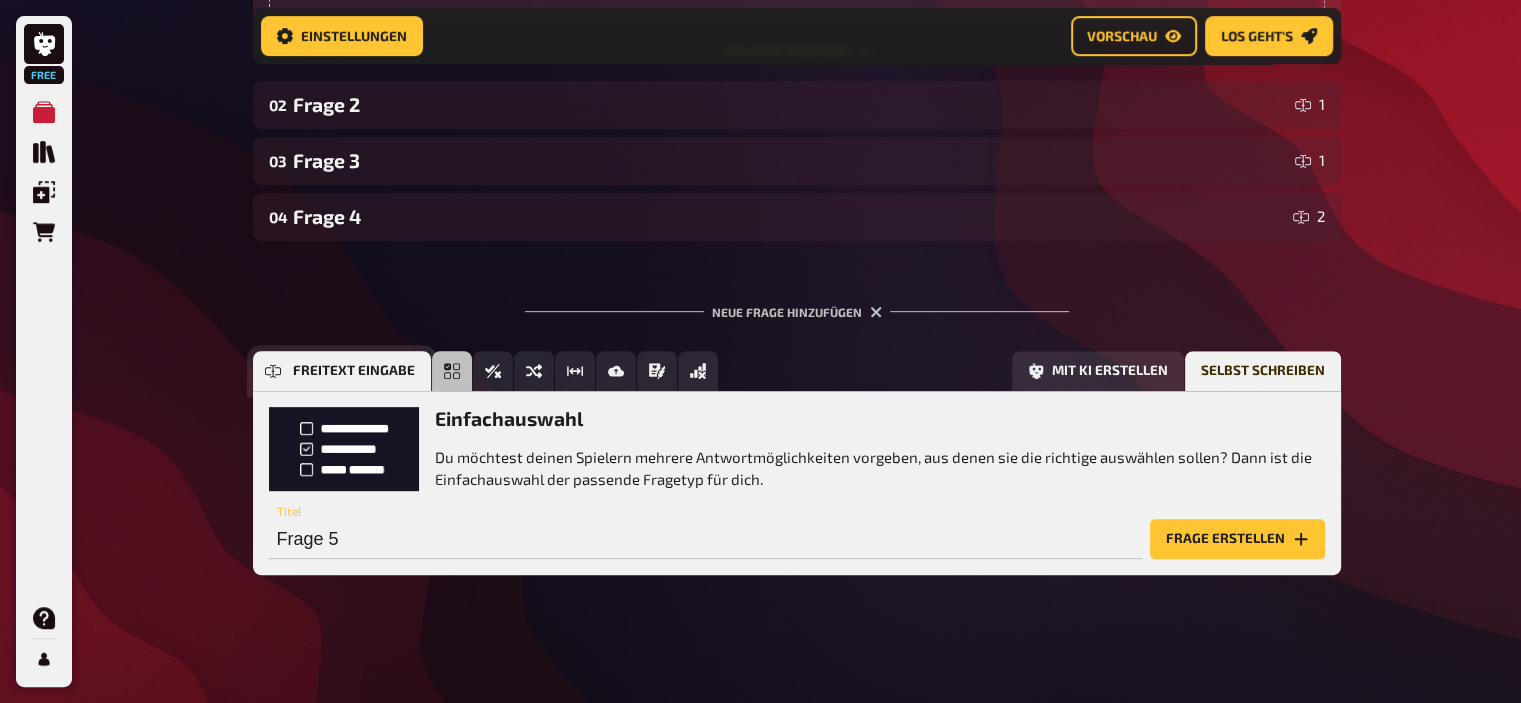 click 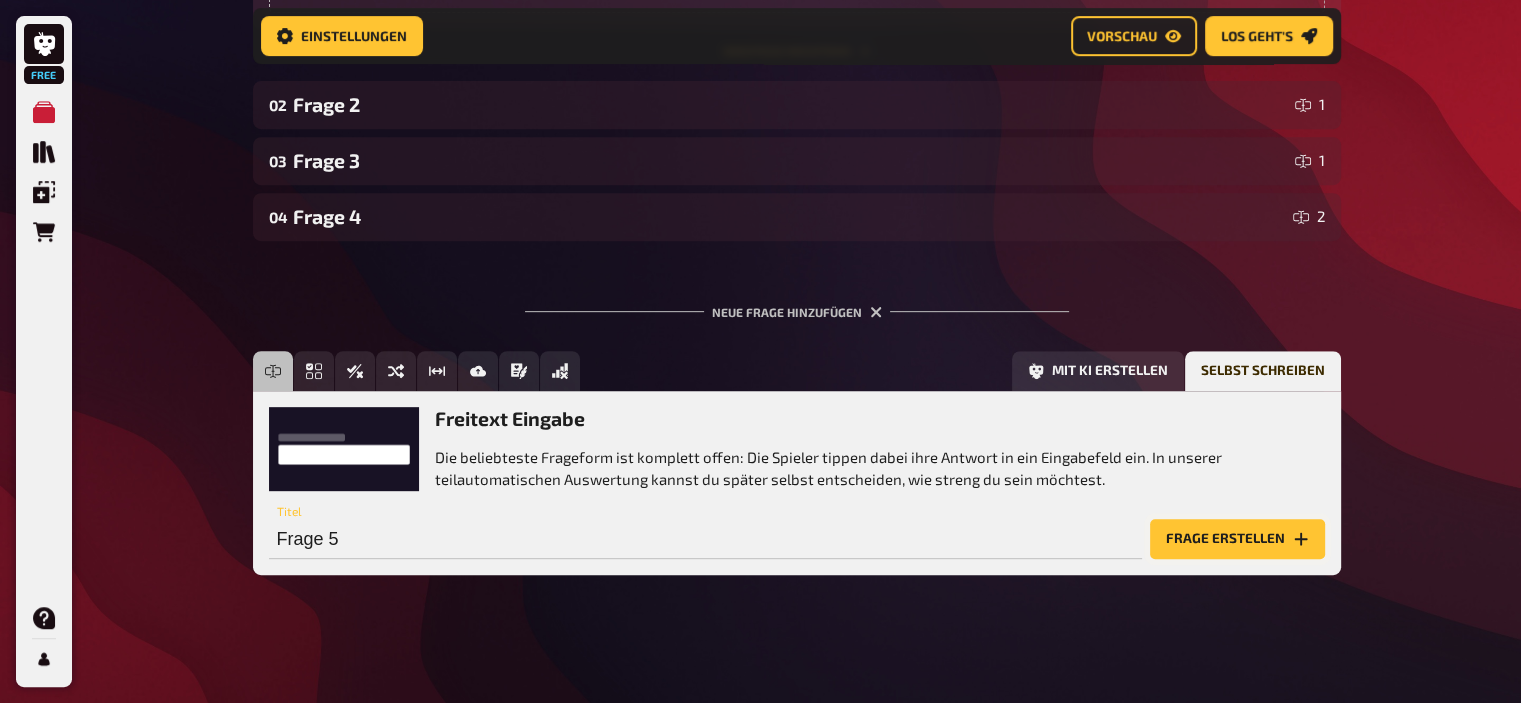 click on "Frage erstellen" at bounding box center [1237, 539] 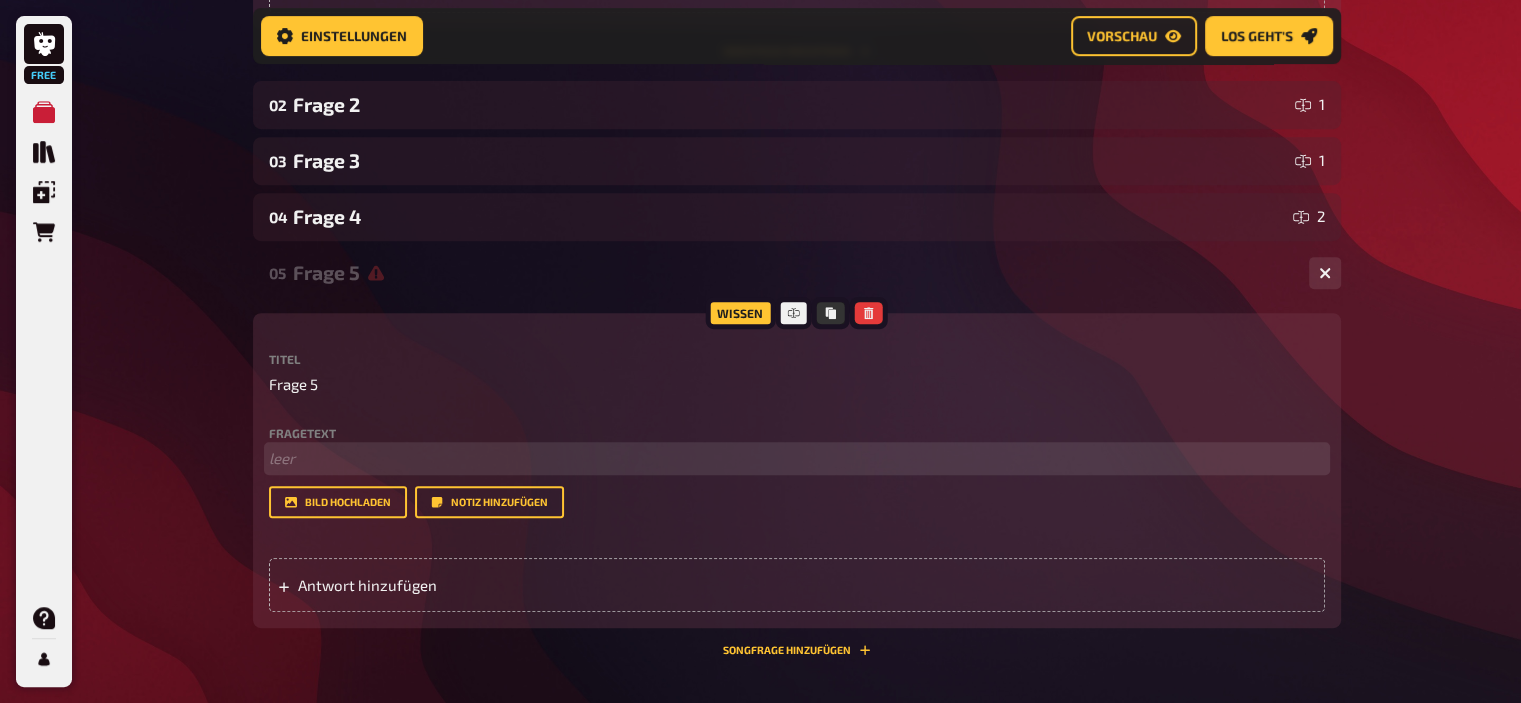 click on "﻿ leer" at bounding box center (797, 458) 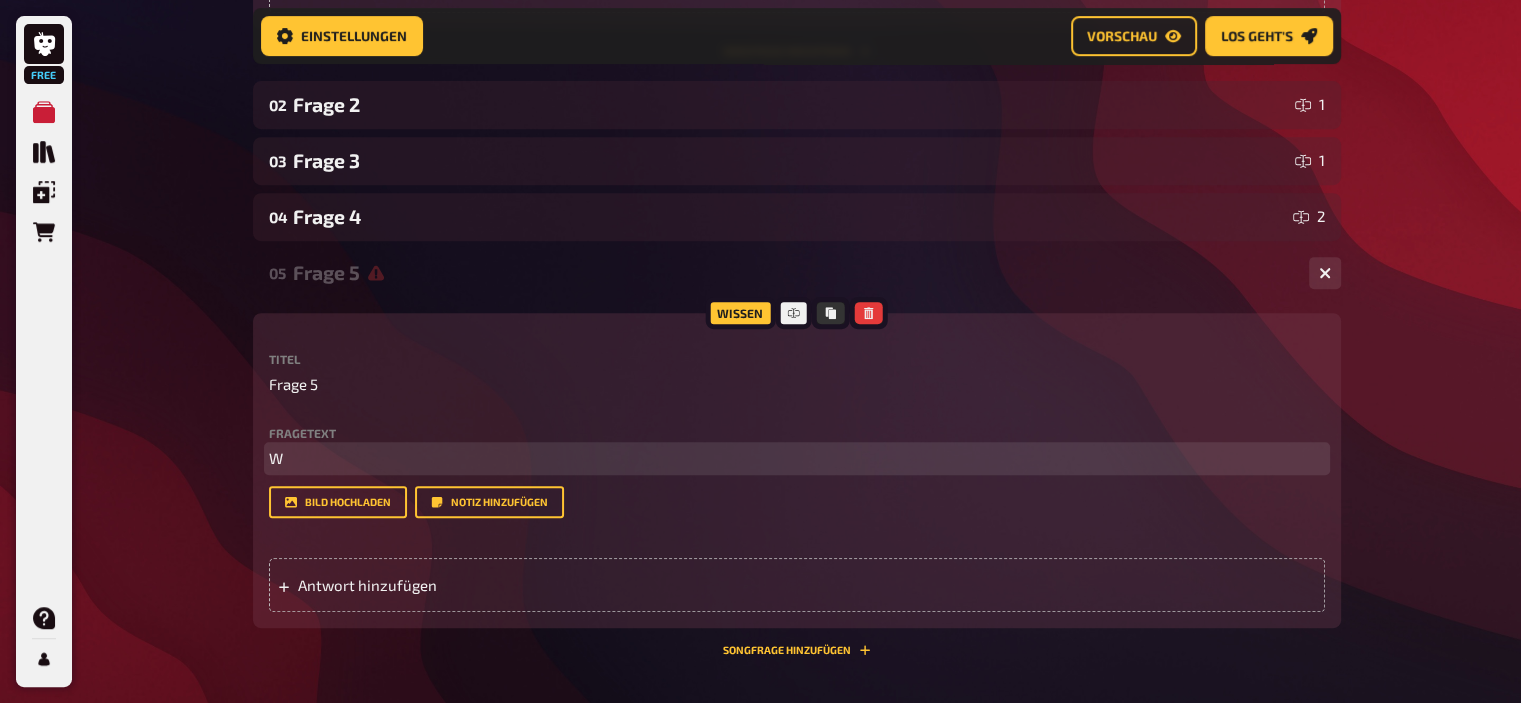type 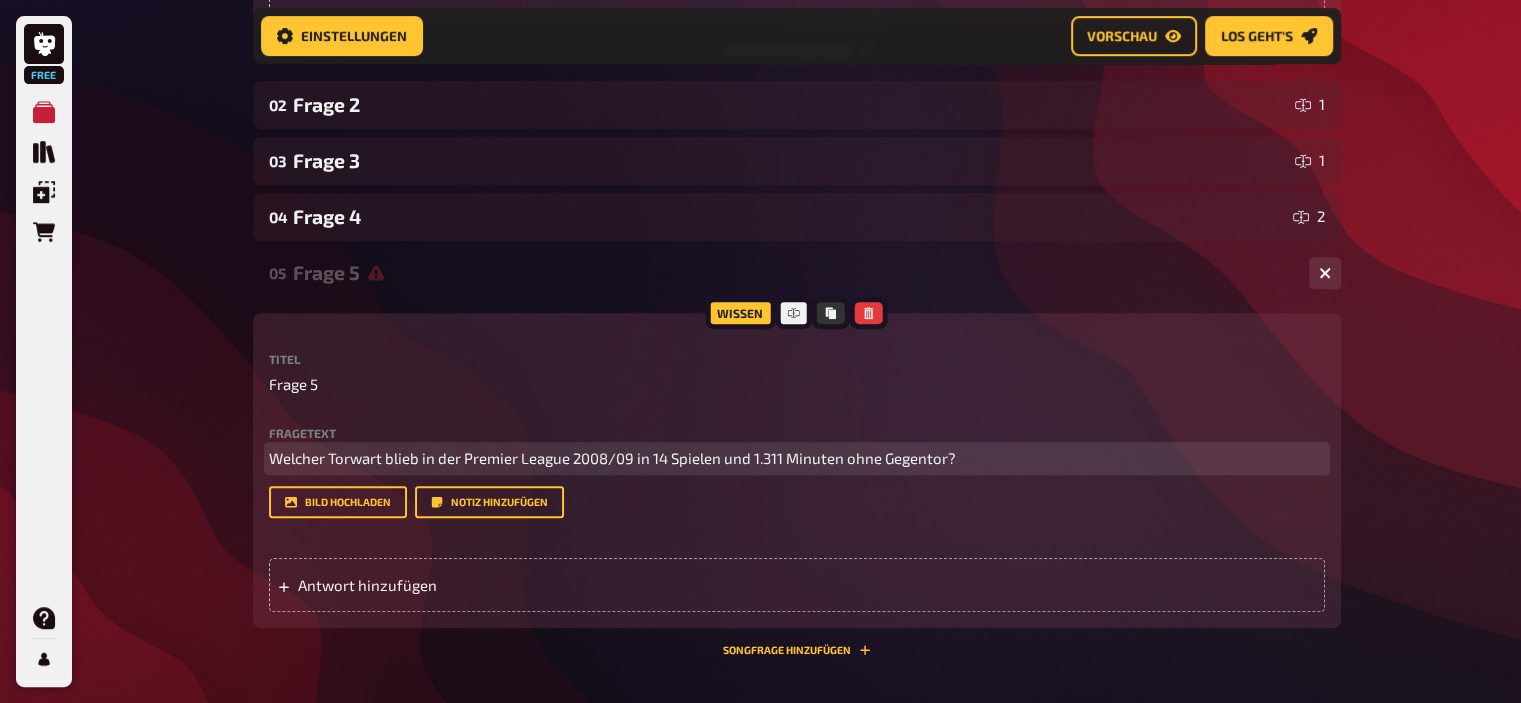 click on "Welcher Torwart blieb in der Premier League 2008/09 in 14 Spielen und 1.311 Minuten ohne Gegentor?" at bounding box center [612, 458] 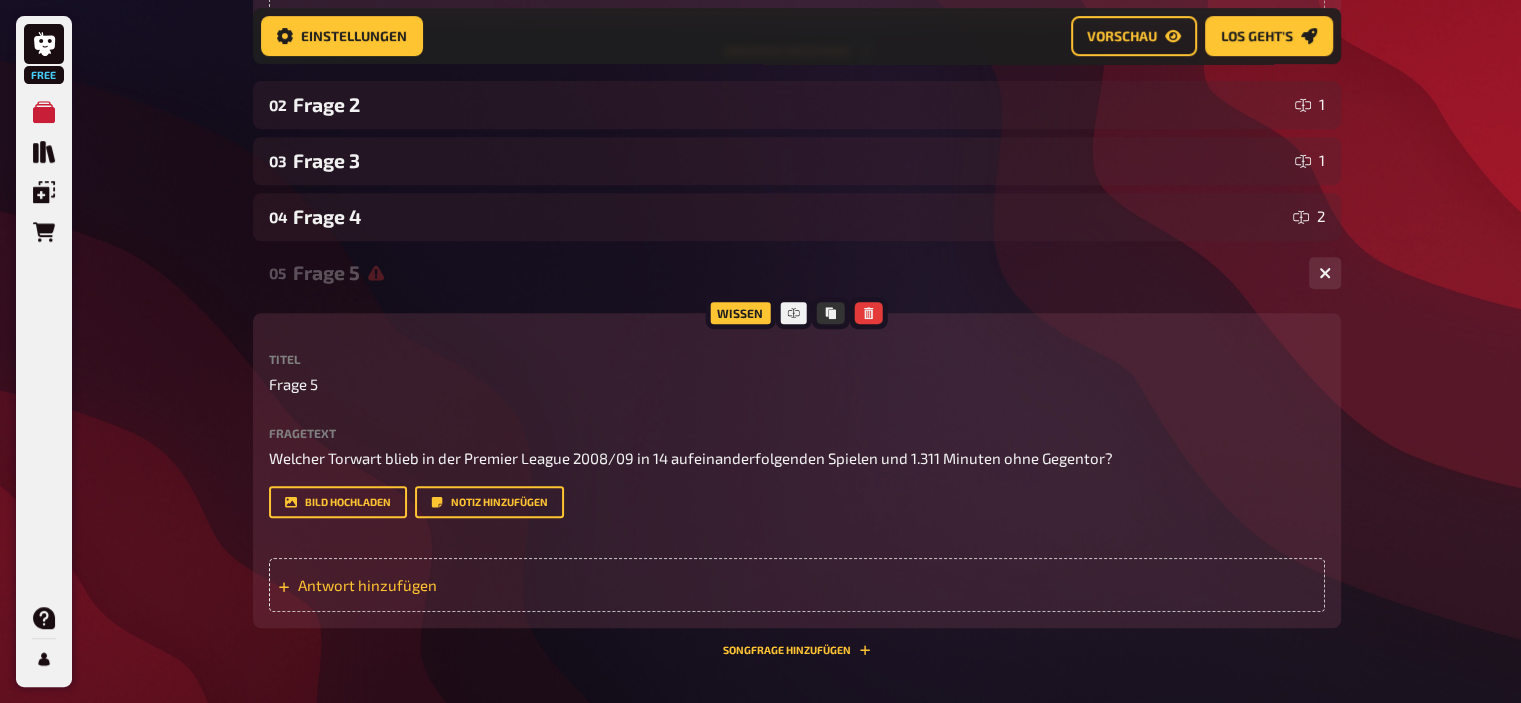 click on "Antwort hinzufügen" at bounding box center [797, 585] 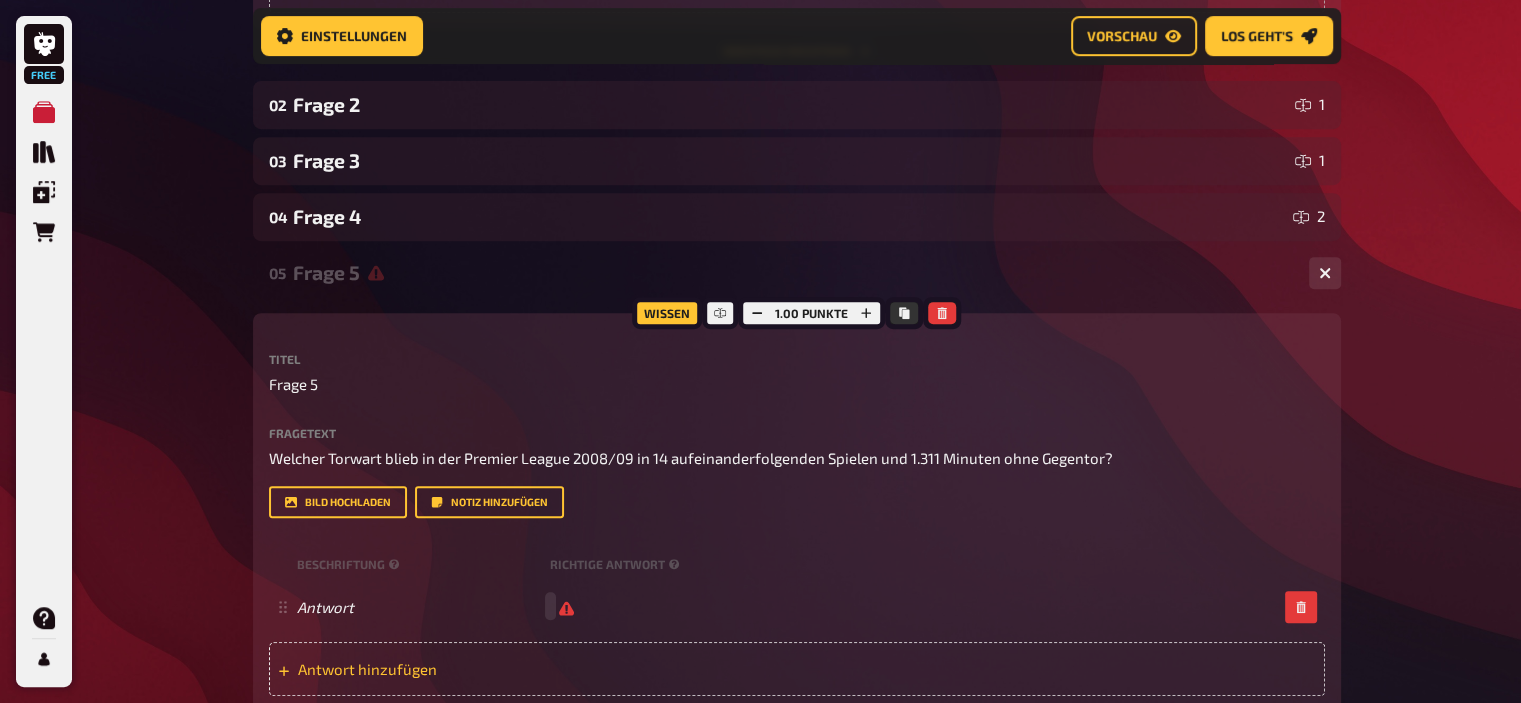 type 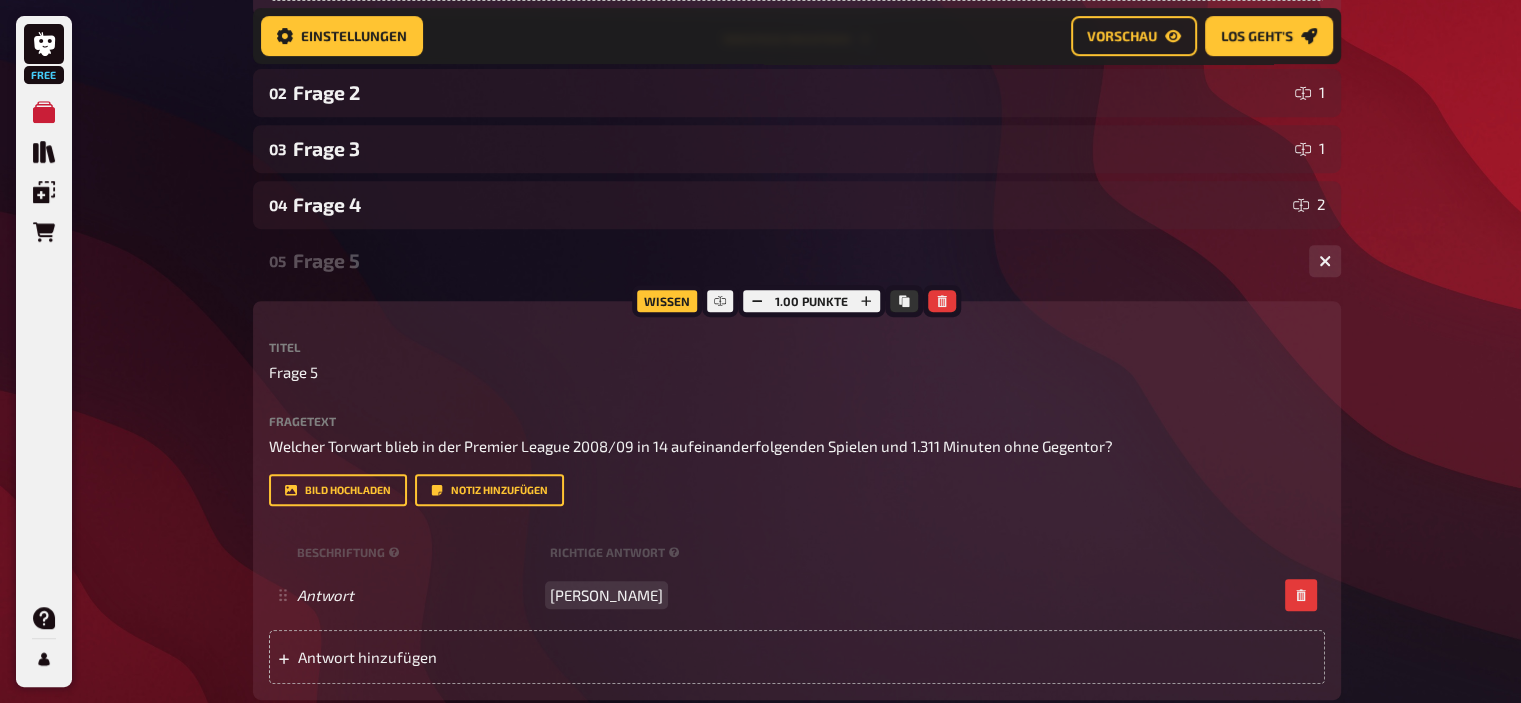 scroll, scrollTop: 876, scrollLeft: 0, axis: vertical 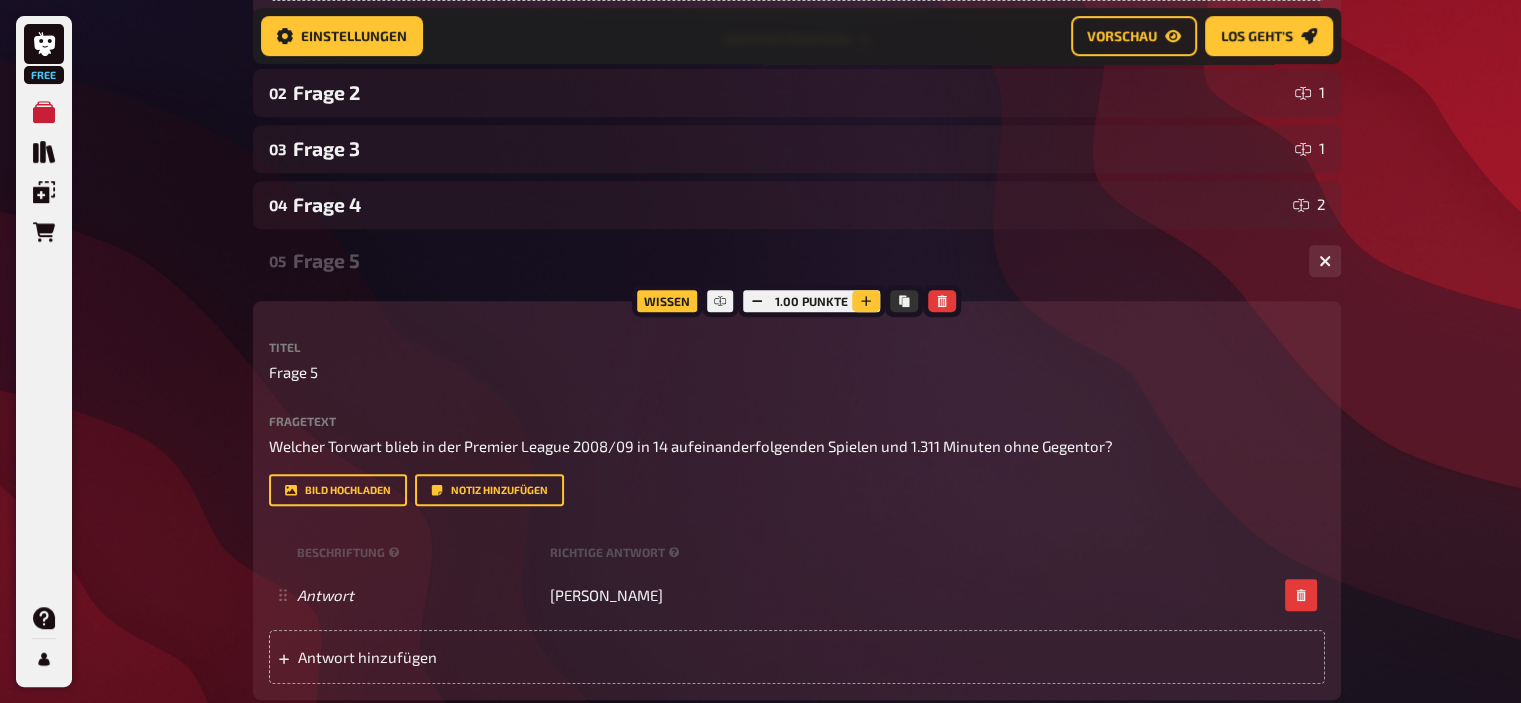 click at bounding box center (866, 301) 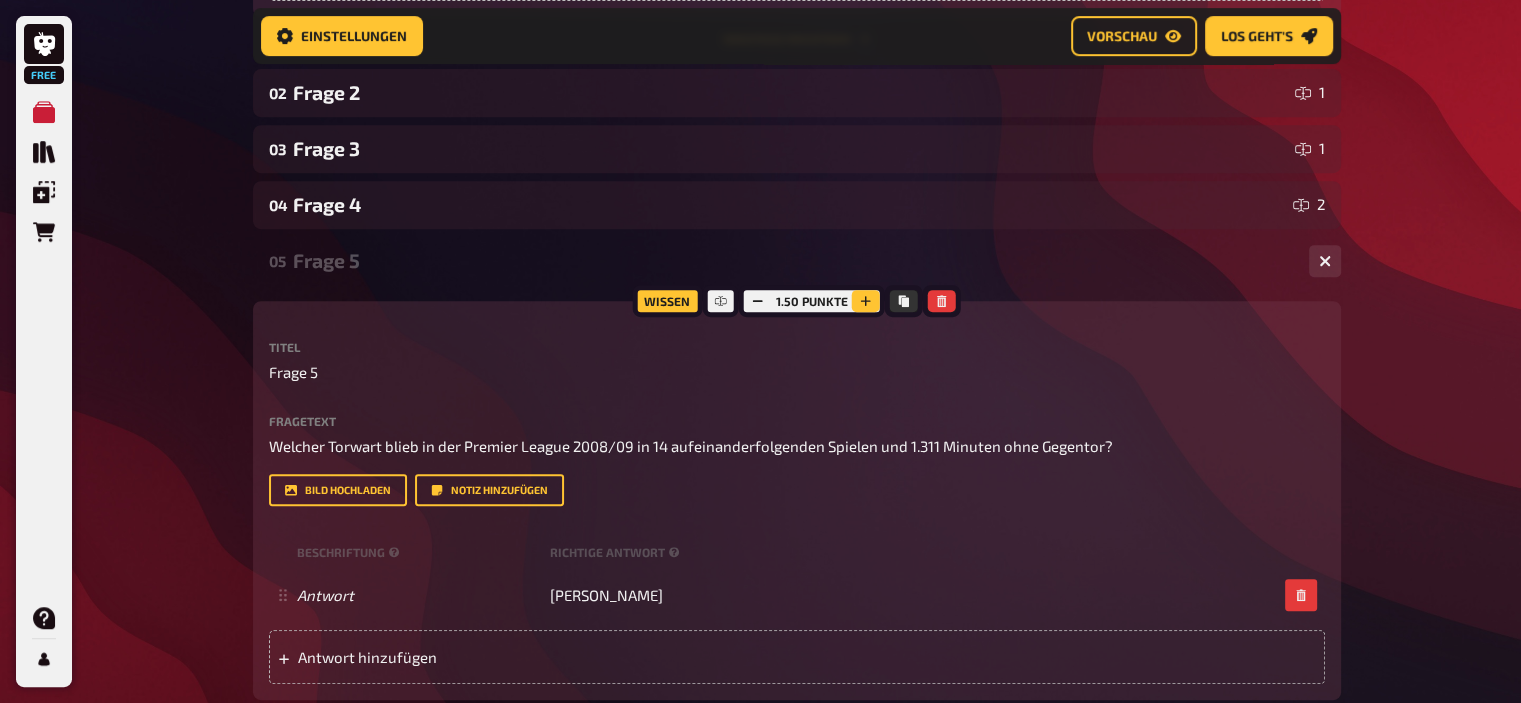 click at bounding box center (866, 301) 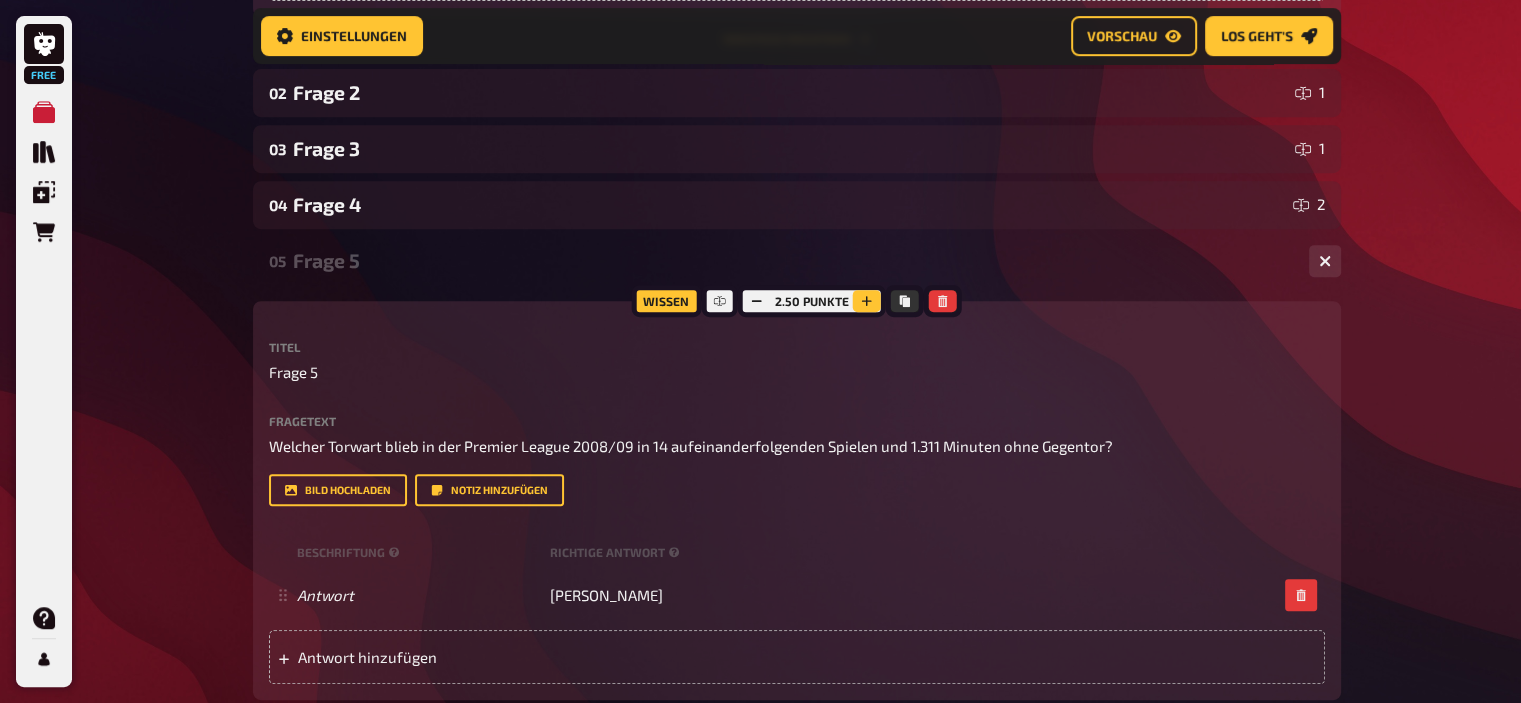 click at bounding box center (867, 301) 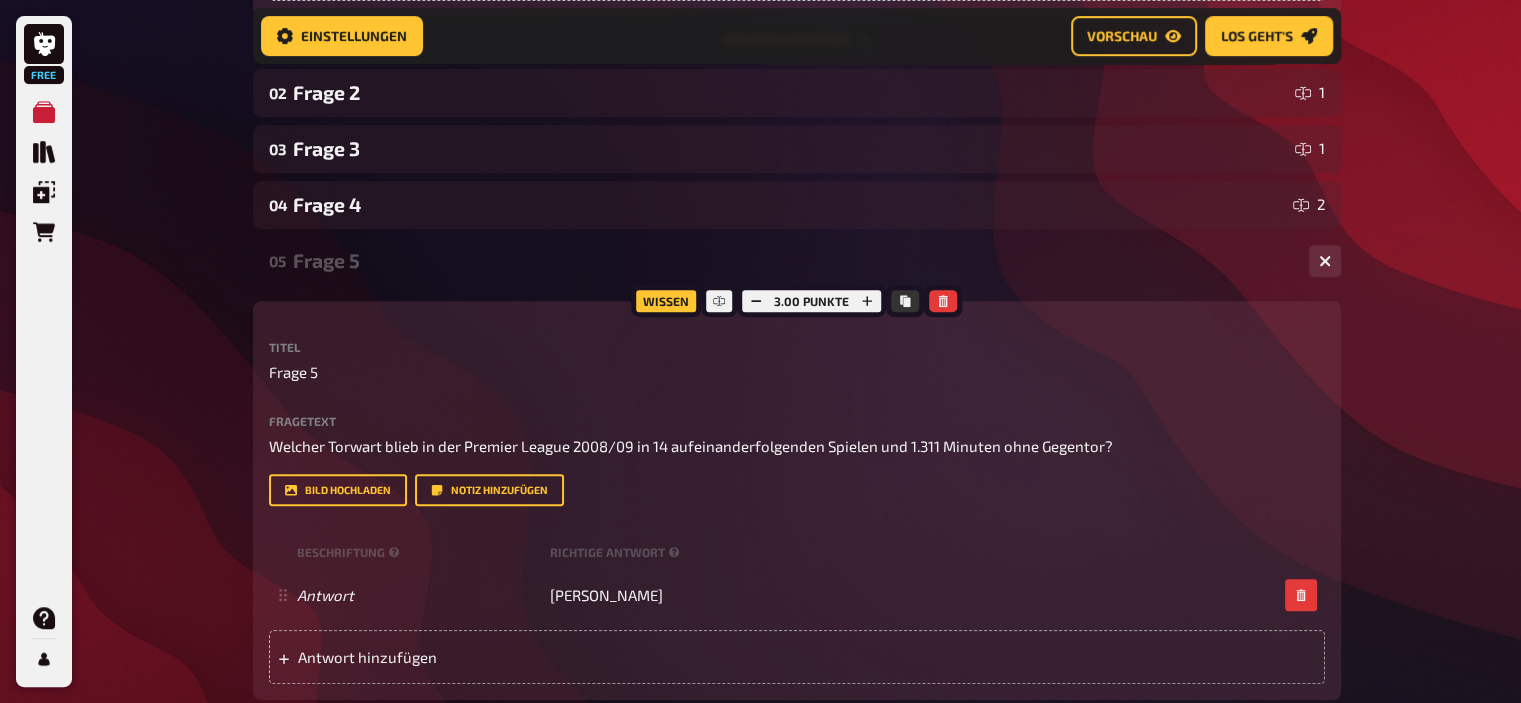 click on "Frage 5" at bounding box center (793, 260) 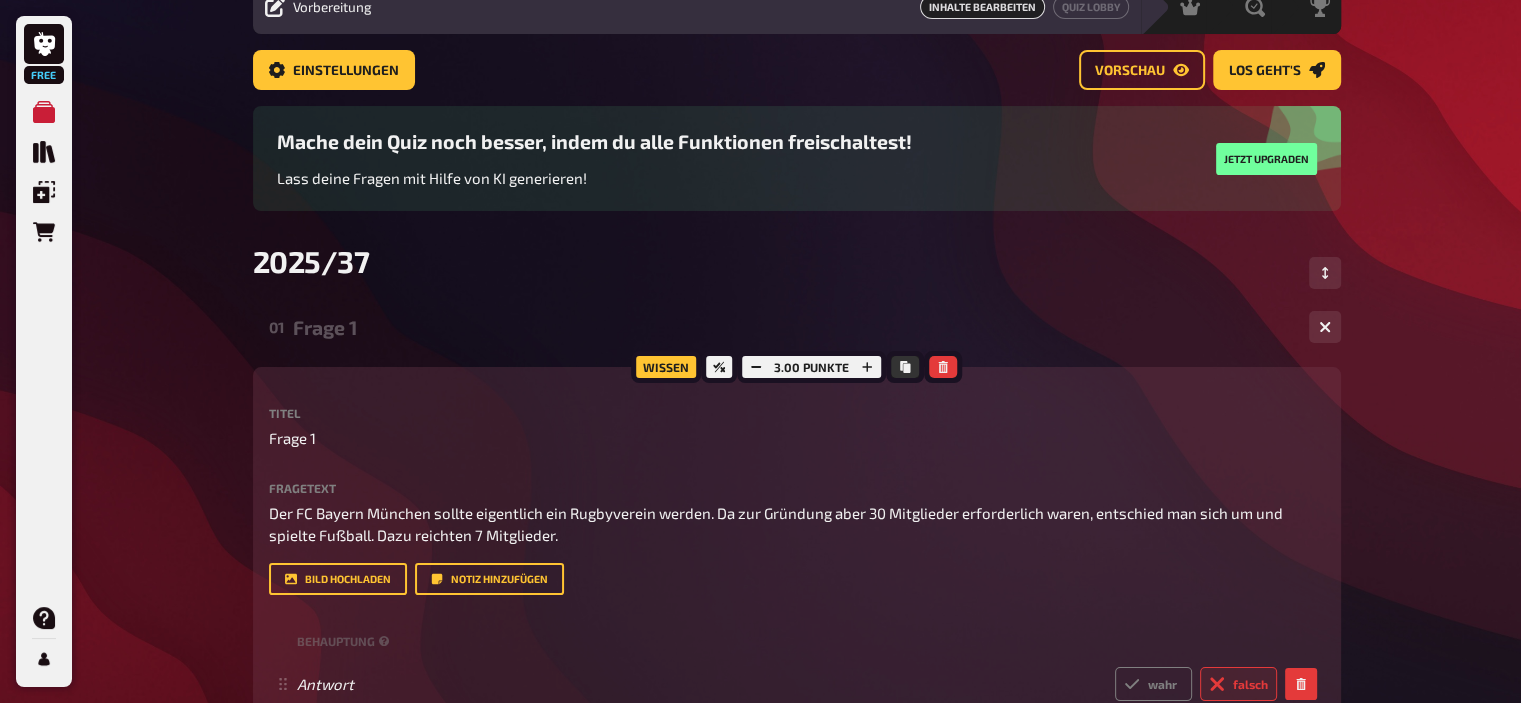 scroll, scrollTop: 0, scrollLeft: 0, axis: both 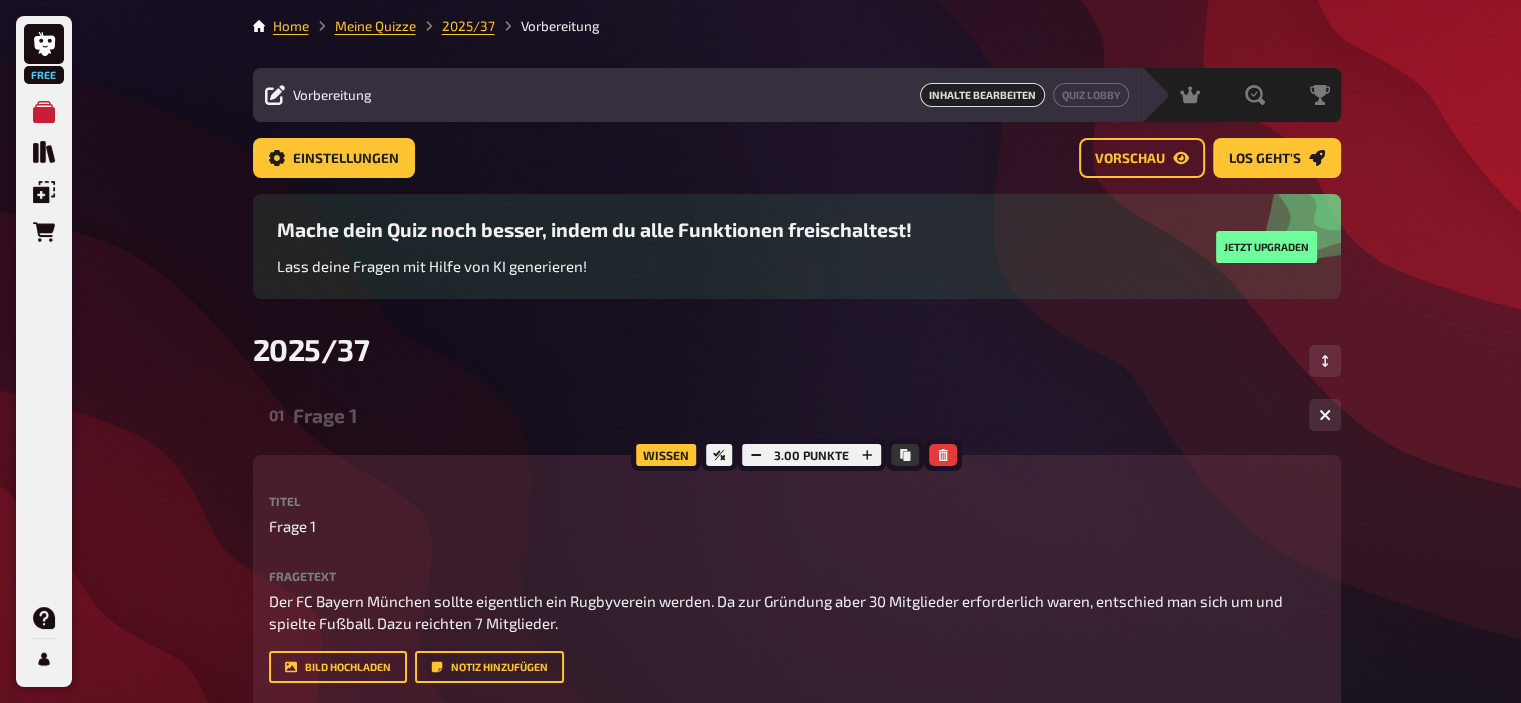 click on "Meine Quizze" at bounding box center (362, 26) 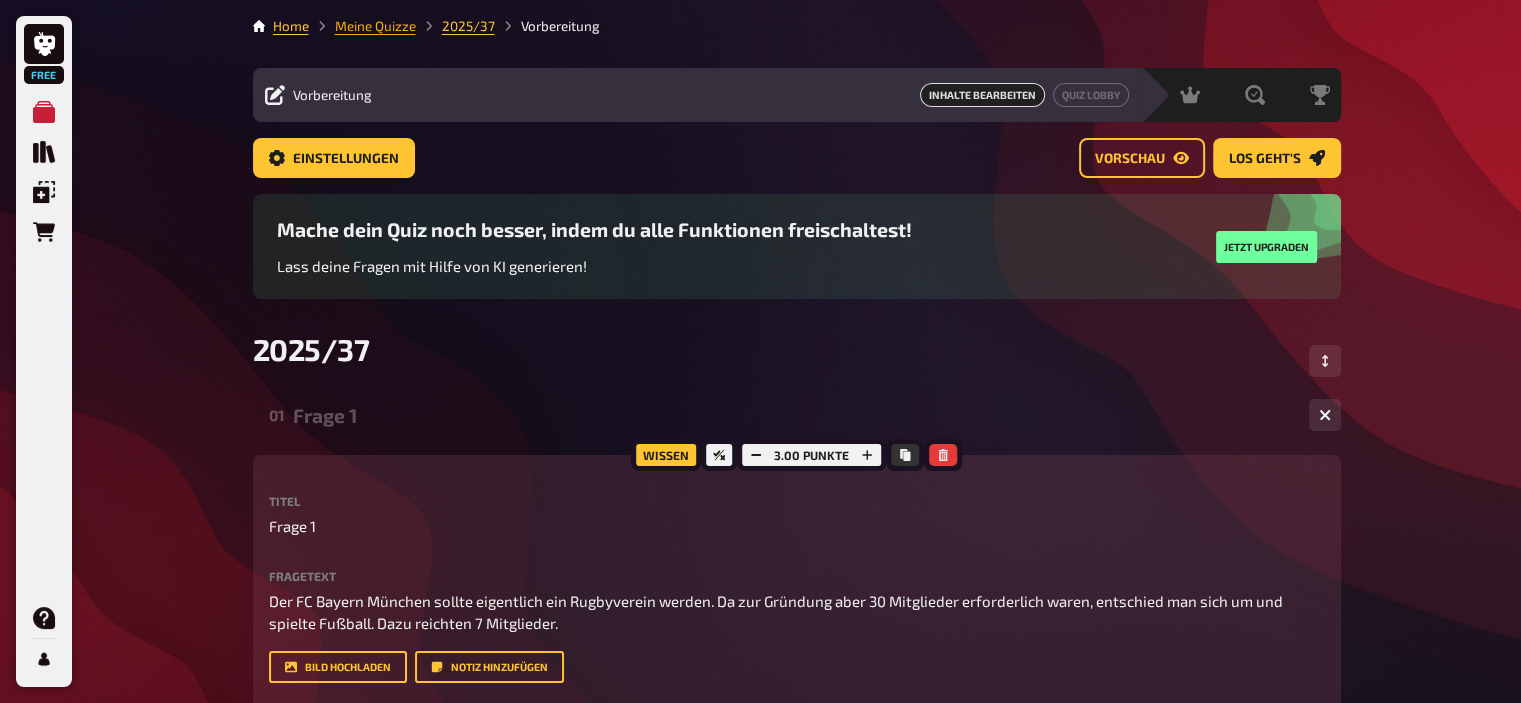 click on "Meine Quizze" at bounding box center [375, 26] 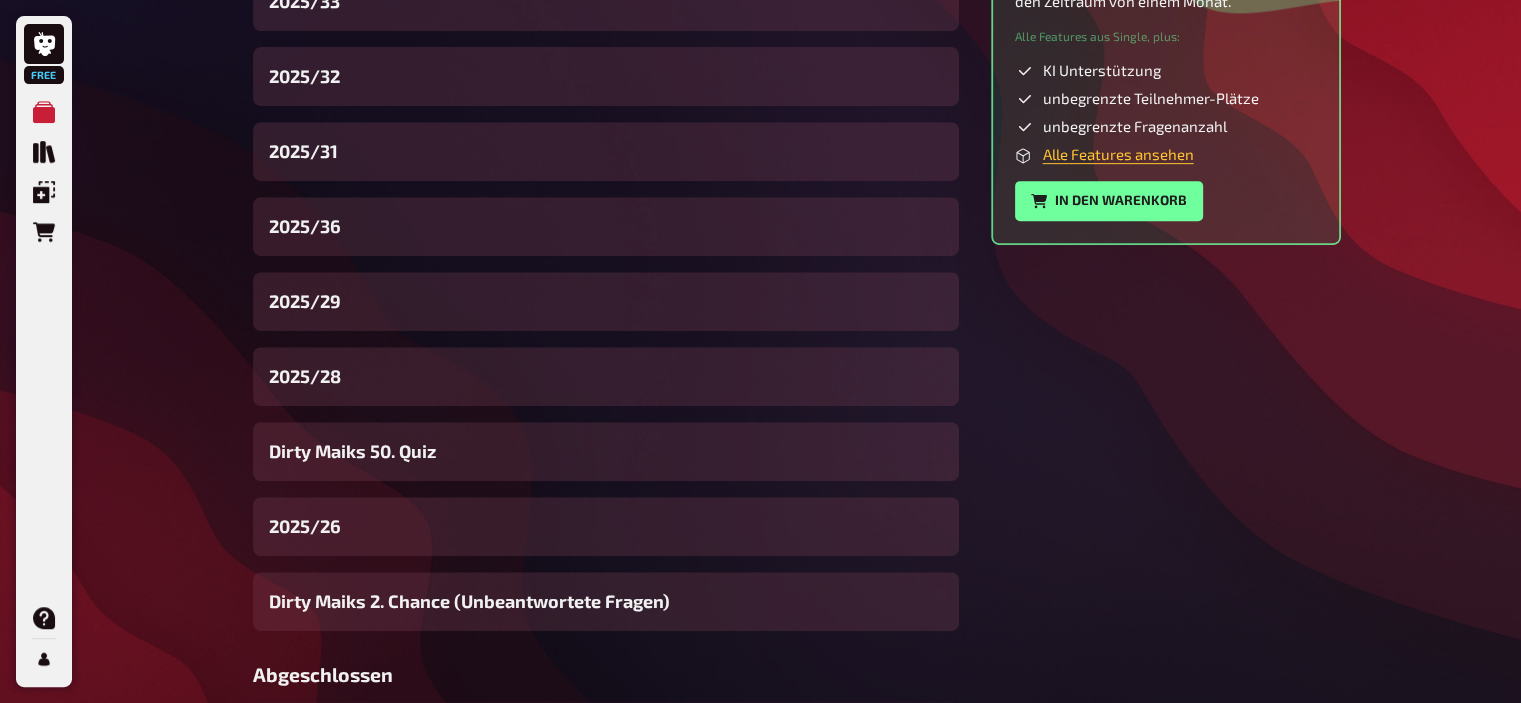 scroll, scrollTop: 856, scrollLeft: 0, axis: vertical 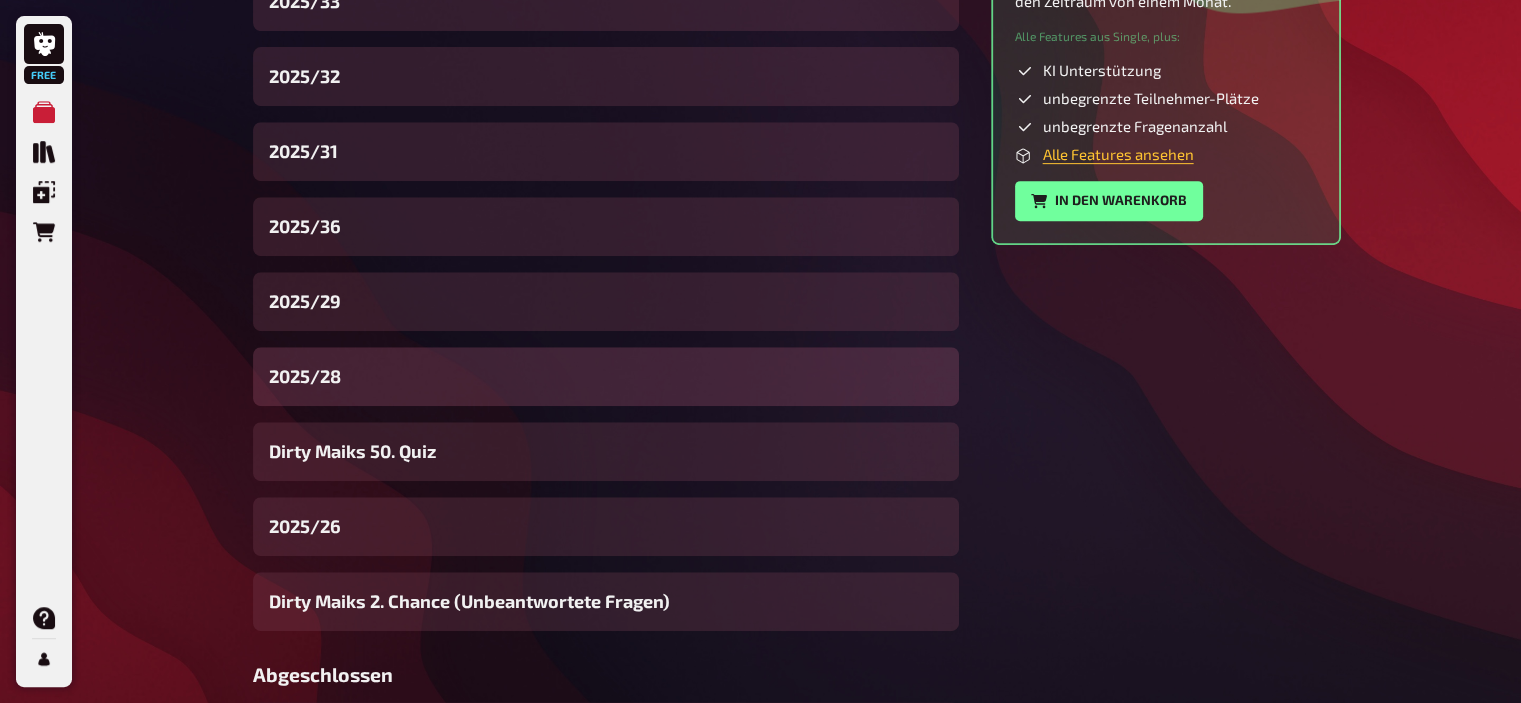 click on "2025/28" at bounding box center (305, 376) 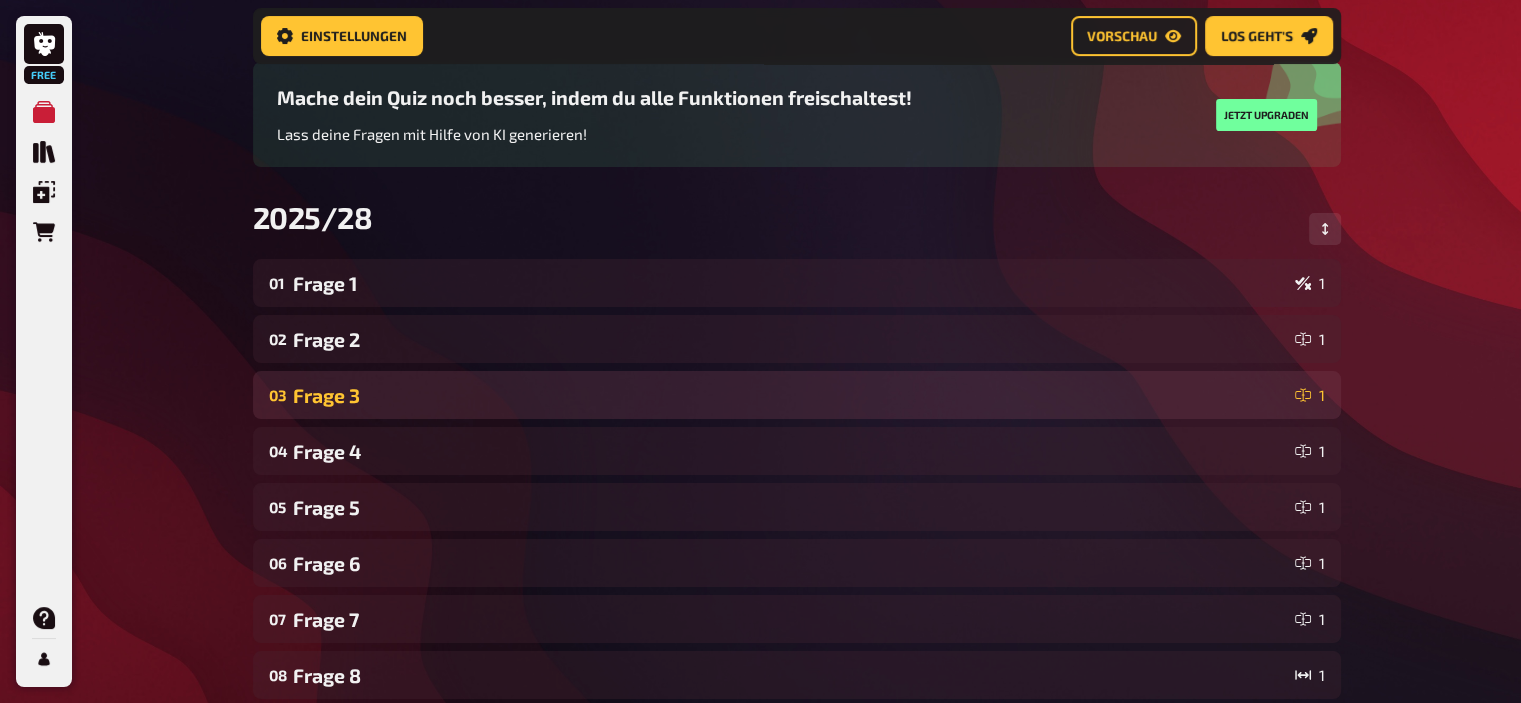 scroll, scrollTop: 159, scrollLeft: 0, axis: vertical 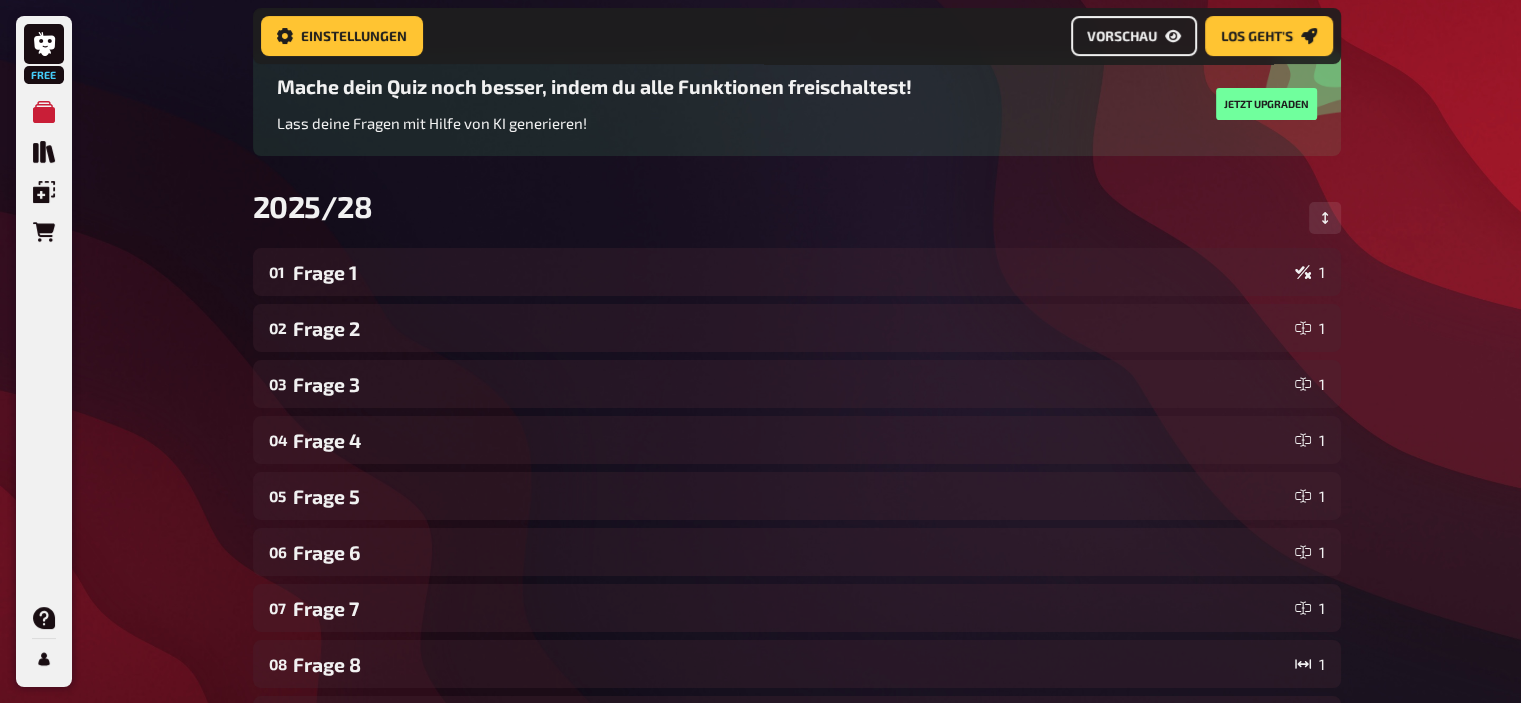 click on "Vorschau" at bounding box center (1134, 36) 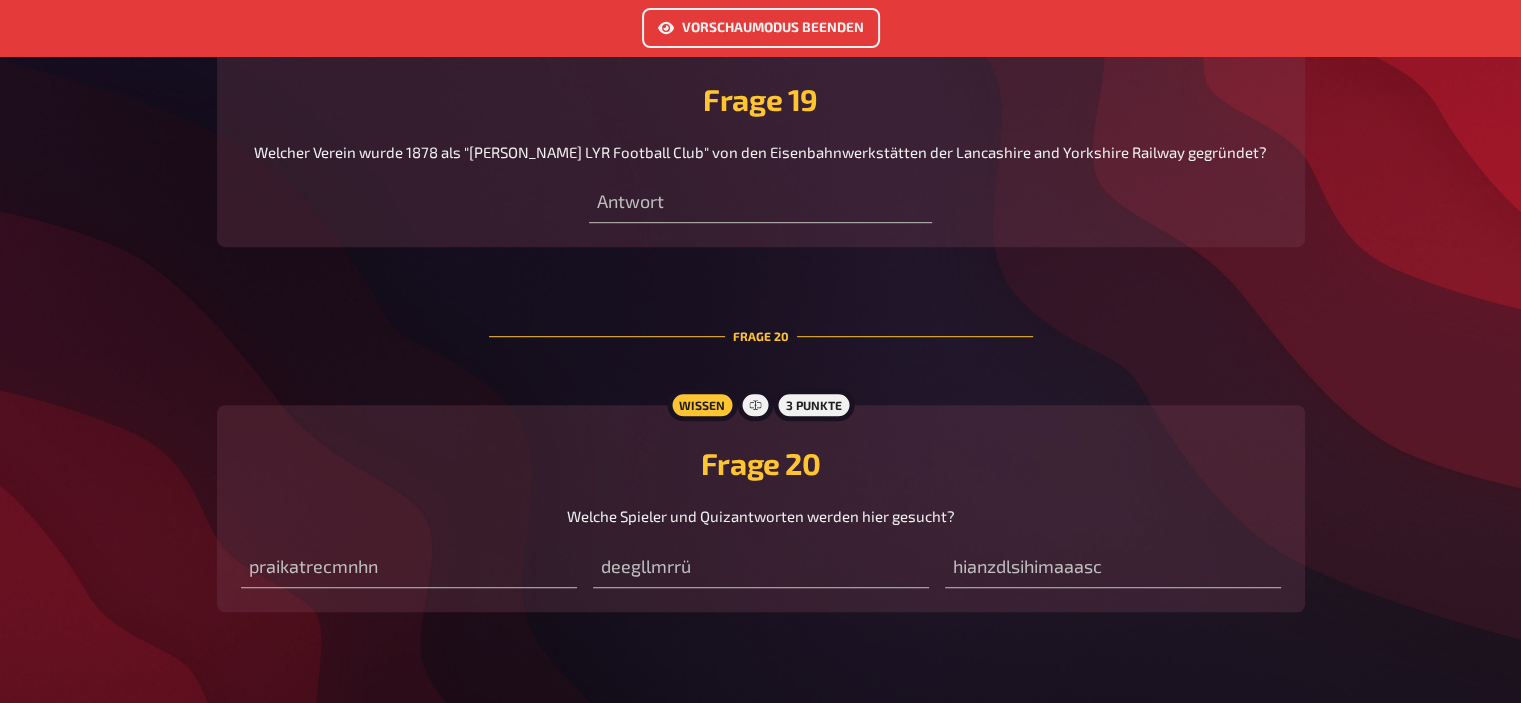 scroll, scrollTop: 8484, scrollLeft: 0, axis: vertical 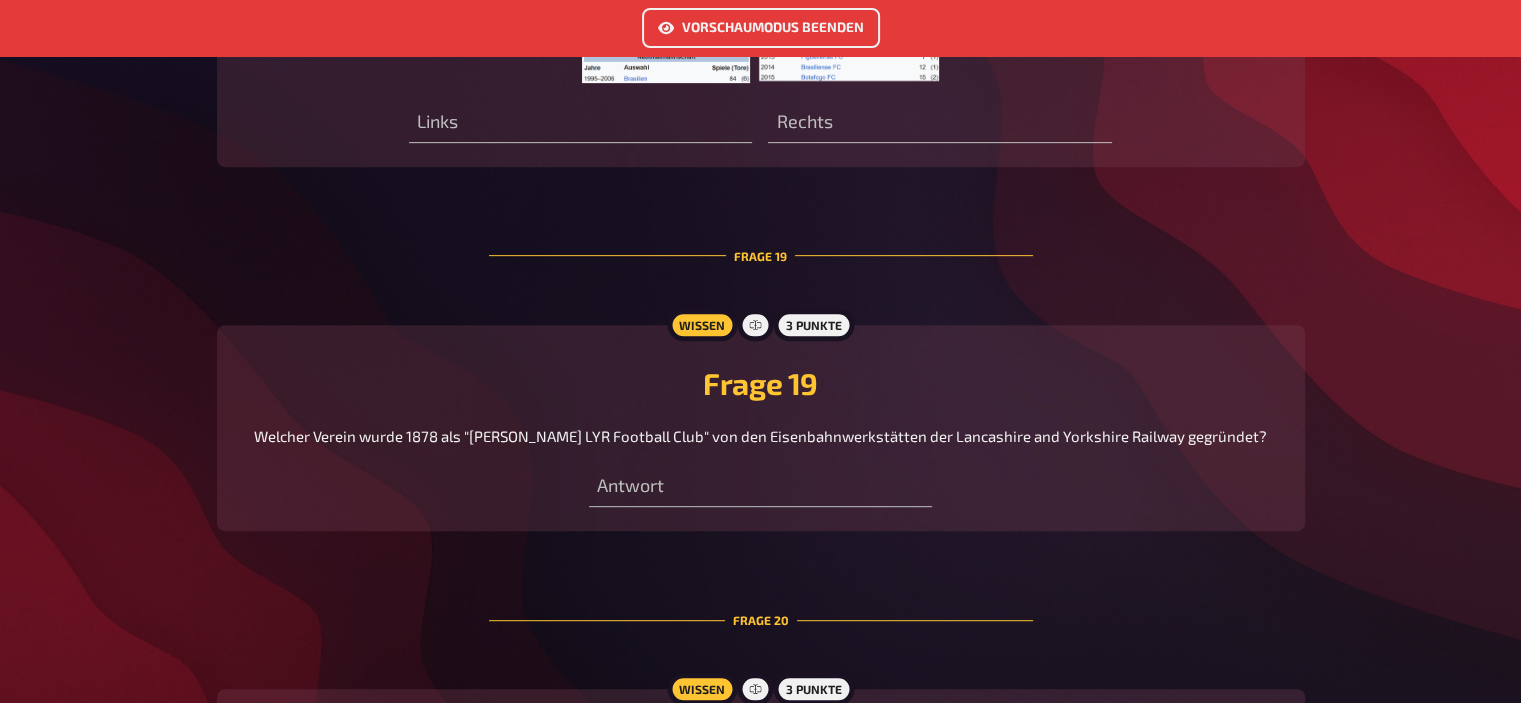 click on "Vorschaumodus beenden" at bounding box center (761, 28) 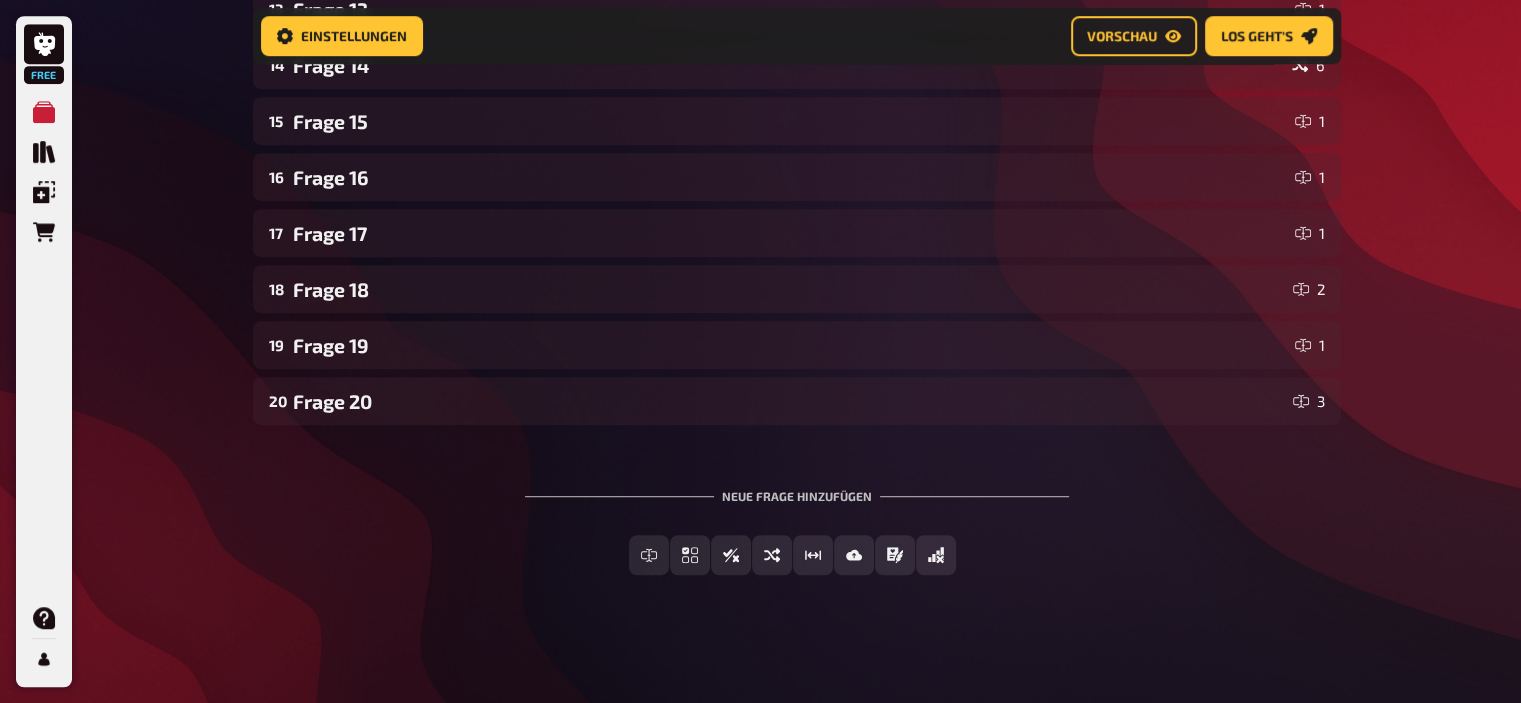 scroll, scrollTop: 1095, scrollLeft: 0, axis: vertical 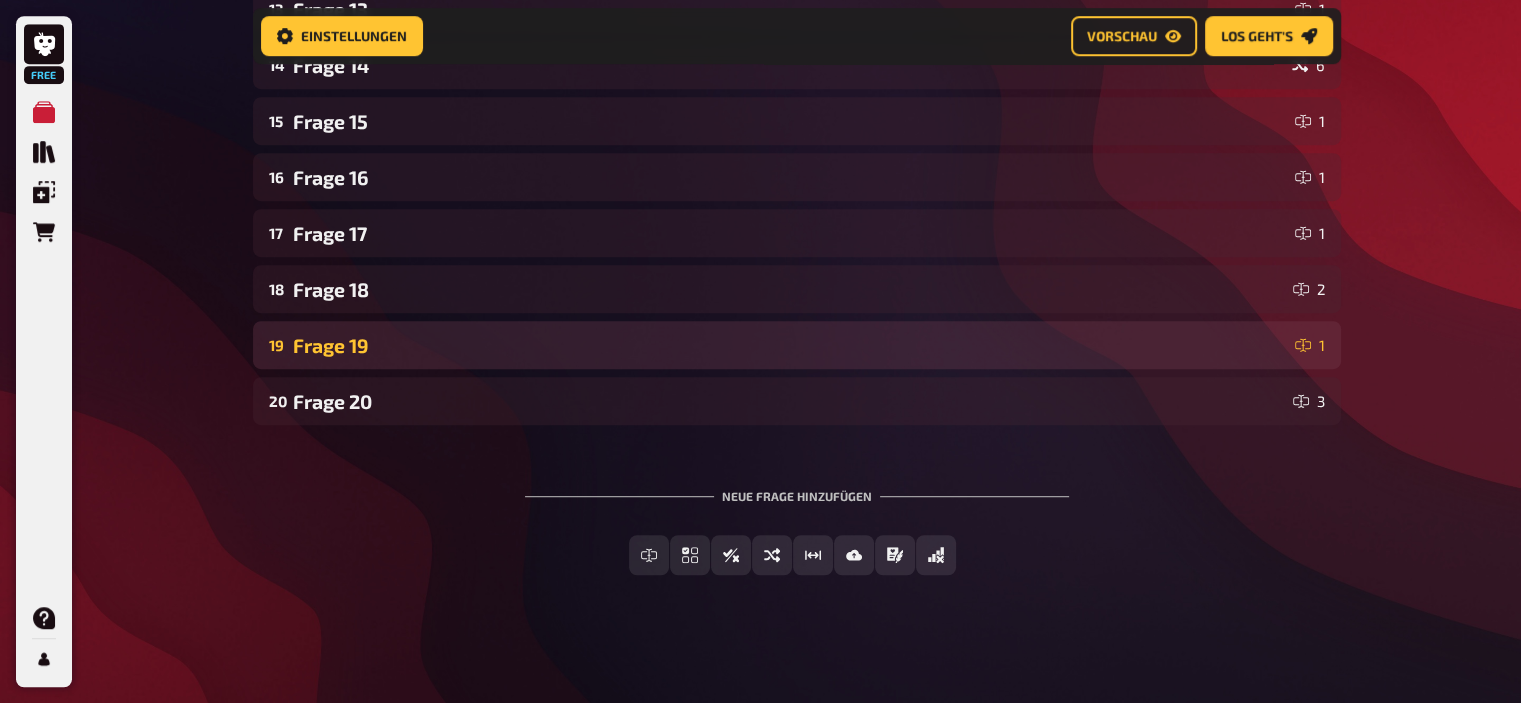 click on "Frage 19" at bounding box center (790, 345) 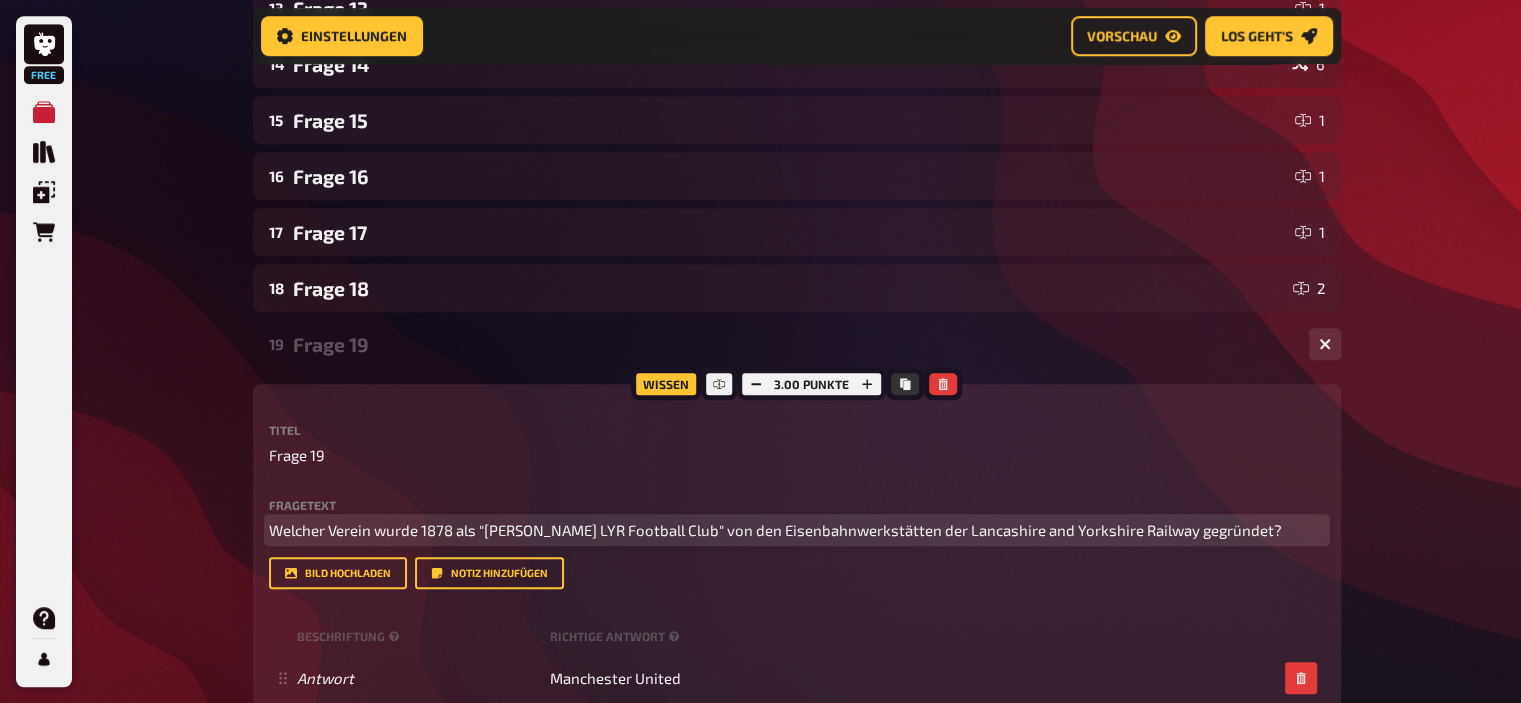 click on "Welcher Verein wurde 1878 als "Newton Heath LYR Football Club" von den Eisenbahnwerkstätten der Lancashire and Yorkshire Railway gegründet?" at bounding box center [797, 530] 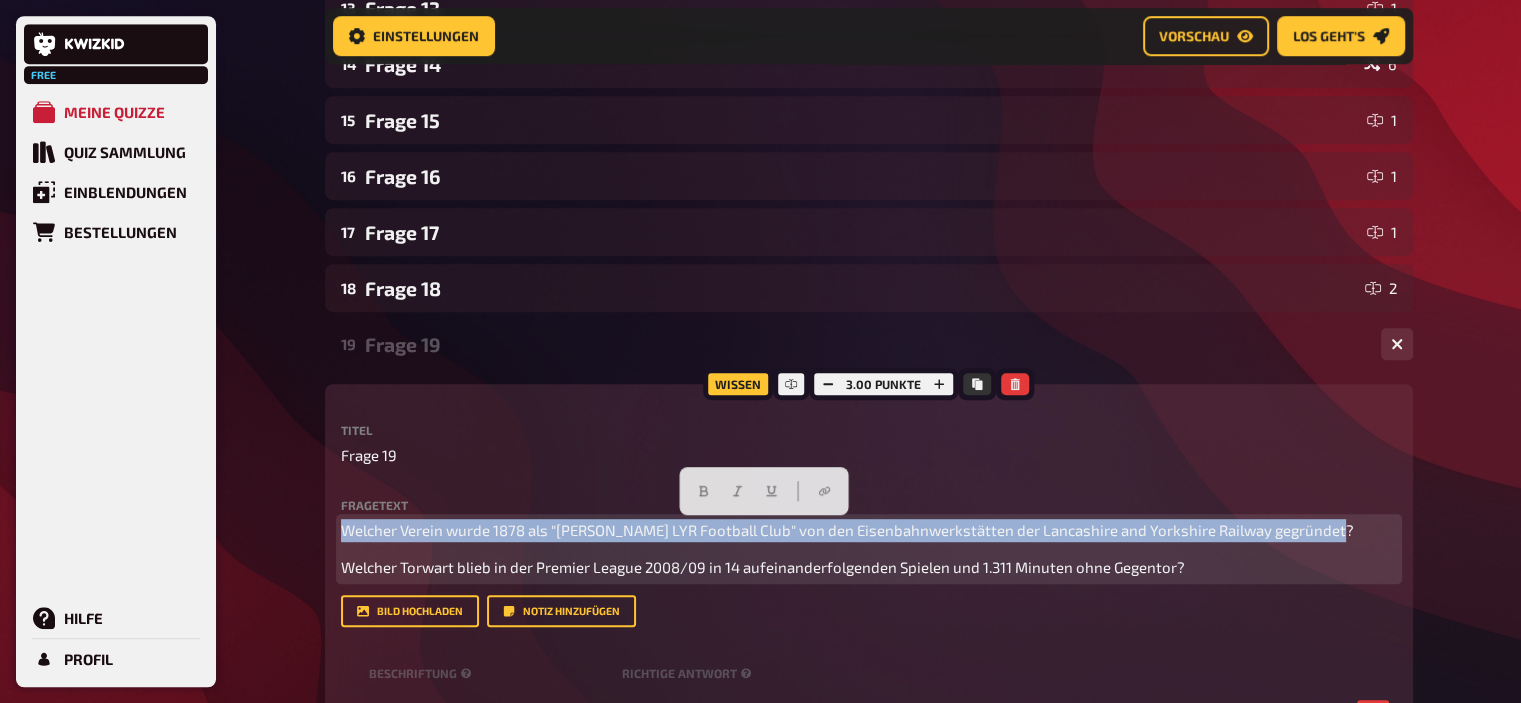drag, startPoint x: 1287, startPoint y: 525, endPoint x: 49, endPoint y: 439, distance: 1240.9835 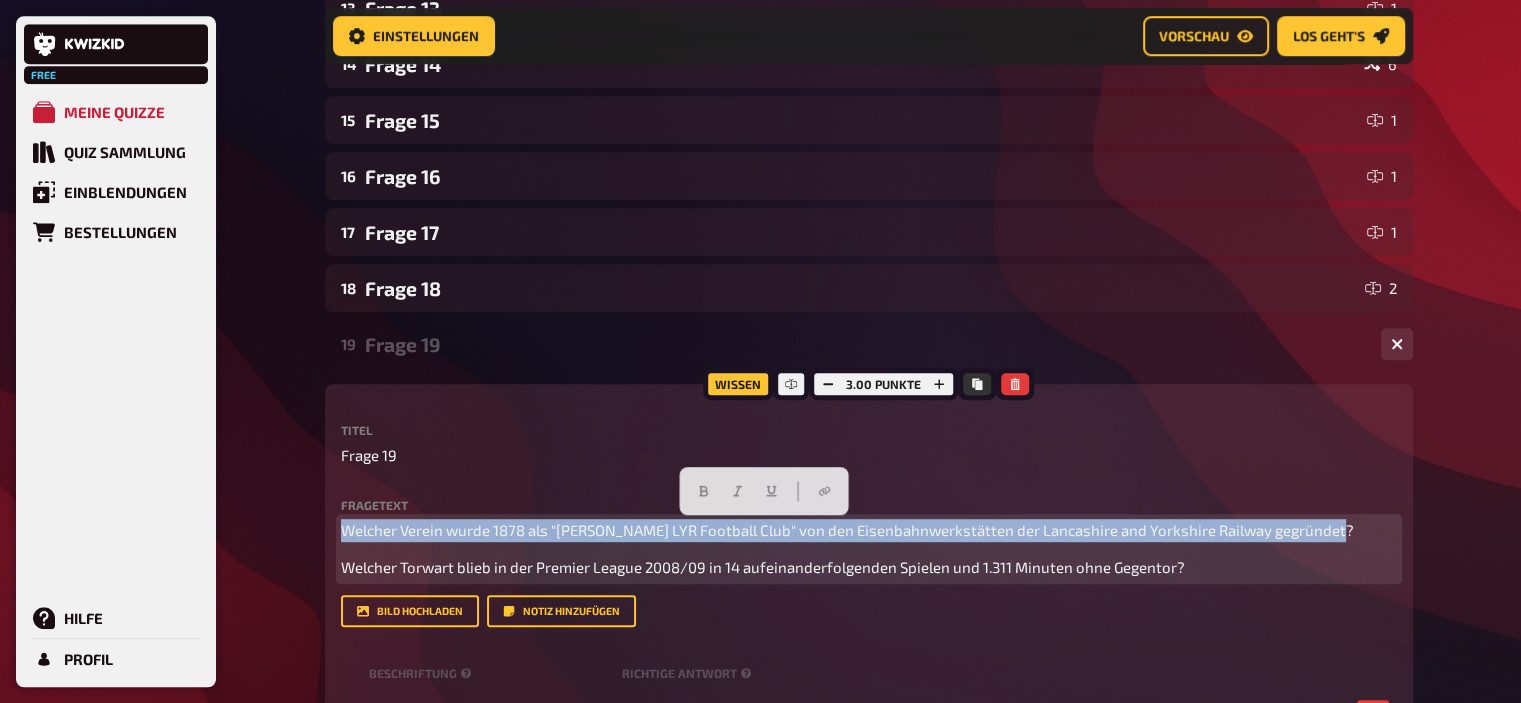 click on "Free Meine Quizze Quiz Sammlung Einblendungen Bestellungen Hilfe Profil Home Meine Quizze 2025/28 Vorbereitung Vorbereitung Inhalte Bearbeiten Quiz Lobby Moderation undefined Auswertung Siegerehrung Einstellungen Vorschau Los geht's Los geht's Mache dein Quiz noch besser, indem du alle Funktionen freischaltest! Lass deine Fragen mit Hilfe von KI generieren! Jetzt upgraden 2025/28 01 Frage 1 1 02 Frage 2 1 03 Frage 3 1 04 Frage 4 1 05 Frage 5 1 06 Frage 6 1 07 Frage 7 1 08 Frage 8 1 09 Frage 9 1 10 Frage 10 1 11 Frage 11 1 12 Frage 12 1 13 Frage 13 1 14 Frage 14 6 15 Frage 15 1 16 Frage 16 1 17 Frage 17 1 18 Frage 18 2 19 Frage 19 1 Wissen 3.00 Punkte Titel Frage 19 Fragetext Welcher Verein wurde 1878 als "Newton Heath LYR Football Club" von den Eisenbahnwerkstätten der Lancashire and Yorkshire Railway gegründet? Welcher Torwart blieb in der Premier League 2008/09 in 14 aufeinanderfolgenden Spielen und 1.311 Minuten ohne Gegentor? Hier hinziehen für Dateiupload Bild hochladen   Notiz hinzufügen Antwort   3" at bounding box center [760, 52] 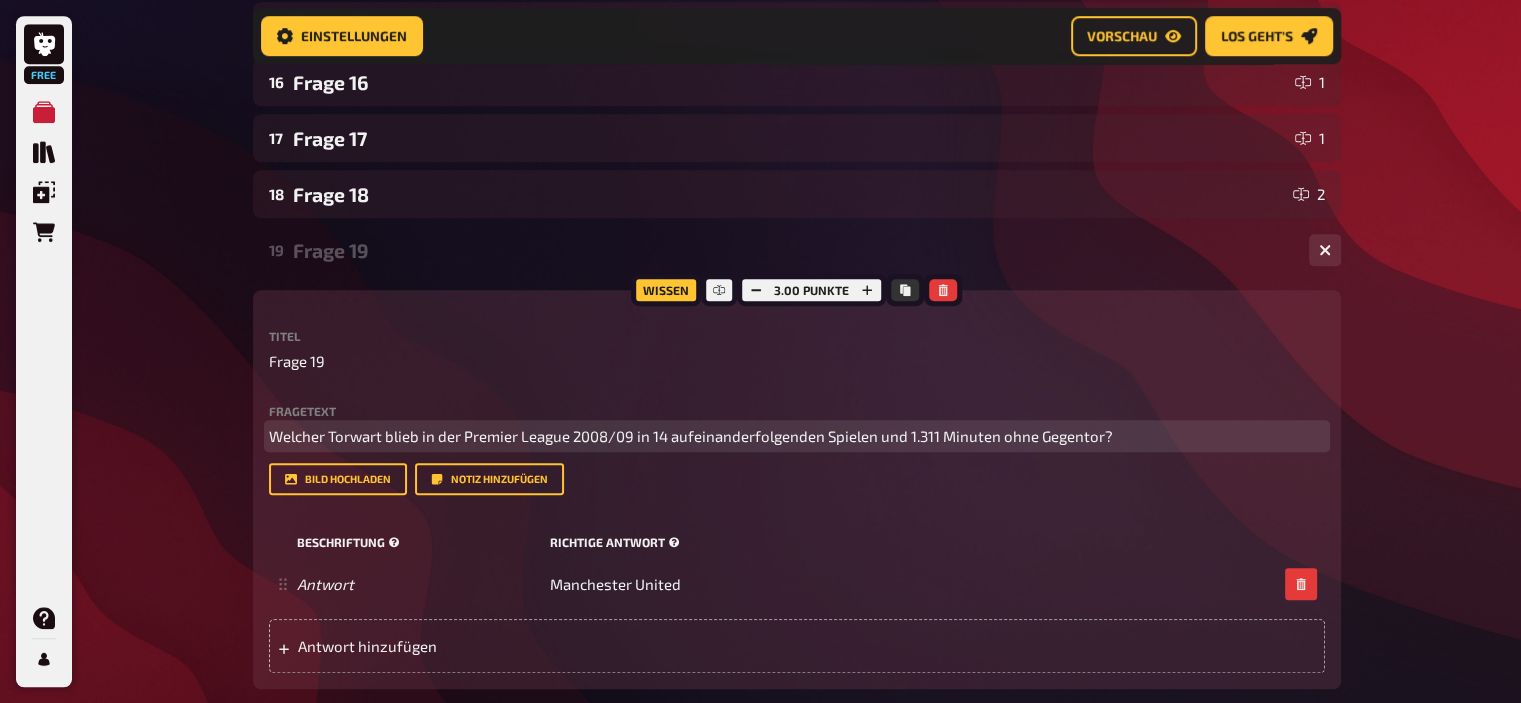 scroll, scrollTop: 1191, scrollLeft: 0, axis: vertical 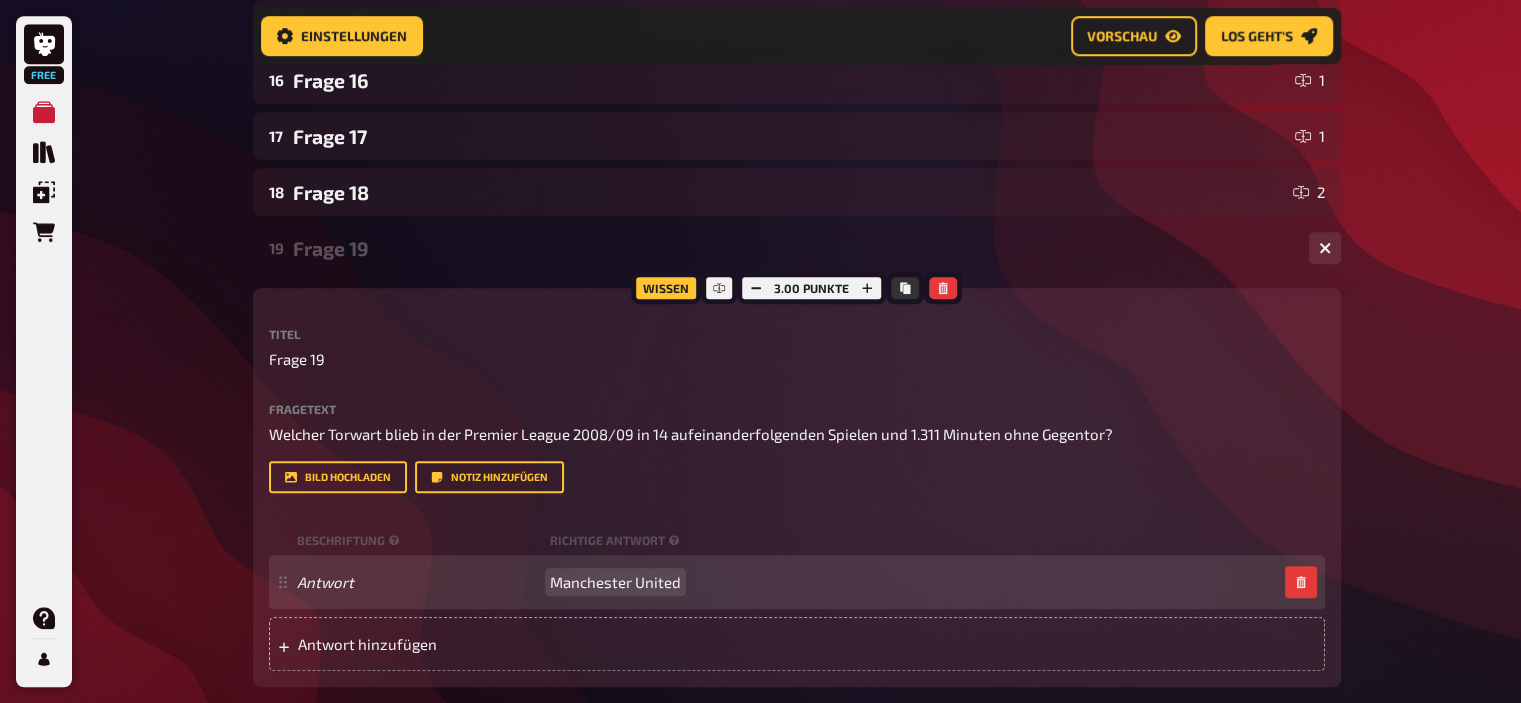click on "Manchester United" at bounding box center [615, 582] 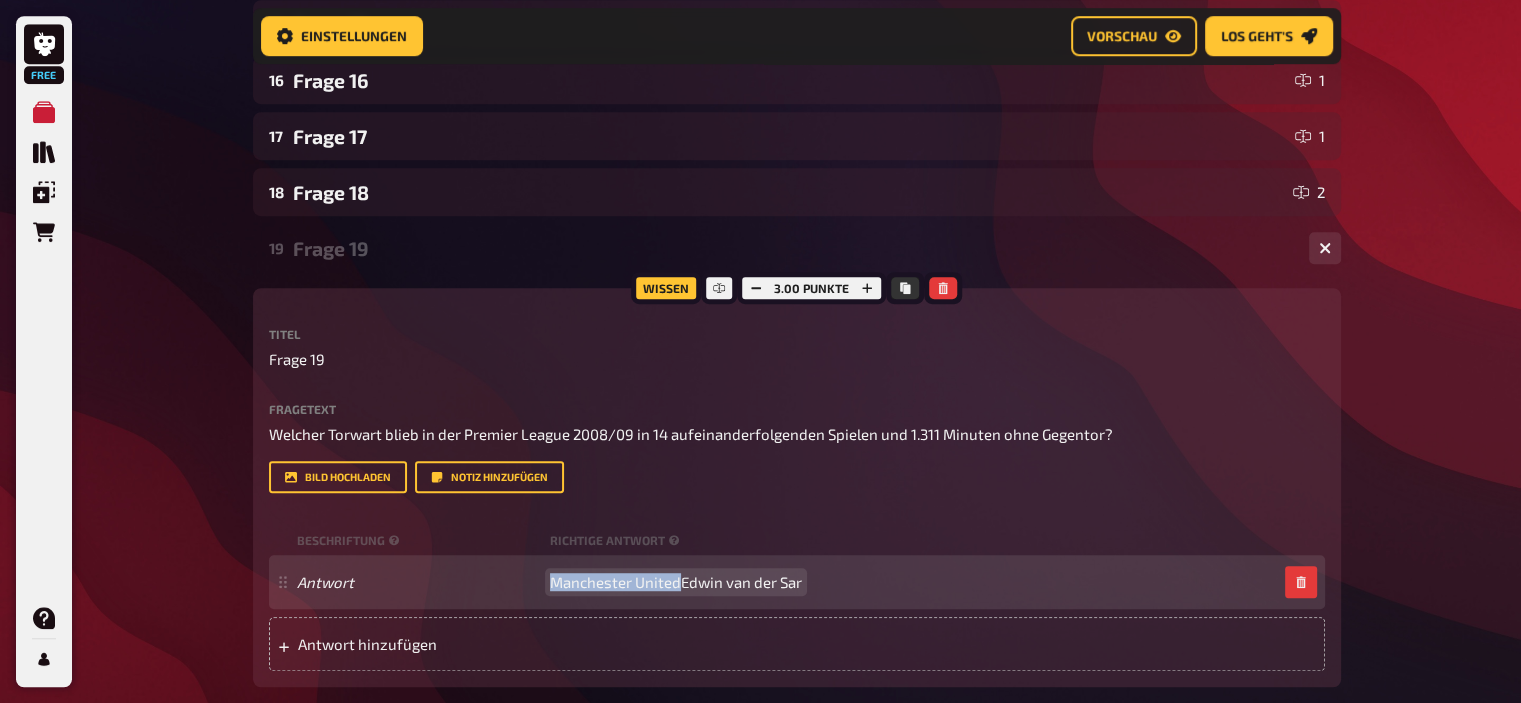 drag, startPoint x: 678, startPoint y: 583, endPoint x: 467, endPoint y: 559, distance: 212.36055 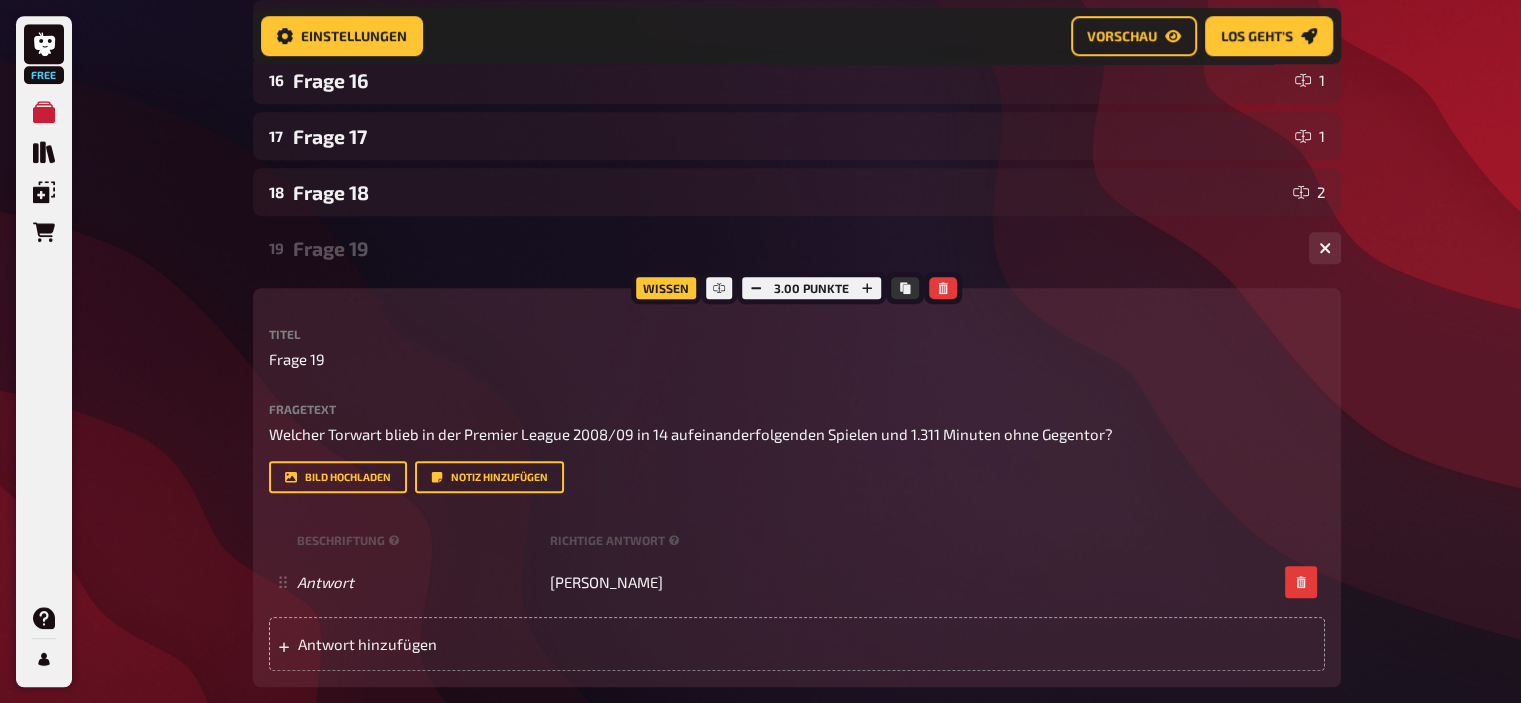 click on "Frage 19" at bounding box center (793, 248) 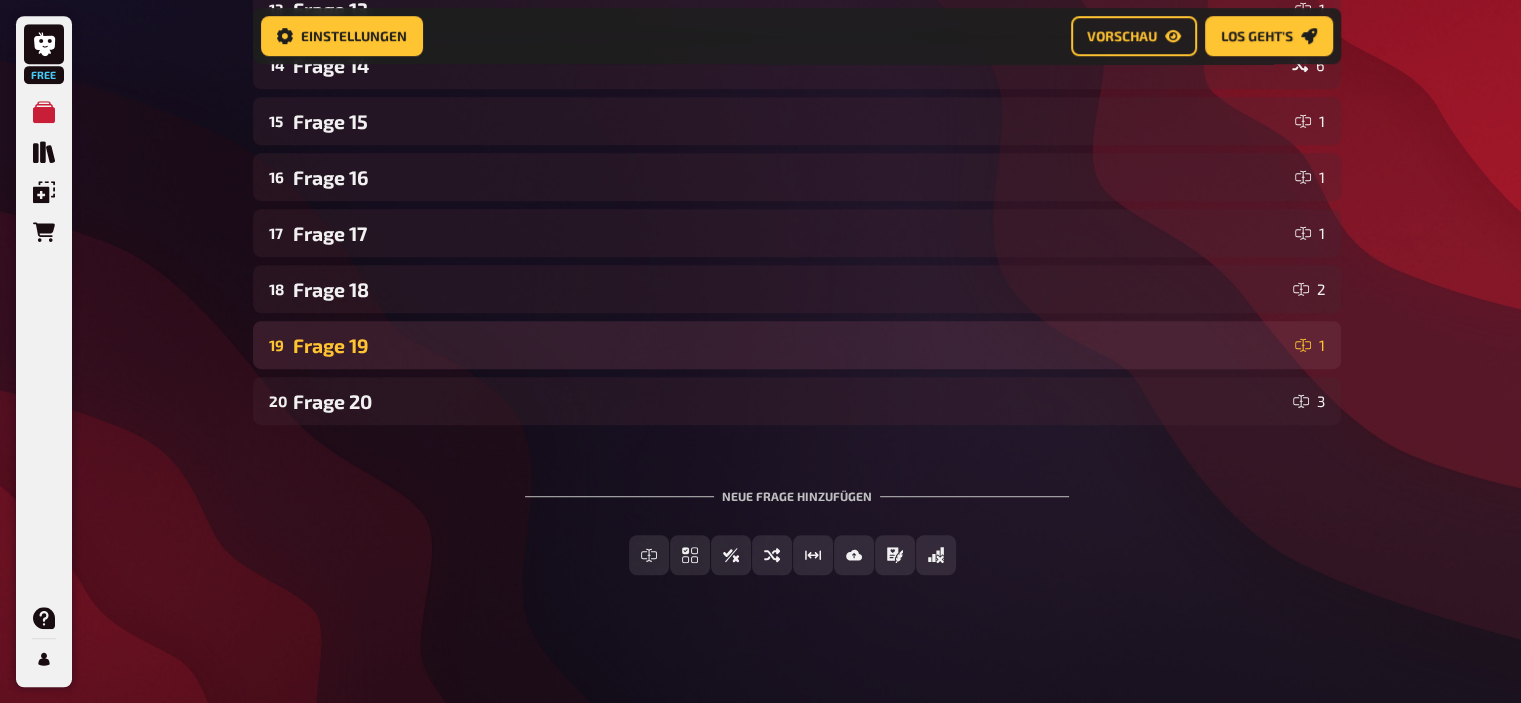 scroll, scrollTop: 1095, scrollLeft: 0, axis: vertical 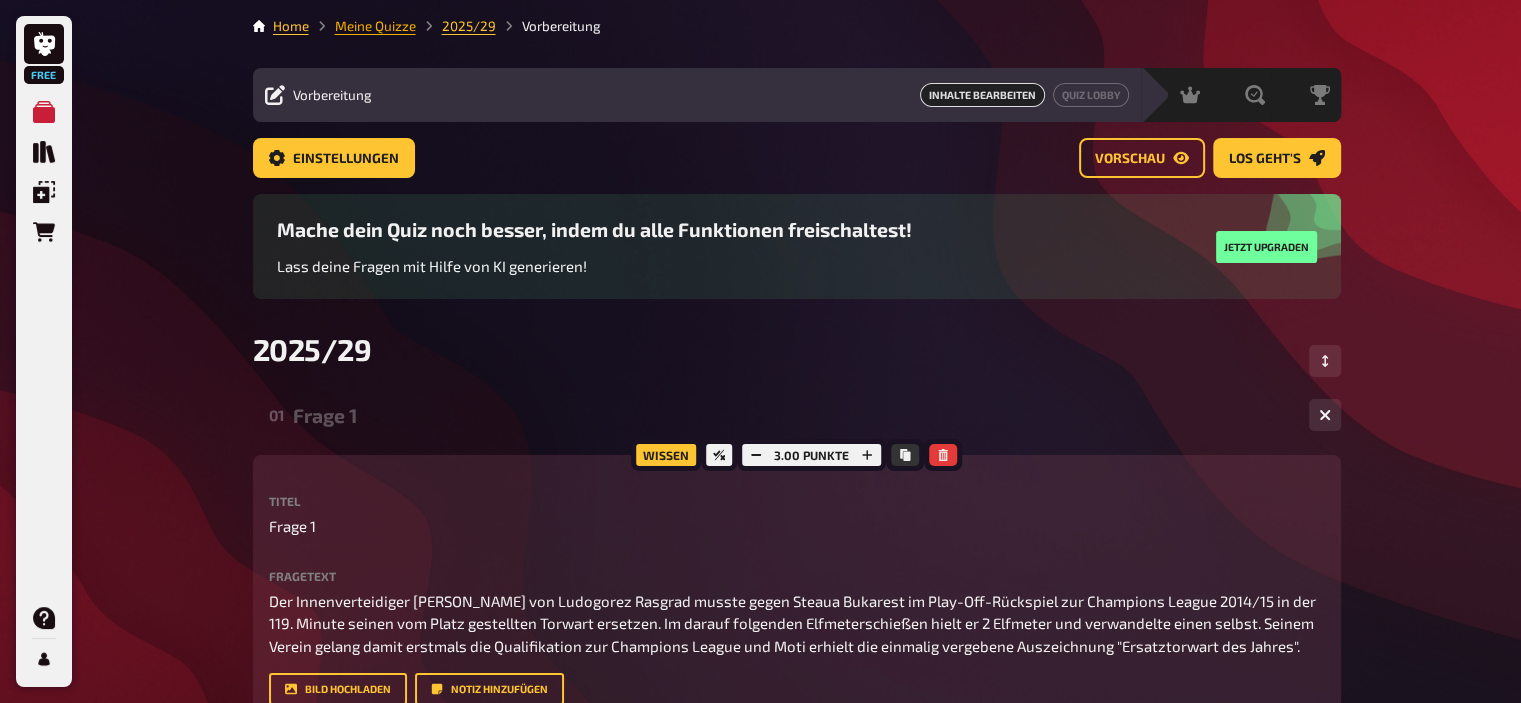 click on "Meine Quizze" at bounding box center (375, 26) 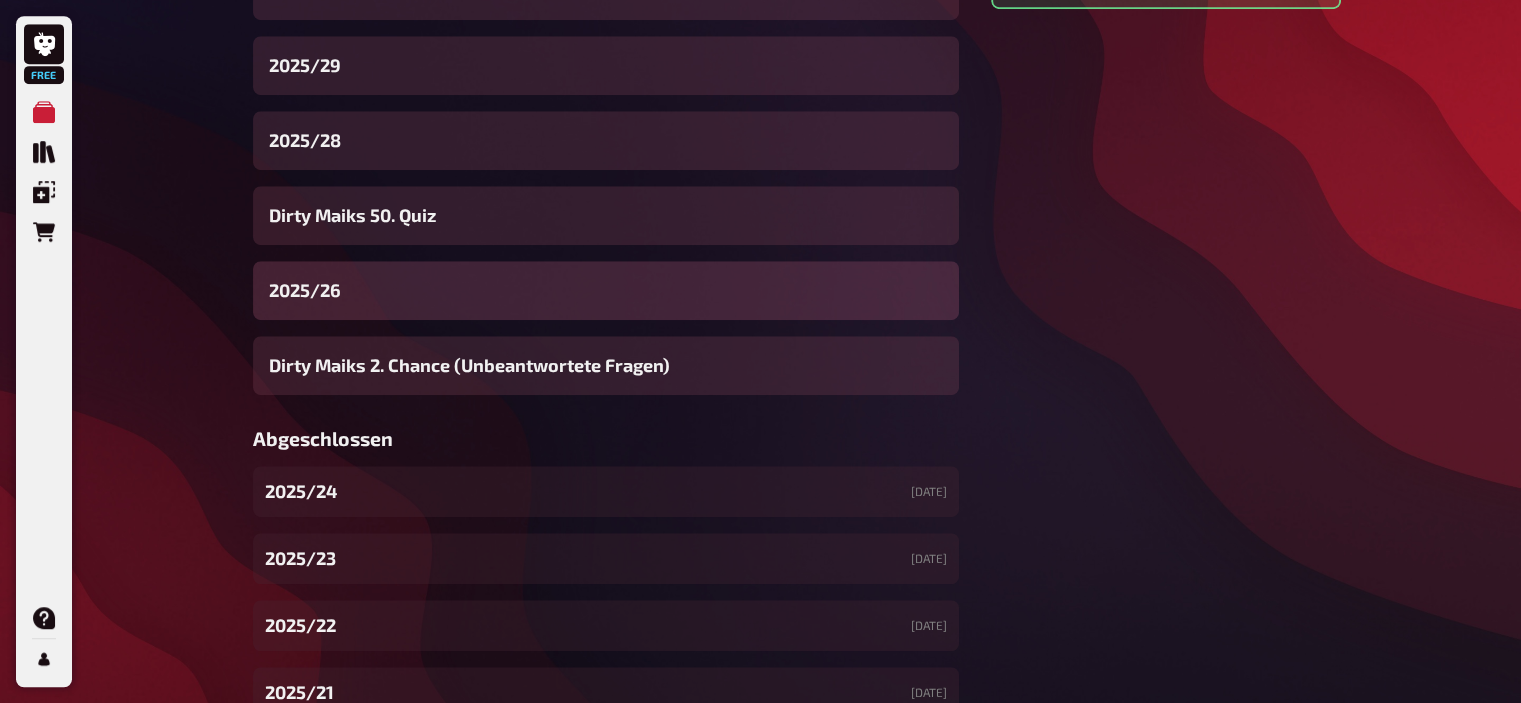 scroll, scrollTop: 1095, scrollLeft: 0, axis: vertical 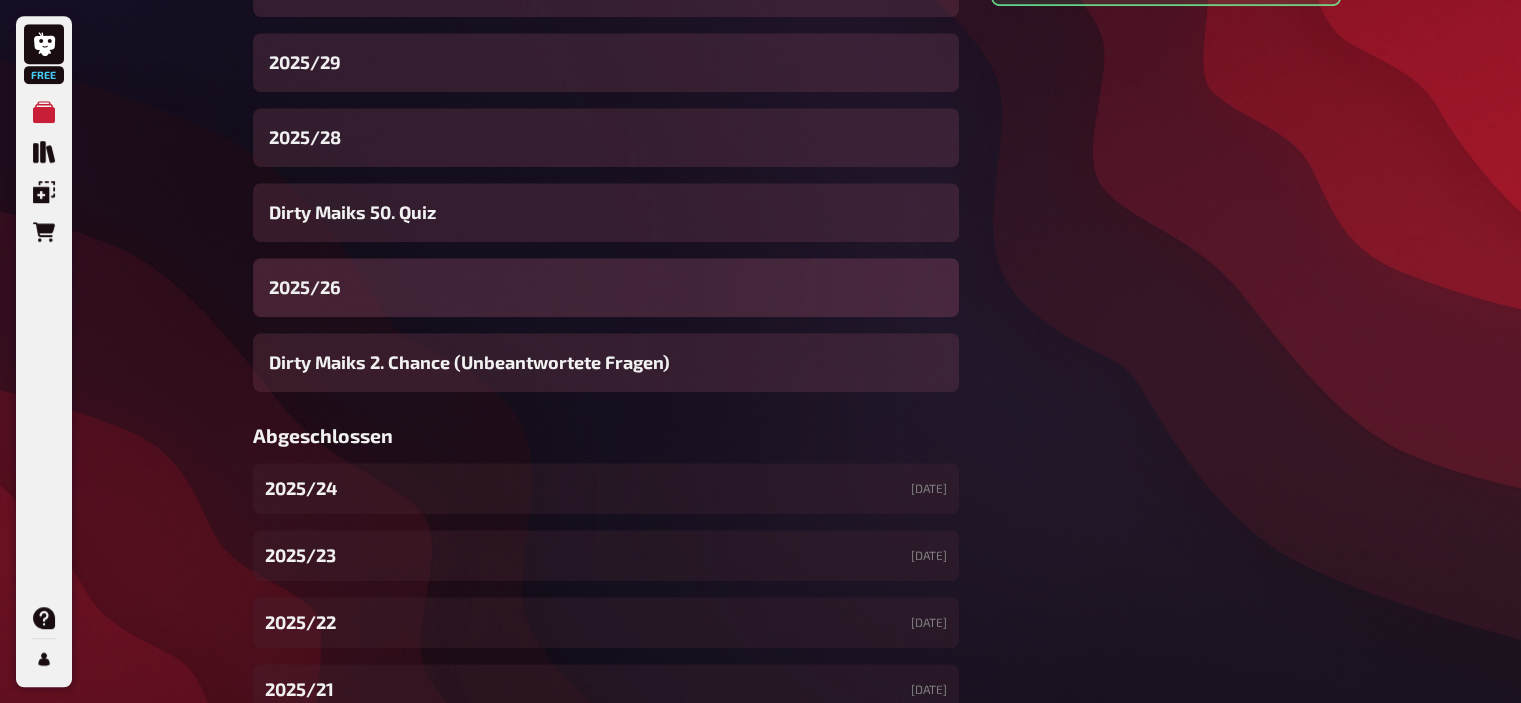 click on "2025/26" at bounding box center (606, 287) 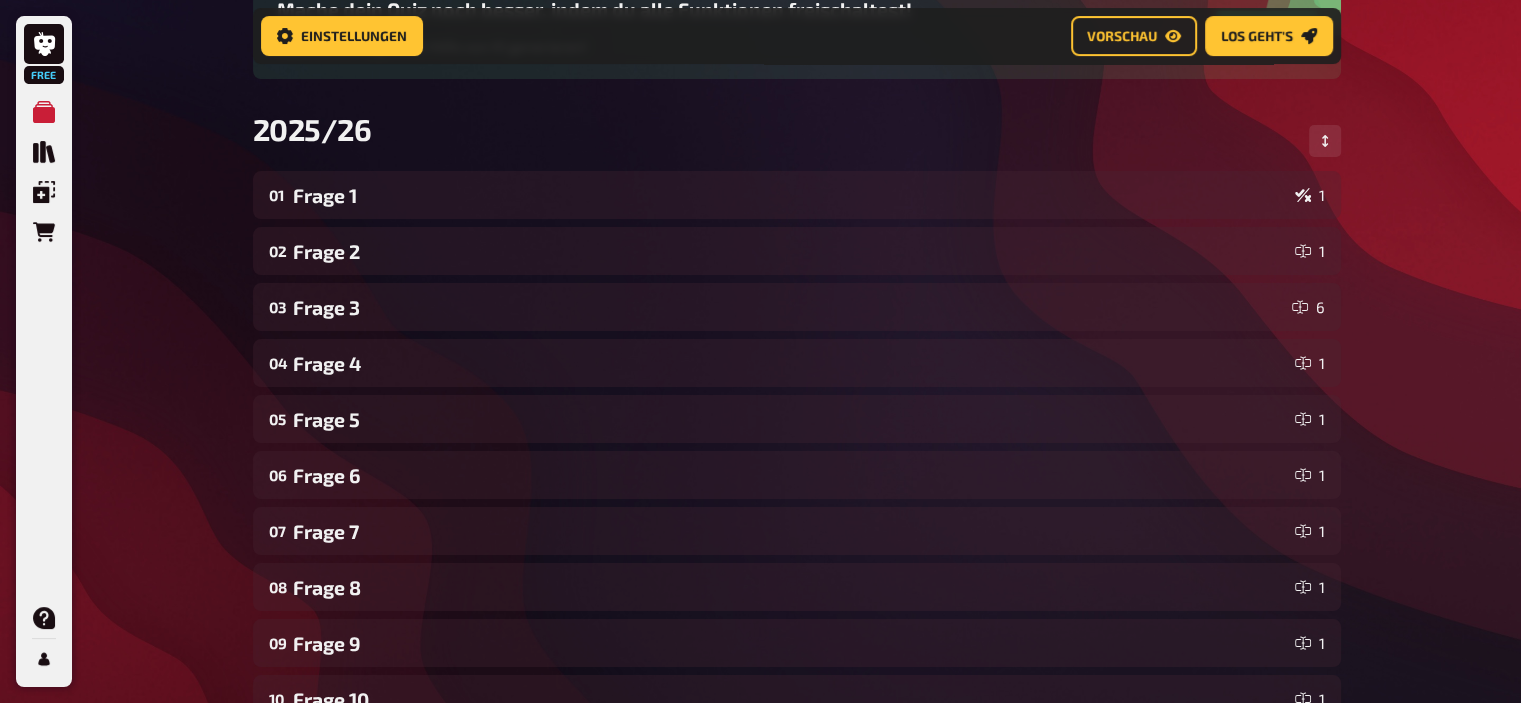 scroll, scrollTop: 240, scrollLeft: 0, axis: vertical 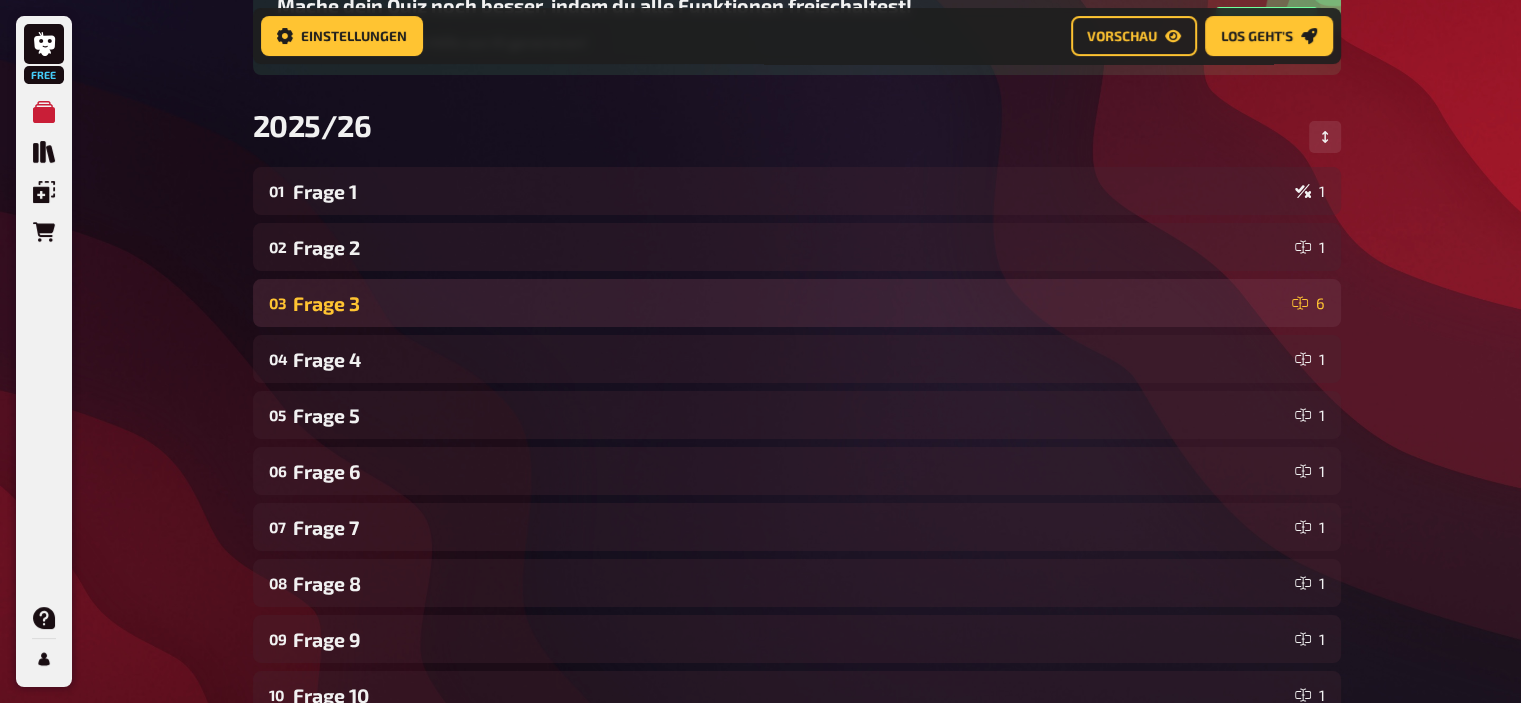 click on "Frage 3" at bounding box center [788, 303] 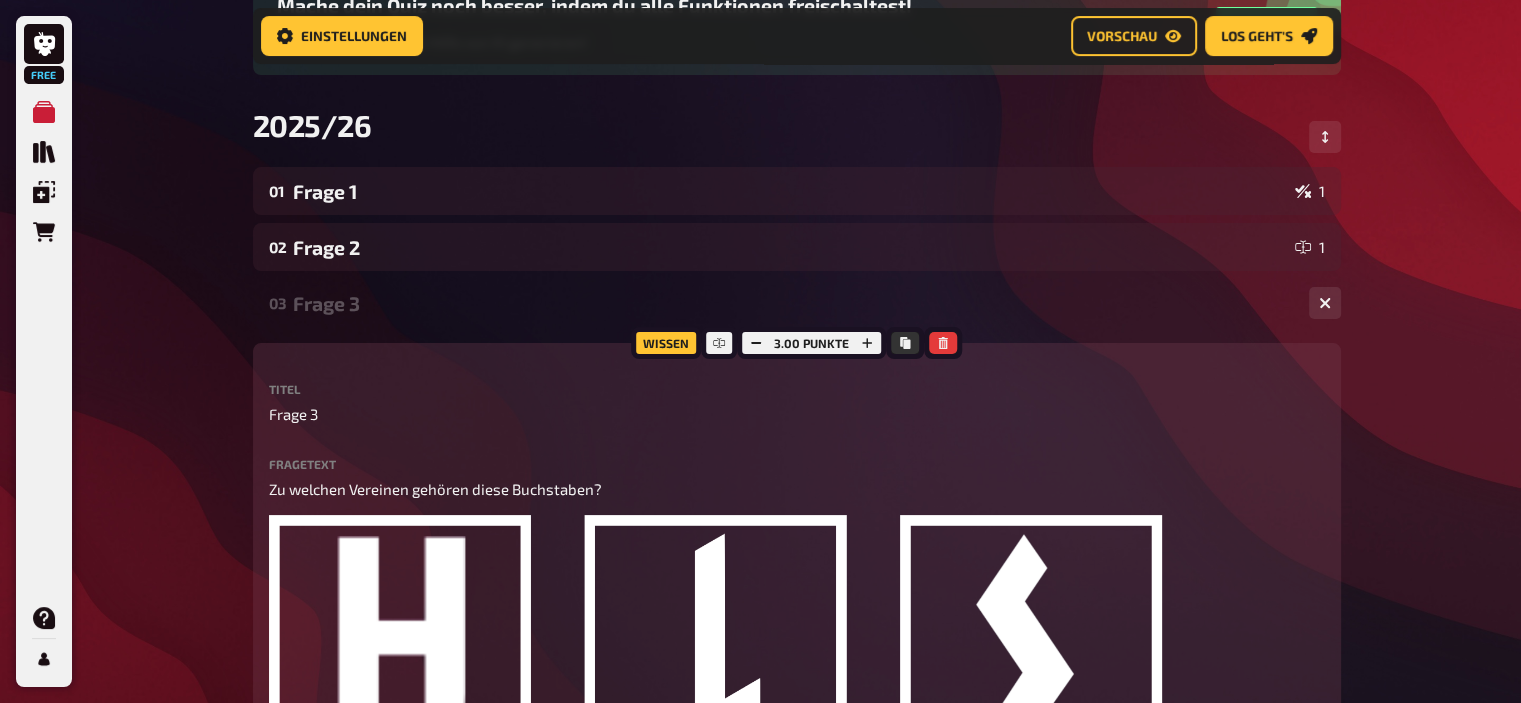 click on "Frage 3" at bounding box center [793, 303] 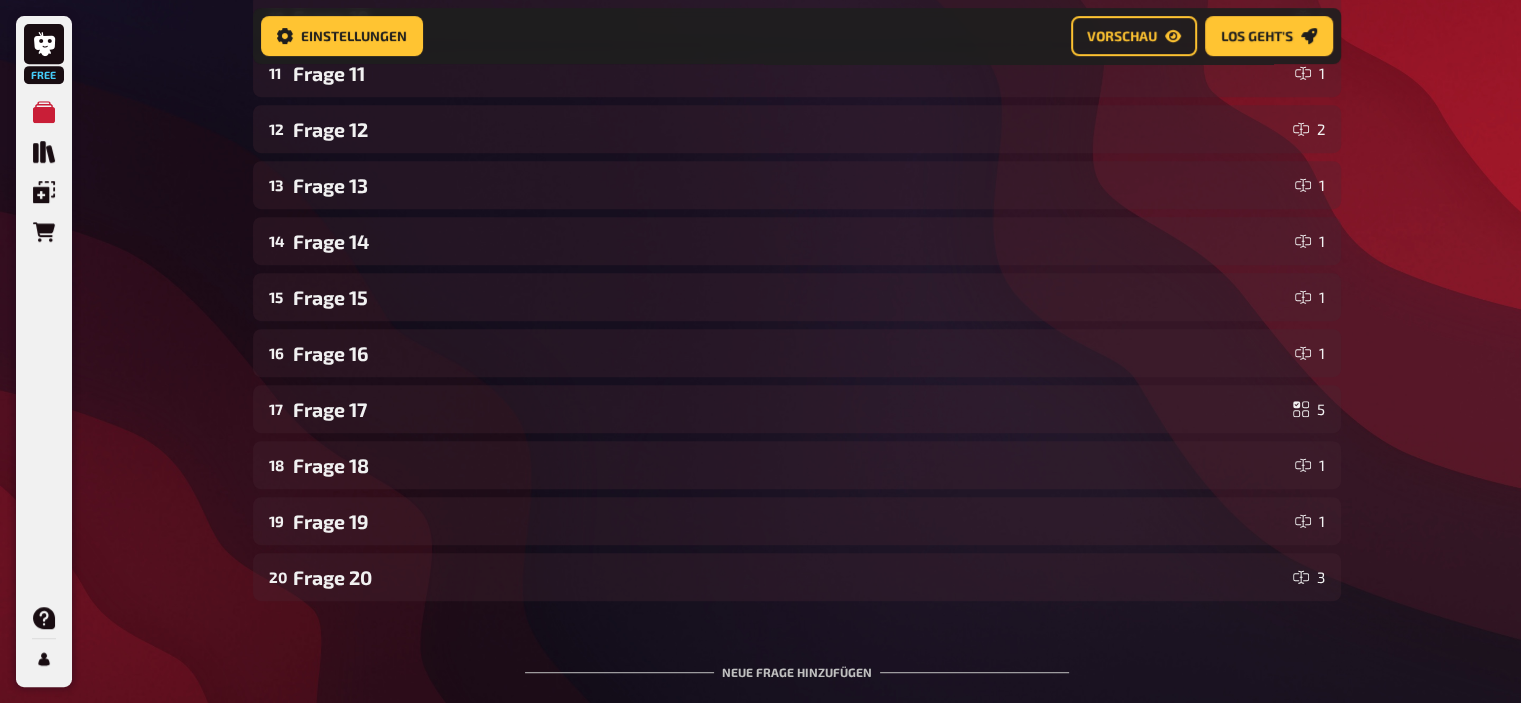 scroll, scrollTop: 920, scrollLeft: 0, axis: vertical 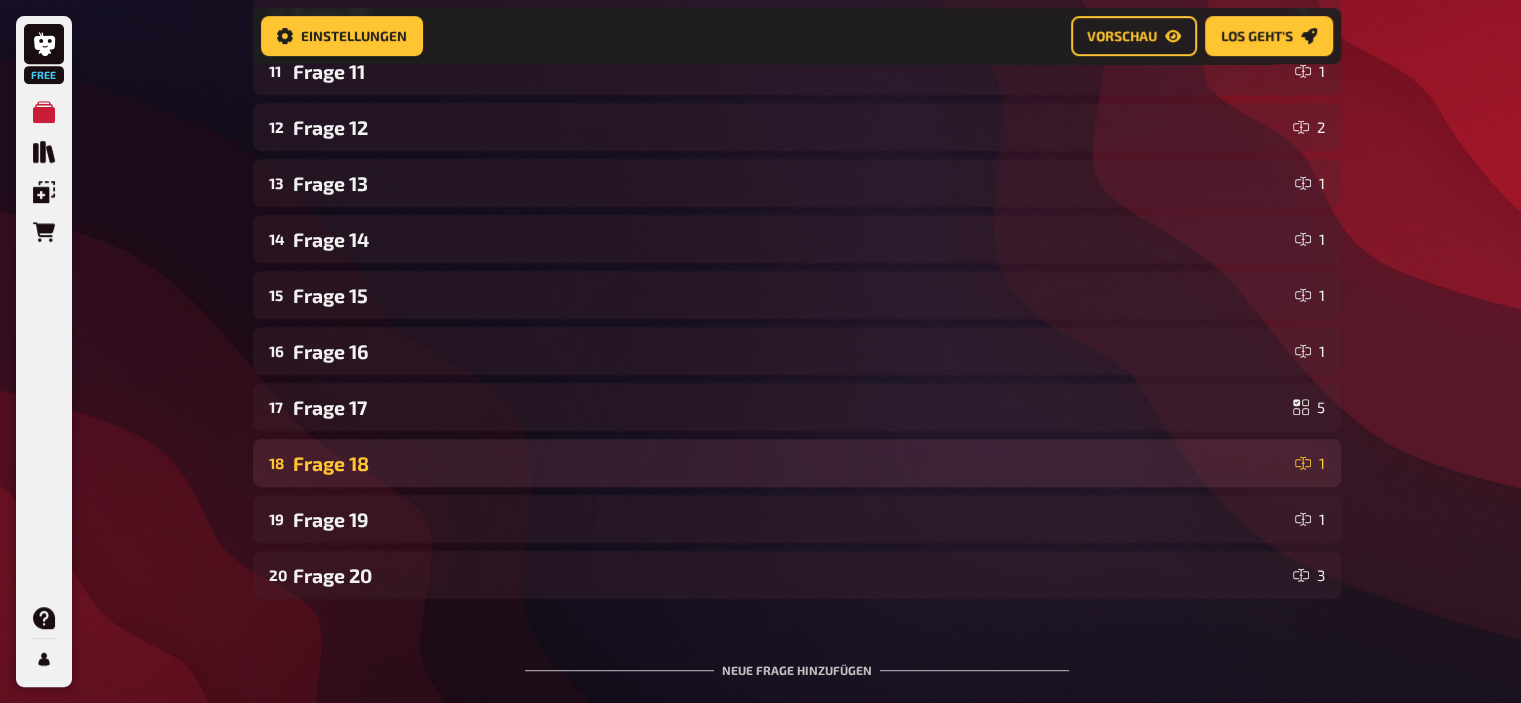click on "Frage 18" at bounding box center [790, 463] 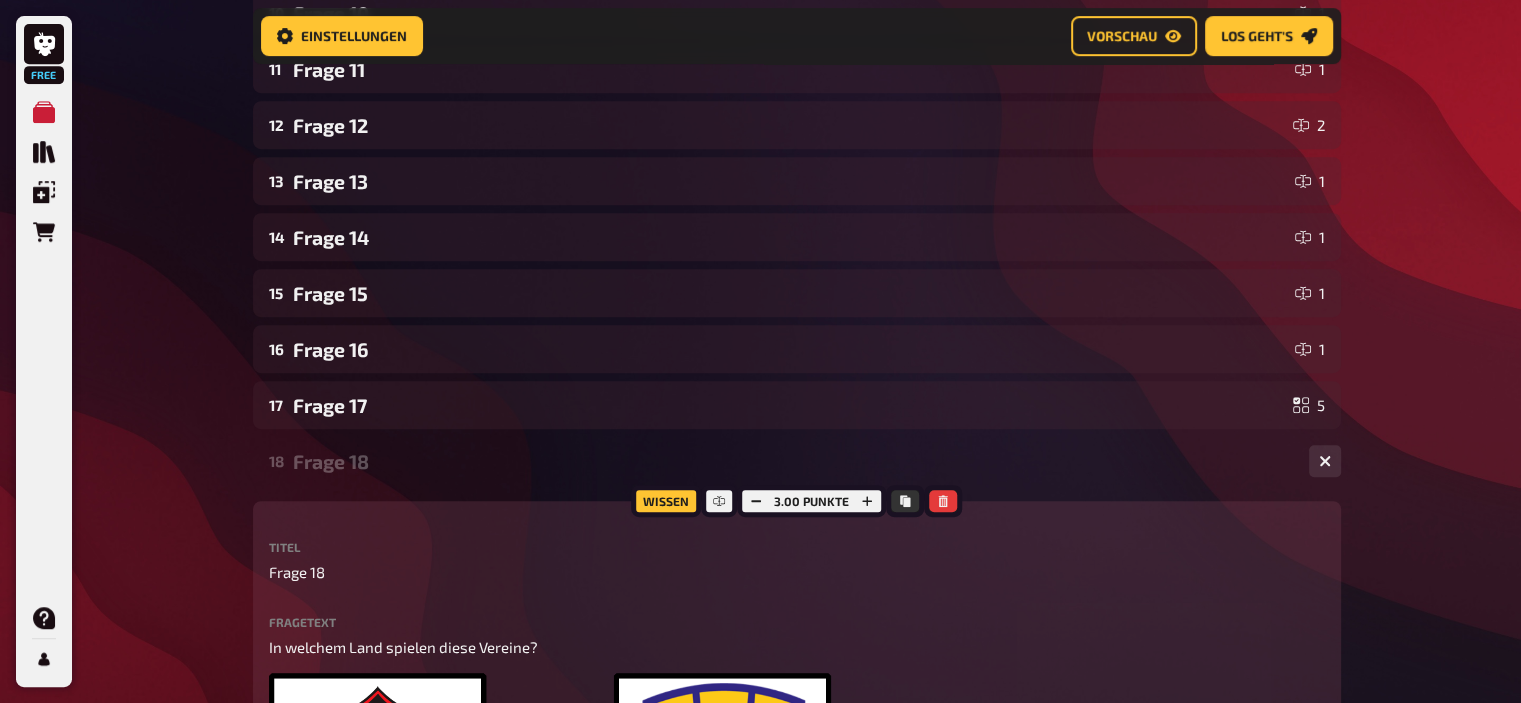 scroll, scrollTop: 912, scrollLeft: 0, axis: vertical 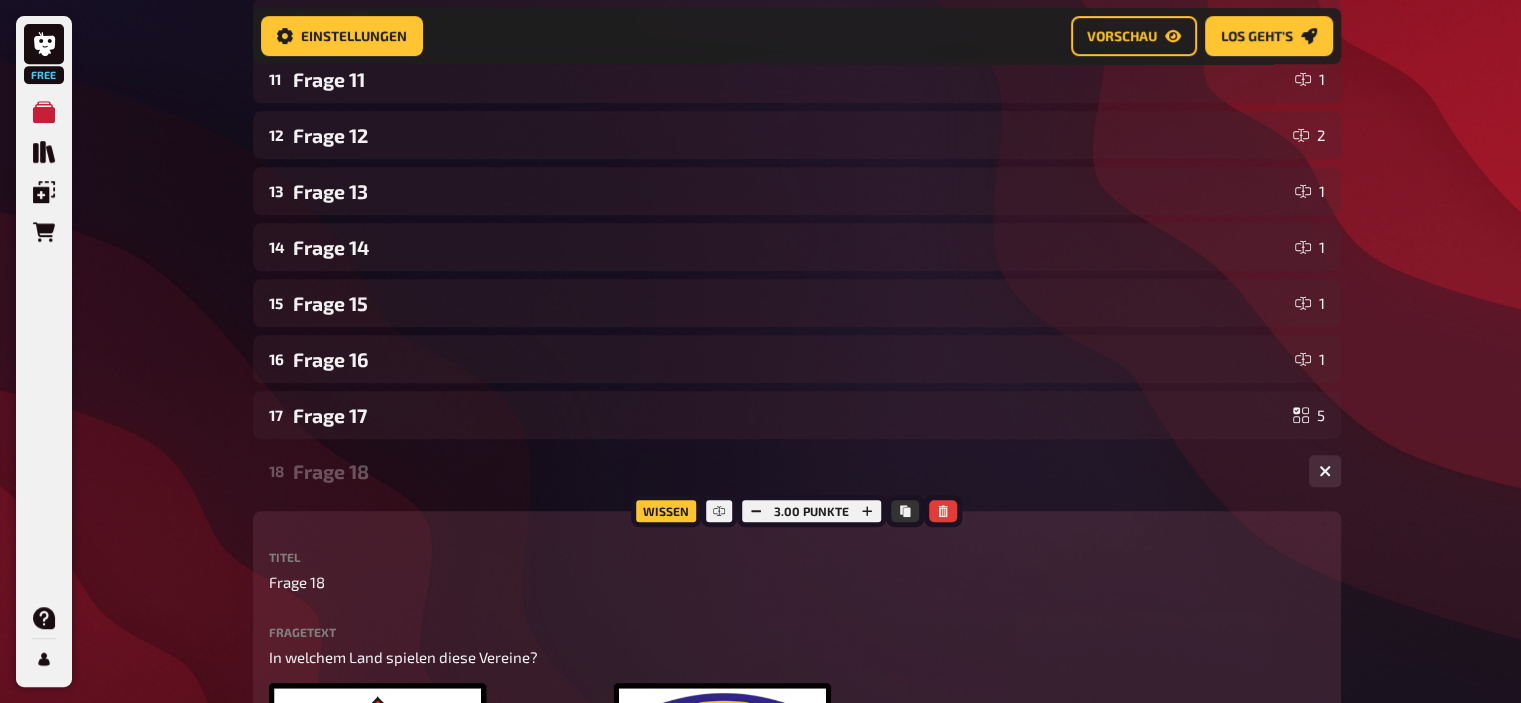 click on "Frage 18" at bounding box center [793, 471] 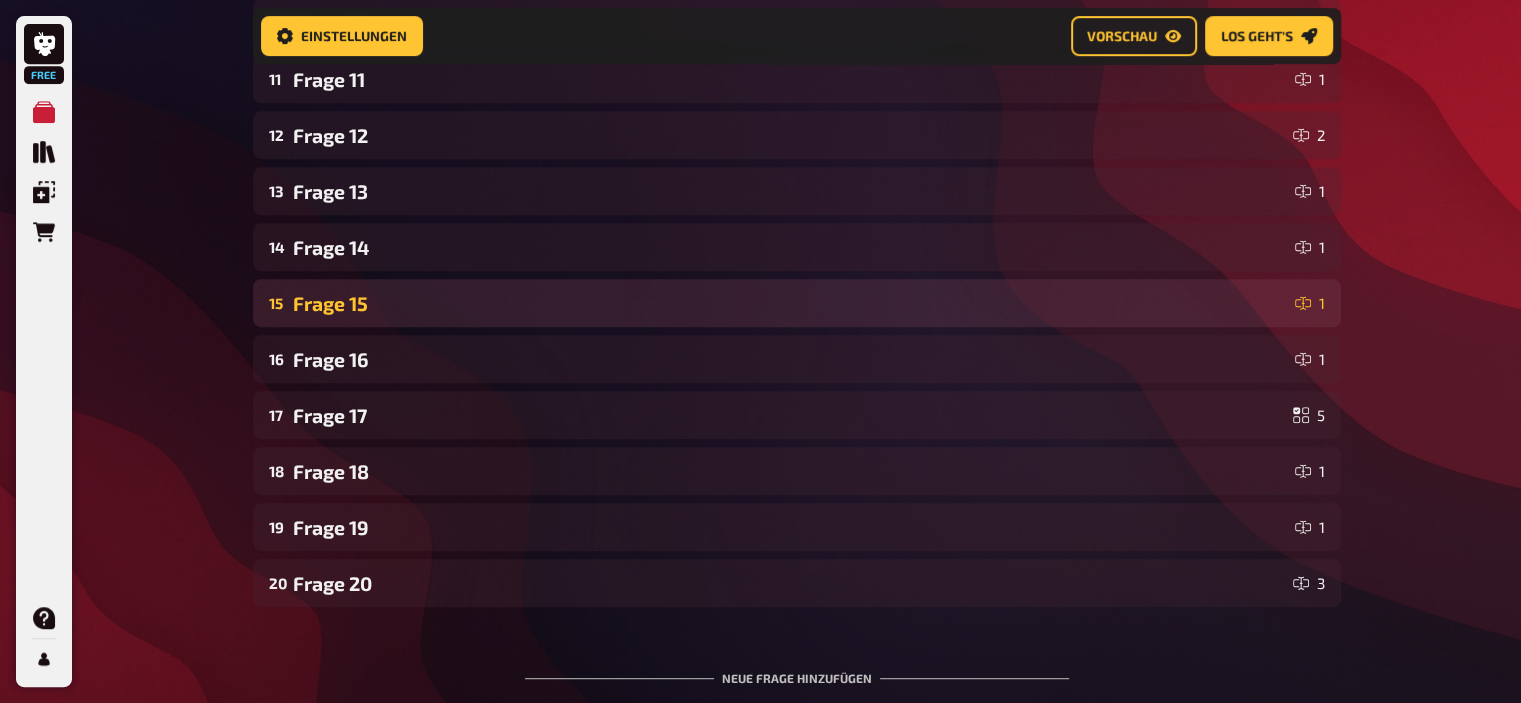 click on "Frage 15" at bounding box center (790, 303) 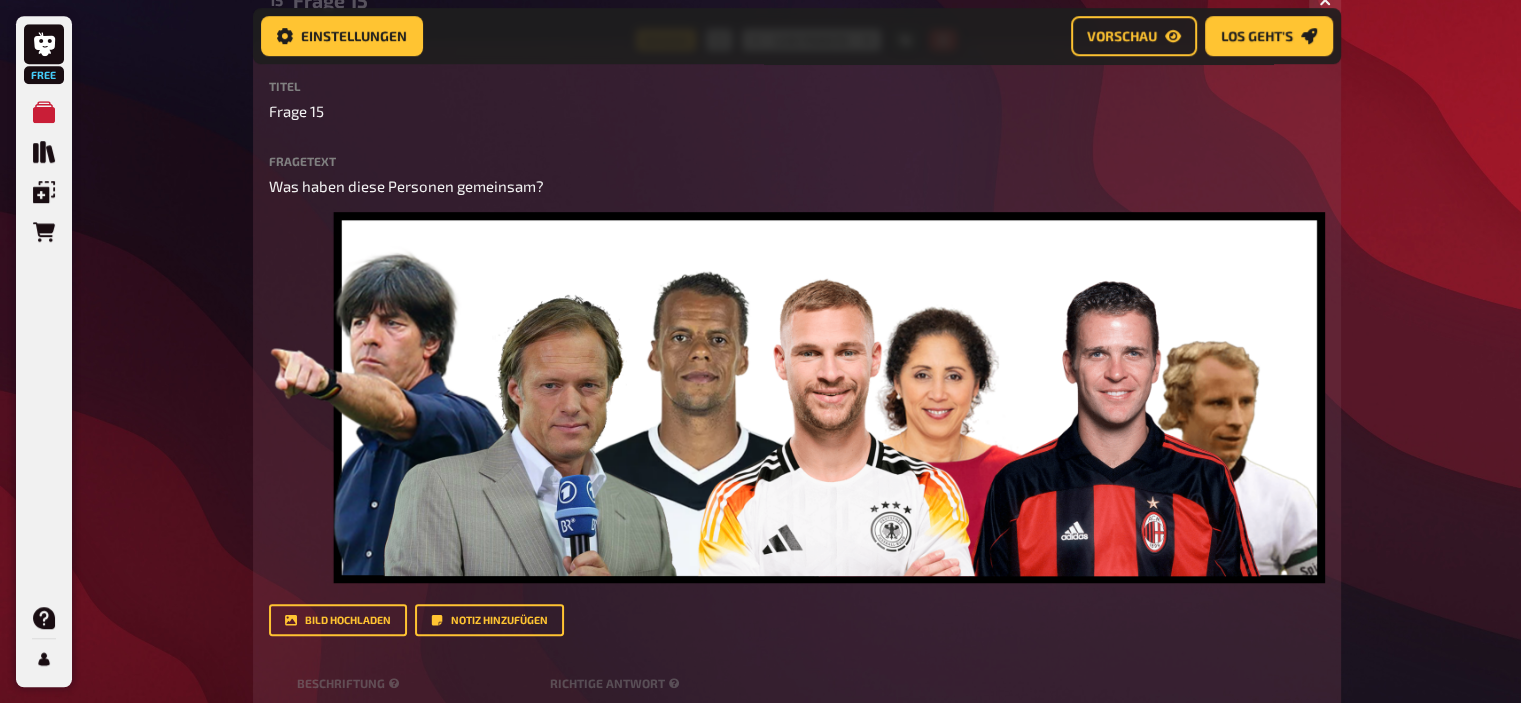 scroll, scrollTop: 1214, scrollLeft: 0, axis: vertical 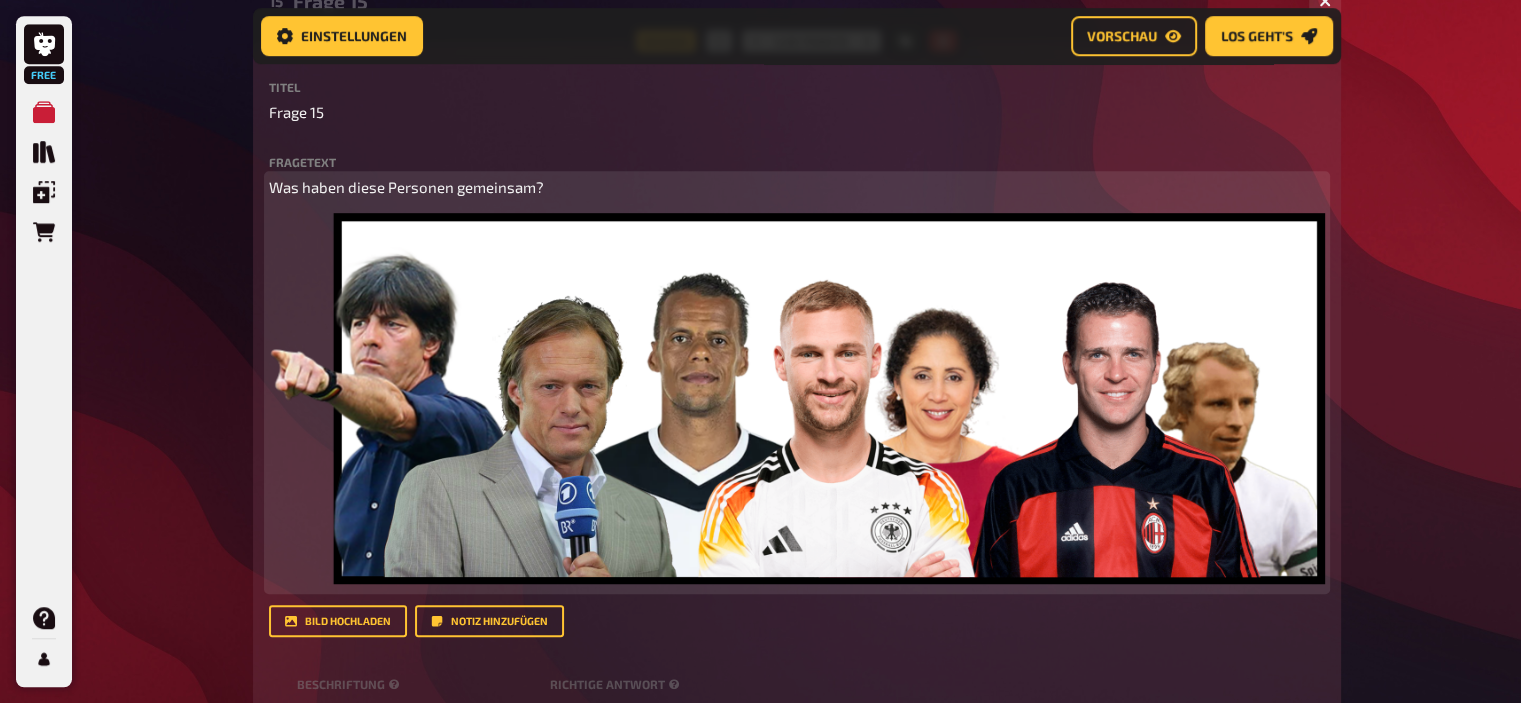 click on "Was haben diese Personen gemeinsam?" at bounding box center [797, 187] 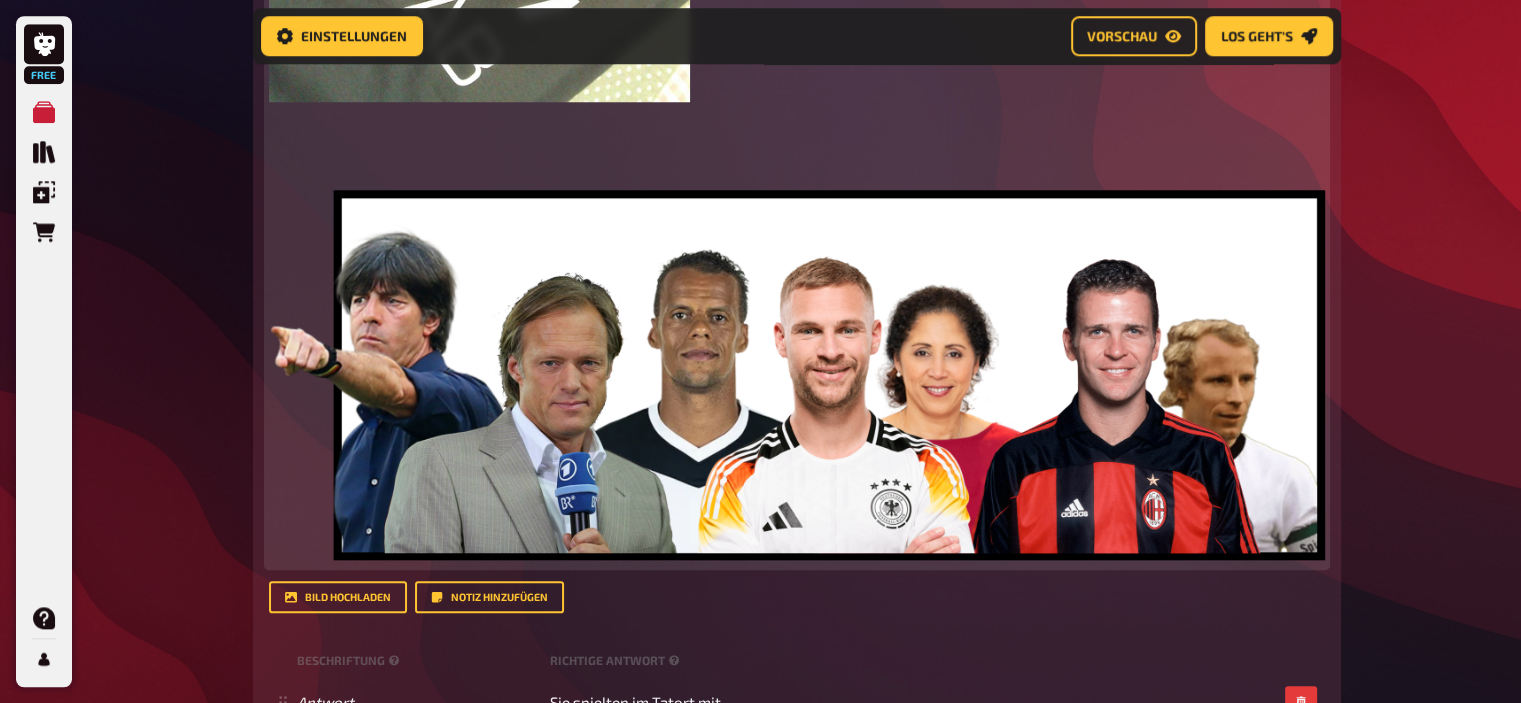 scroll, scrollTop: 1898, scrollLeft: 0, axis: vertical 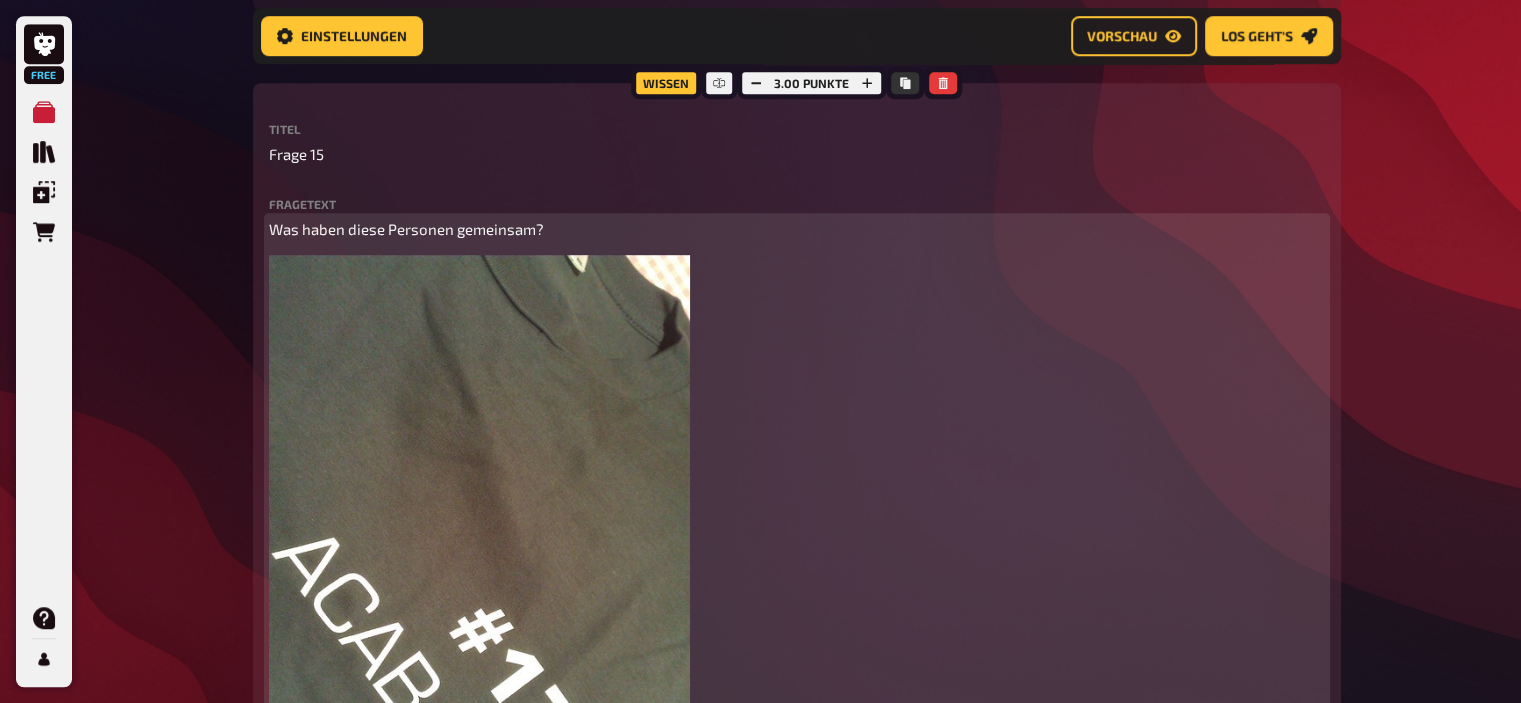 click on "Was haben diese Personen gemeinsam?" at bounding box center (797, 229) 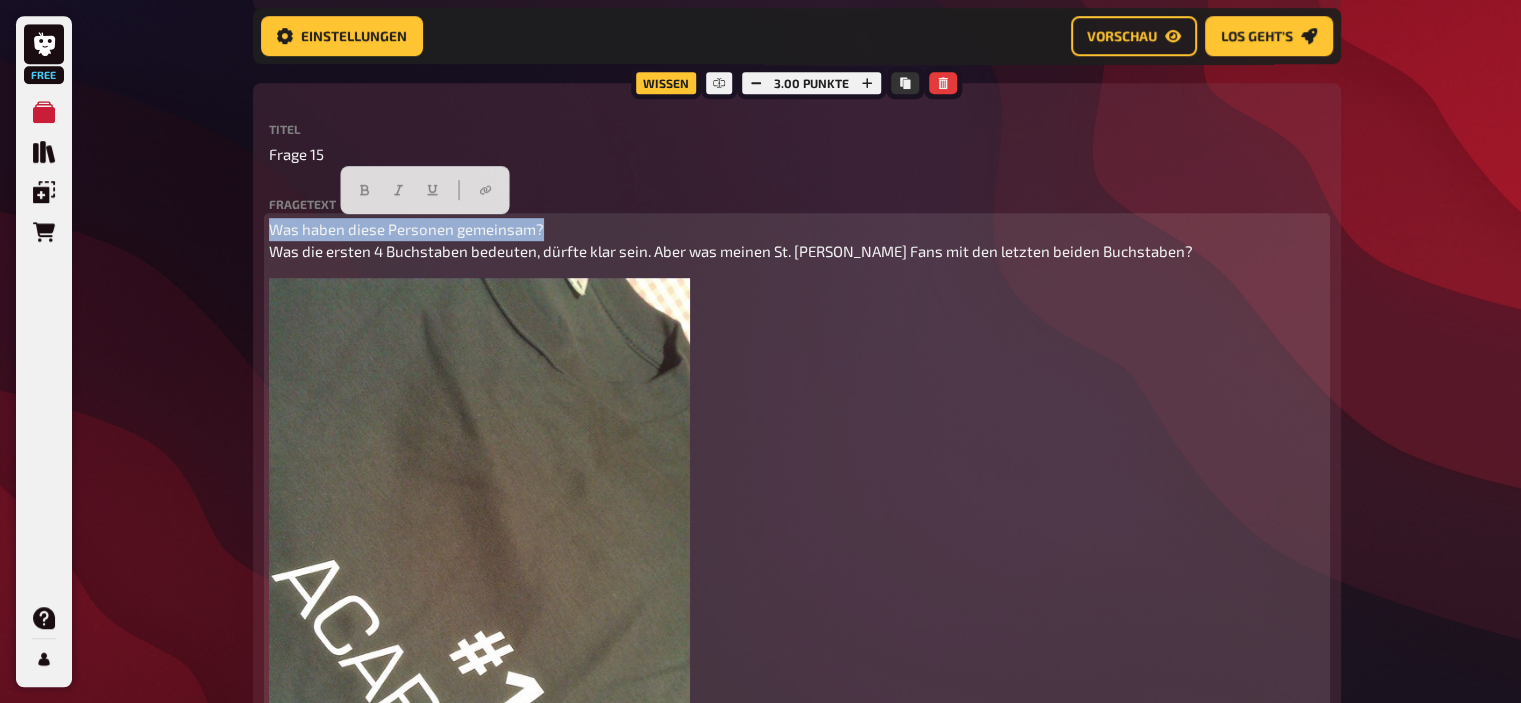 drag, startPoint x: 570, startPoint y: 224, endPoint x: 214, endPoint y: 203, distance: 356.61884 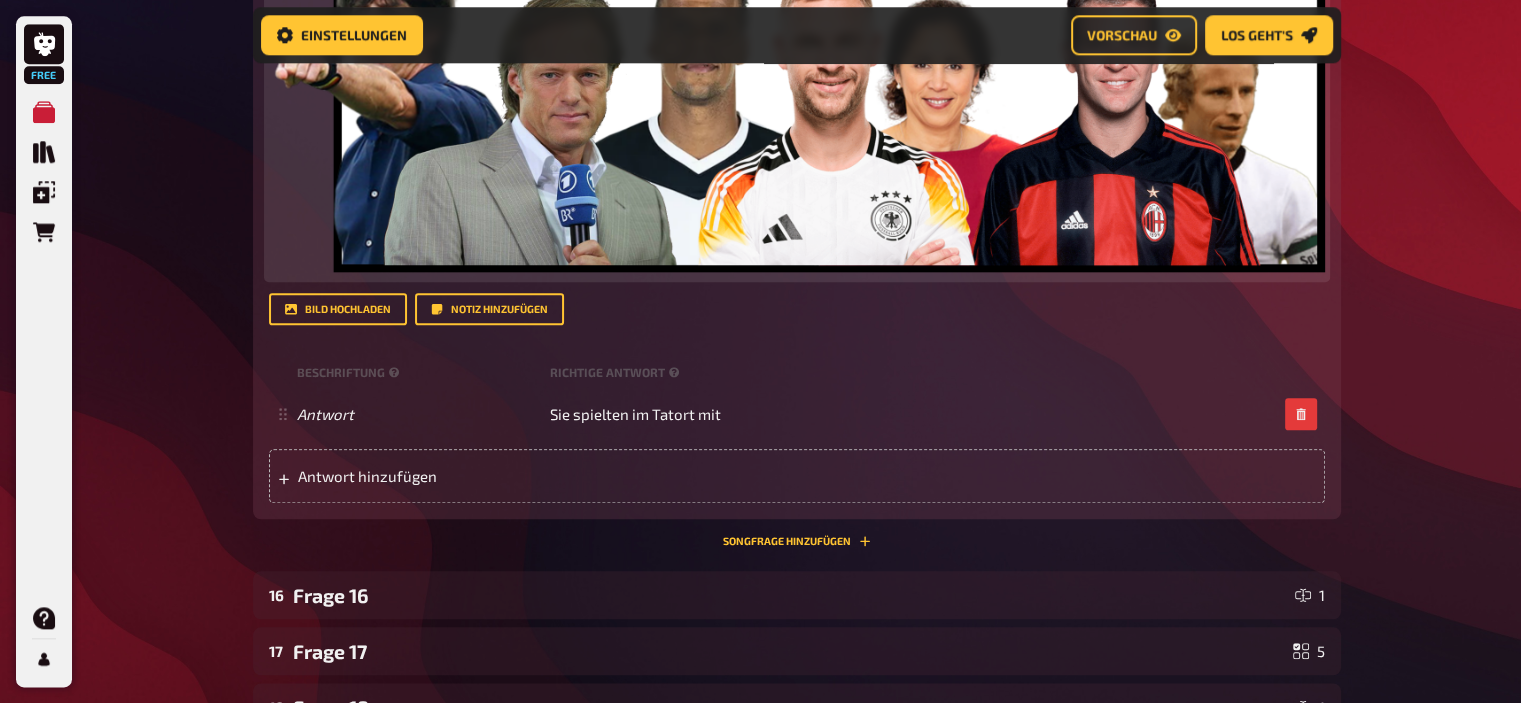 scroll, scrollTop: 2178, scrollLeft: 0, axis: vertical 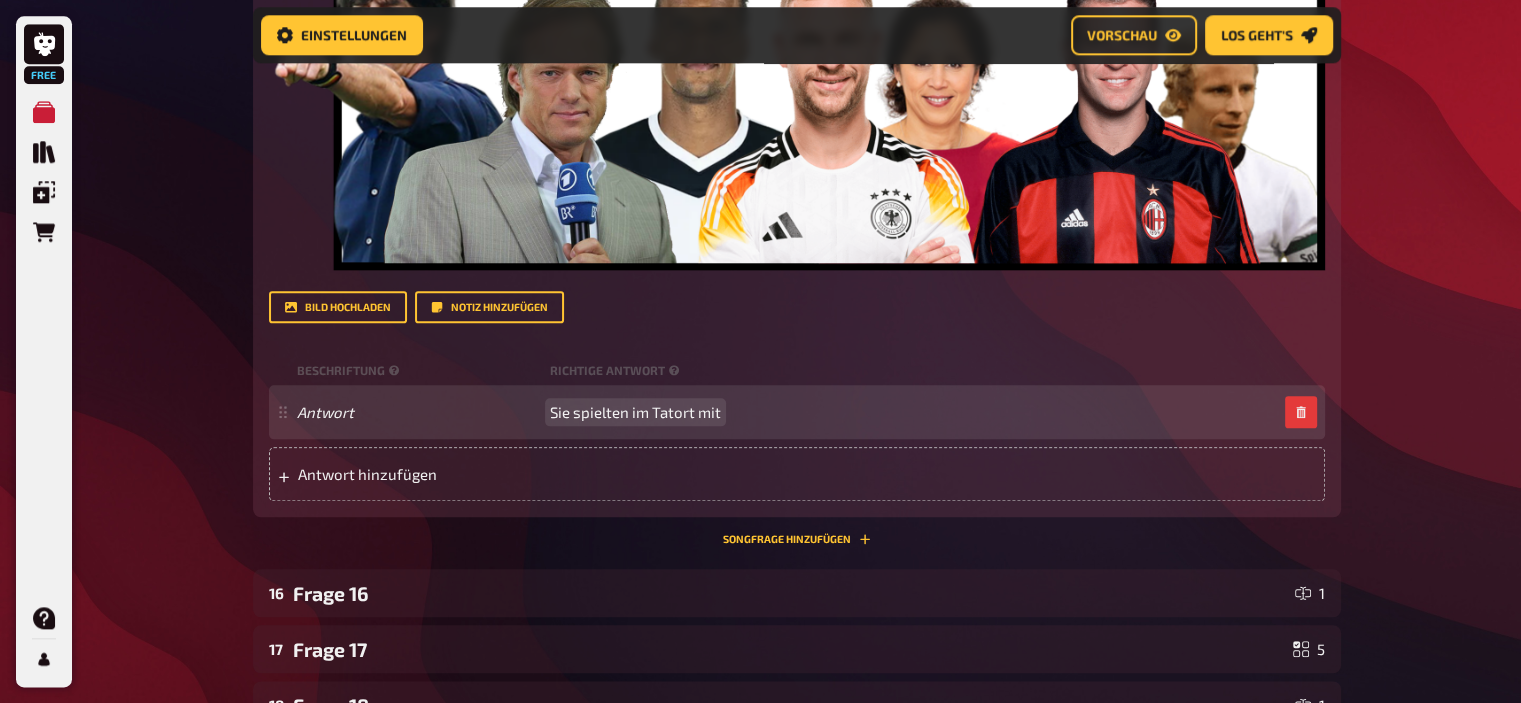 click on "Sie spielten im Tatort mit" at bounding box center [635, 412] 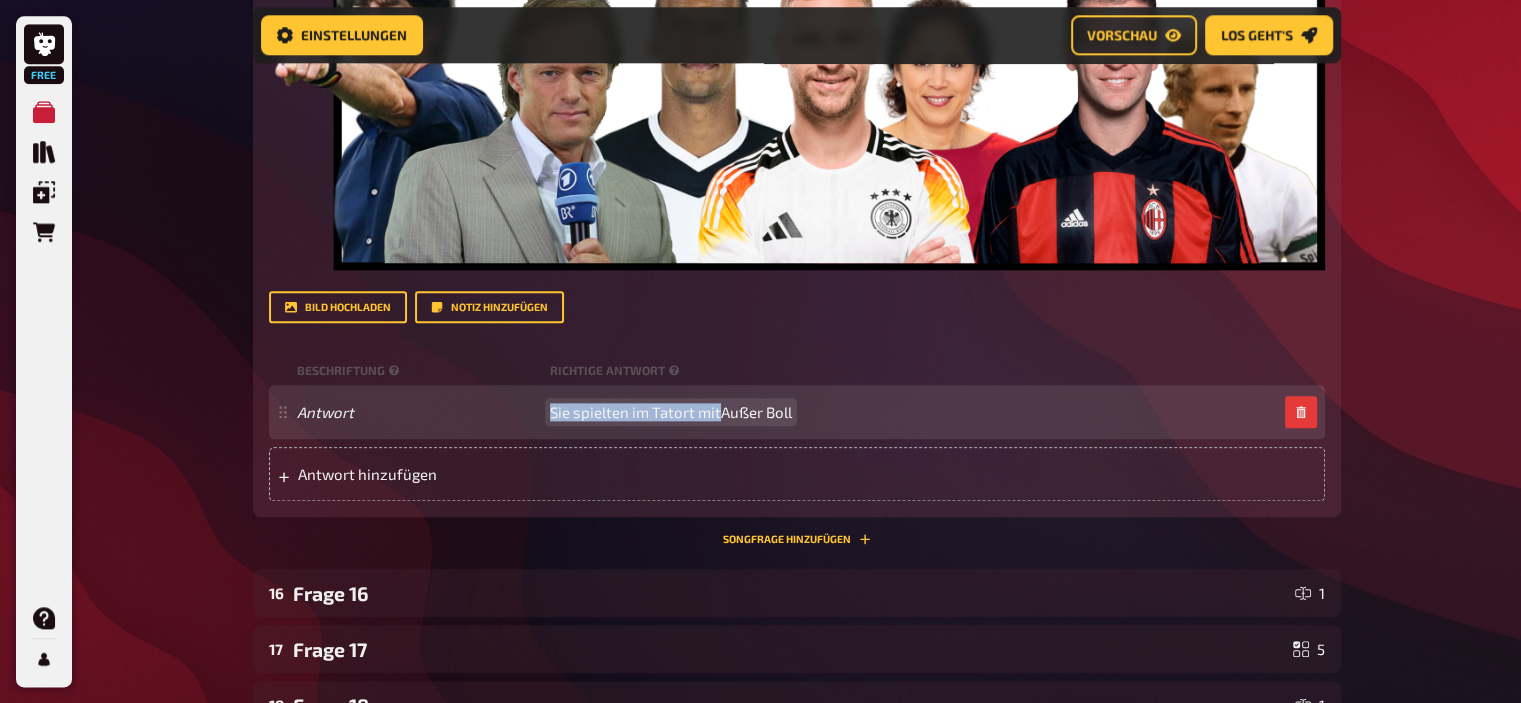 drag, startPoint x: 719, startPoint y: 415, endPoint x: 478, endPoint y: 415, distance: 241 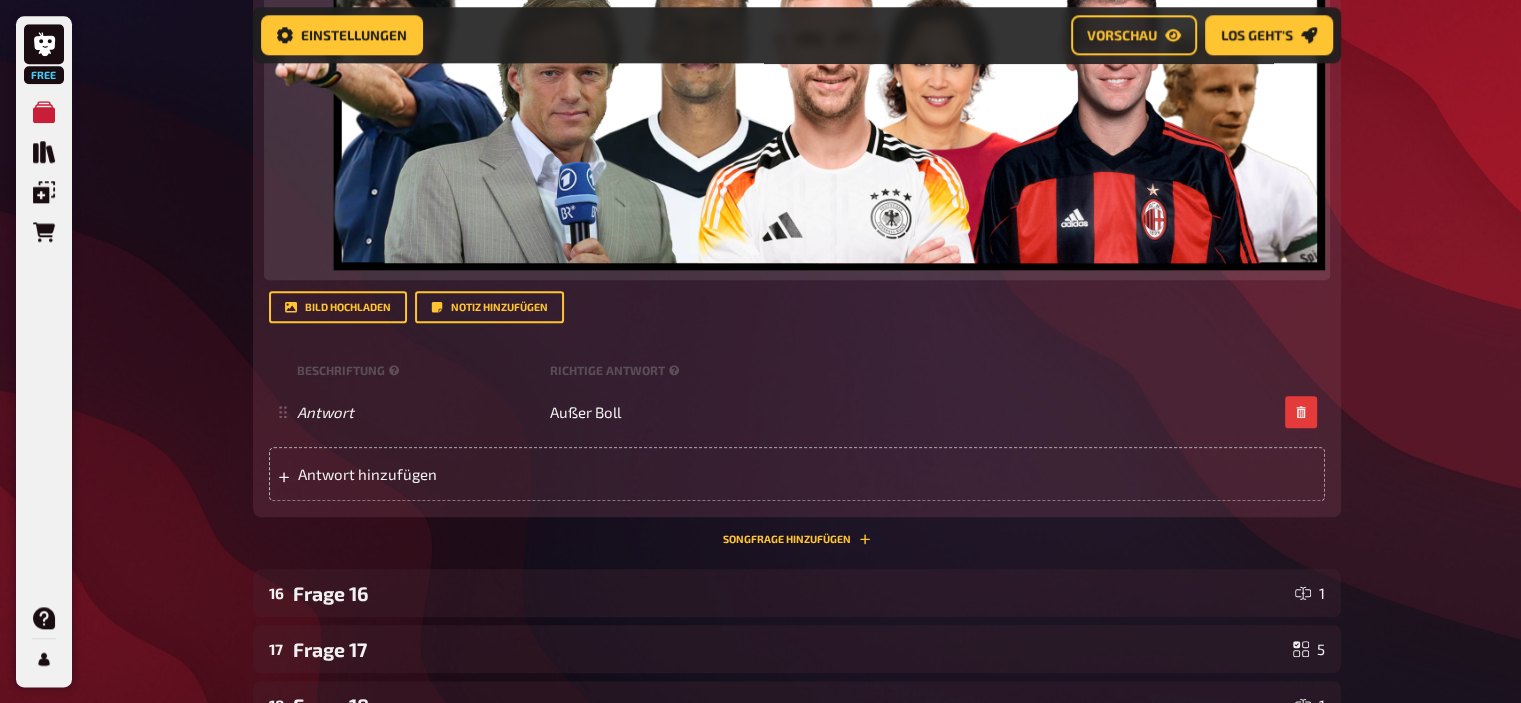 click at bounding box center [797, 85] 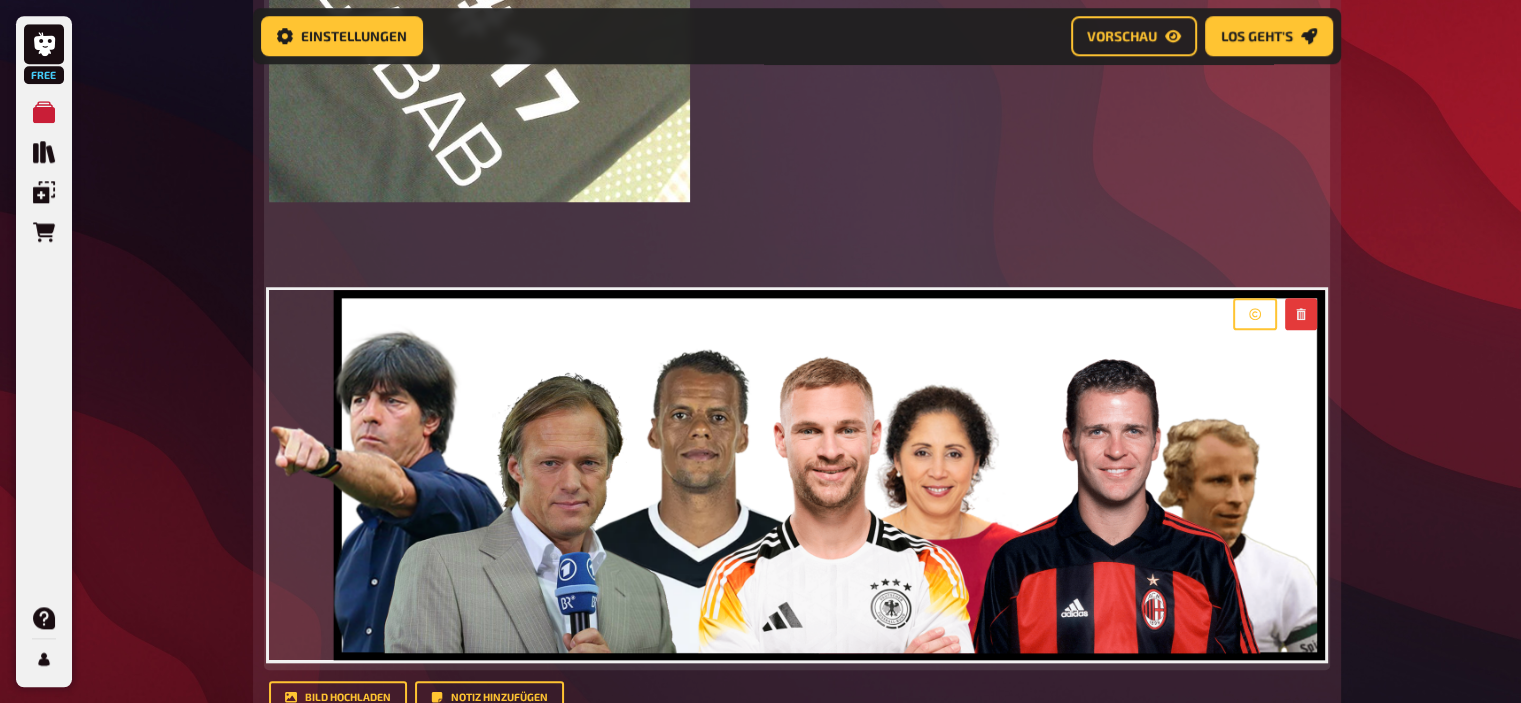 scroll, scrollTop: 1750, scrollLeft: 0, axis: vertical 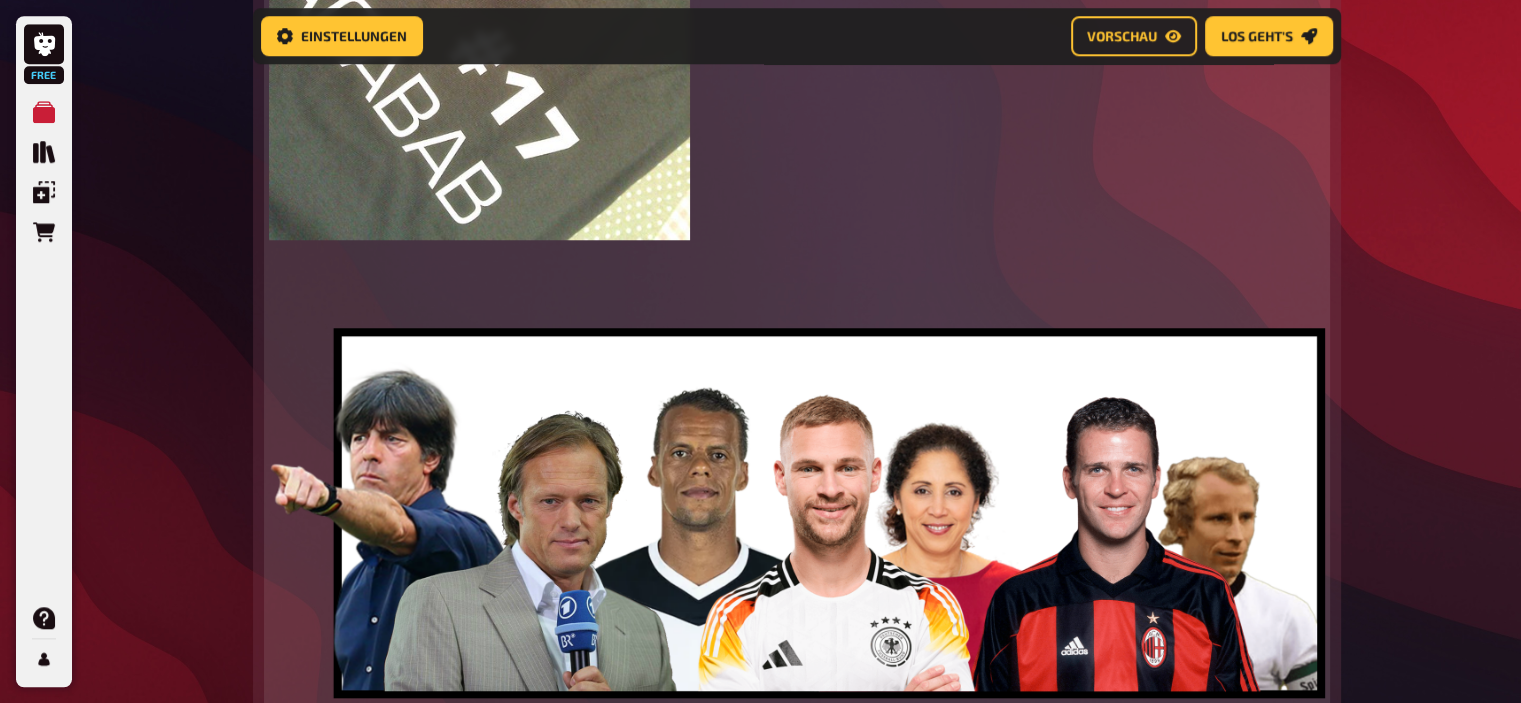 click 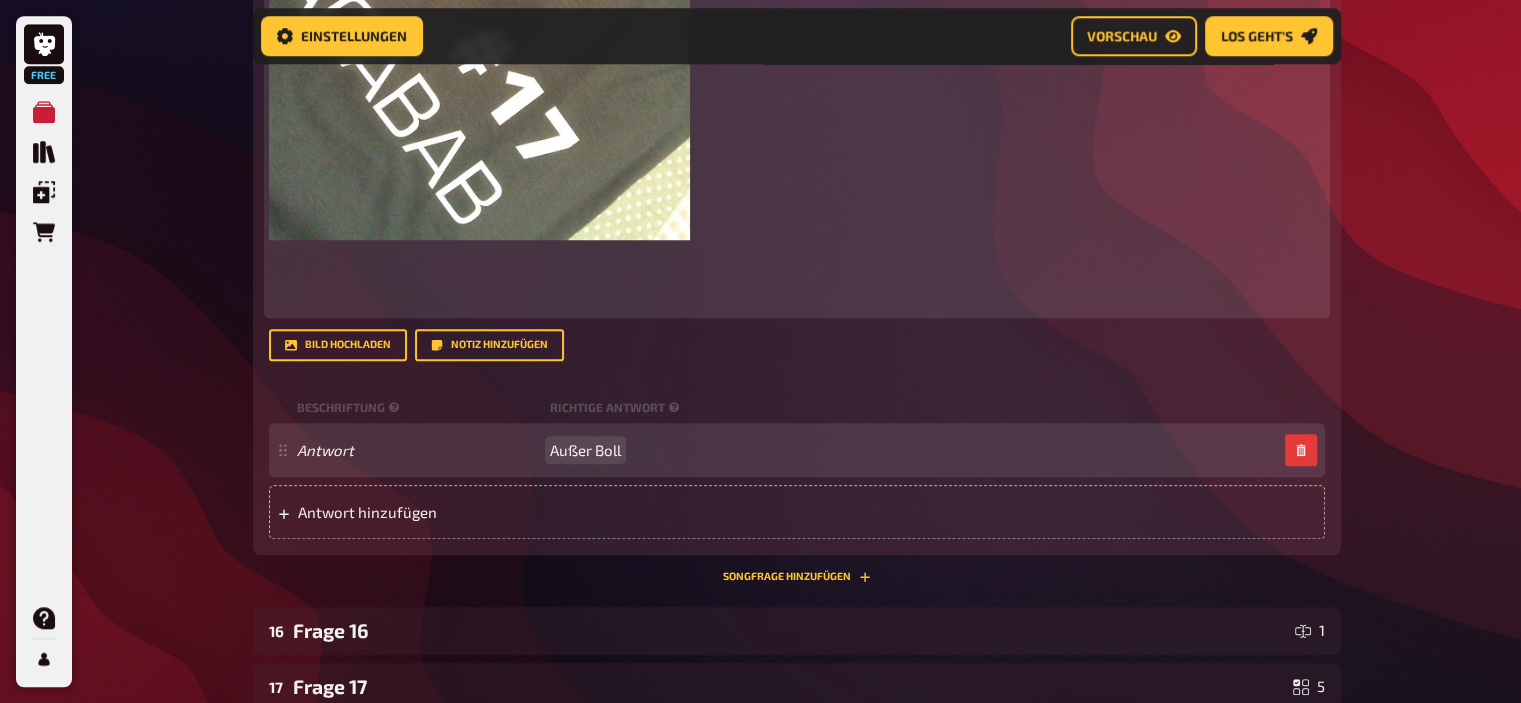 click on "Außer Boll" at bounding box center [585, 450] 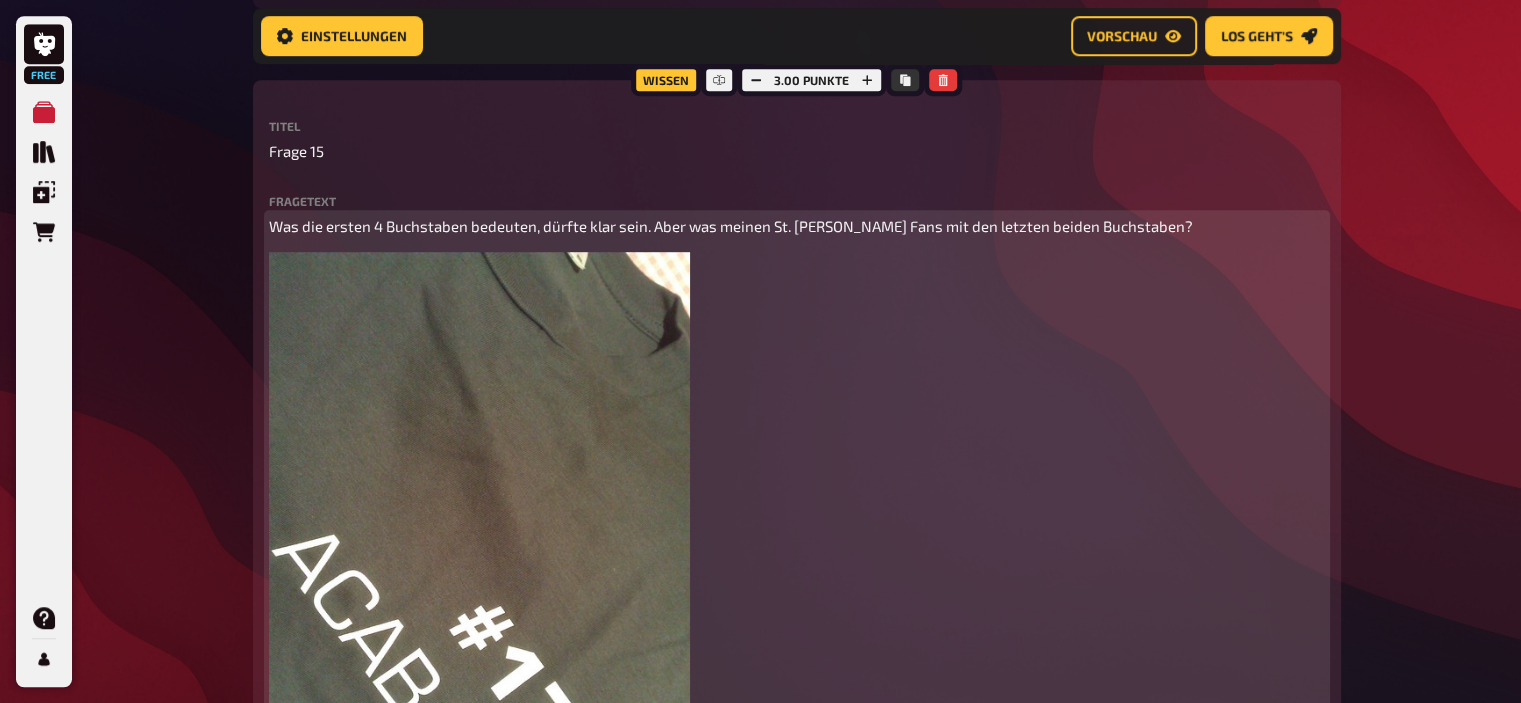 scroll, scrollTop: 1182, scrollLeft: 0, axis: vertical 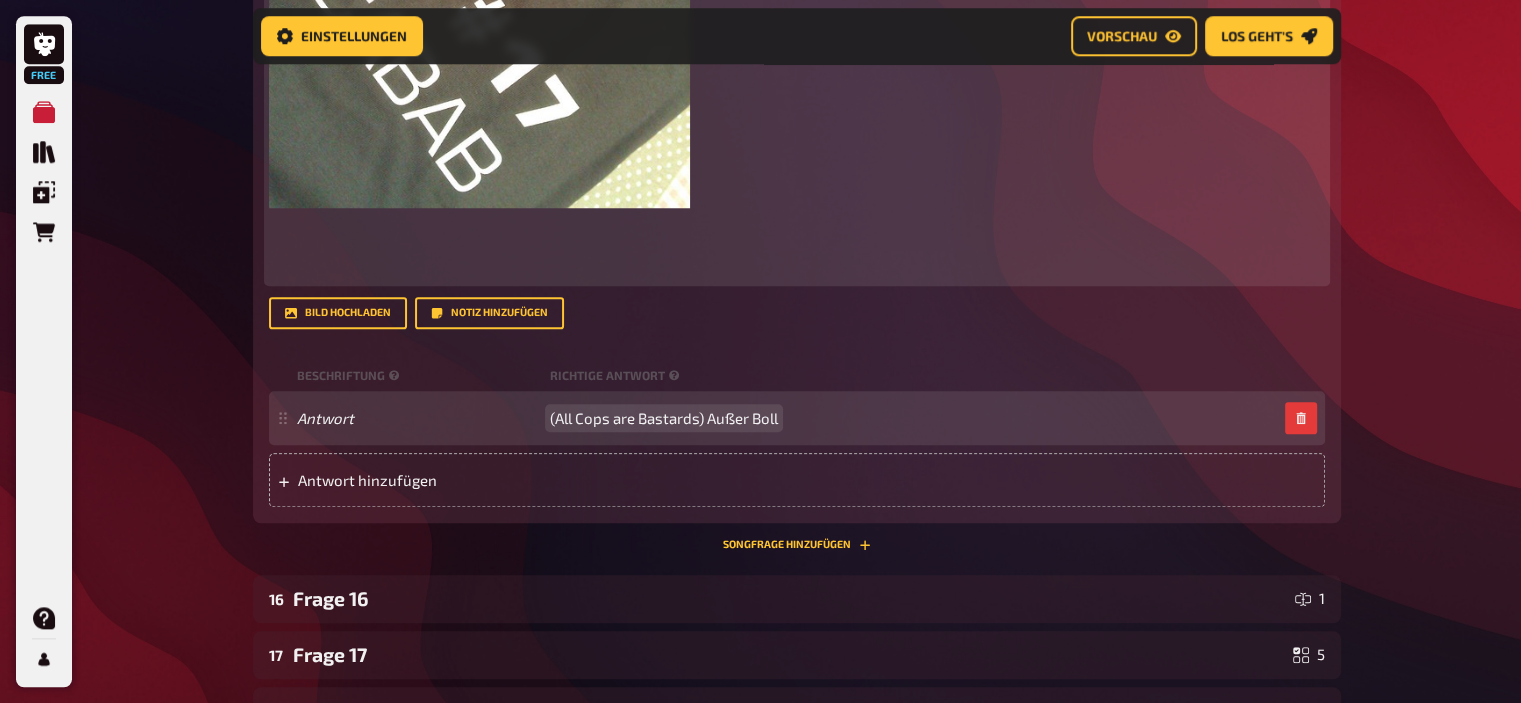 click on "(All Cops are Bastards) Außer Boll" at bounding box center (664, 418) 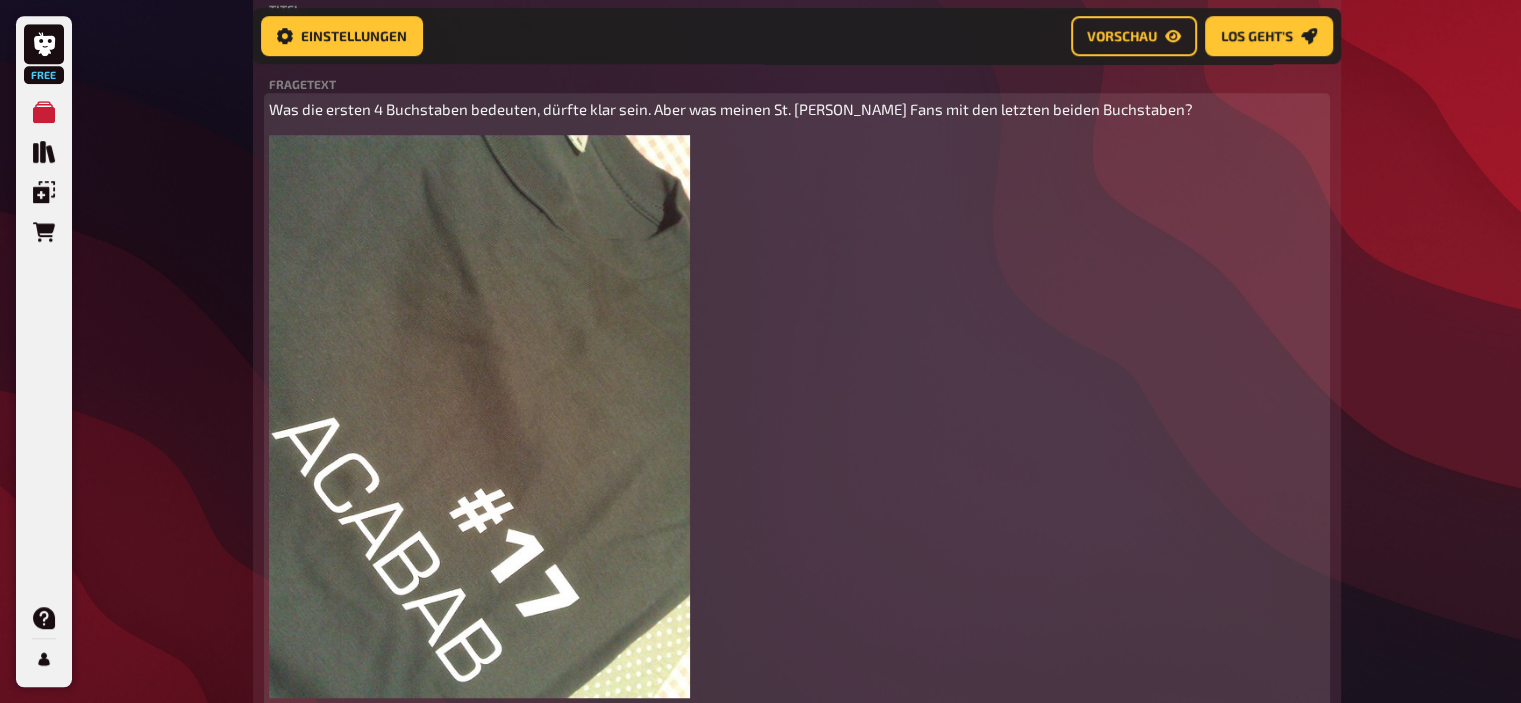 scroll, scrollTop: 1346, scrollLeft: 0, axis: vertical 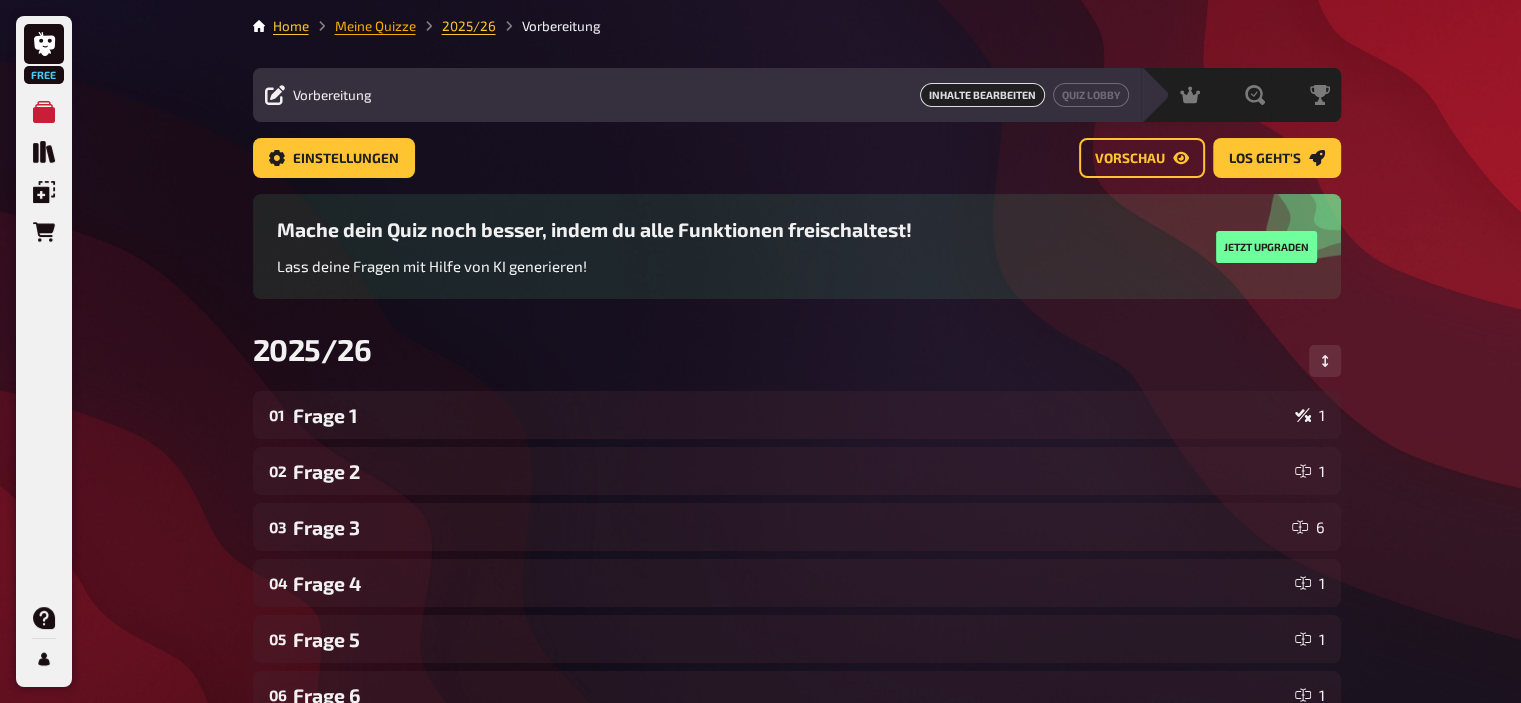 click on "Meine Quizze" at bounding box center (375, 26) 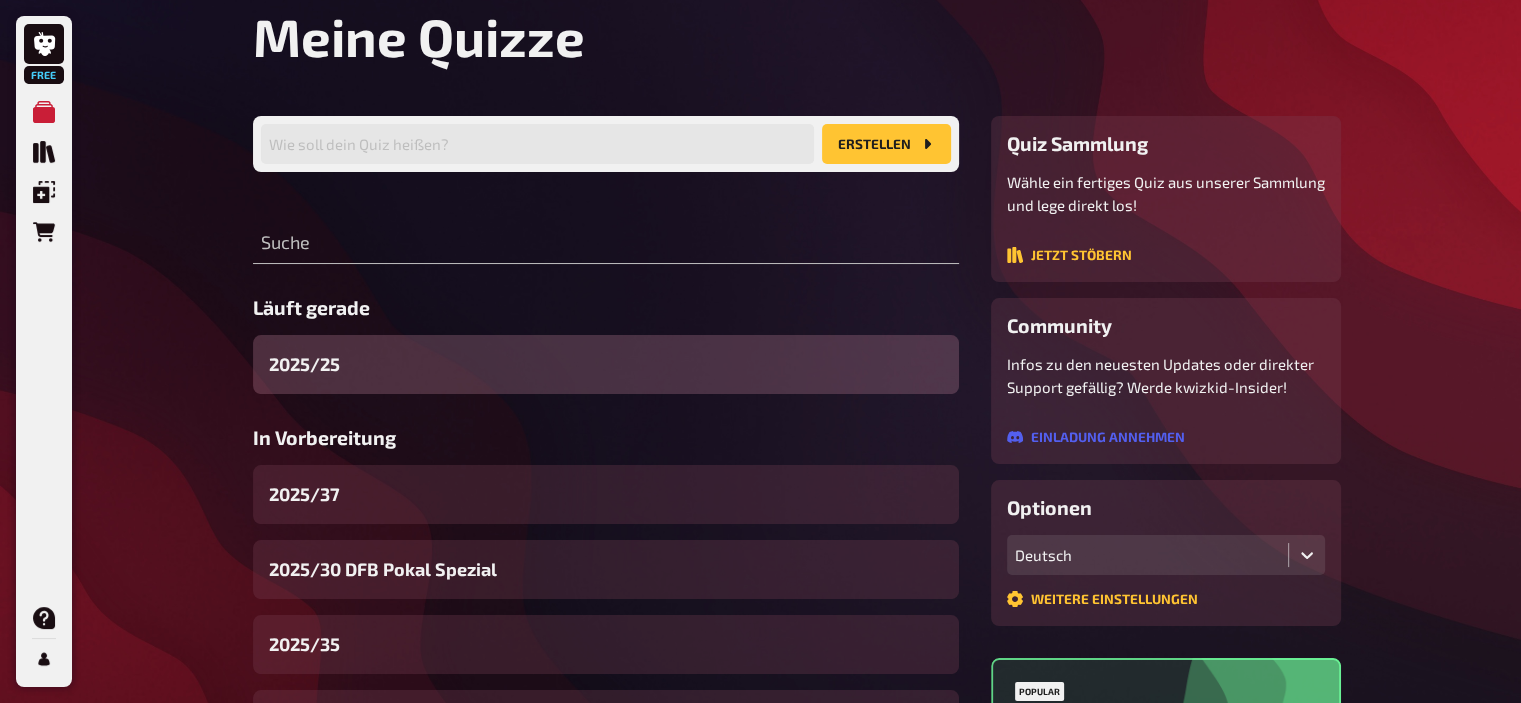 scroll, scrollTop: 58, scrollLeft: 0, axis: vertical 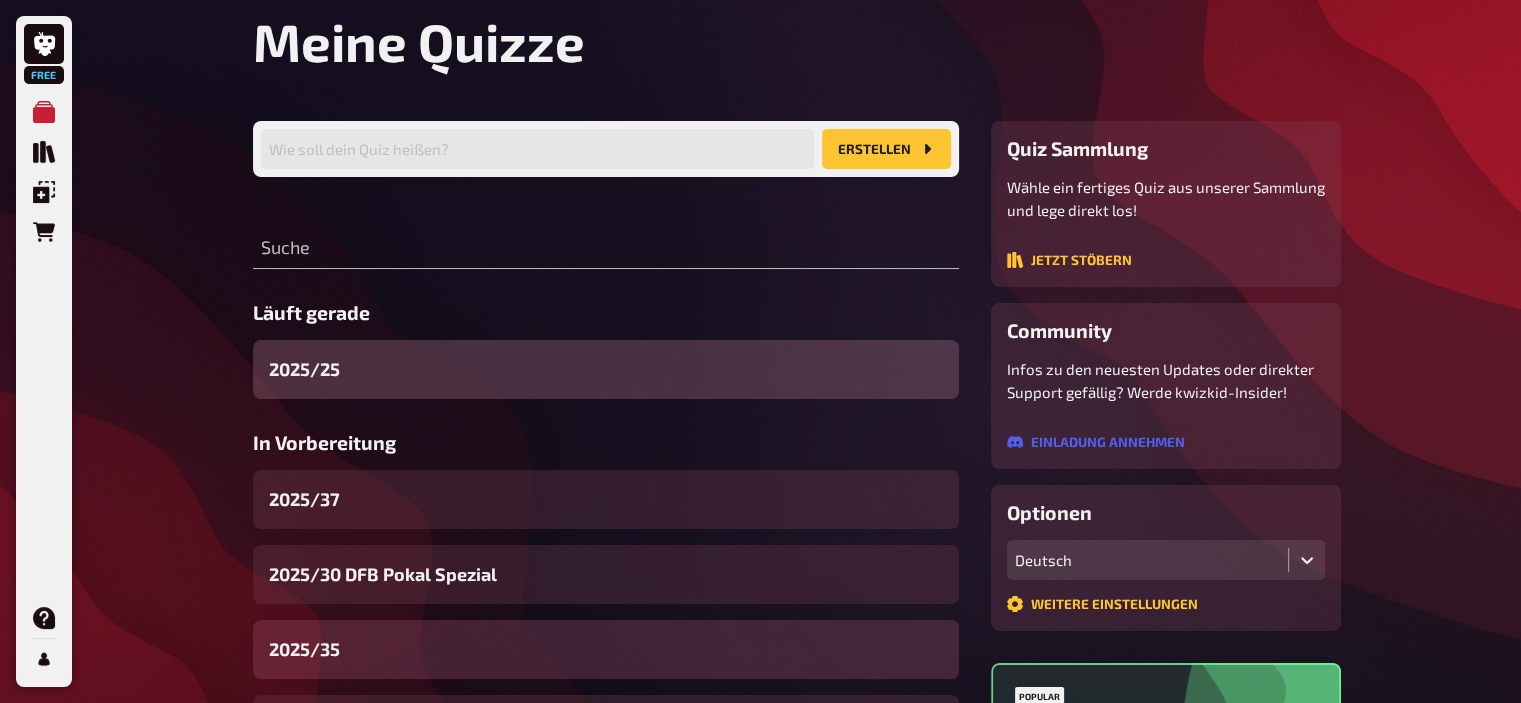 click on "2025/35" at bounding box center (606, 649) 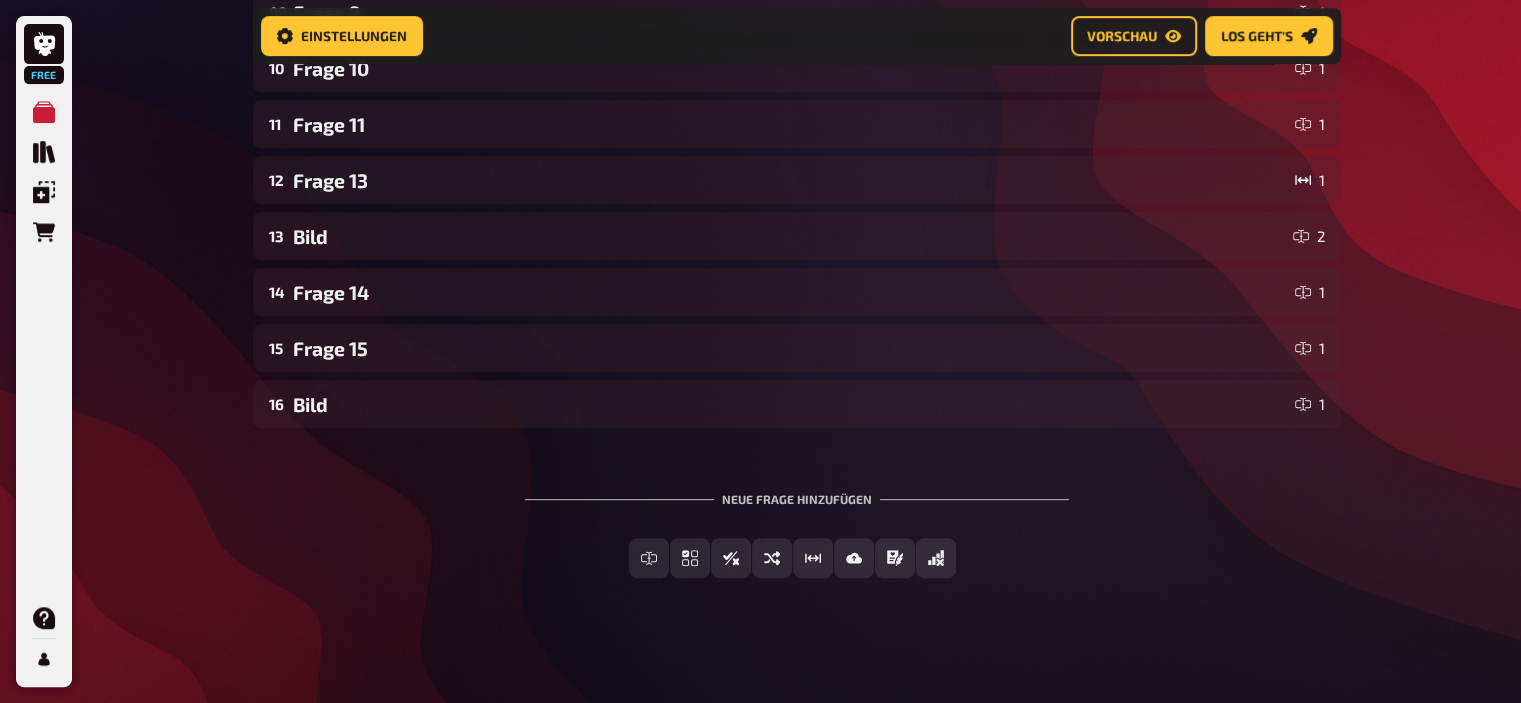 scroll, scrollTop: 871, scrollLeft: 0, axis: vertical 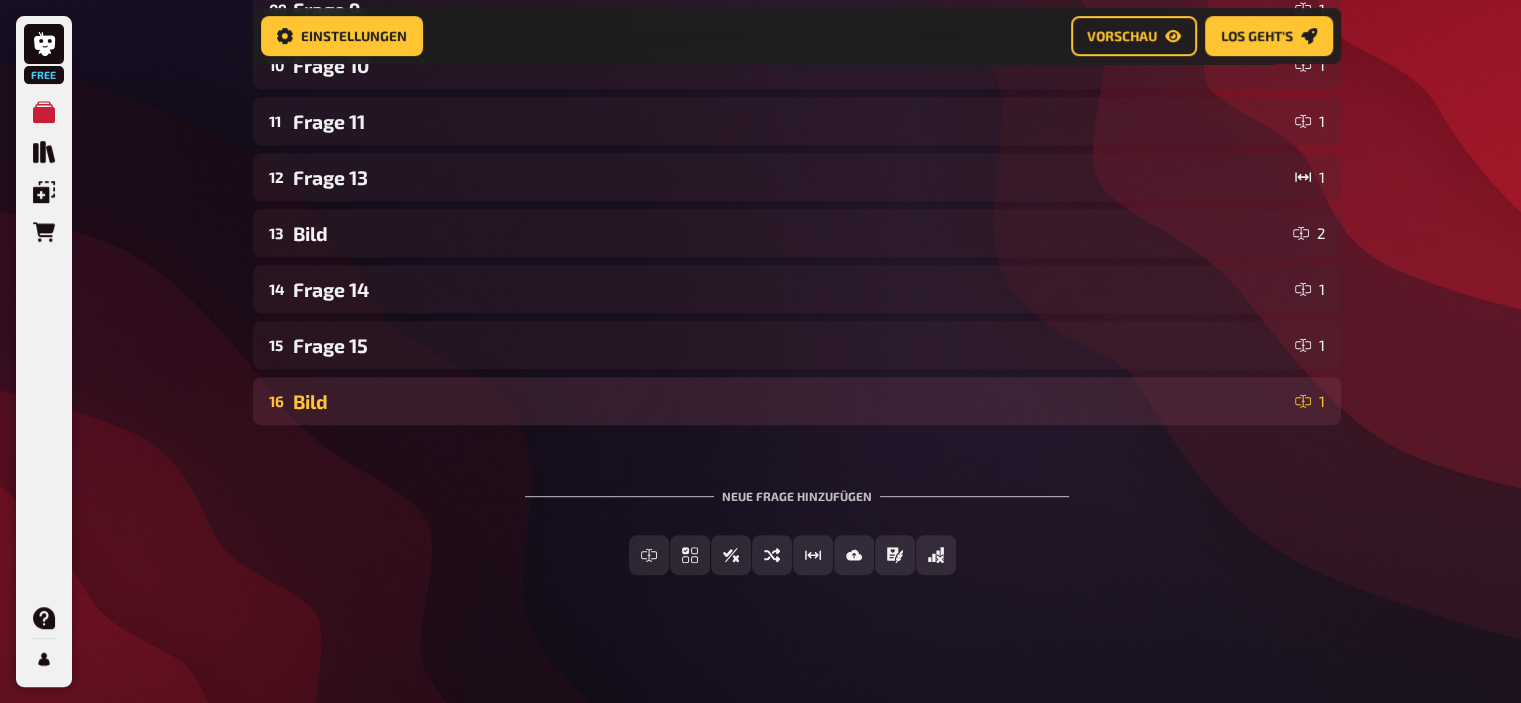 click on "Bild" at bounding box center (790, 401) 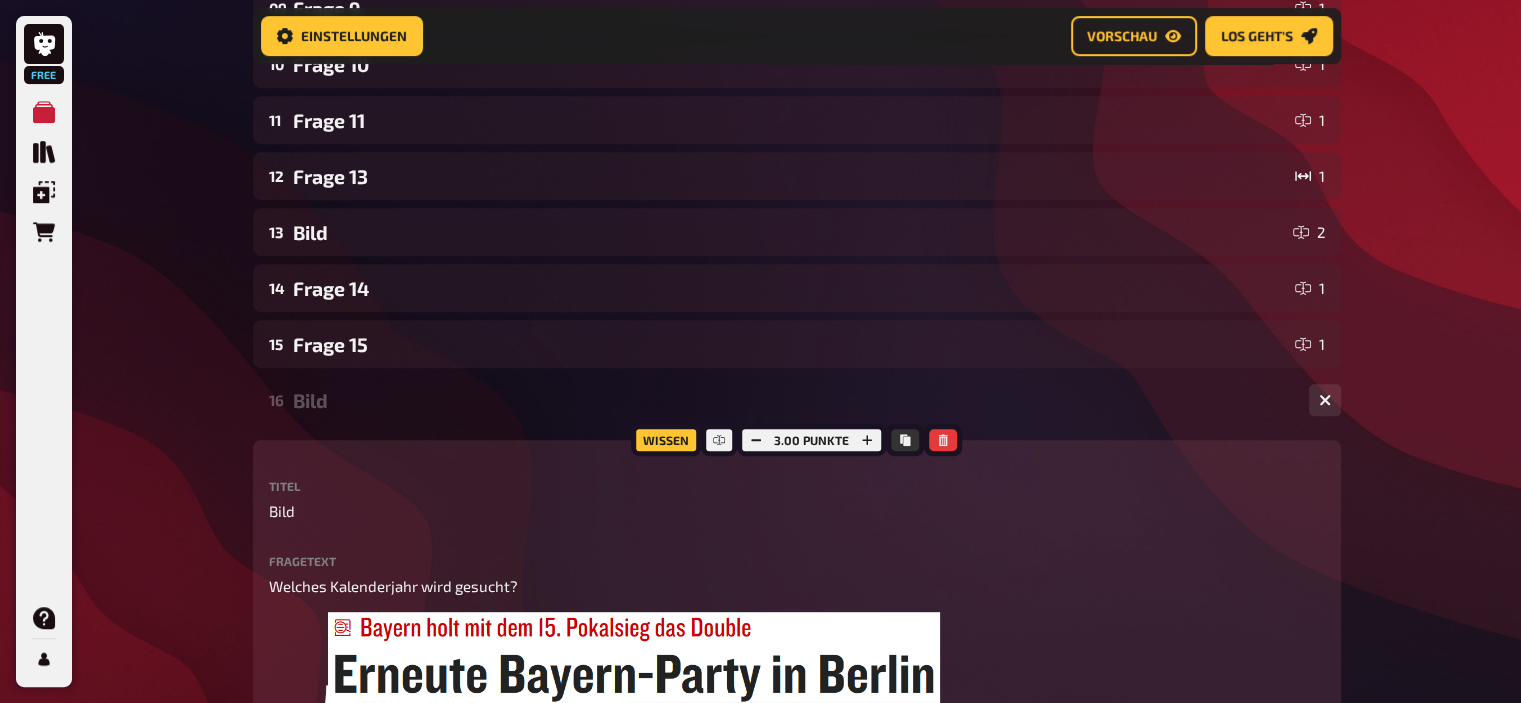 click on "Bild" at bounding box center (793, 400) 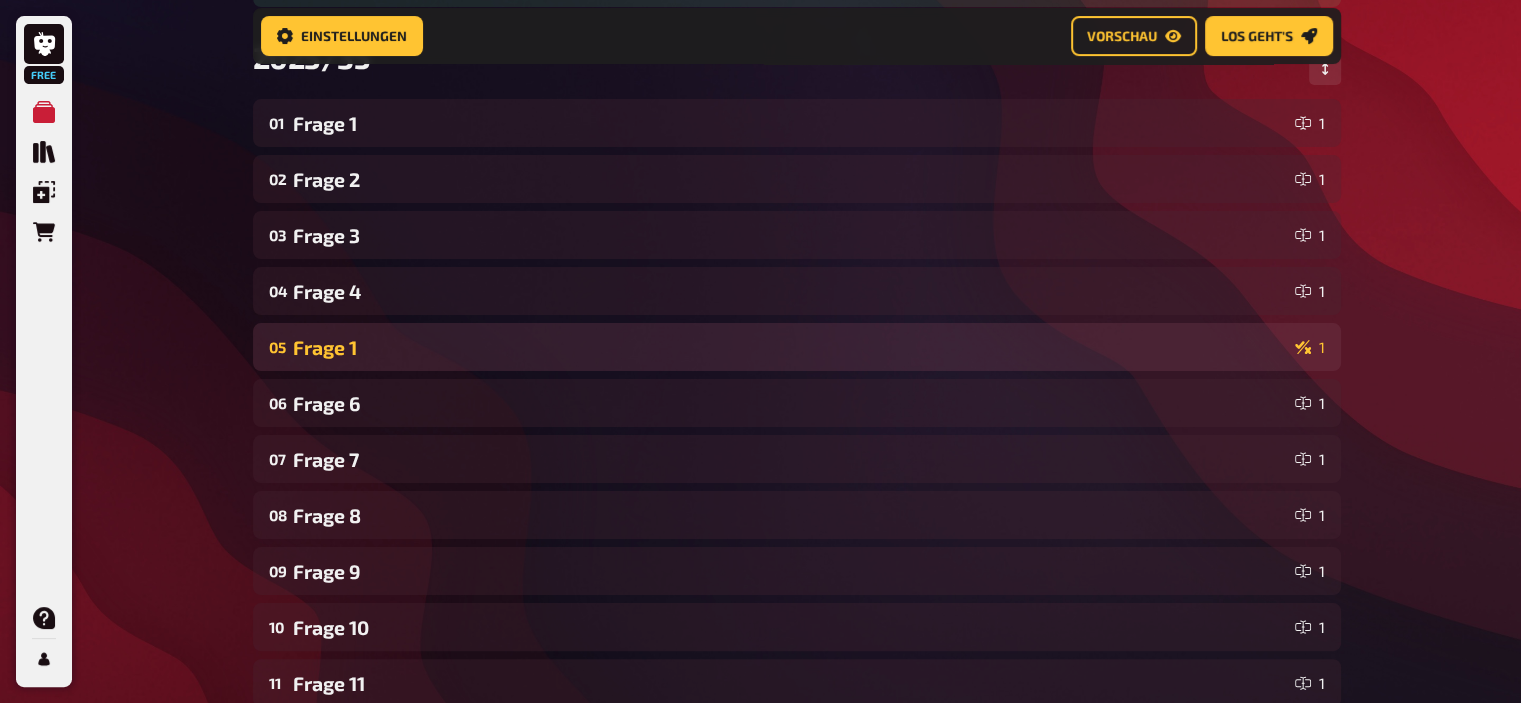 scroll, scrollTop: 0, scrollLeft: 0, axis: both 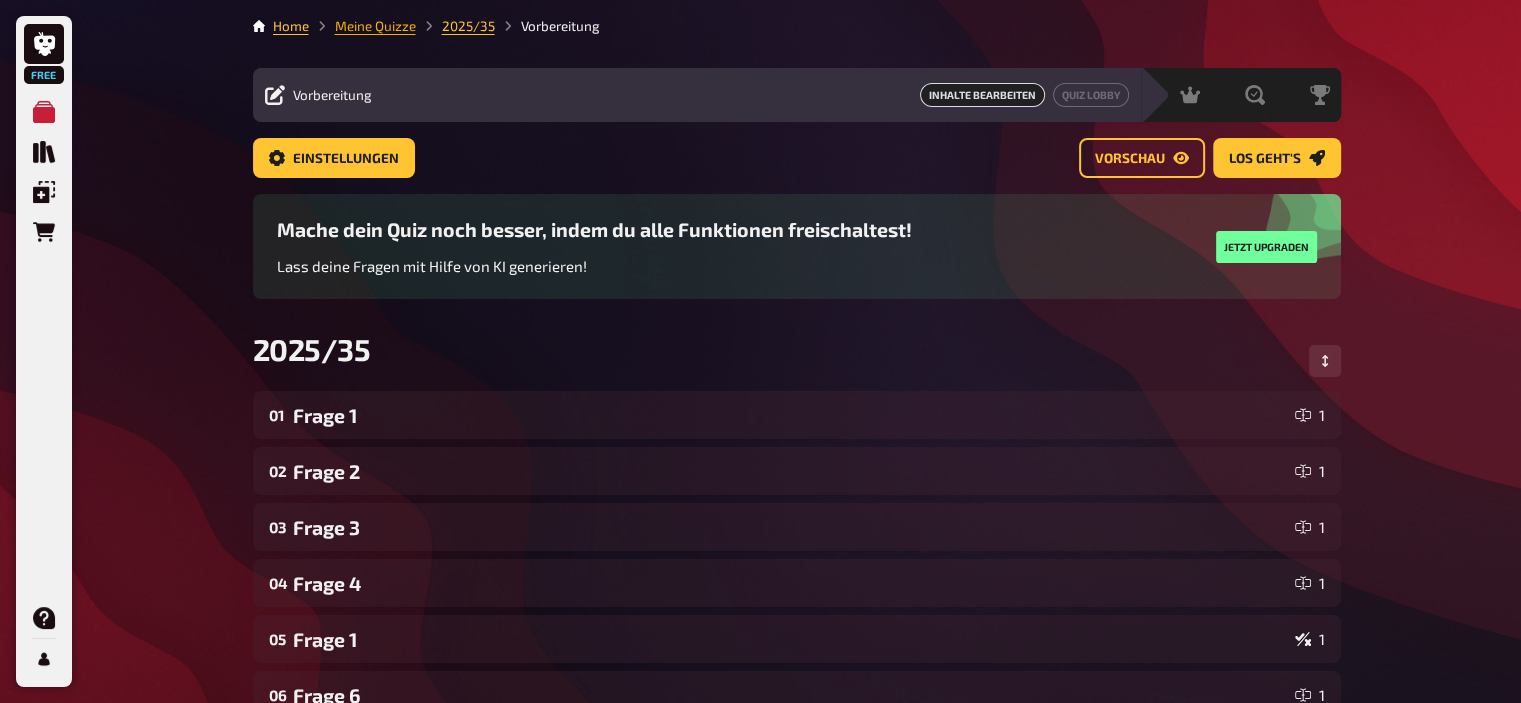 click on "Meine Quizze" at bounding box center (375, 26) 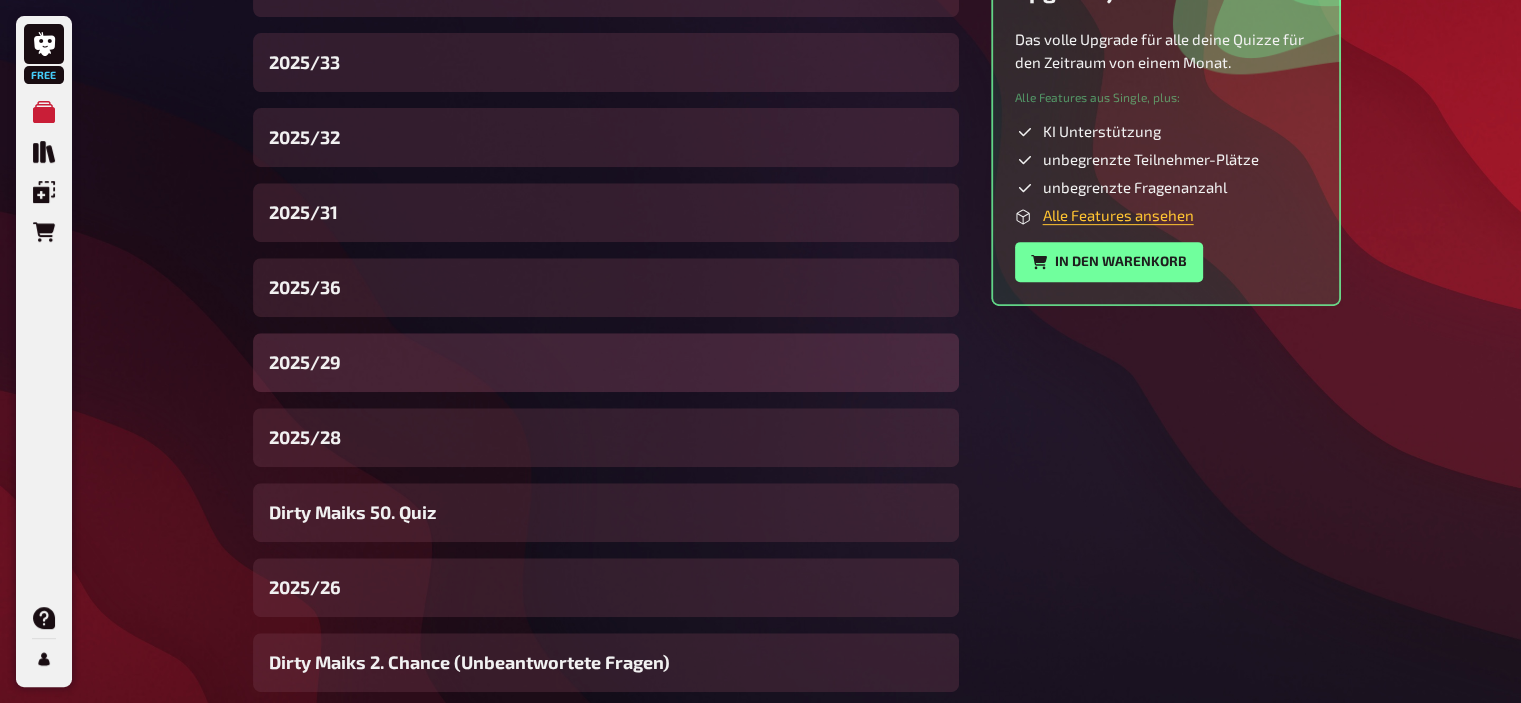 scroll, scrollTop: 706, scrollLeft: 0, axis: vertical 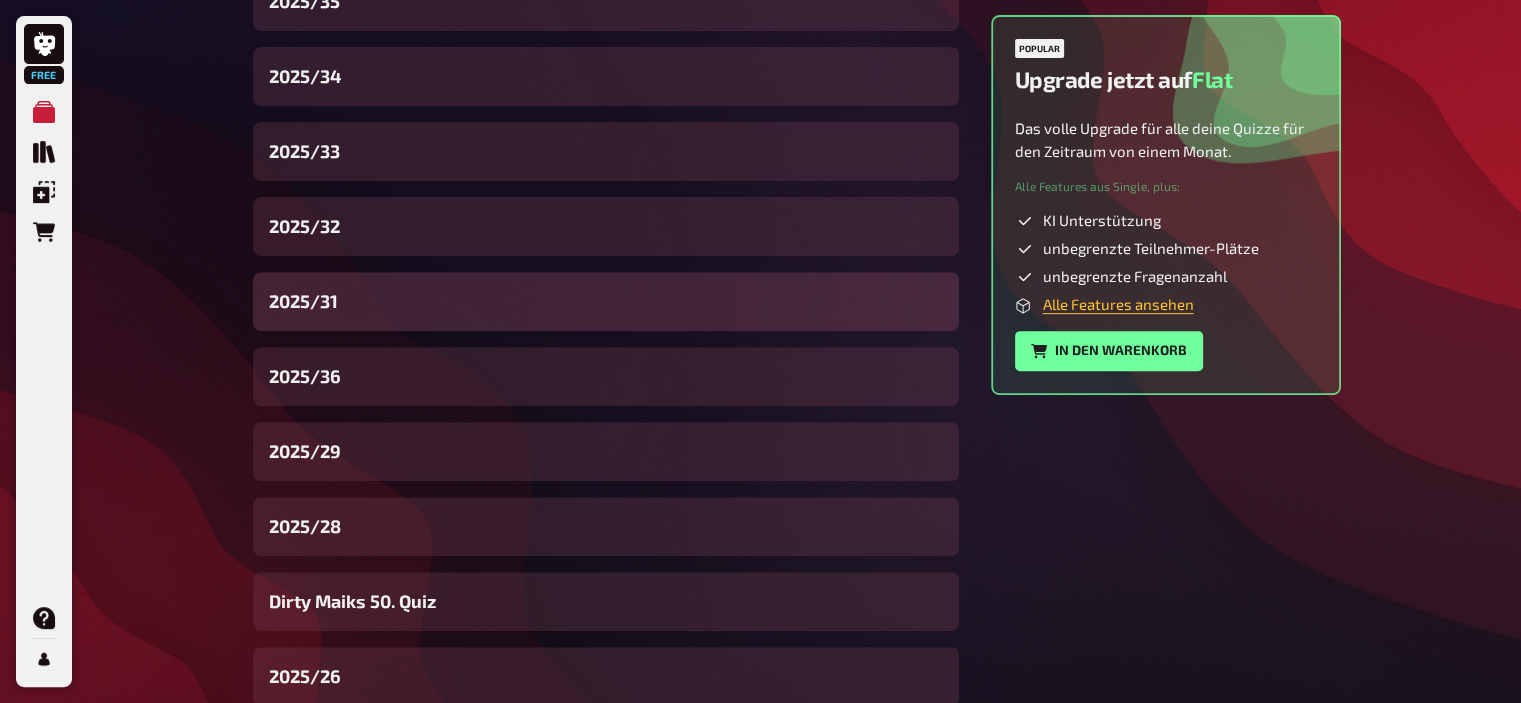 click on "2025/31" at bounding box center [606, 301] 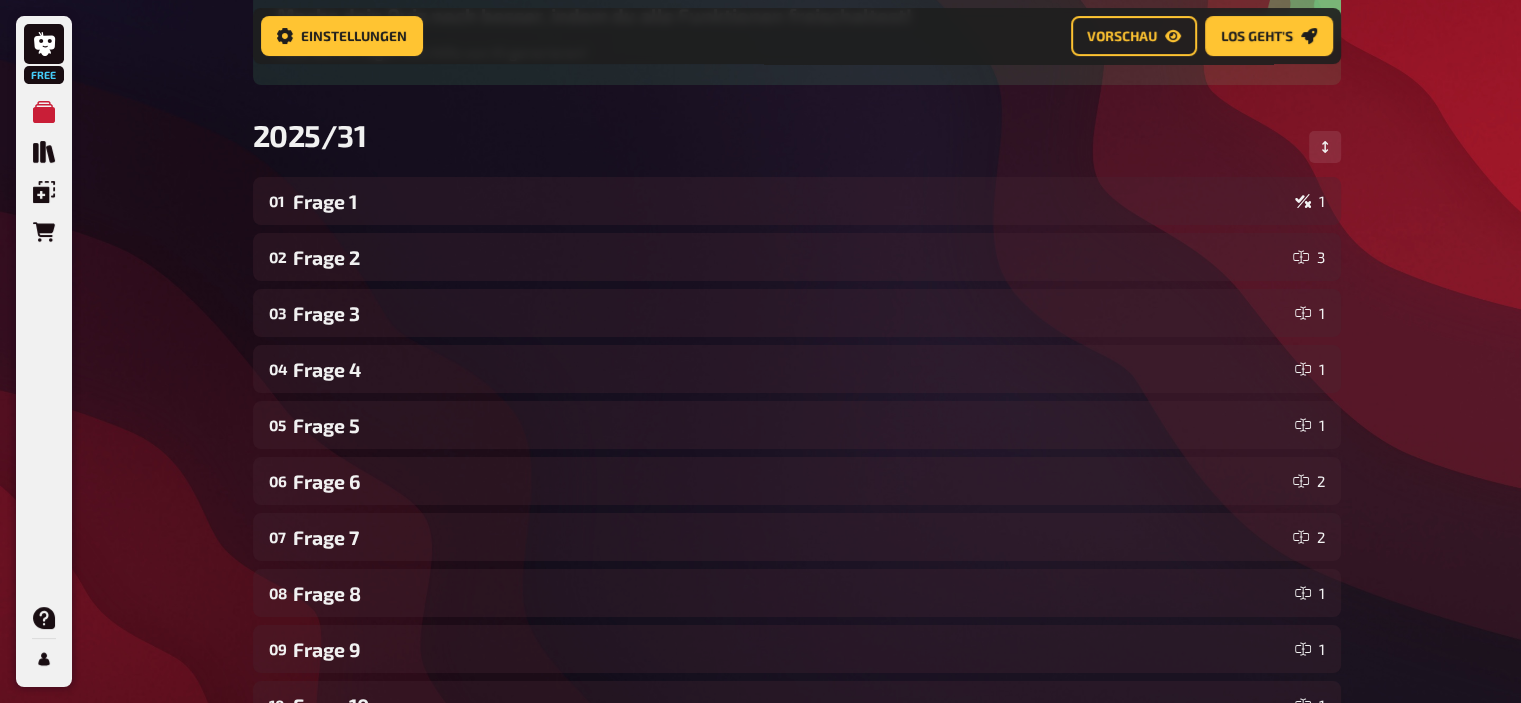 scroll, scrollTop: 256, scrollLeft: 0, axis: vertical 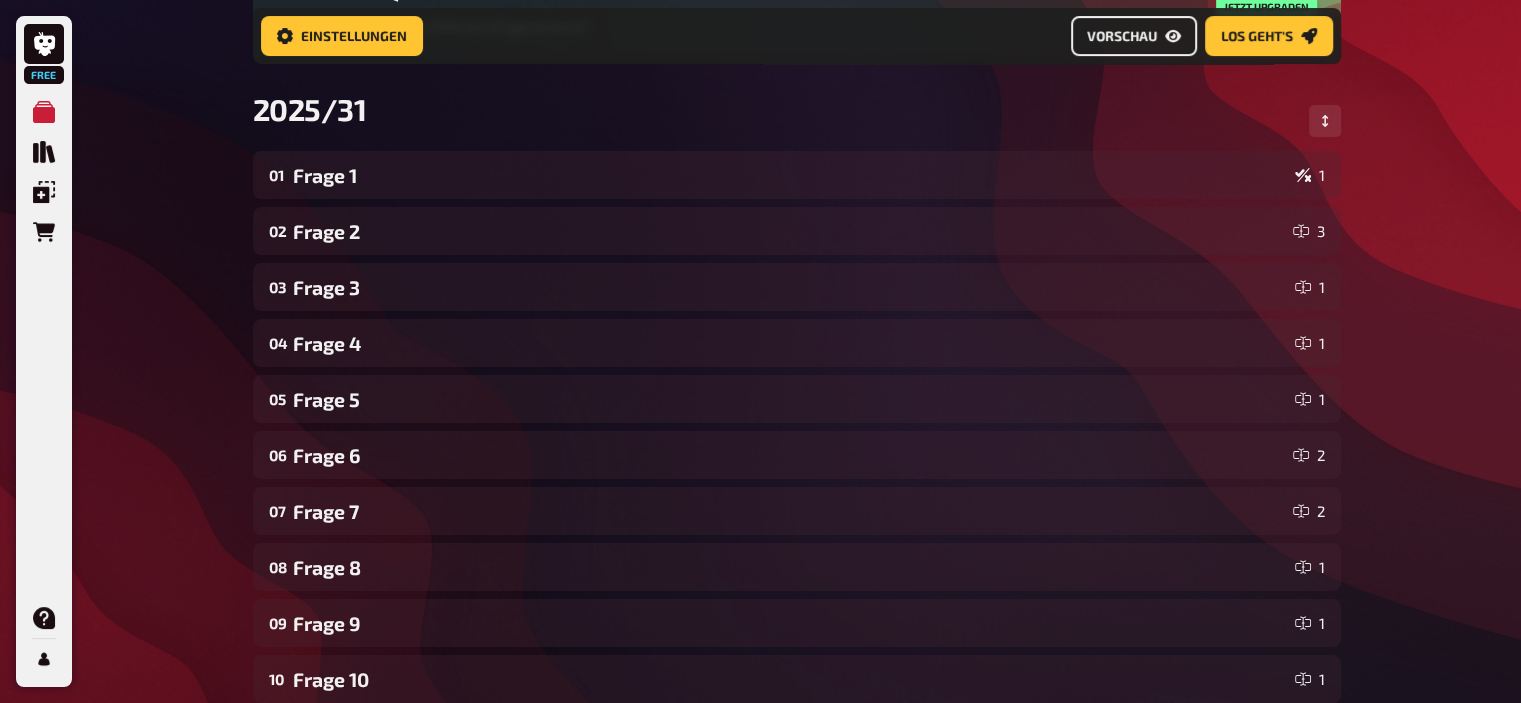 click on "Vorschau" at bounding box center [1134, 36] 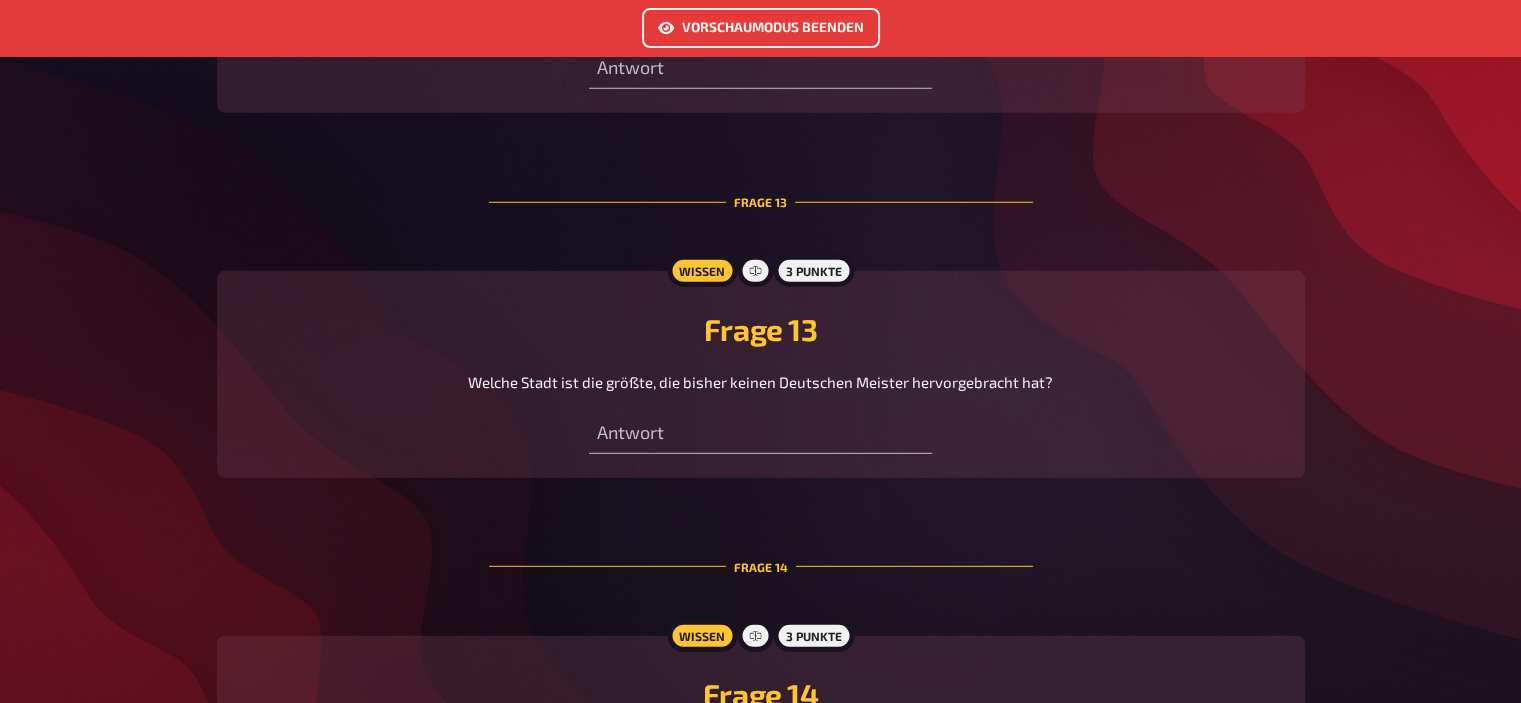 scroll, scrollTop: 5774, scrollLeft: 0, axis: vertical 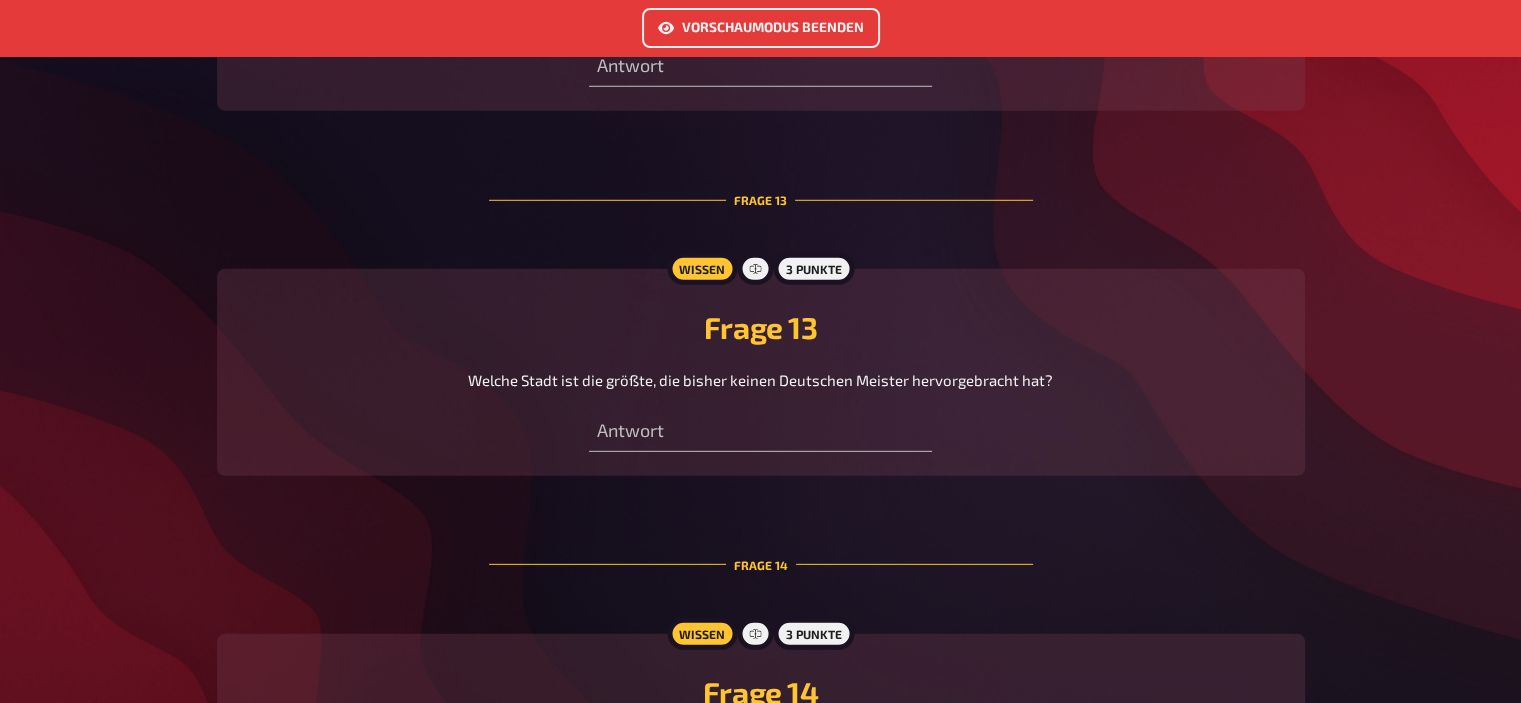 click on "Vorschaumodus beenden" at bounding box center (761, 28) 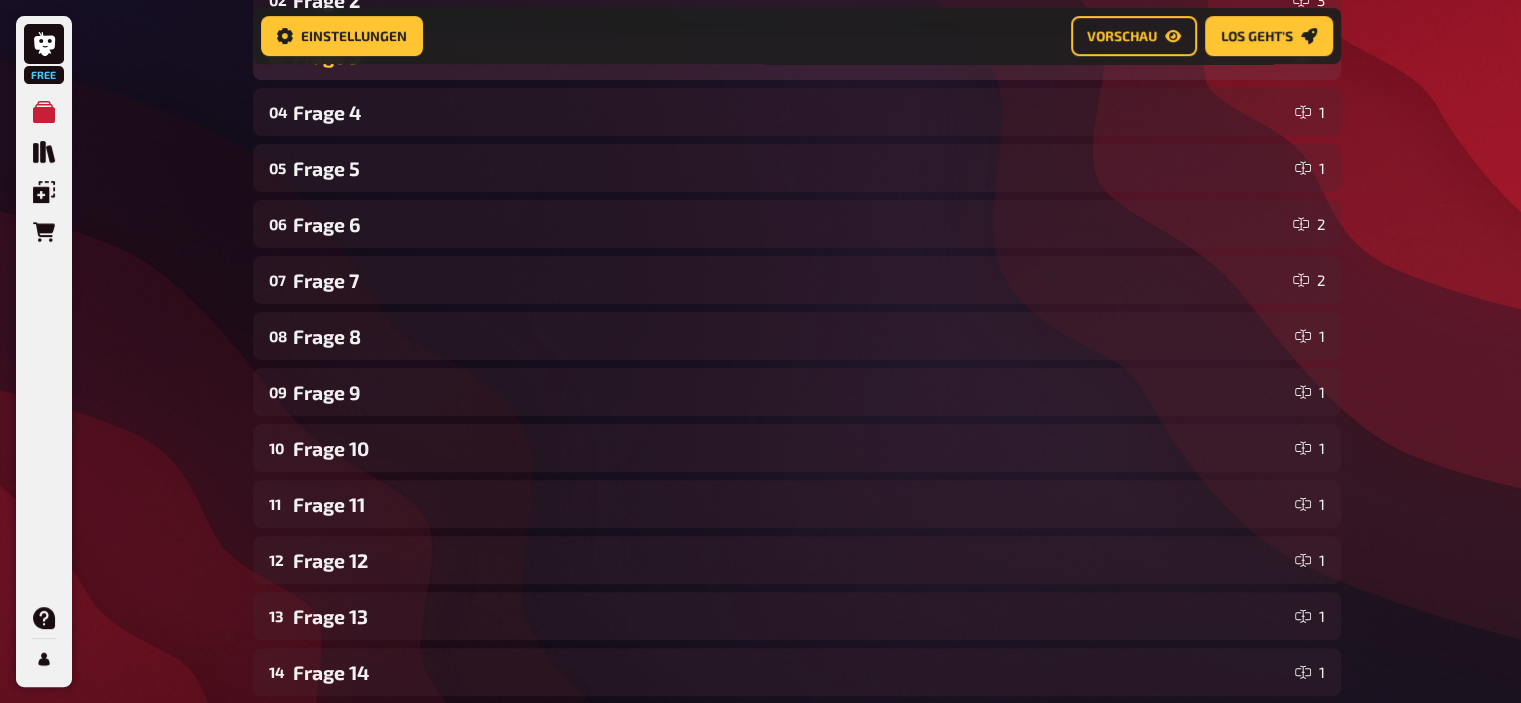 scroll, scrollTop: 502, scrollLeft: 0, axis: vertical 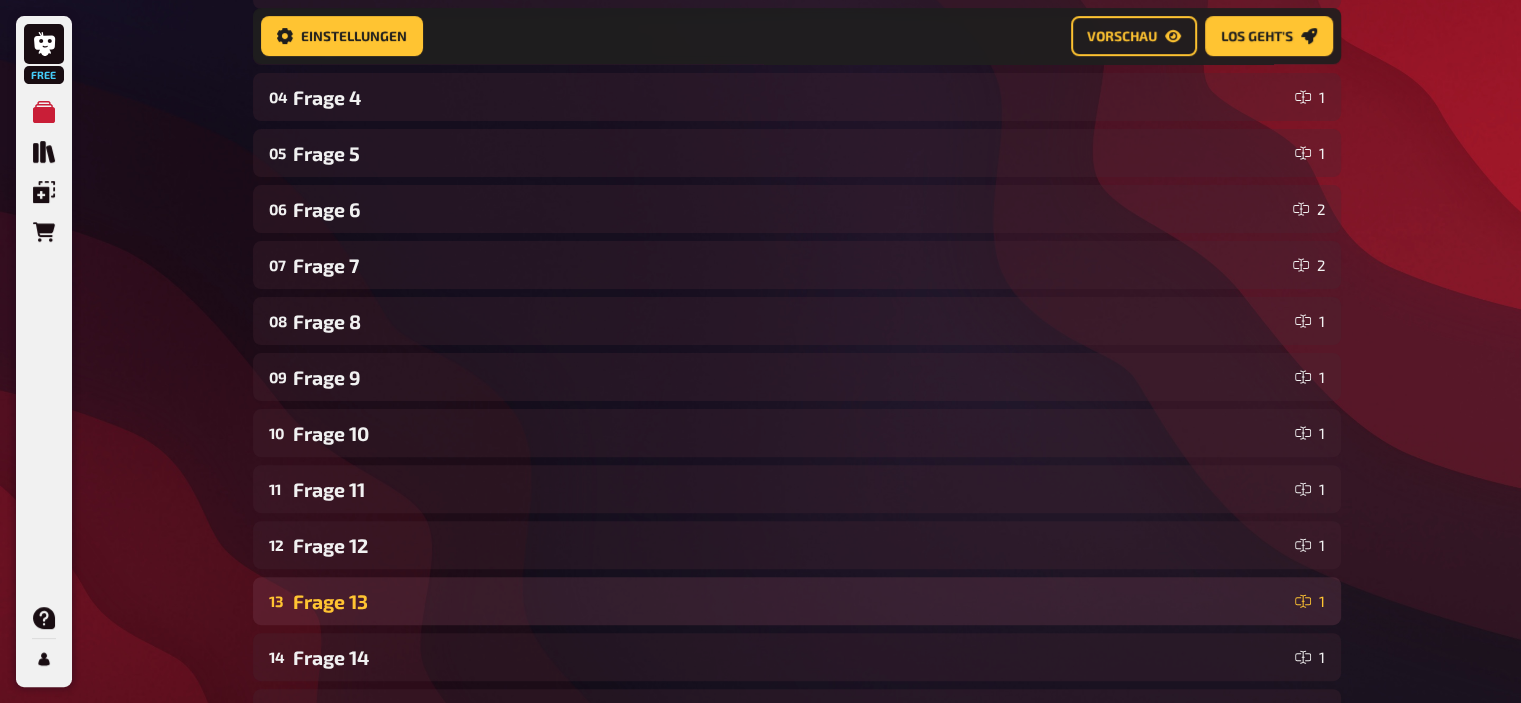 click on "Frage 13" at bounding box center (790, 601) 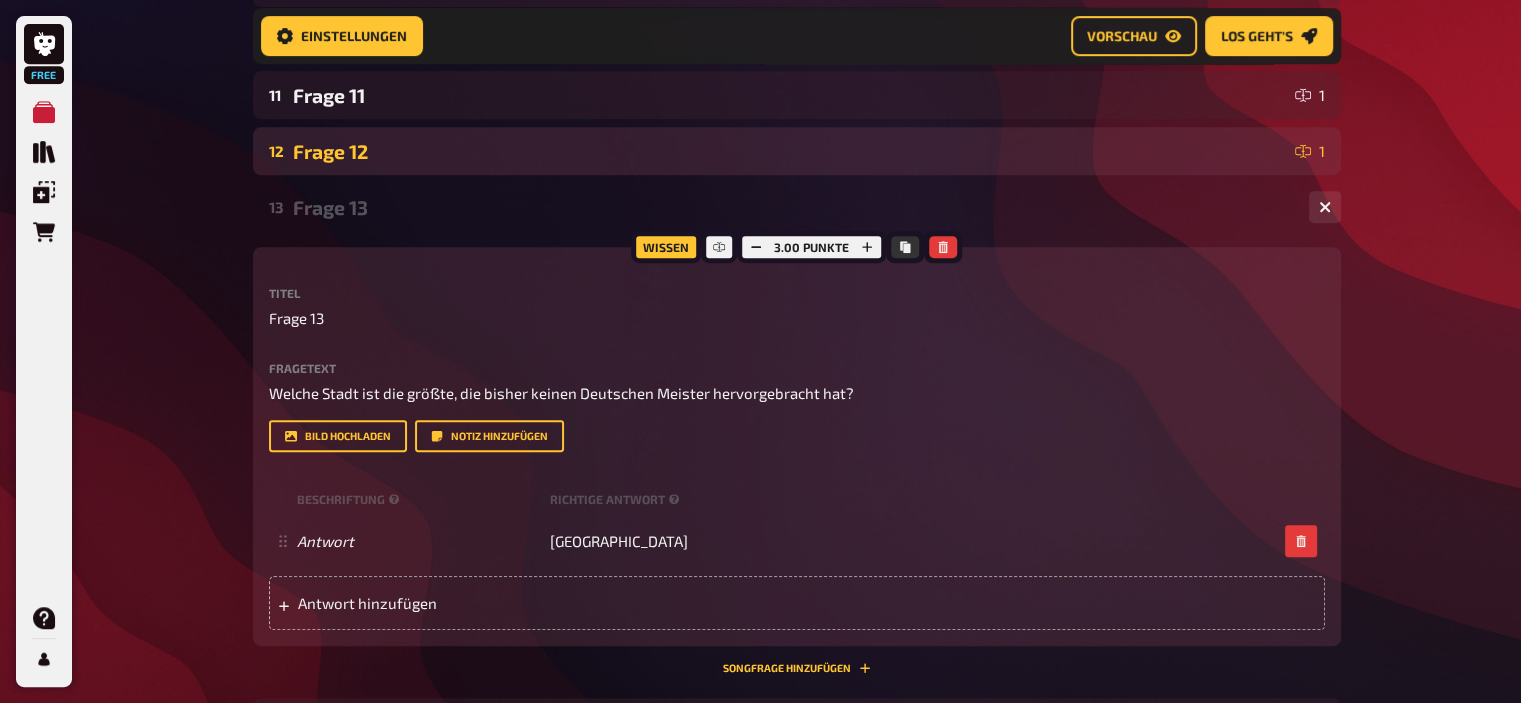 scroll, scrollTop: 897, scrollLeft: 0, axis: vertical 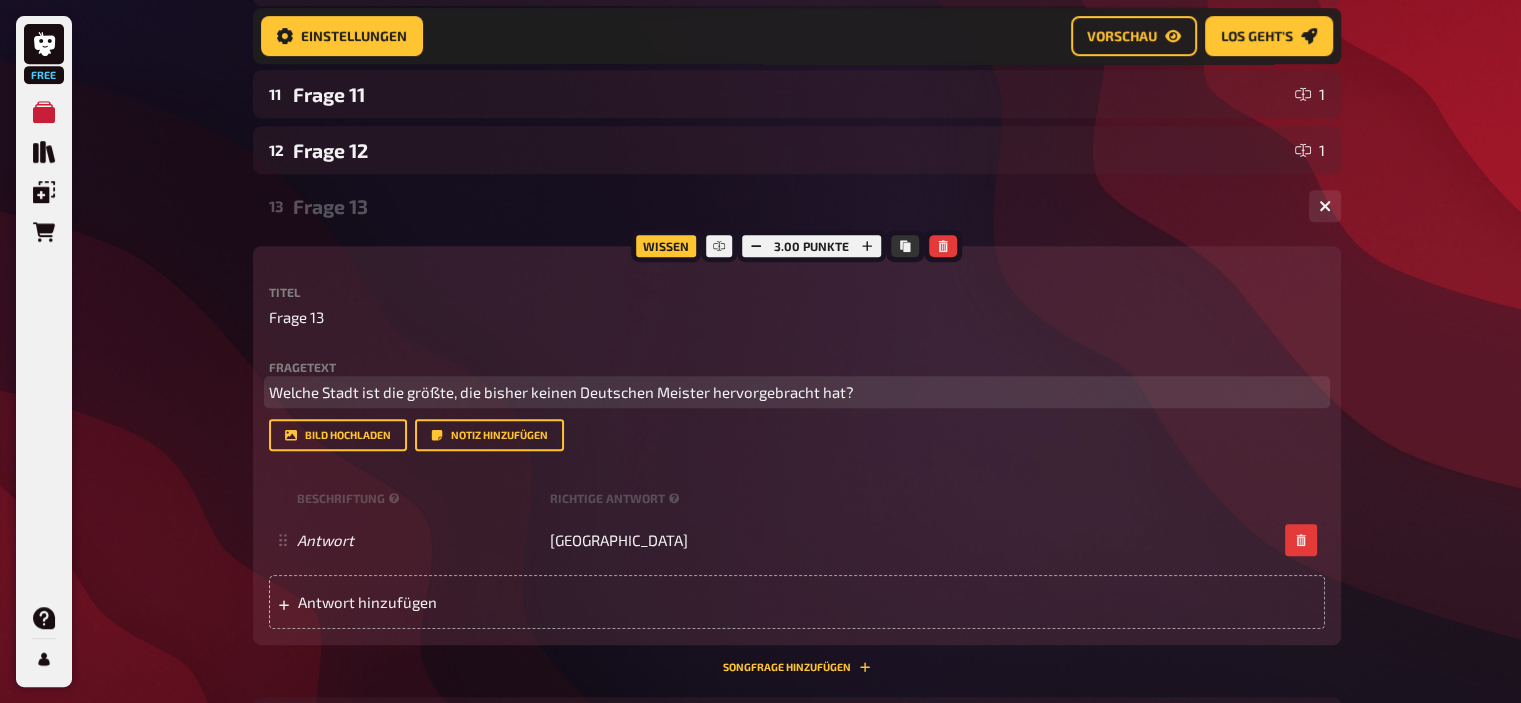 click on "Welche Stadt ist die größte, die bisher keinen Deutschen Meister hervorgebracht hat?" at bounding box center [561, 392] 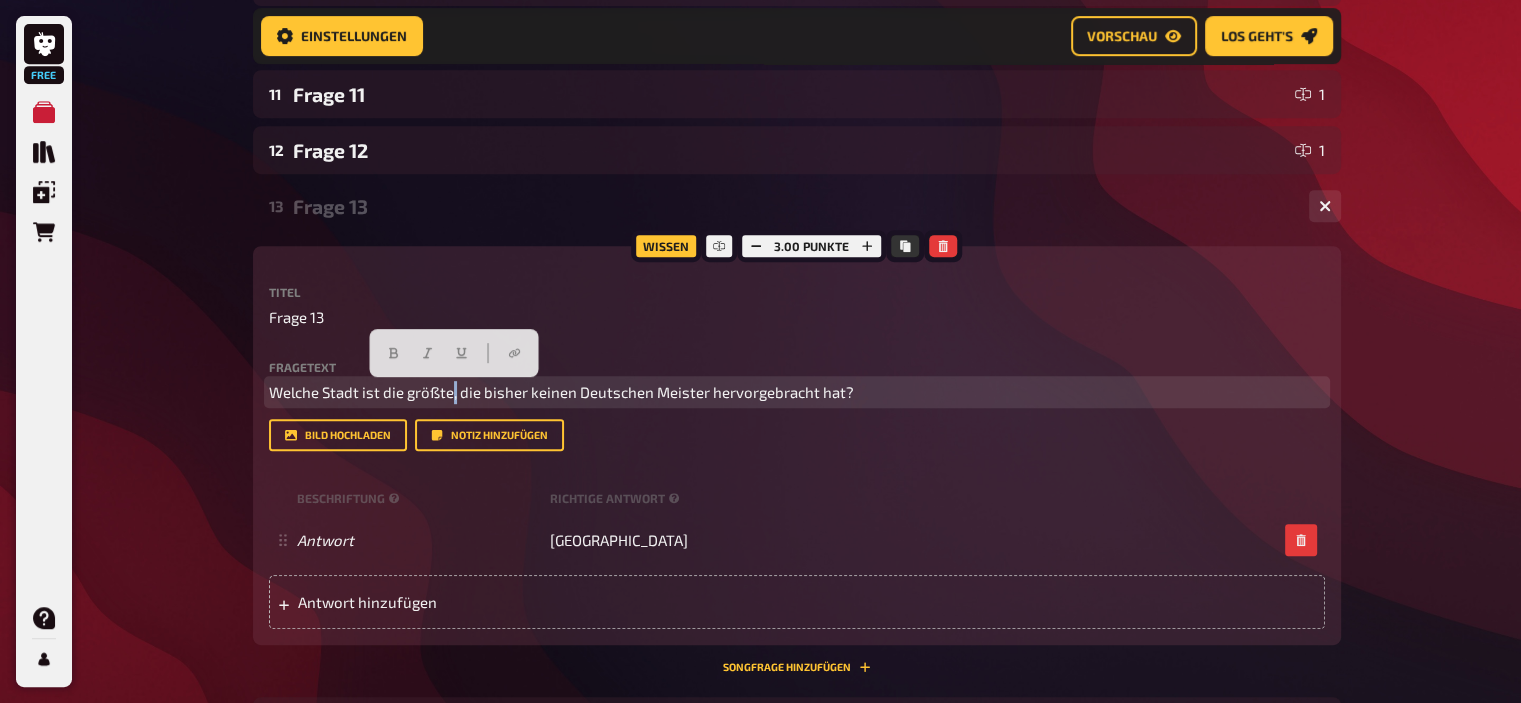 click on "Welche Stadt ist die größte, die bisher keinen Deutschen Meister hervorgebracht hat?" at bounding box center [561, 392] 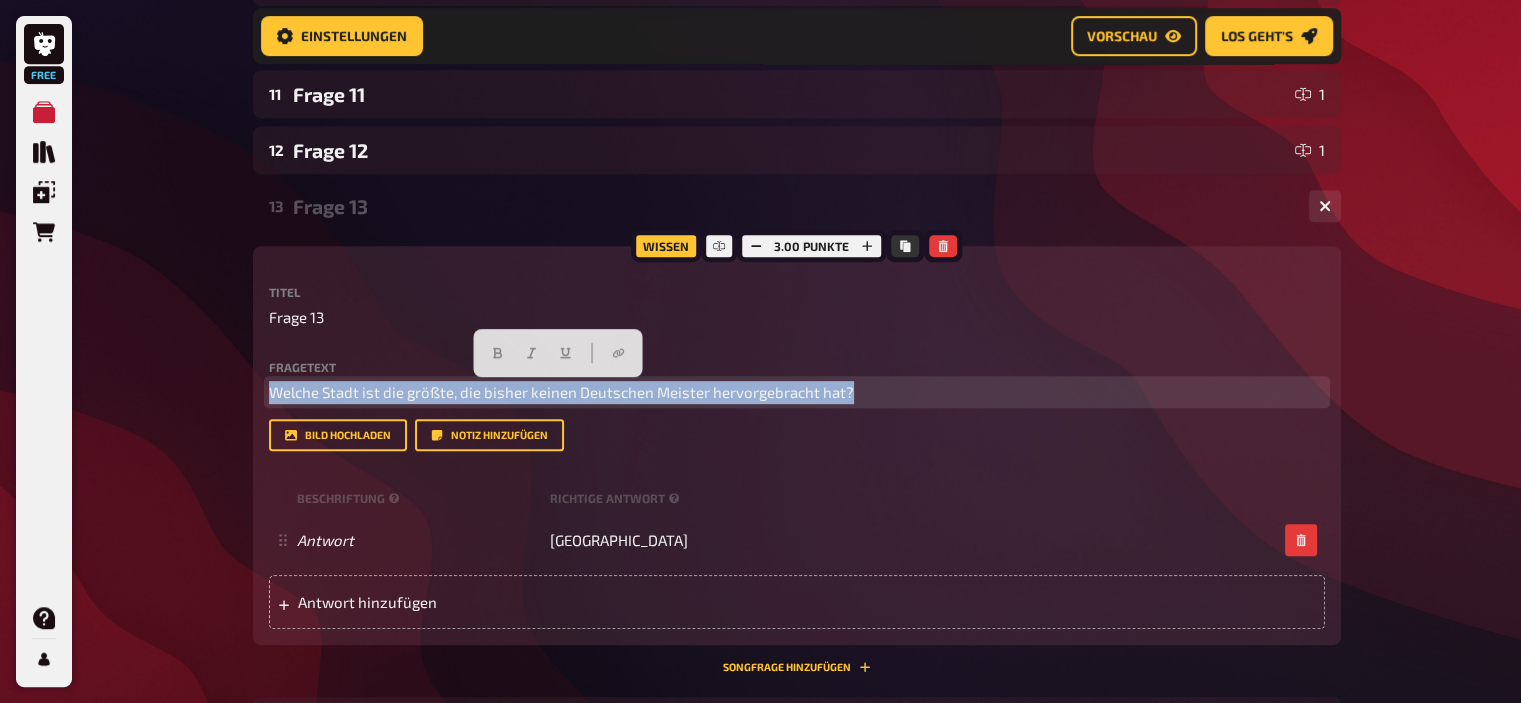 click on "Welche Stadt ist die größte, die bisher keinen Deutschen Meister hervorgebracht hat?" at bounding box center [561, 392] 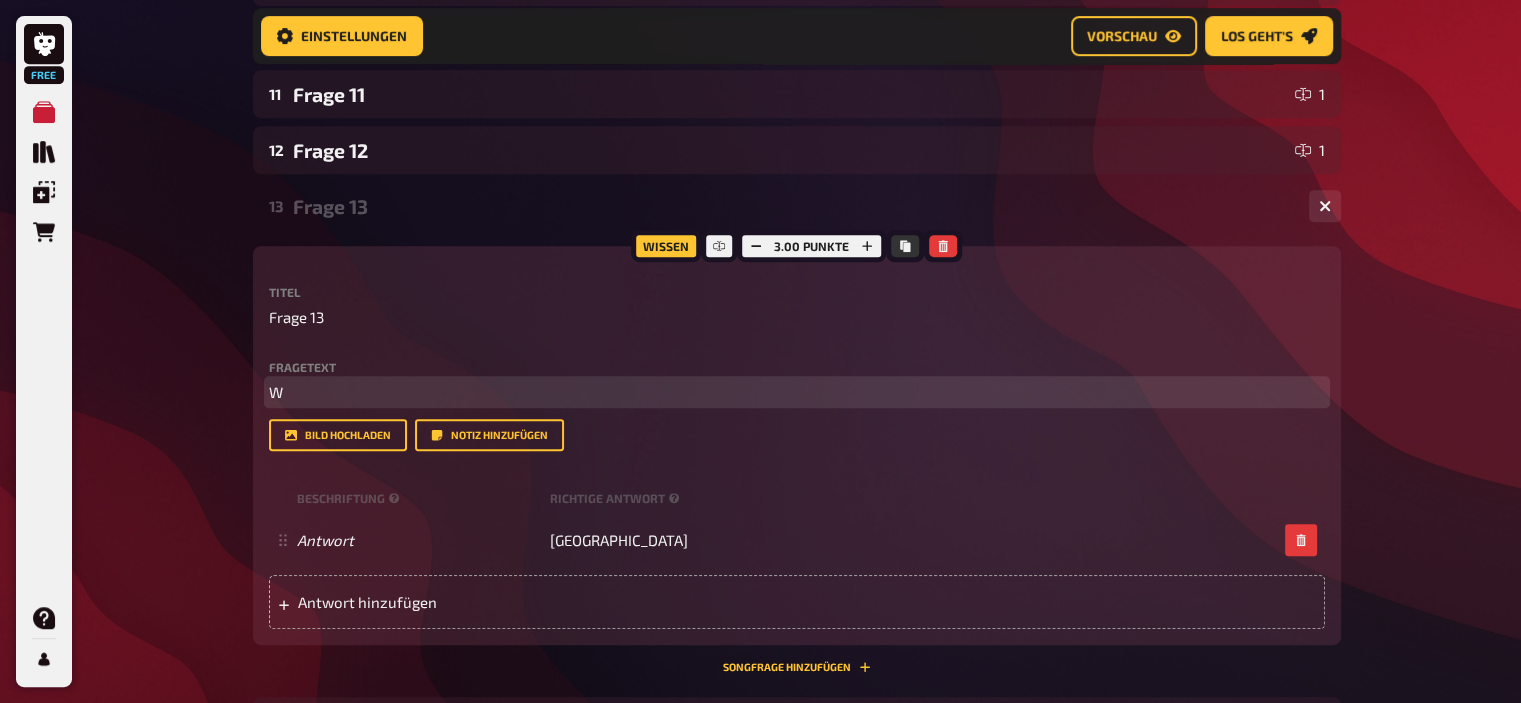 type 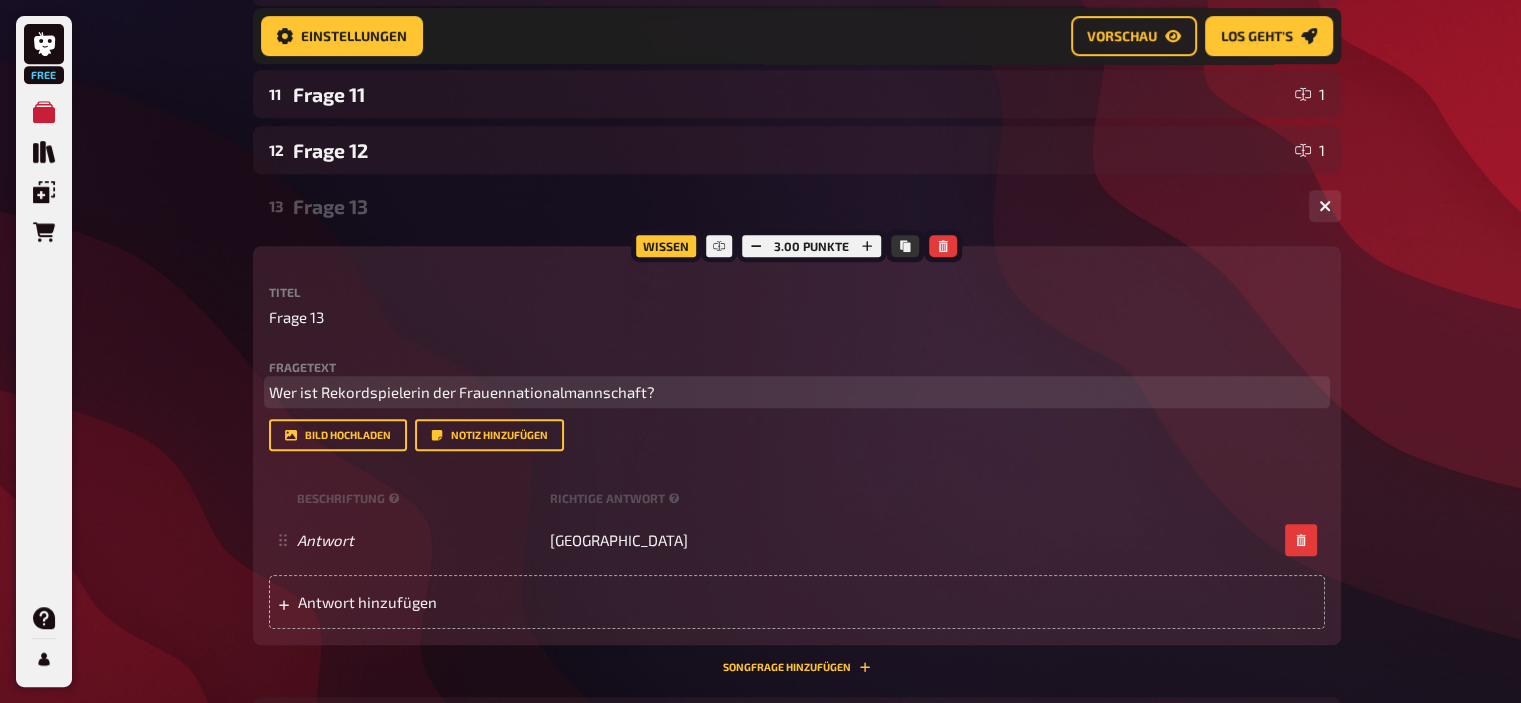 click on "Wer ist Rekordspielerin der Frauennationalmannschaft?" at bounding box center [462, 392] 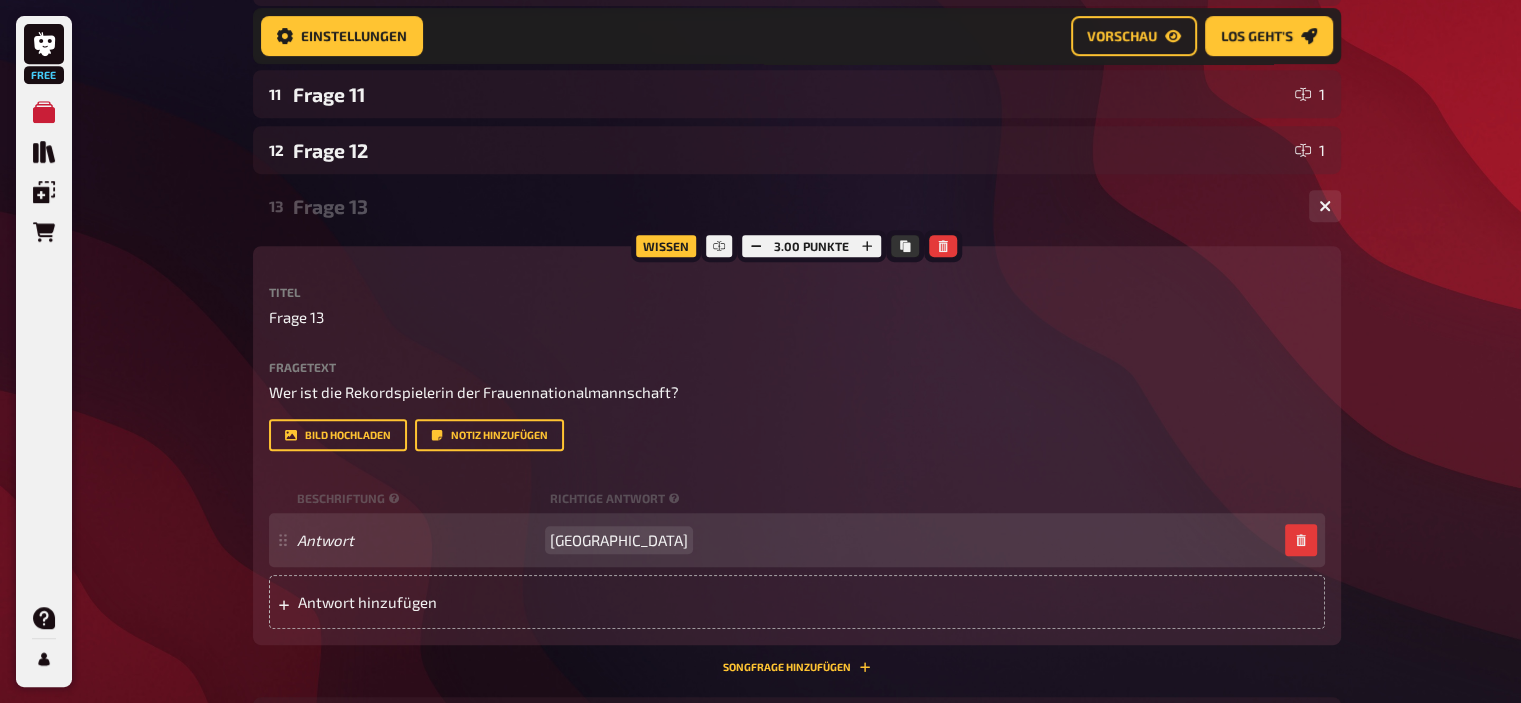 click on "Duisburg" at bounding box center (619, 540) 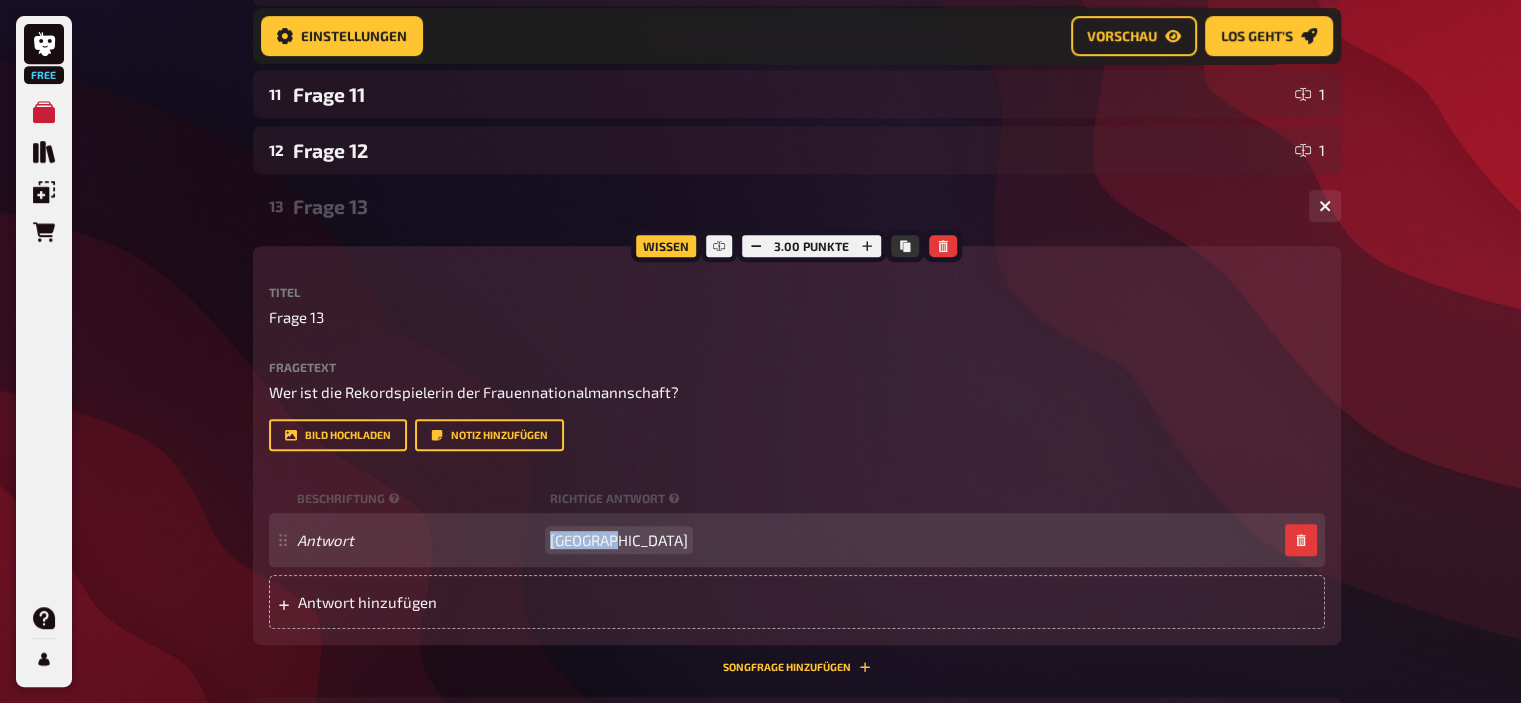 click on "Duisburg" at bounding box center [619, 540] 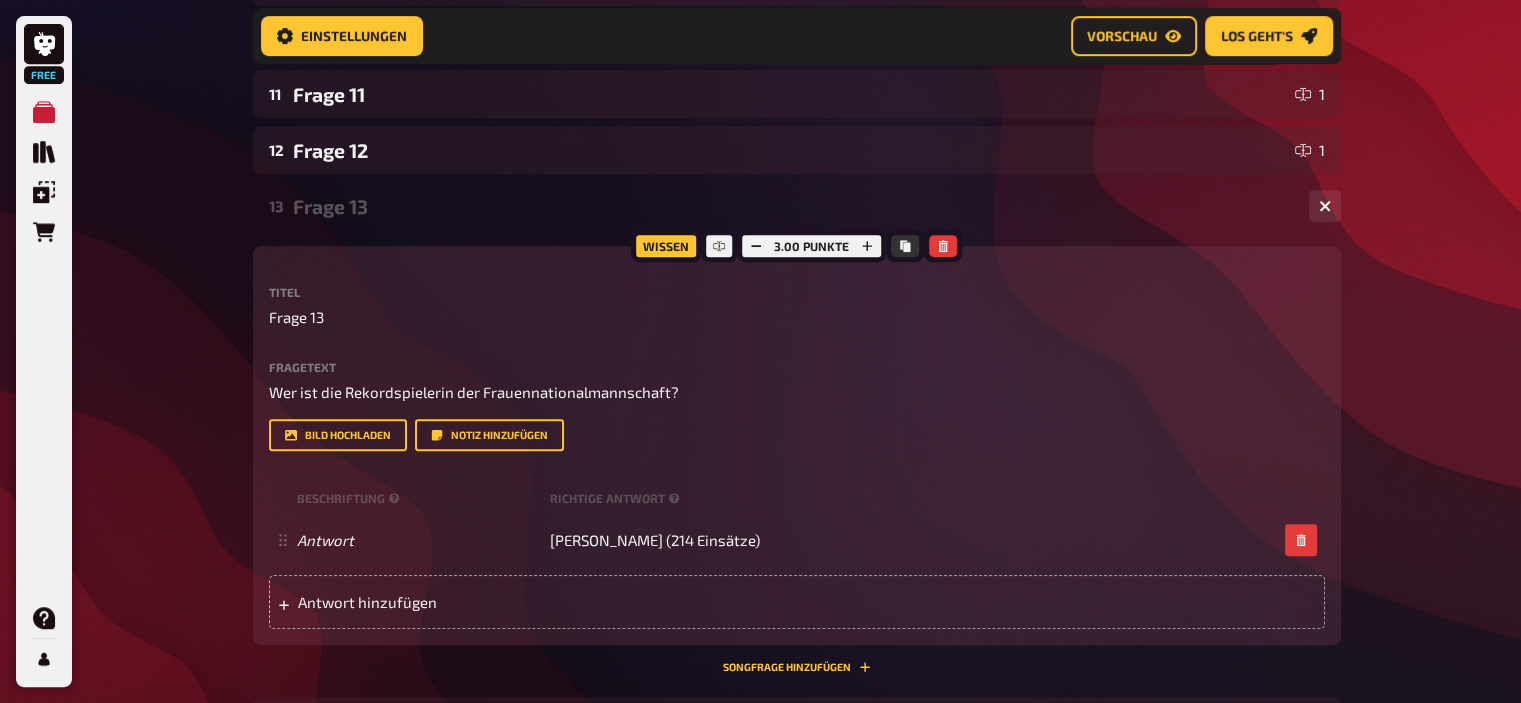 click on "Frage 13" at bounding box center [793, 206] 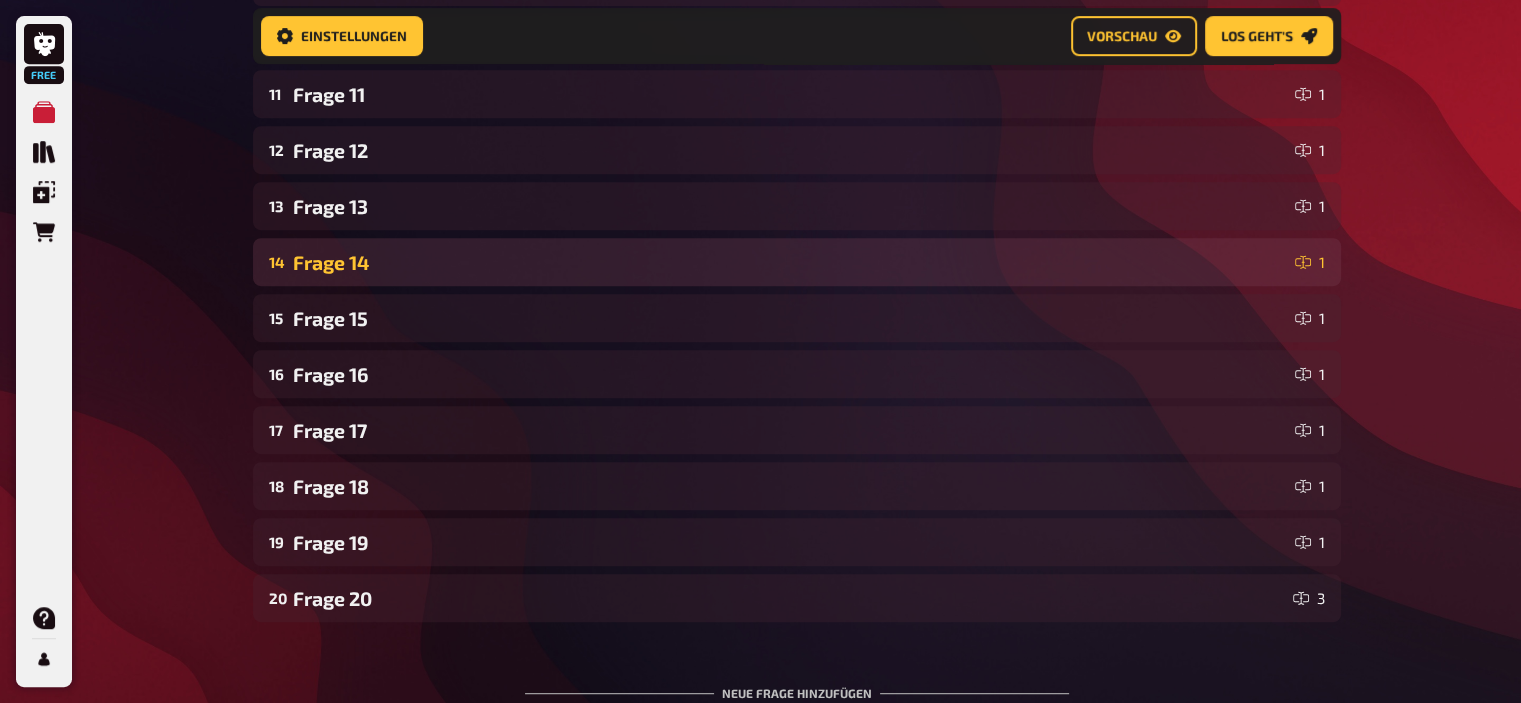 click on "Frage 14" at bounding box center [790, 262] 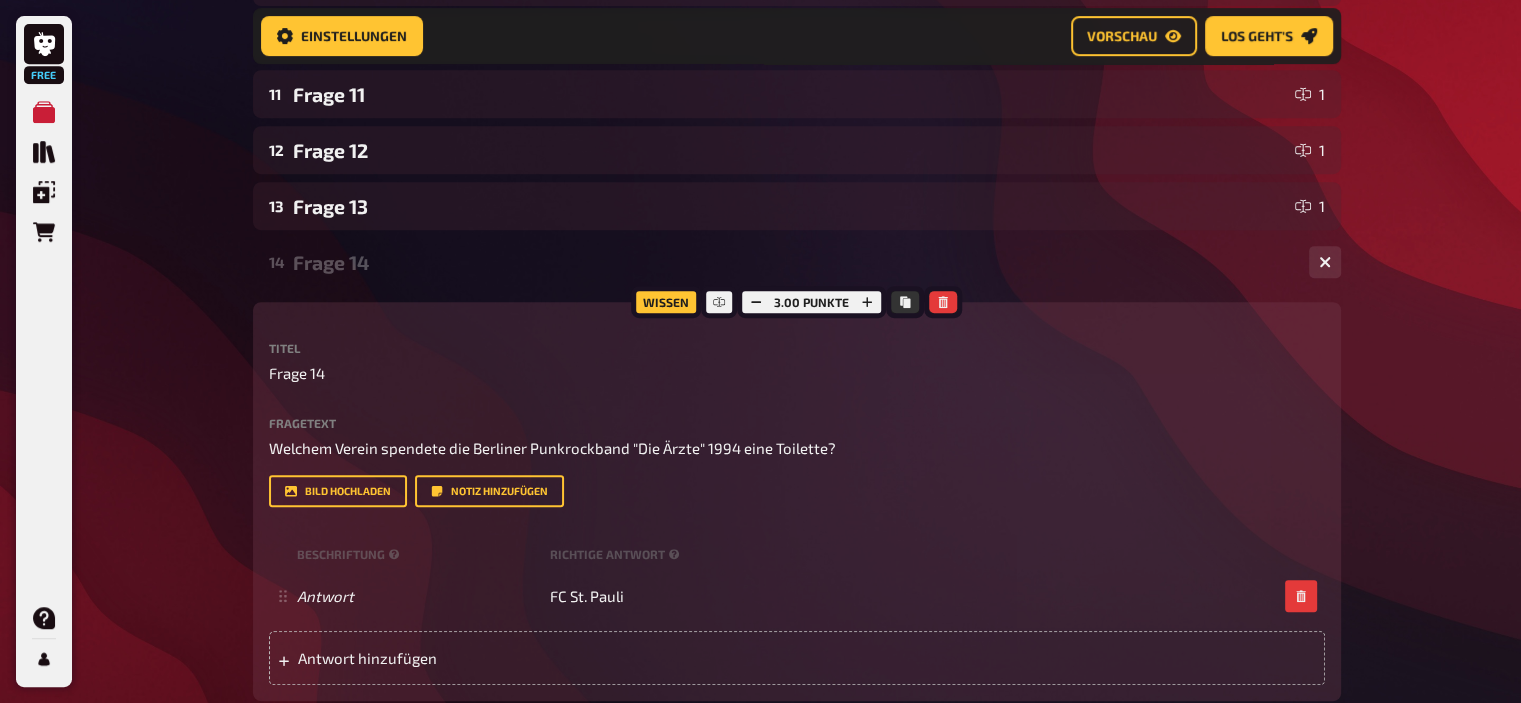 click on "Frage 14" at bounding box center [793, 262] 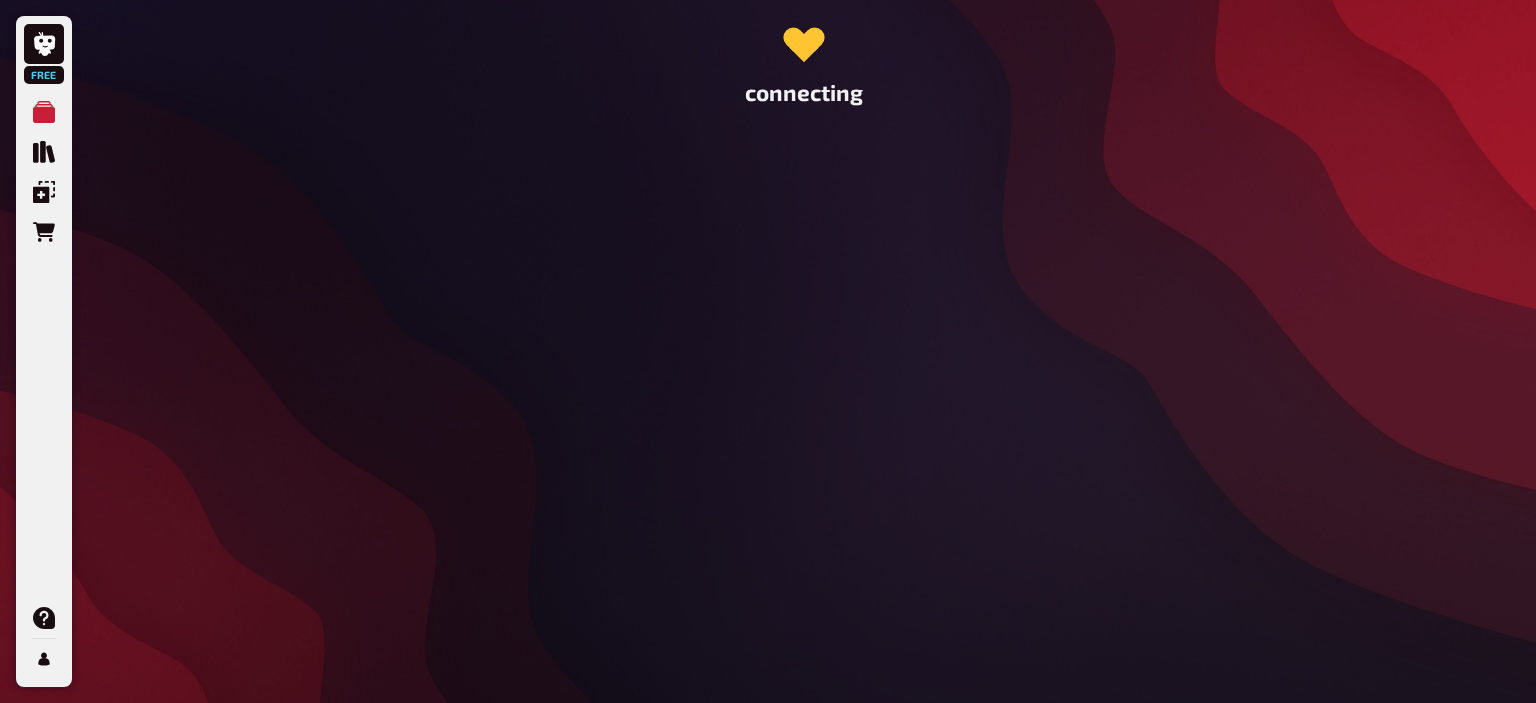 scroll, scrollTop: 0, scrollLeft: 0, axis: both 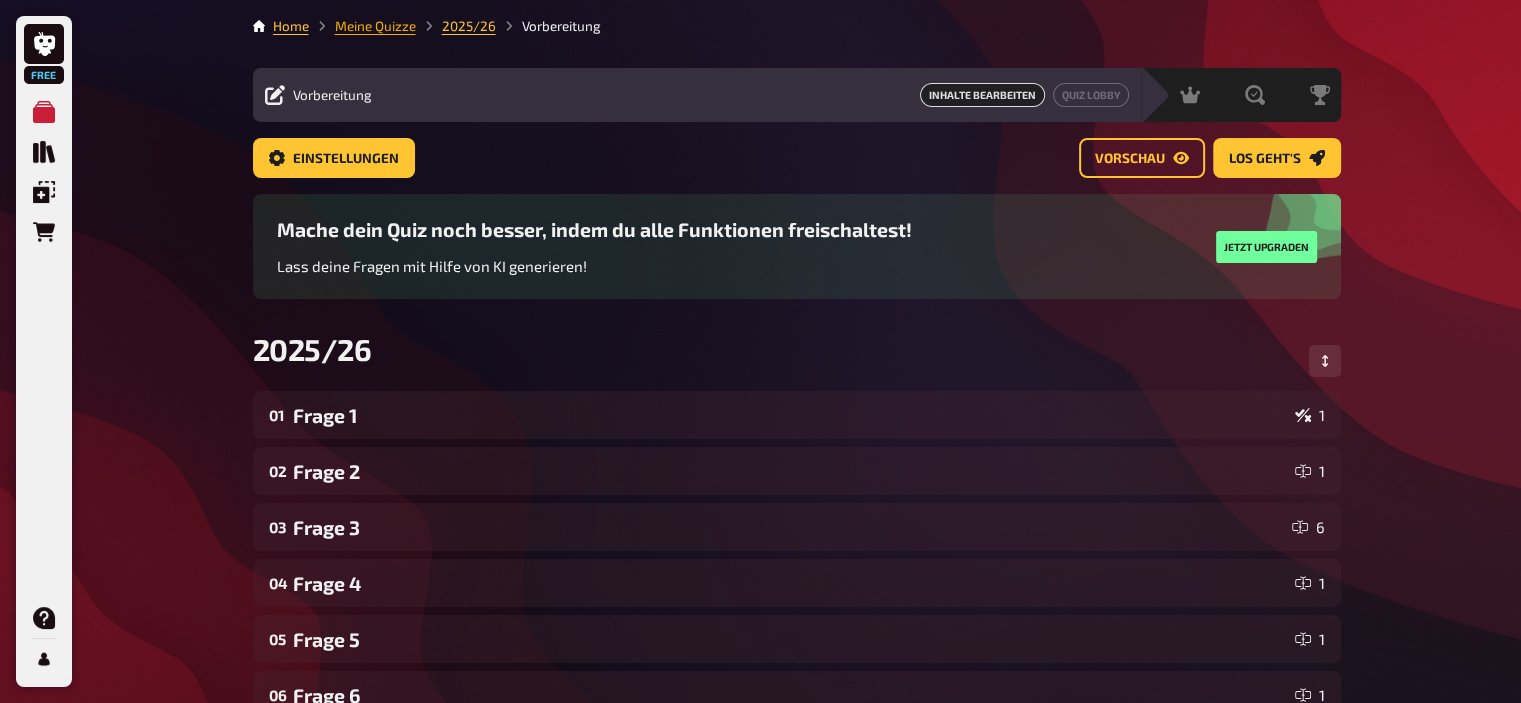 click on "Meine Quizze" at bounding box center (375, 26) 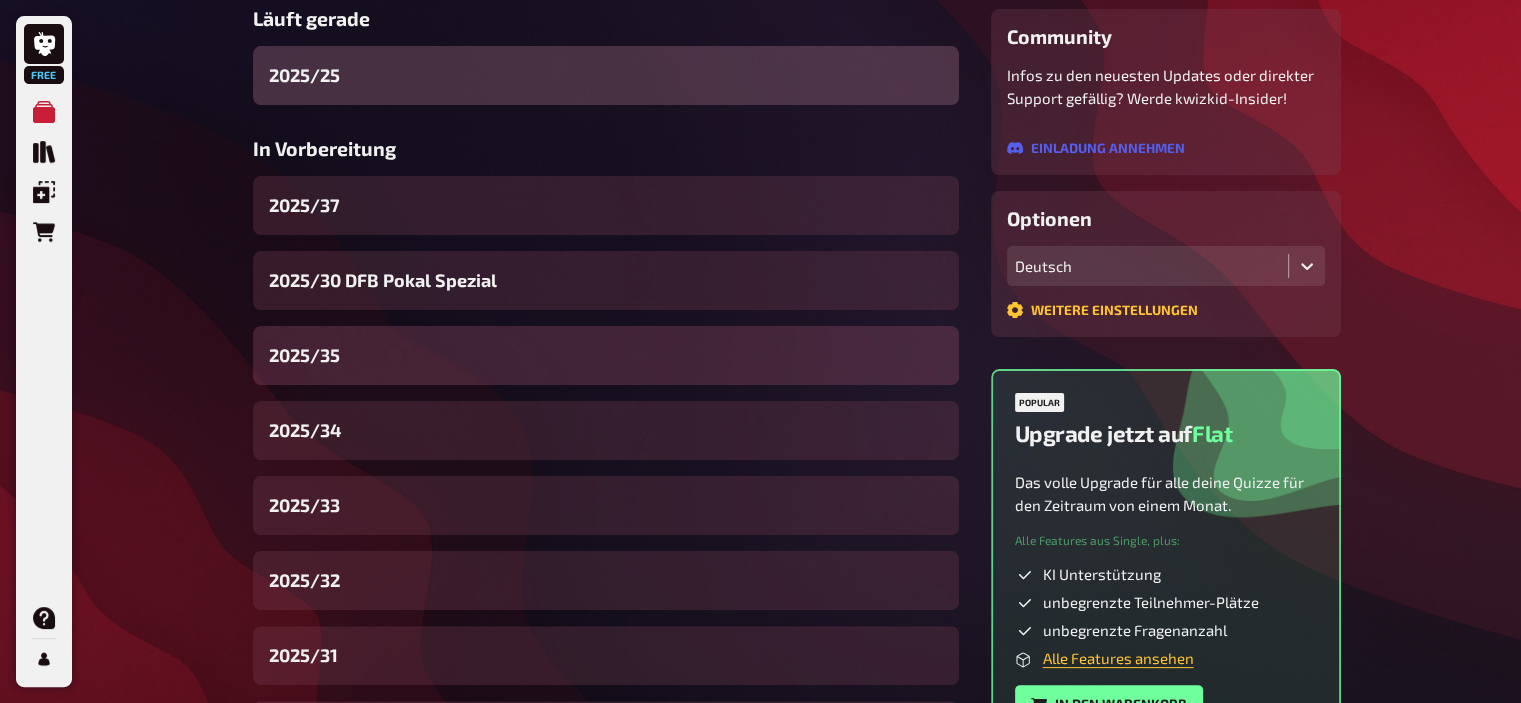 scroll, scrollTop: 367, scrollLeft: 0, axis: vertical 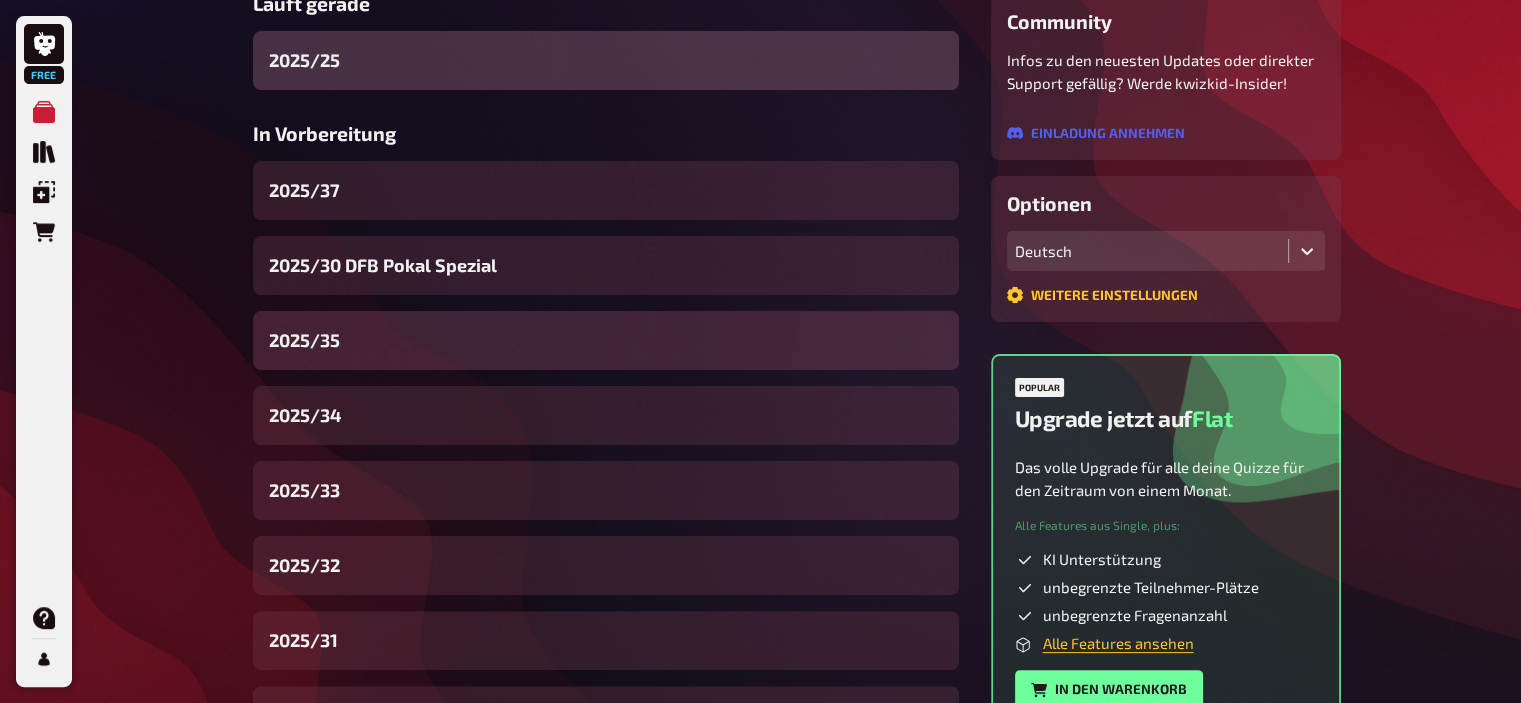 click on "2025/35" at bounding box center (606, 340) 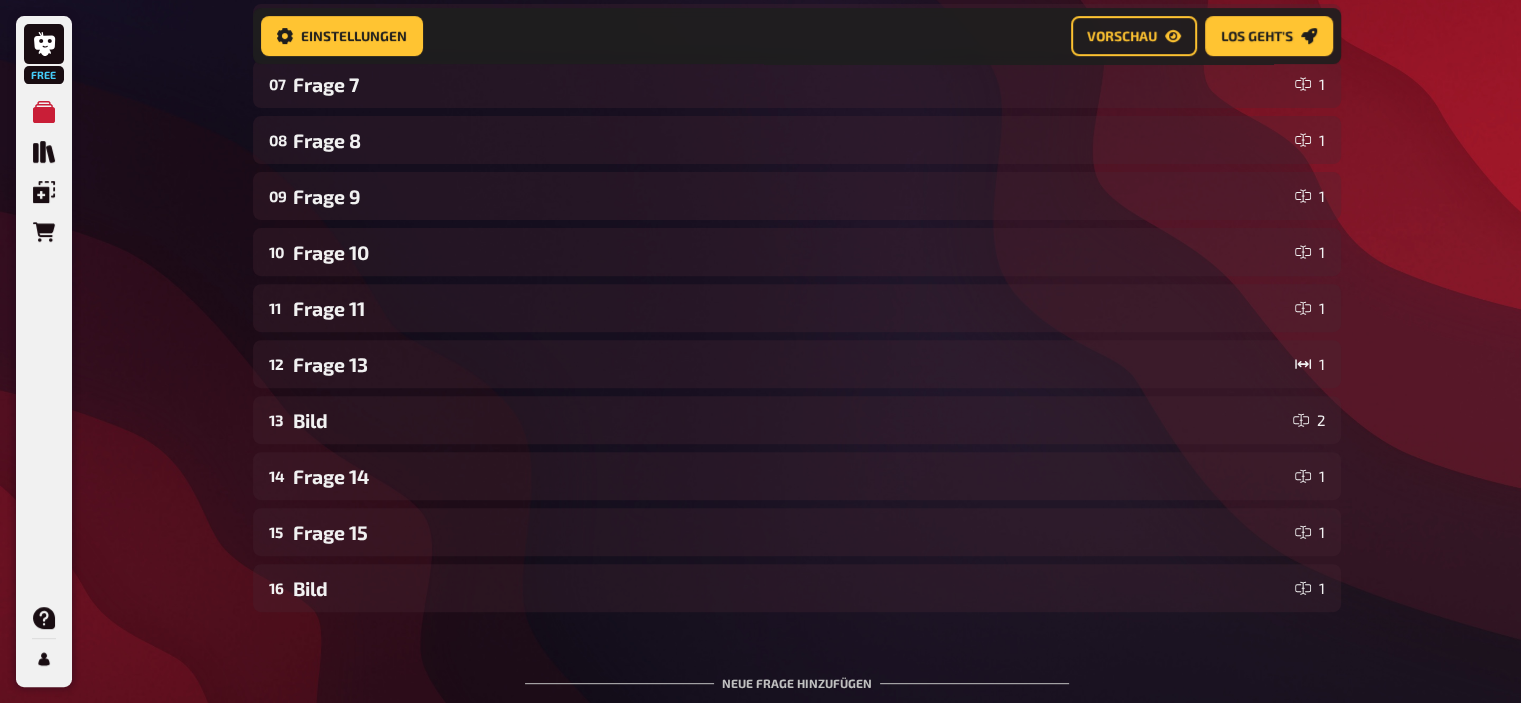 scroll, scrollTop: 684, scrollLeft: 0, axis: vertical 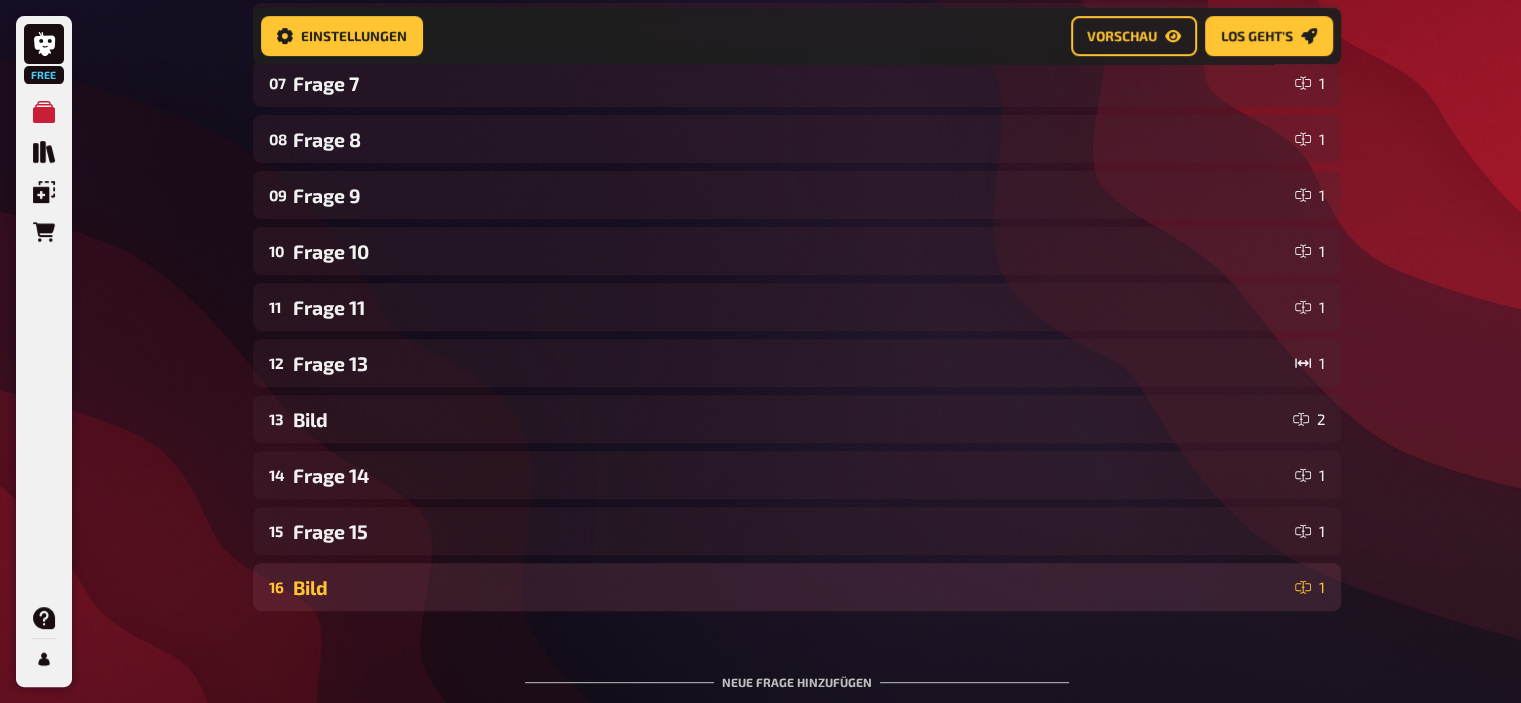 click on "Bild" at bounding box center (790, 587) 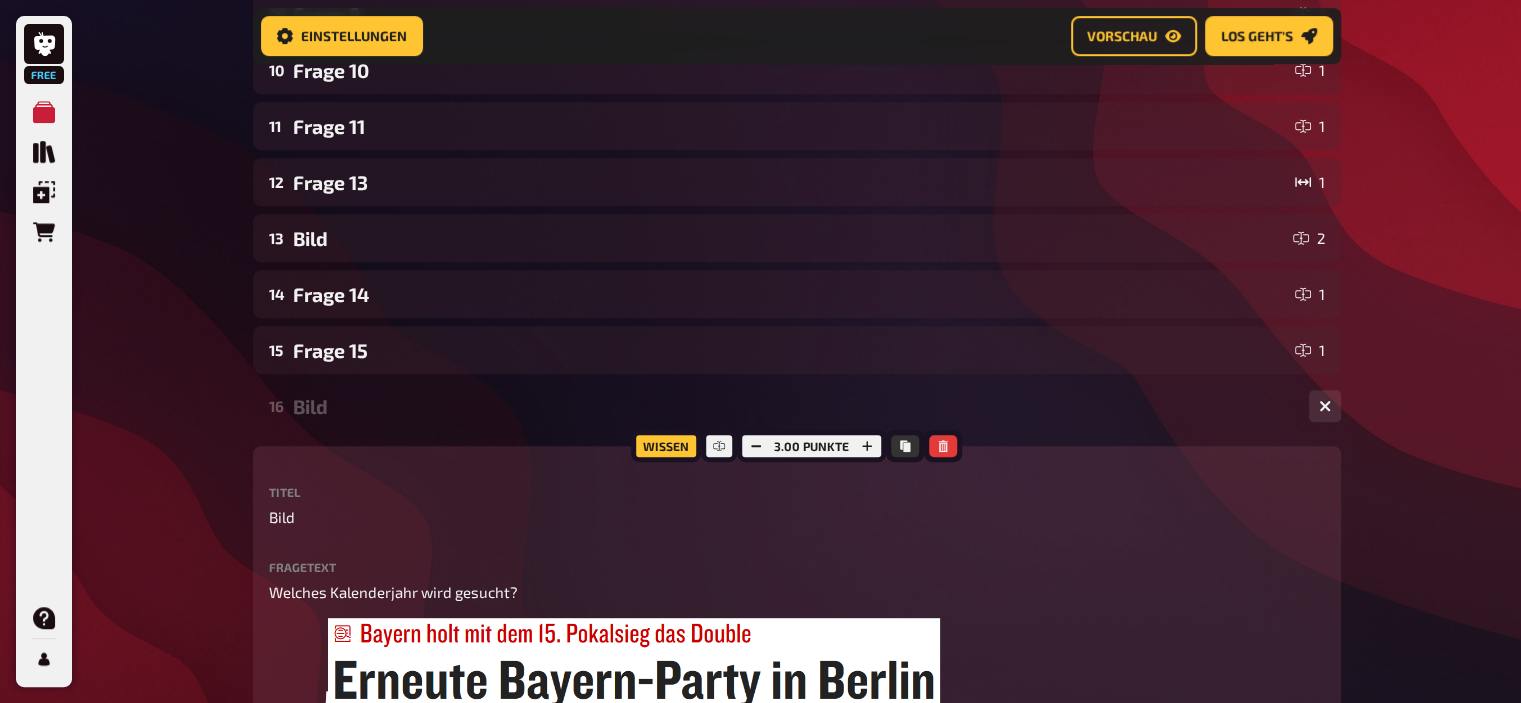 scroll, scrollTop: 863, scrollLeft: 0, axis: vertical 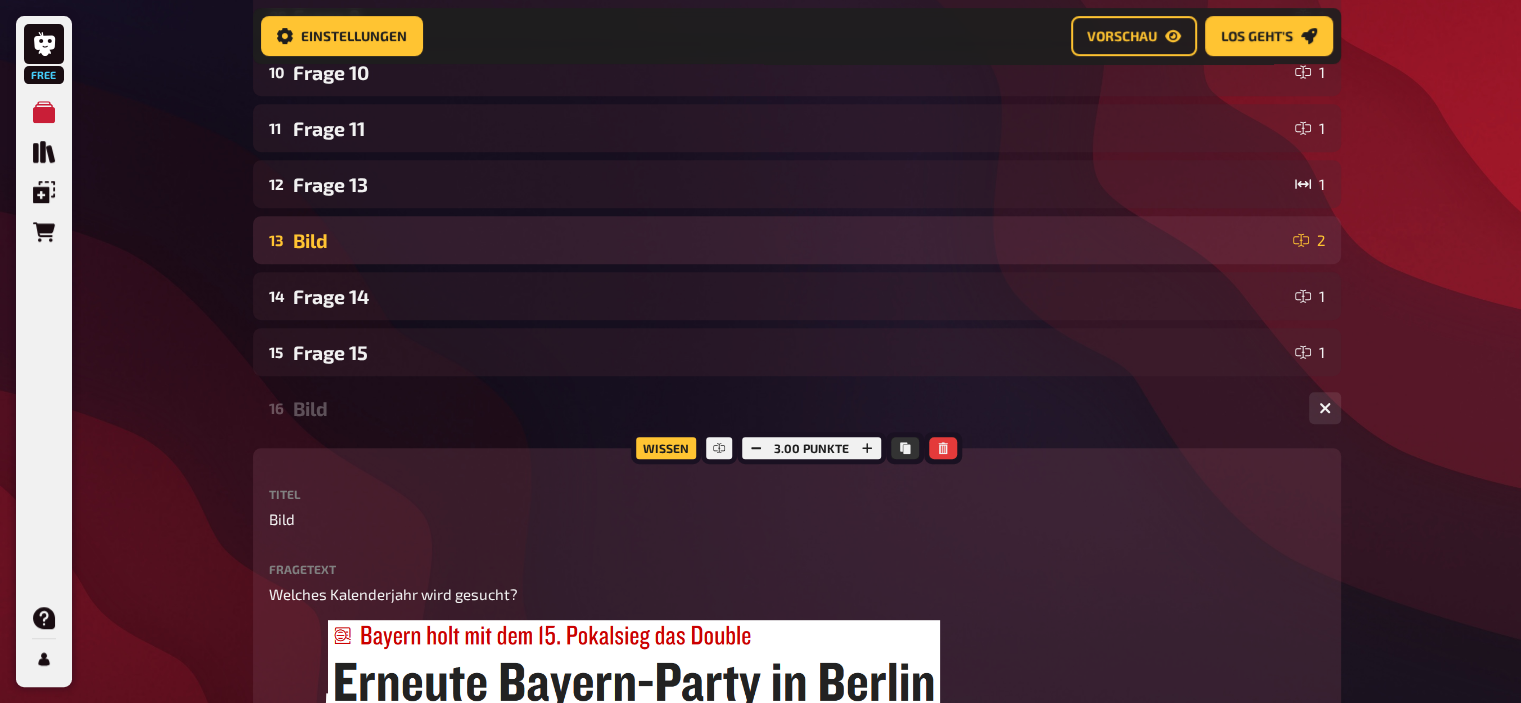 click on "Bild" at bounding box center [789, 240] 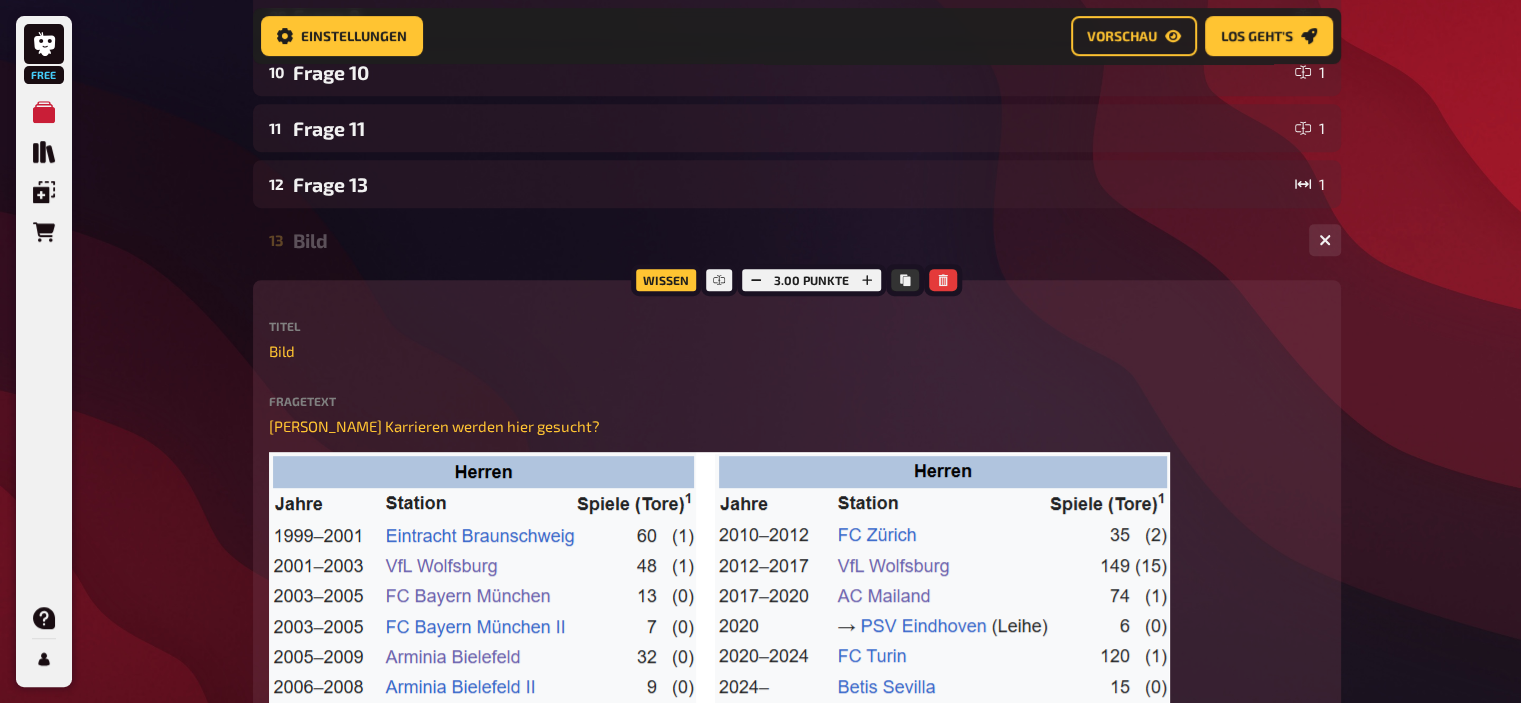 scroll, scrollTop: 0, scrollLeft: 0, axis: both 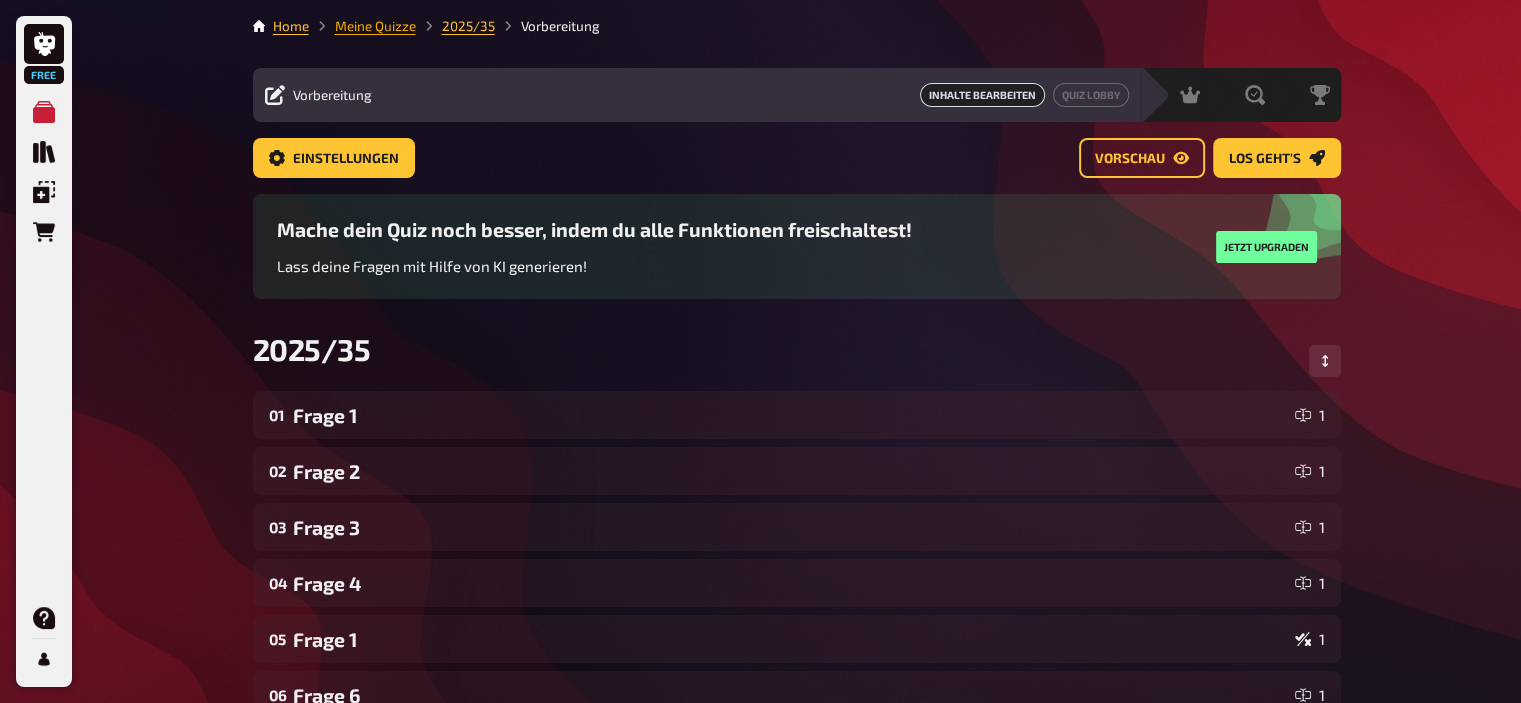 click on "Meine Quizze" at bounding box center [375, 26] 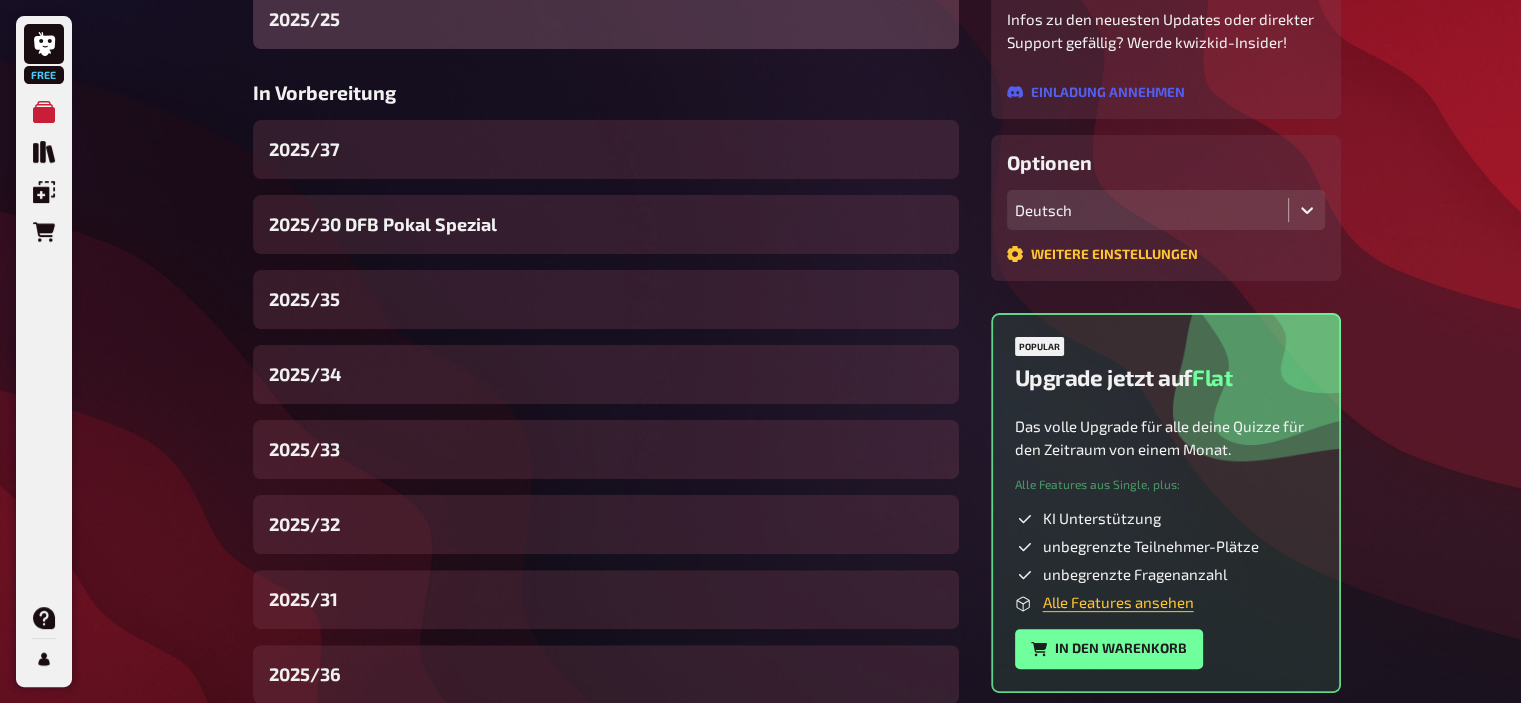 scroll, scrollTop: 411, scrollLeft: 0, axis: vertical 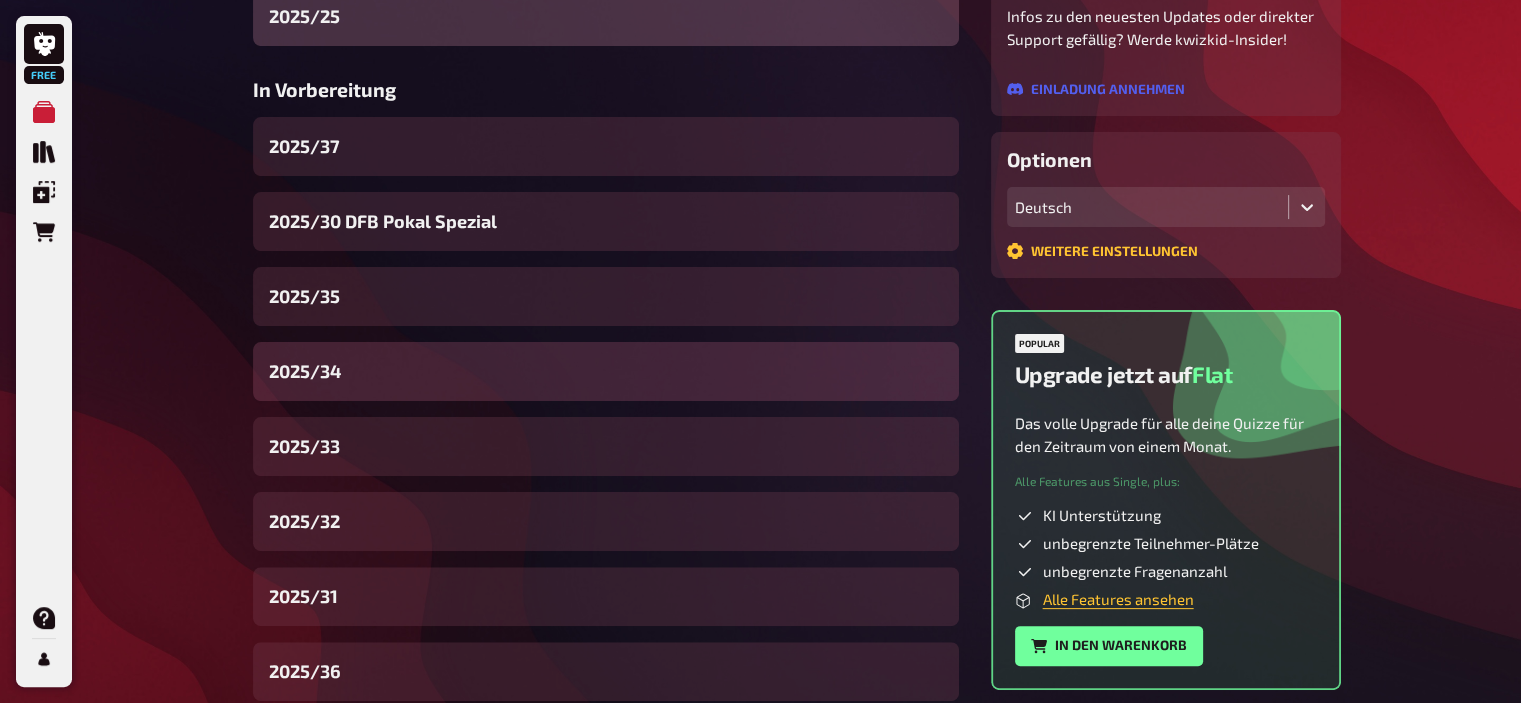 click on "2025/34" at bounding box center (305, 371) 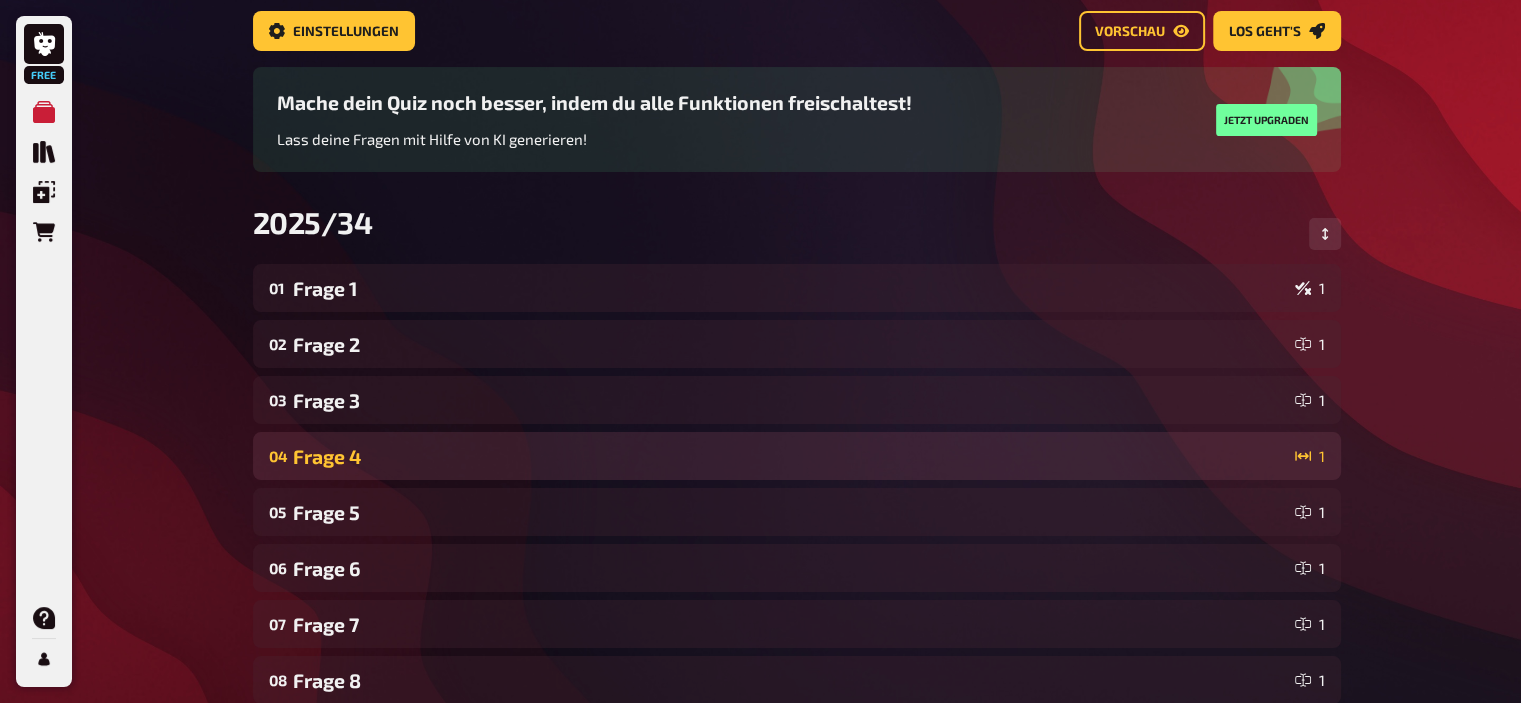 scroll, scrollTop: 128, scrollLeft: 0, axis: vertical 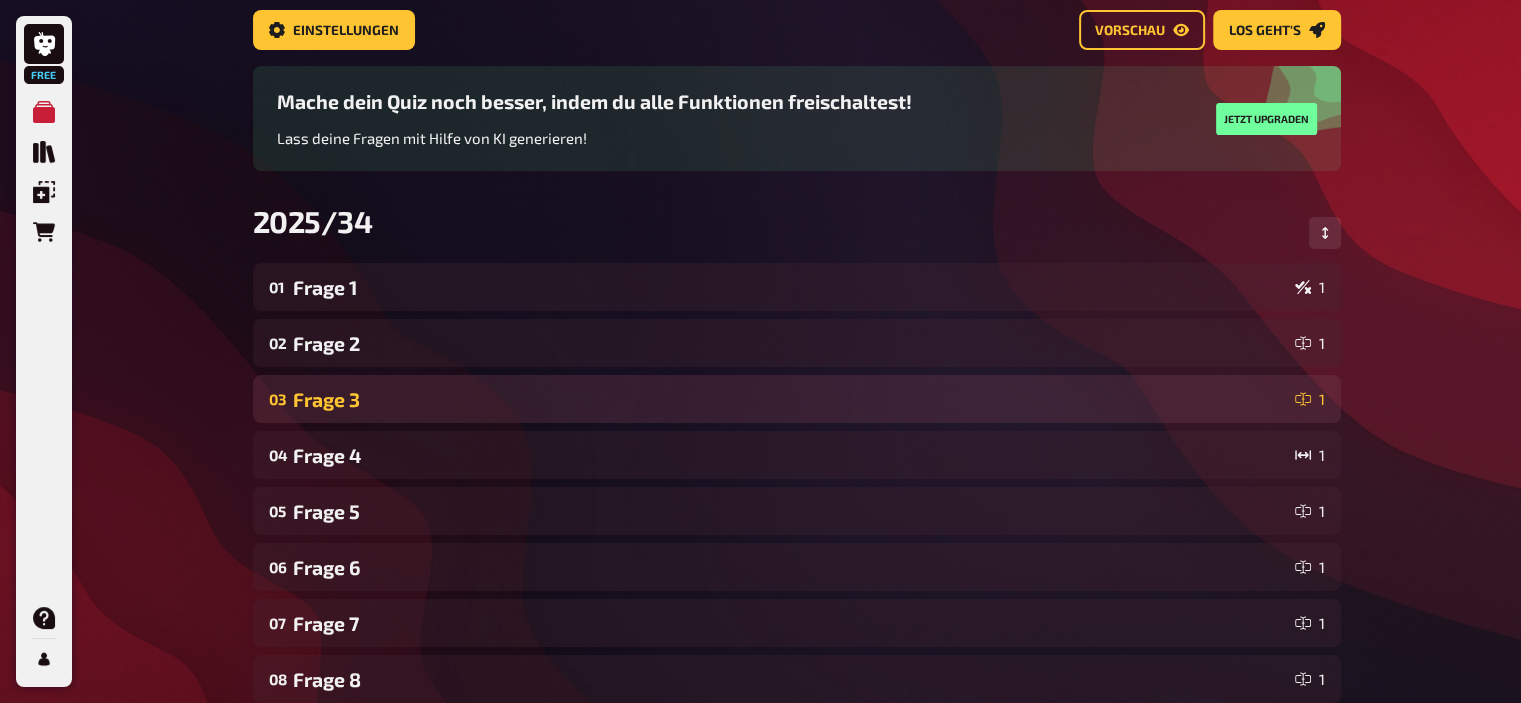 click on "Frage 3" at bounding box center [790, 399] 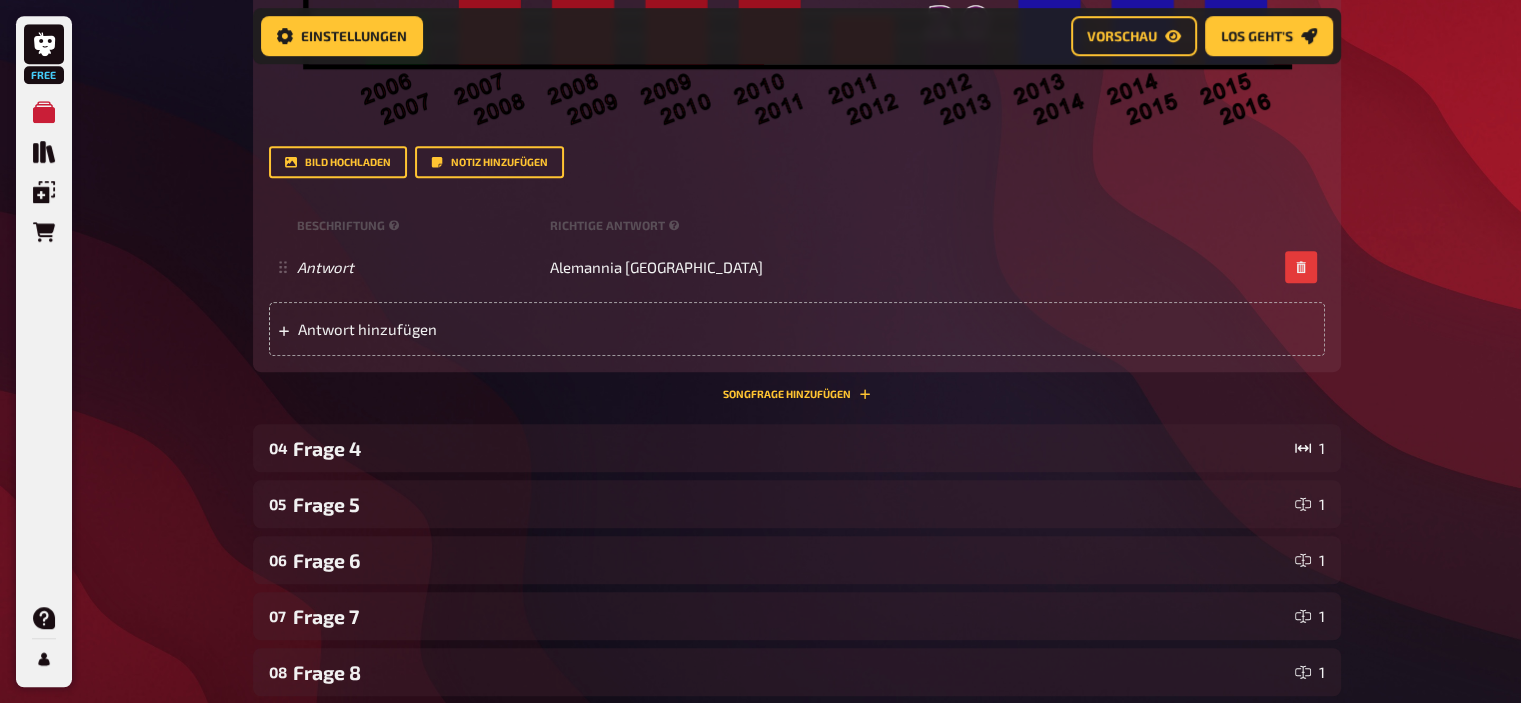 scroll, scrollTop: 1194, scrollLeft: 0, axis: vertical 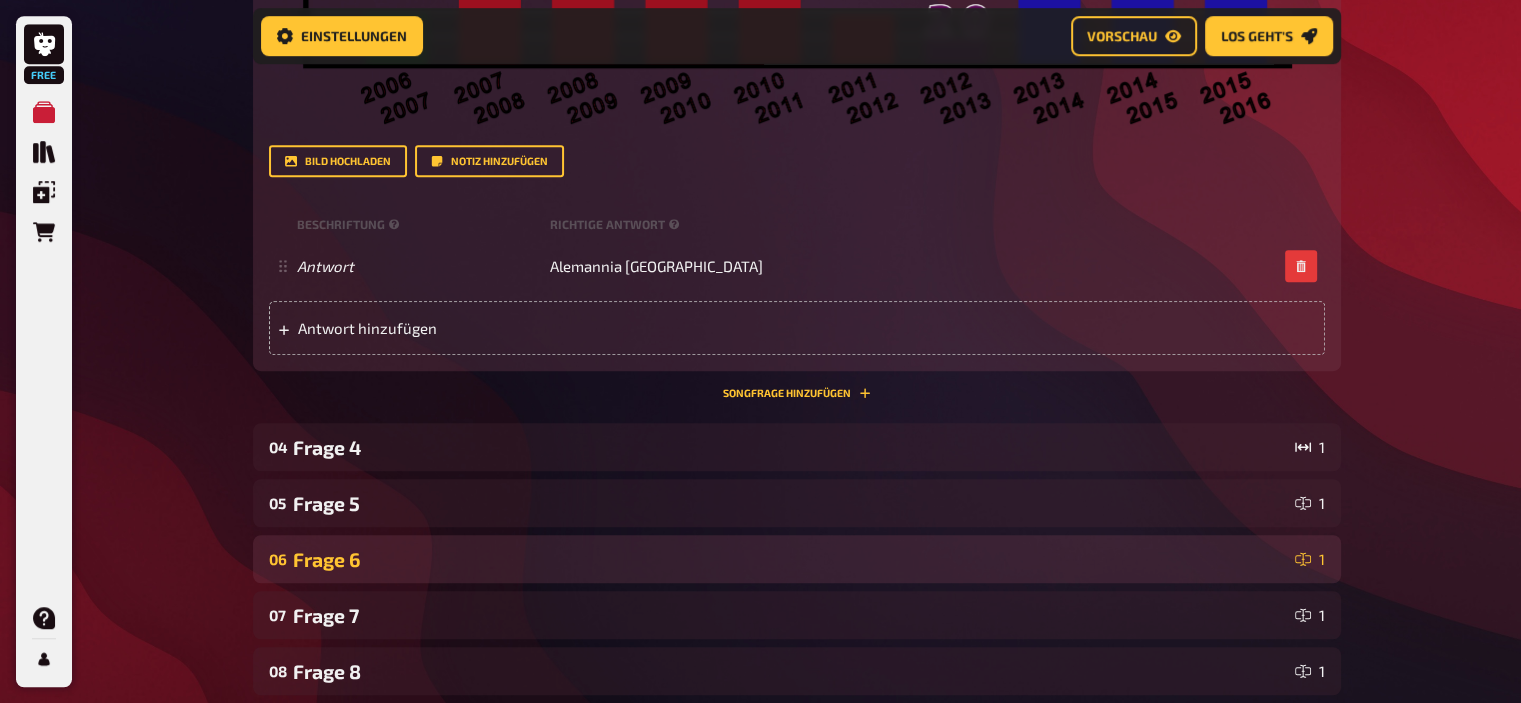 click on "Frage 6" at bounding box center [790, 559] 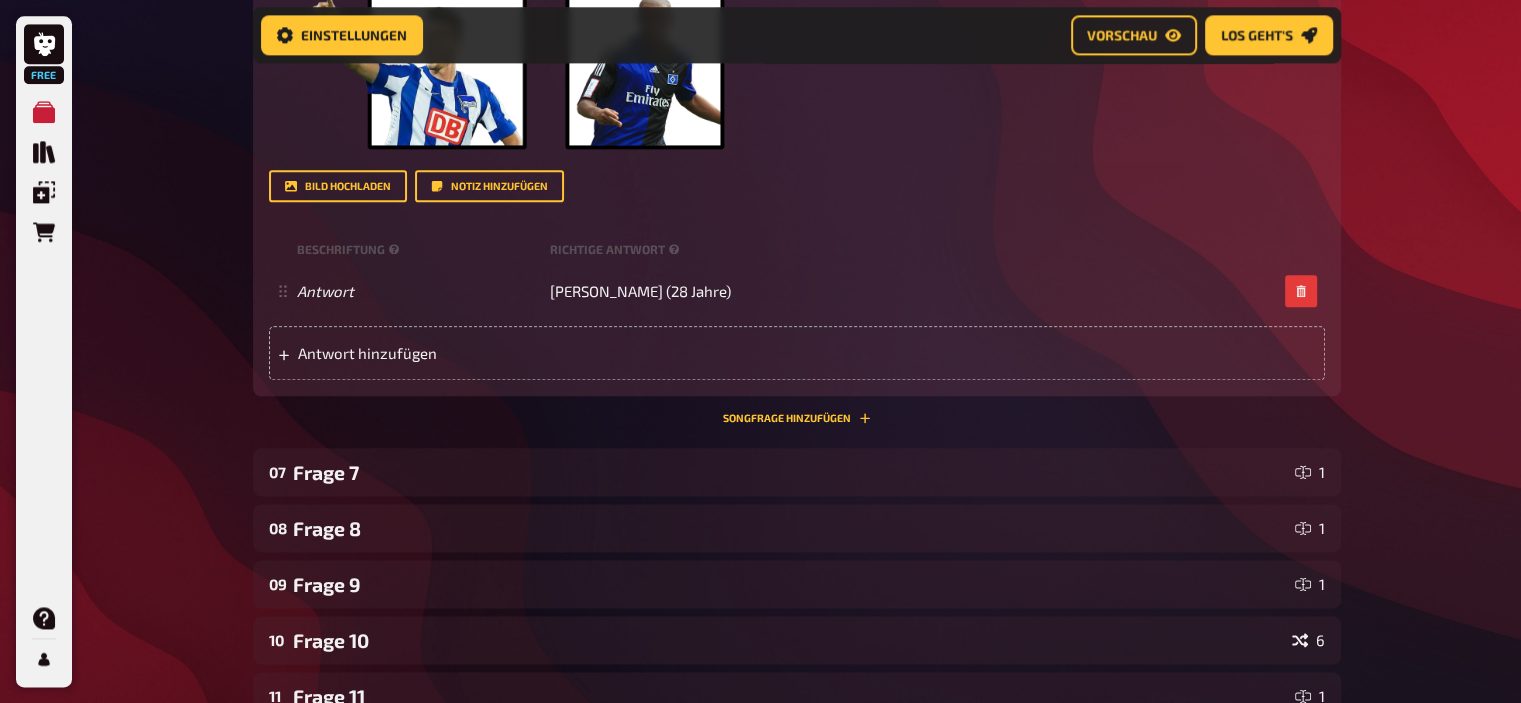 scroll, scrollTop: 2380, scrollLeft: 0, axis: vertical 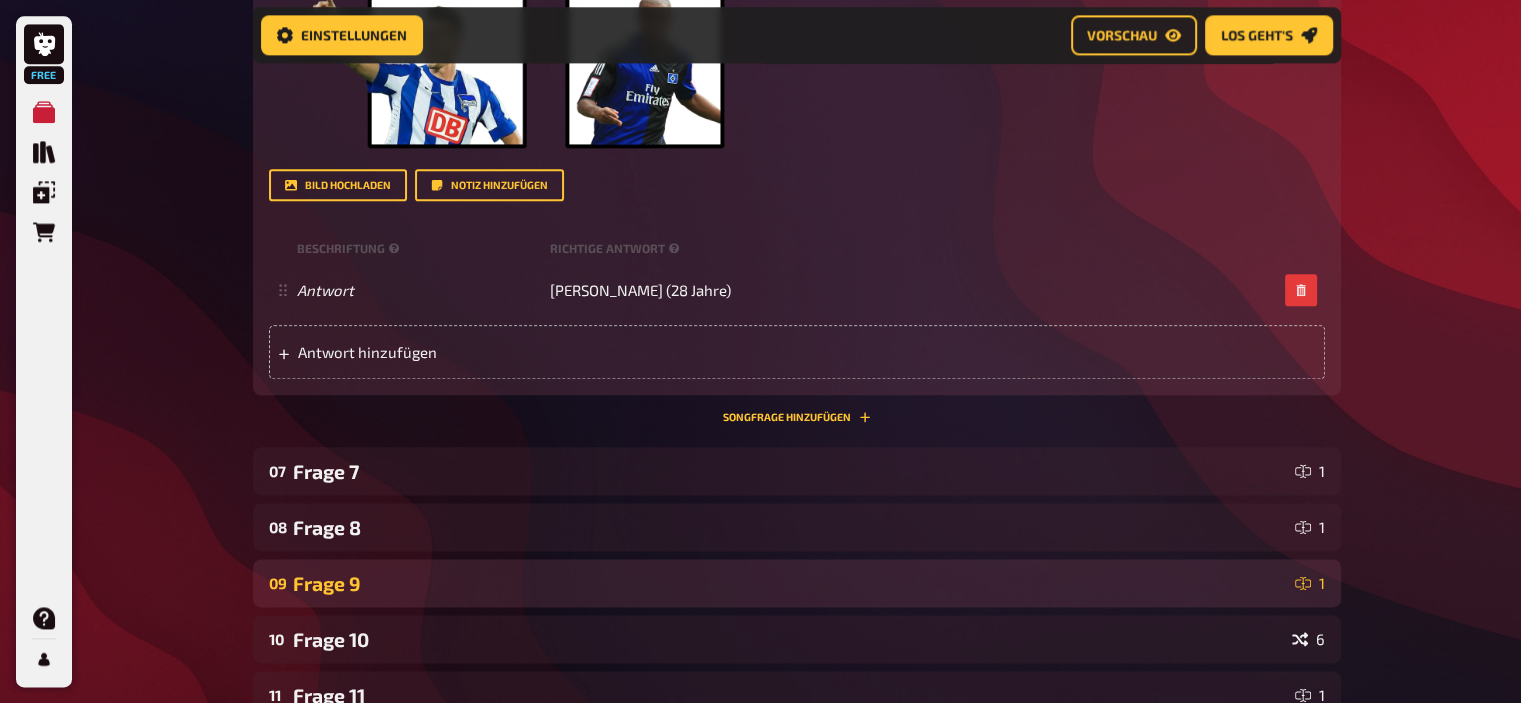 click on "Frage 9" at bounding box center [790, 583] 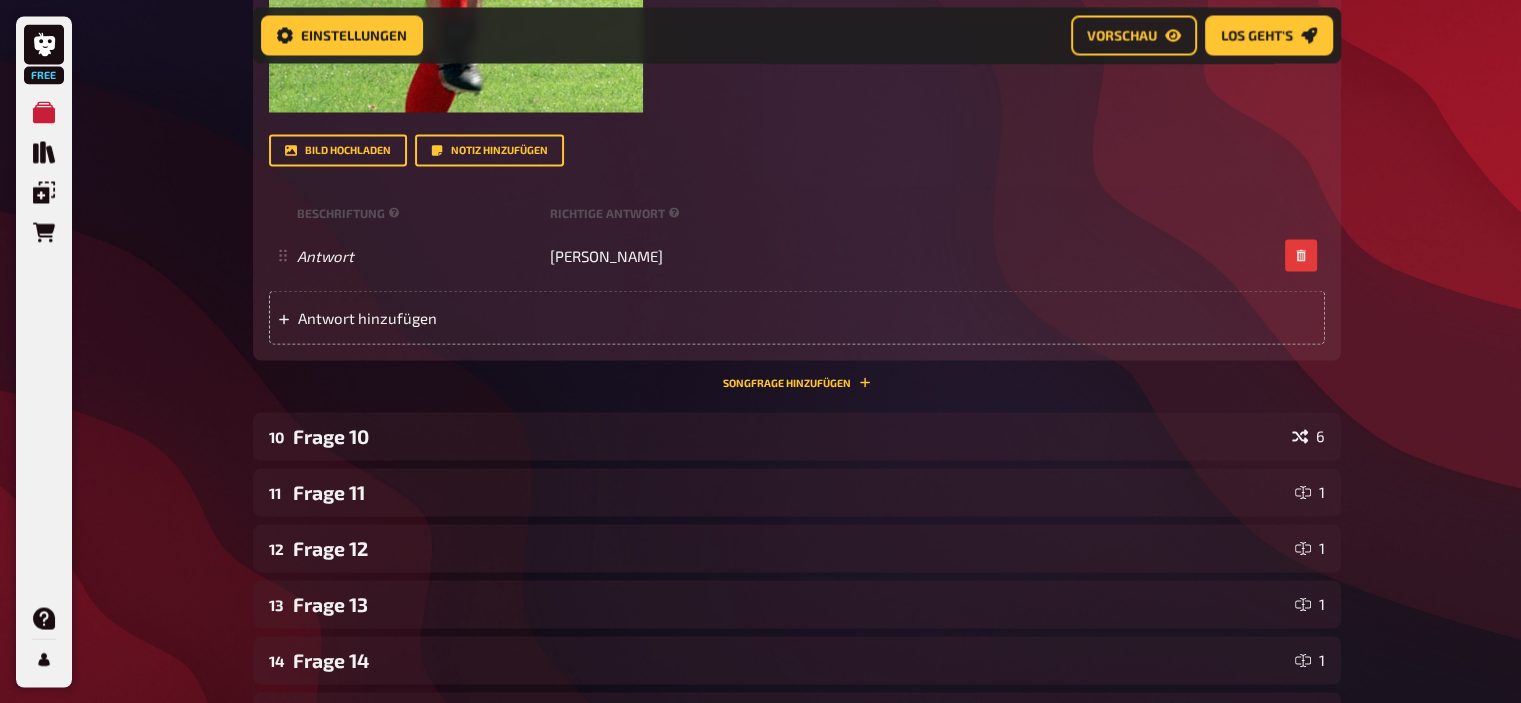 scroll, scrollTop: 3629, scrollLeft: 0, axis: vertical 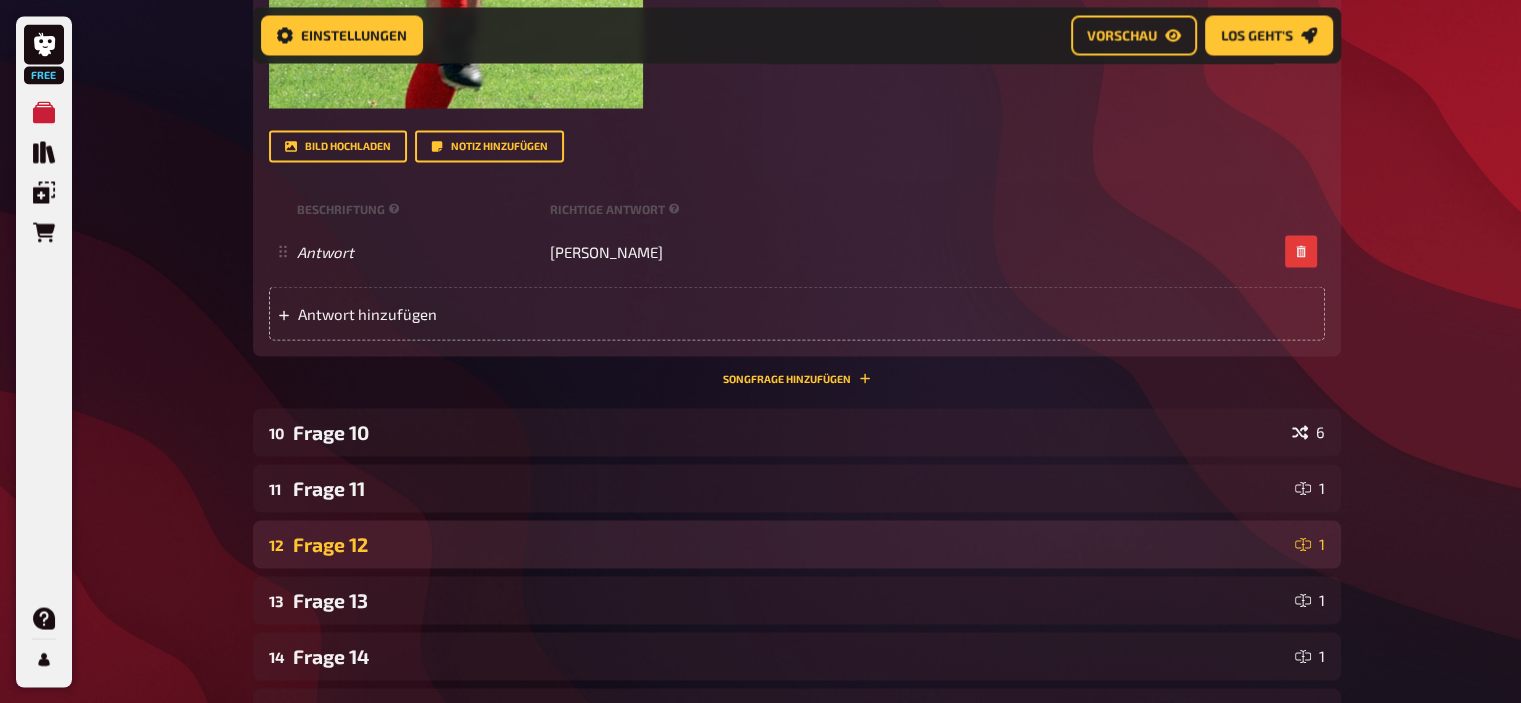 click on "Frage 12" at bounding box center (790, 543) 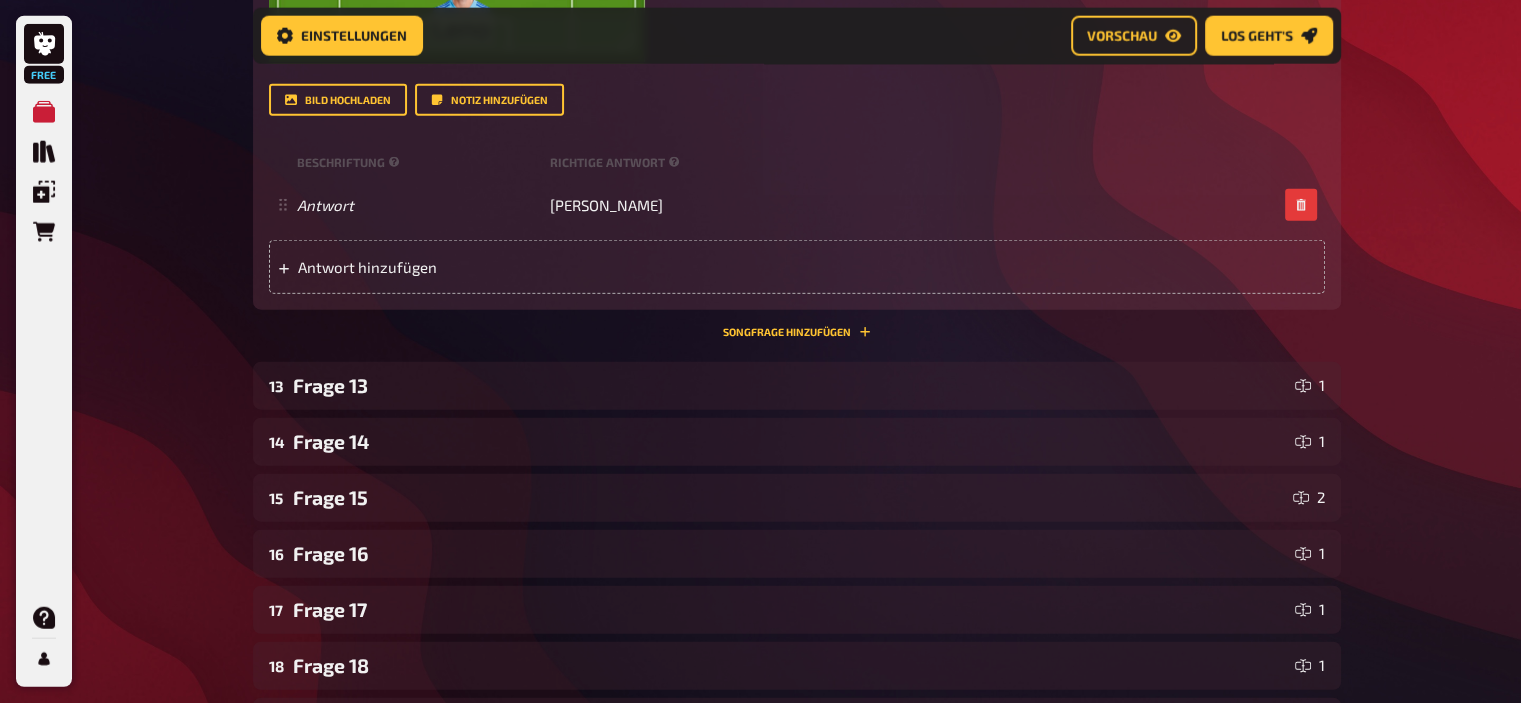 scroll, scrollTop: 4886, scrollLeft: 0, axis: vertical 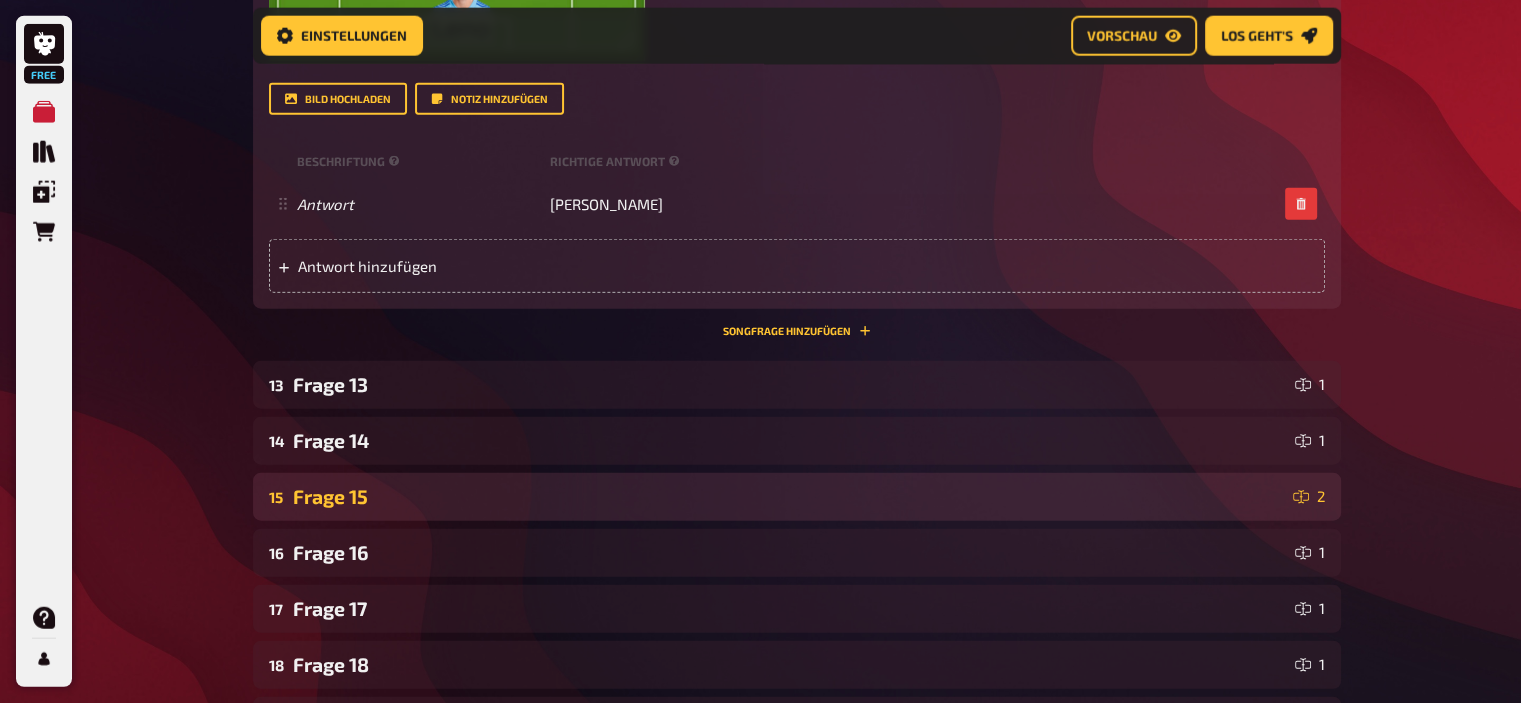 click on "Frage 15" at bounding box center [789, 496] 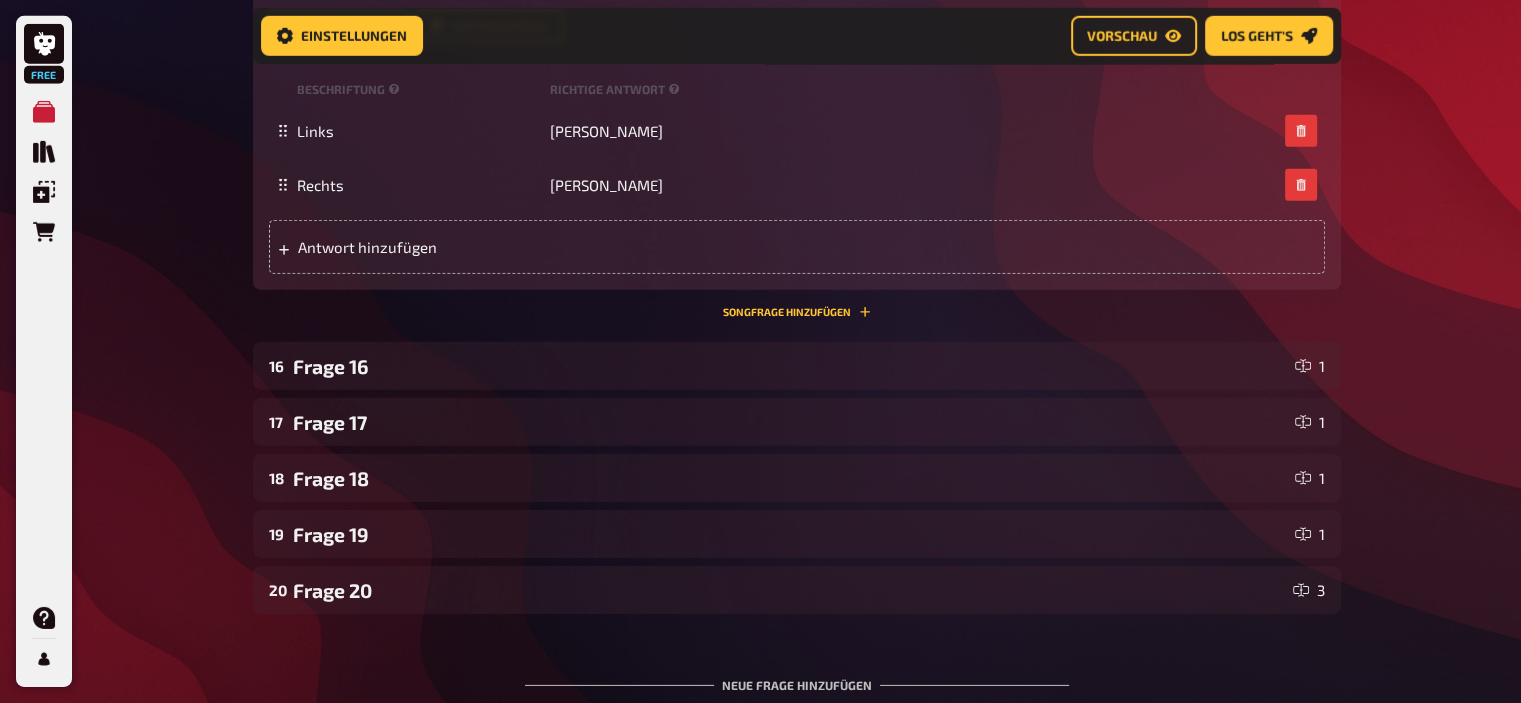 scroll, scrollTop: 6159, scrollLeft: 0, axis: vertical 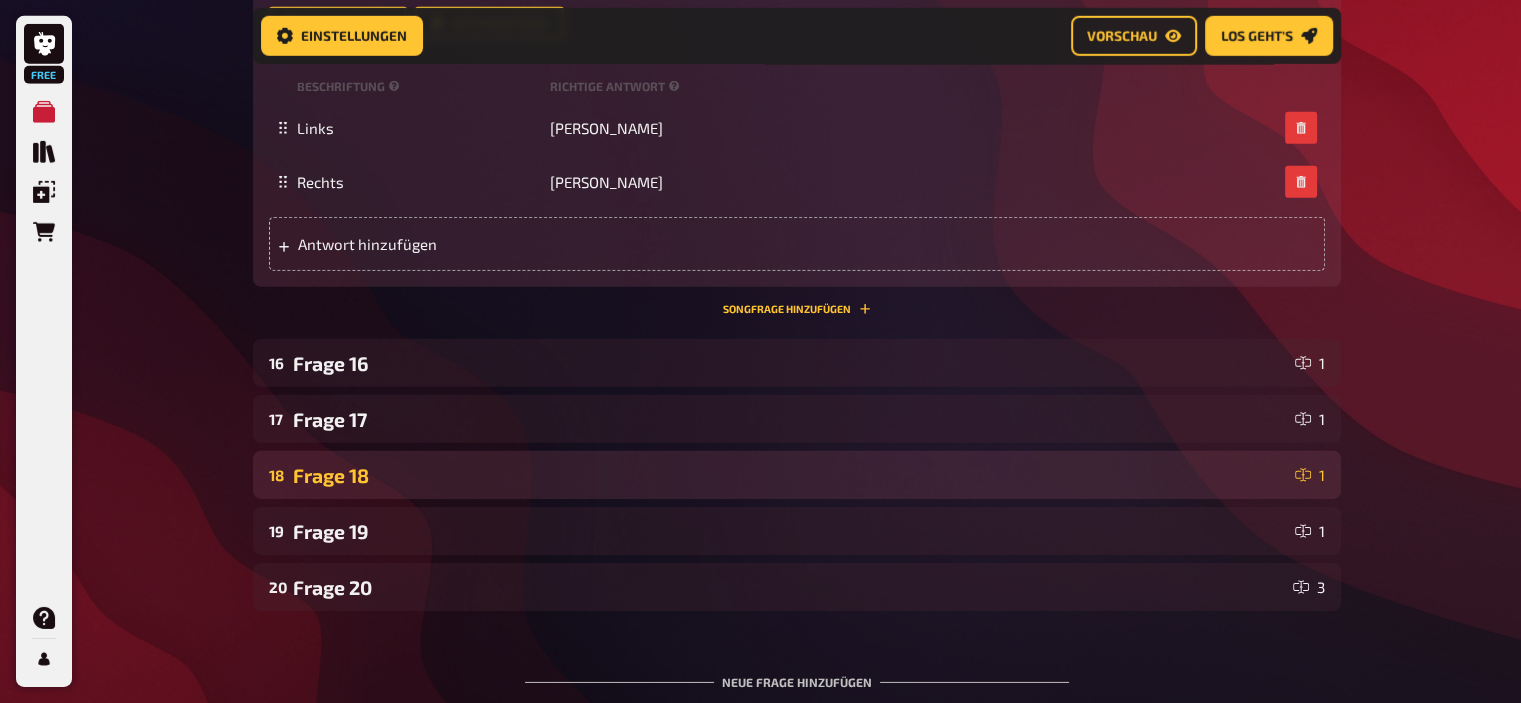 click on "Frage 18" at bounding box center (790, 475) 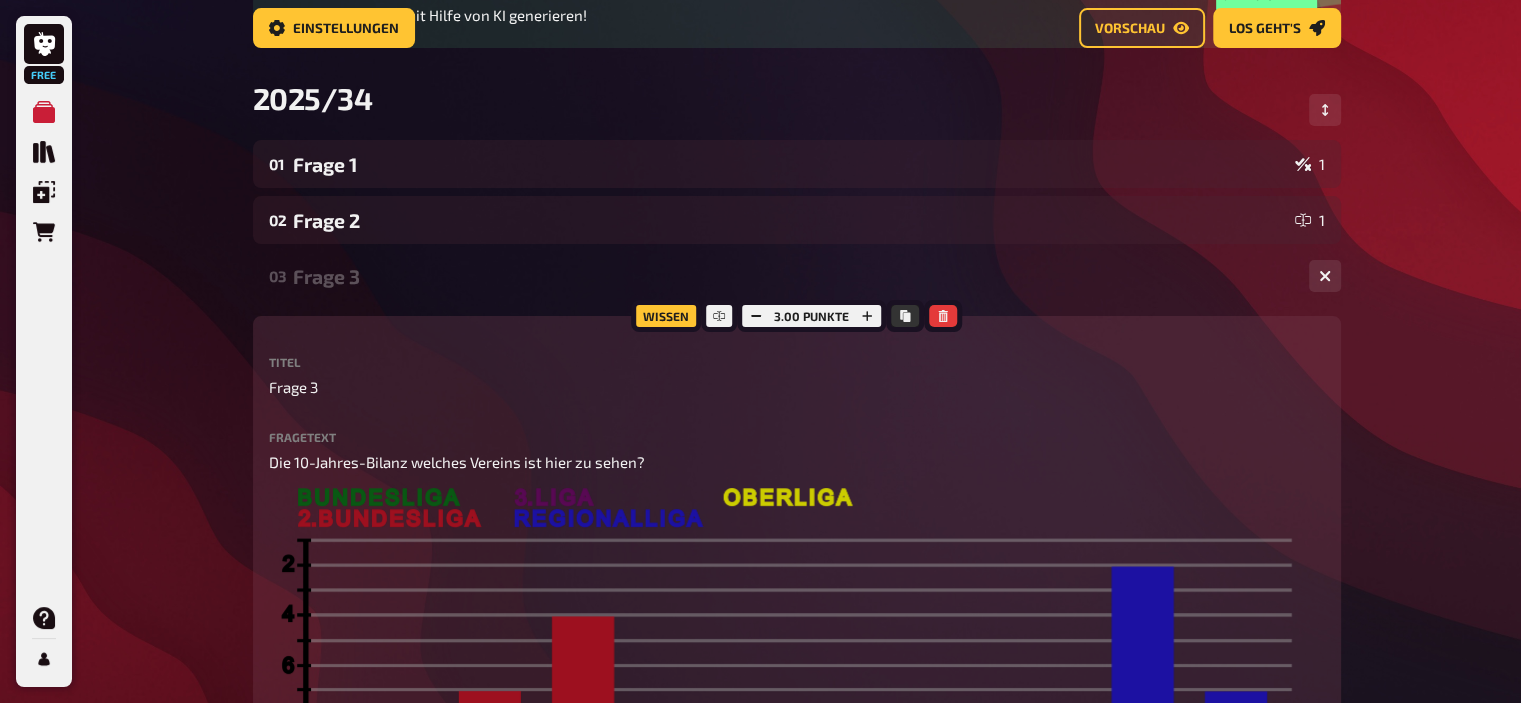 scroll, scrollTop: 0, scrollLeft: 0, axis: both 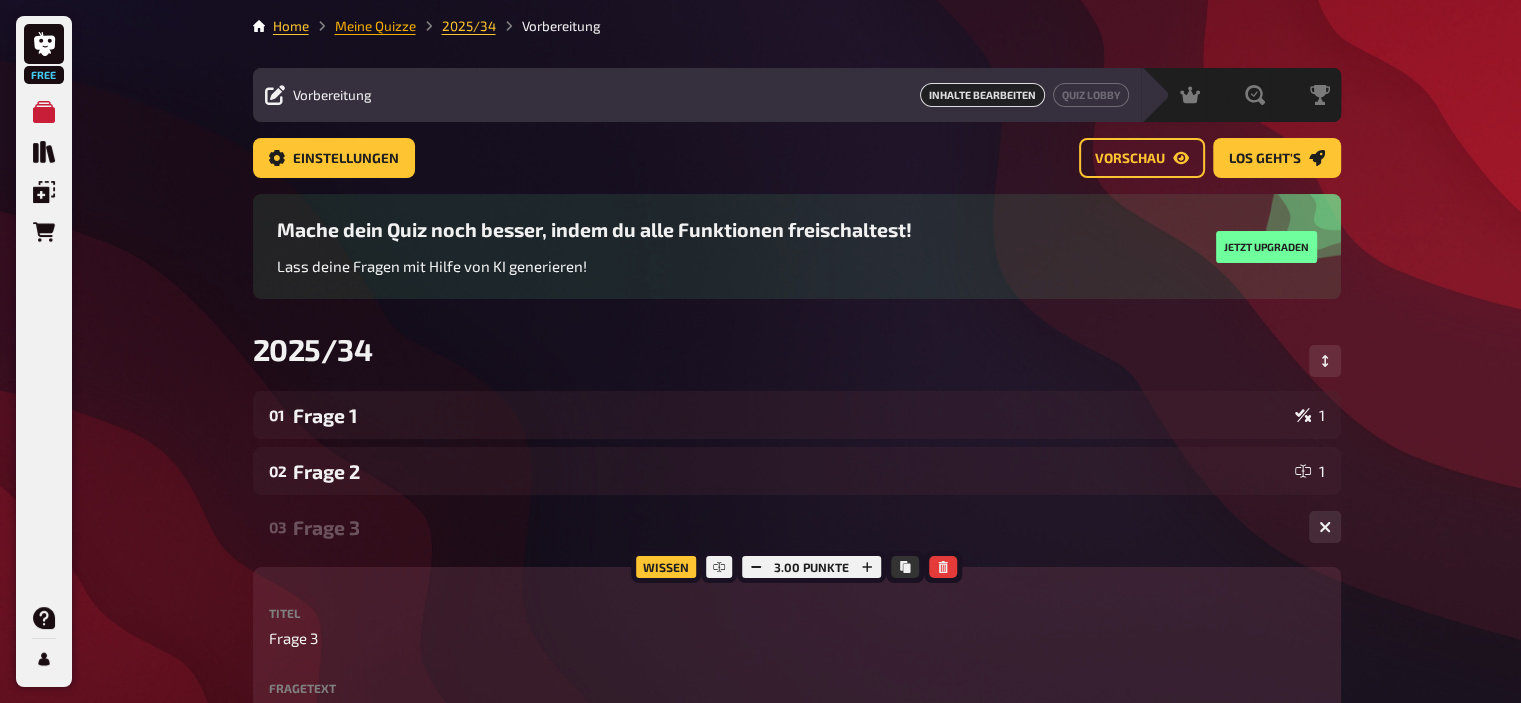 click on "Meine Quizze" at bounding box center (375, 26) 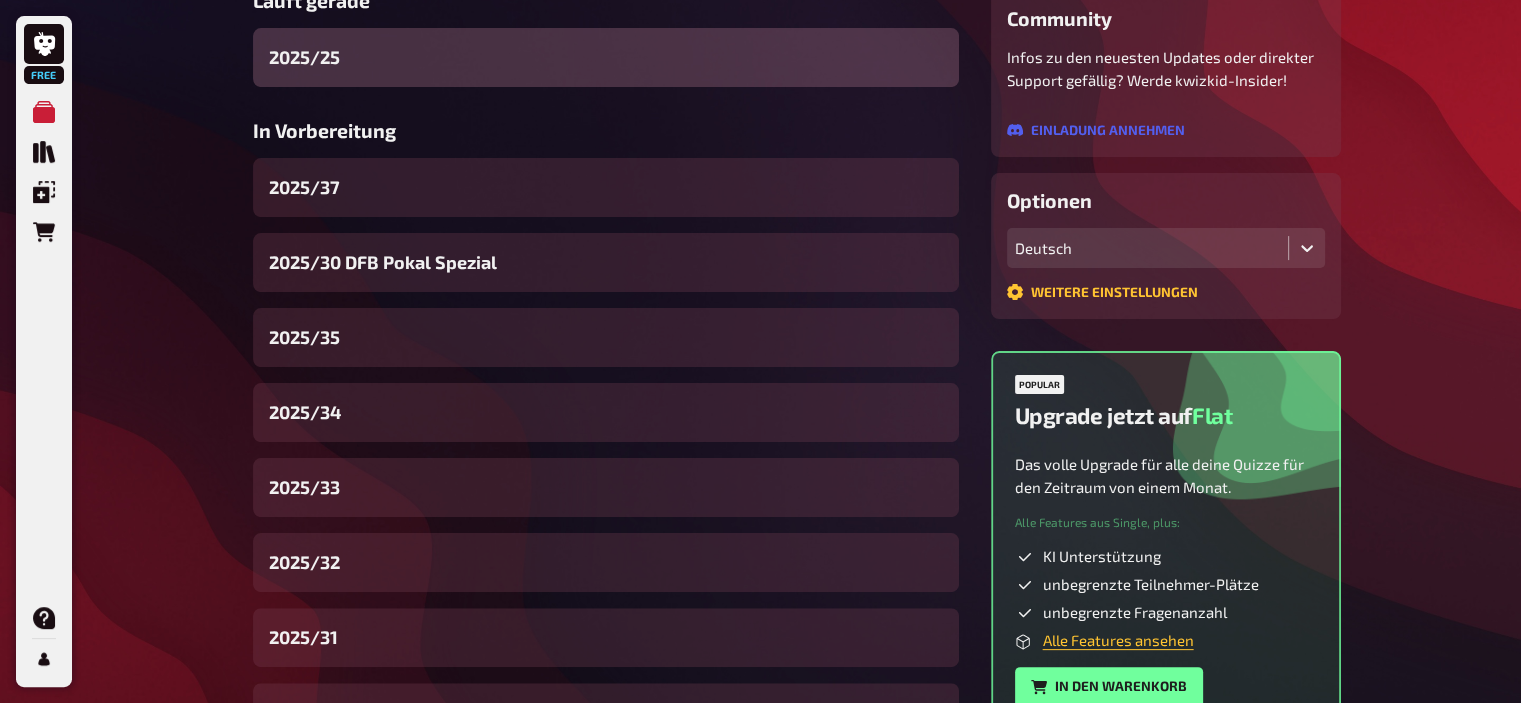 scroll, scrollTop: 400, scrollLeft: 0, axis: vertical 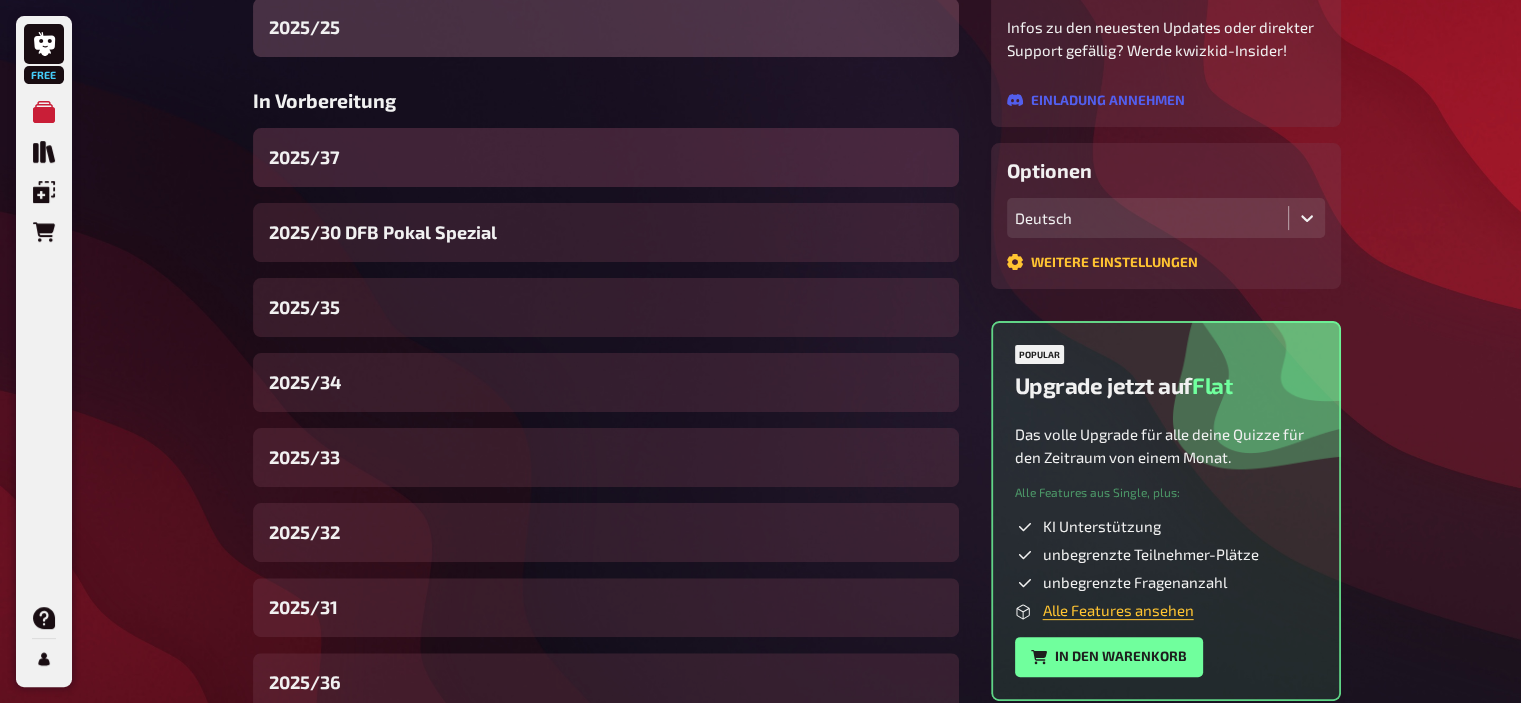 click on "2025/37" at bounding box center [606, 157] 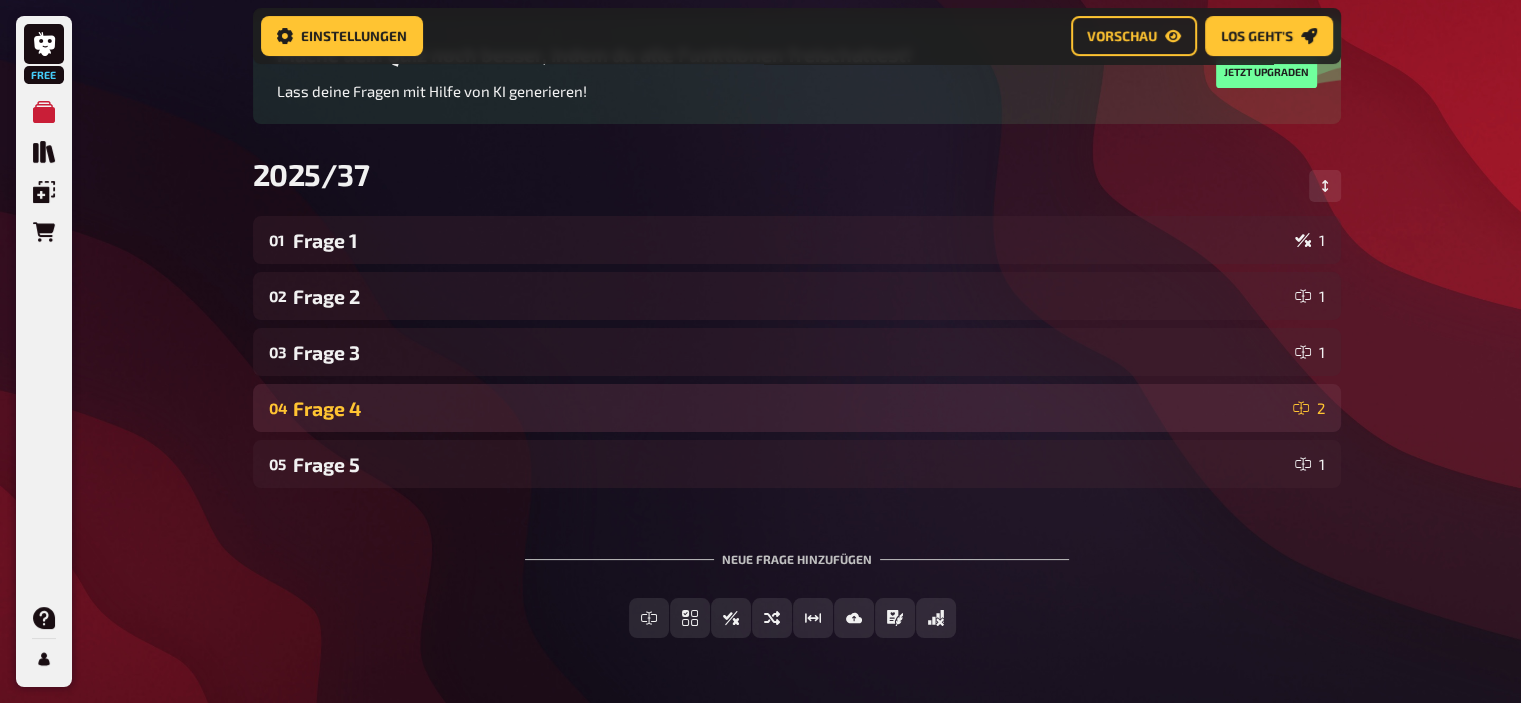 scroll, scrollTop: 198, scrollLeft: 0, axis: vertical 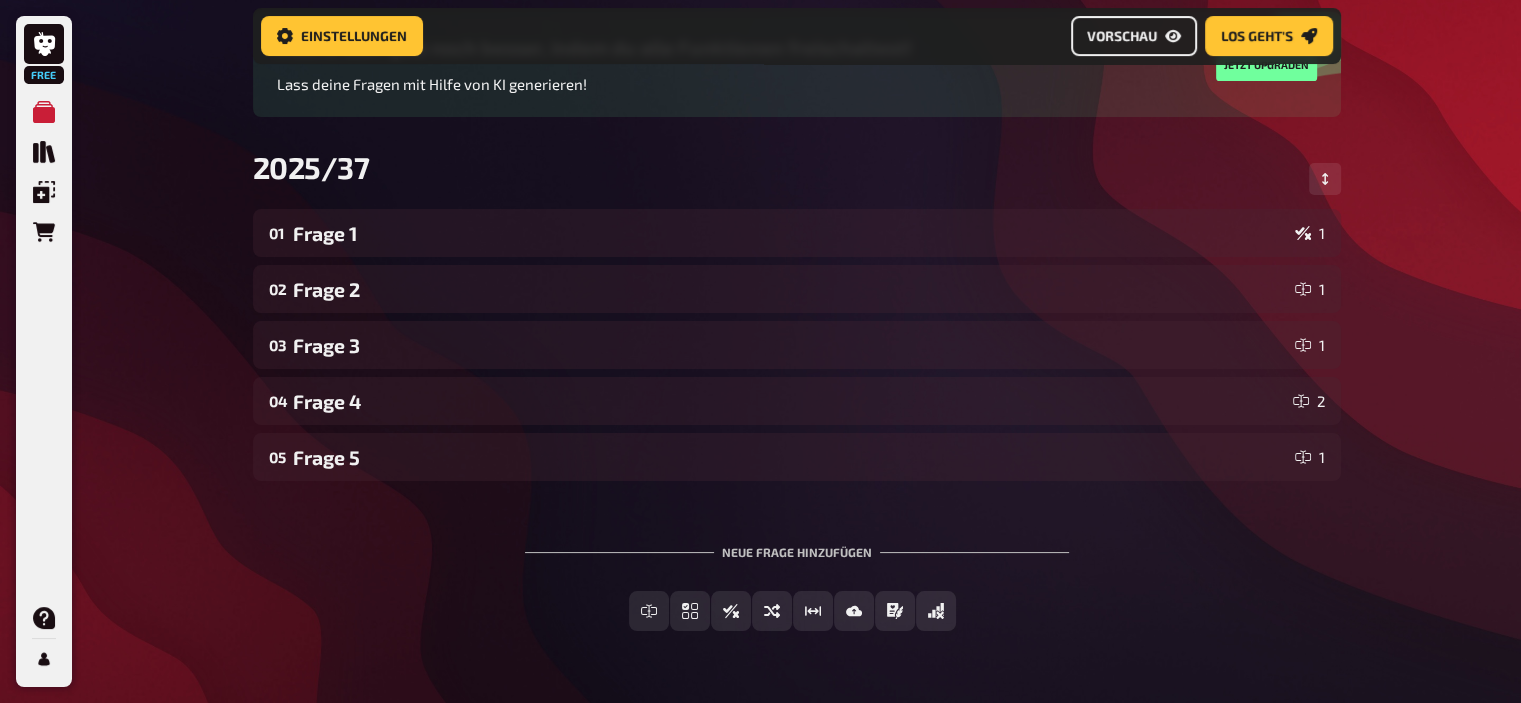 click on "Vorschau" at bounding box center [1122, 36] 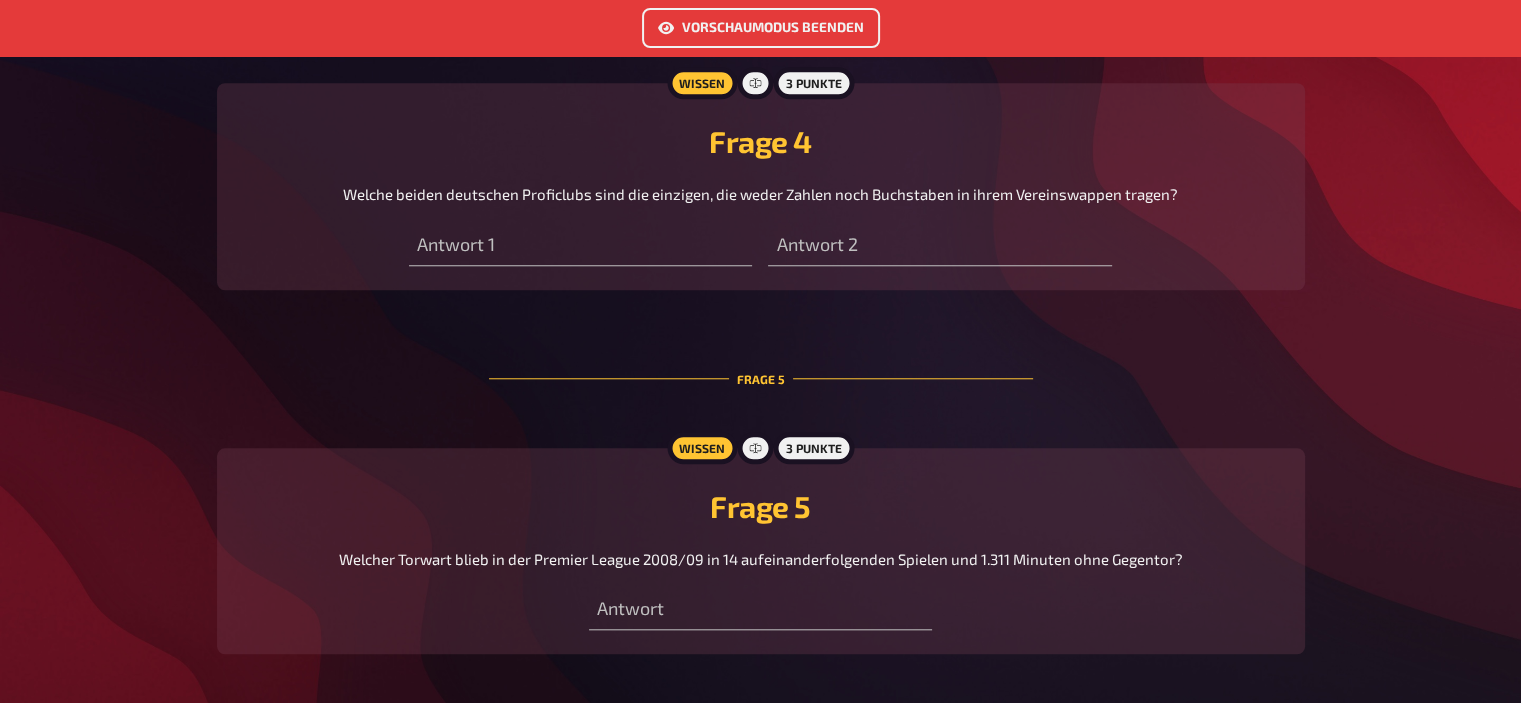 scroll, scrollTop: 1728, scrollLeft: 0, axis: vertical 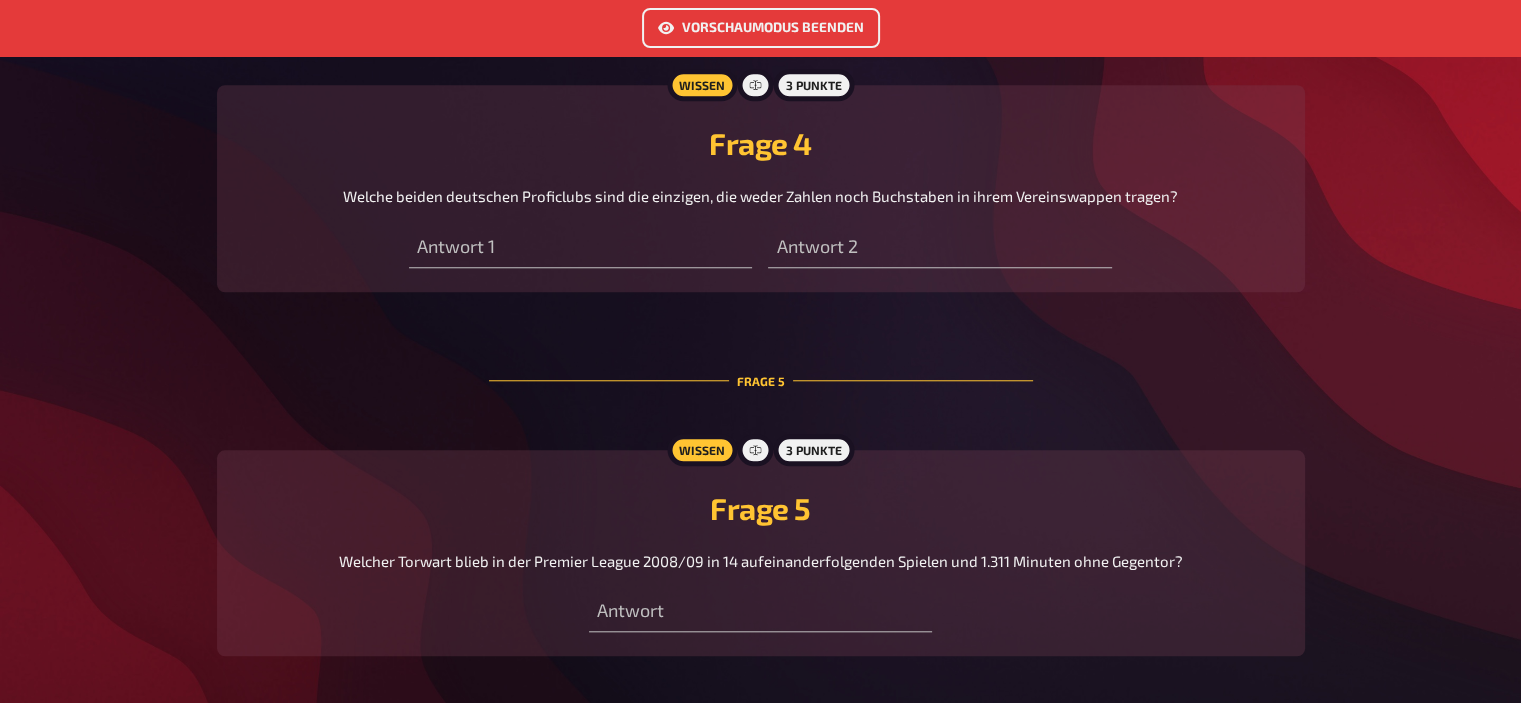 click on "Vorschaumodus beenden" at bounding box center [761, 28] 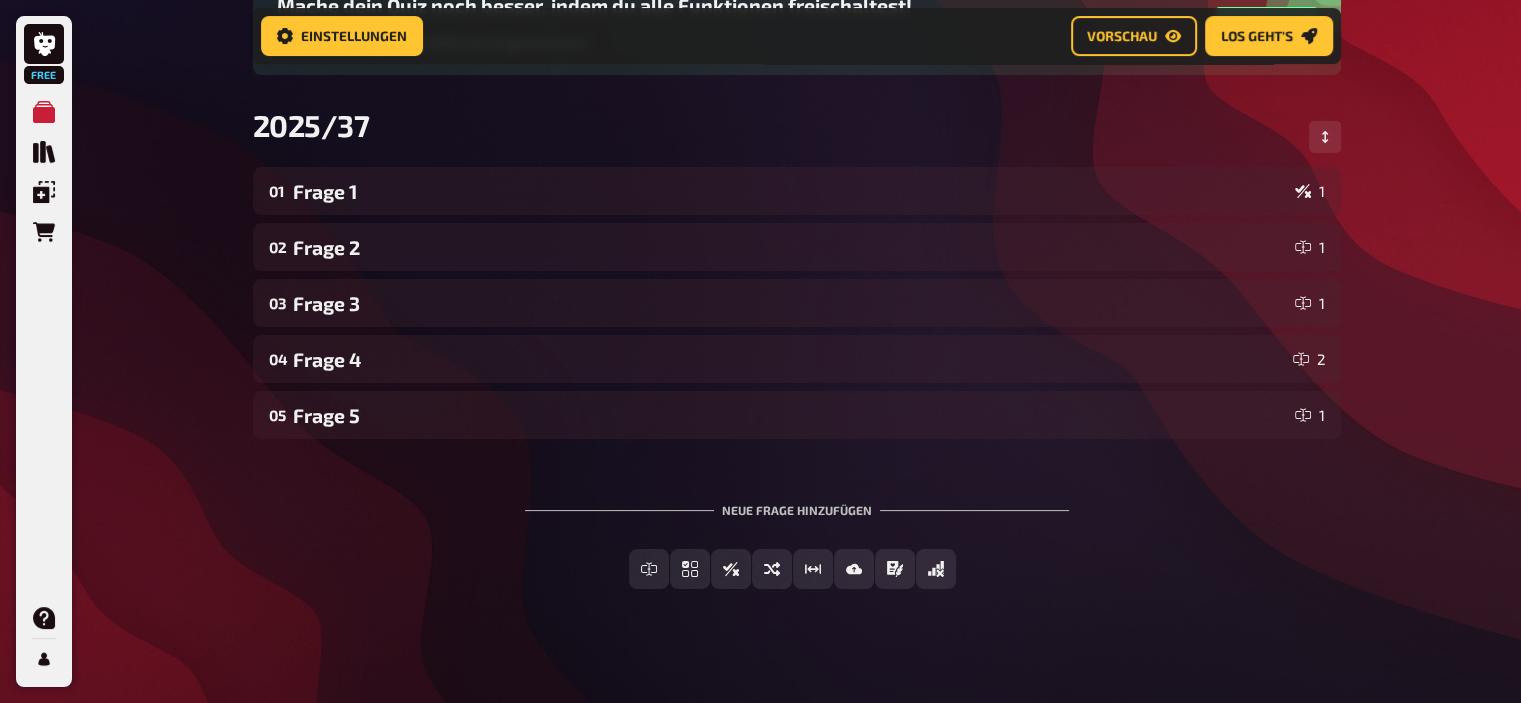 scroll, scrollTop: 248, scrollLeft: 0, axis: vertical 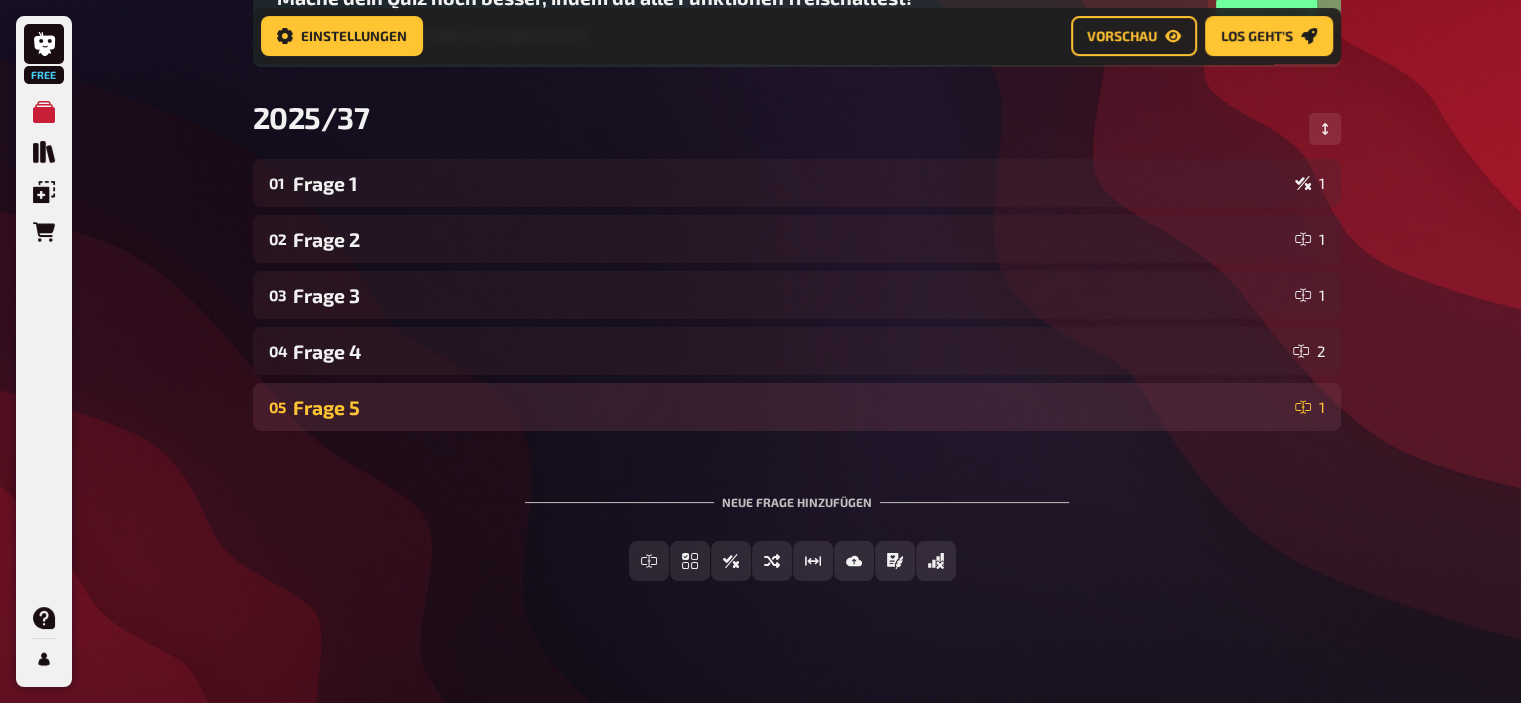 click on "Frage 5" at bounding box center (790, 407) 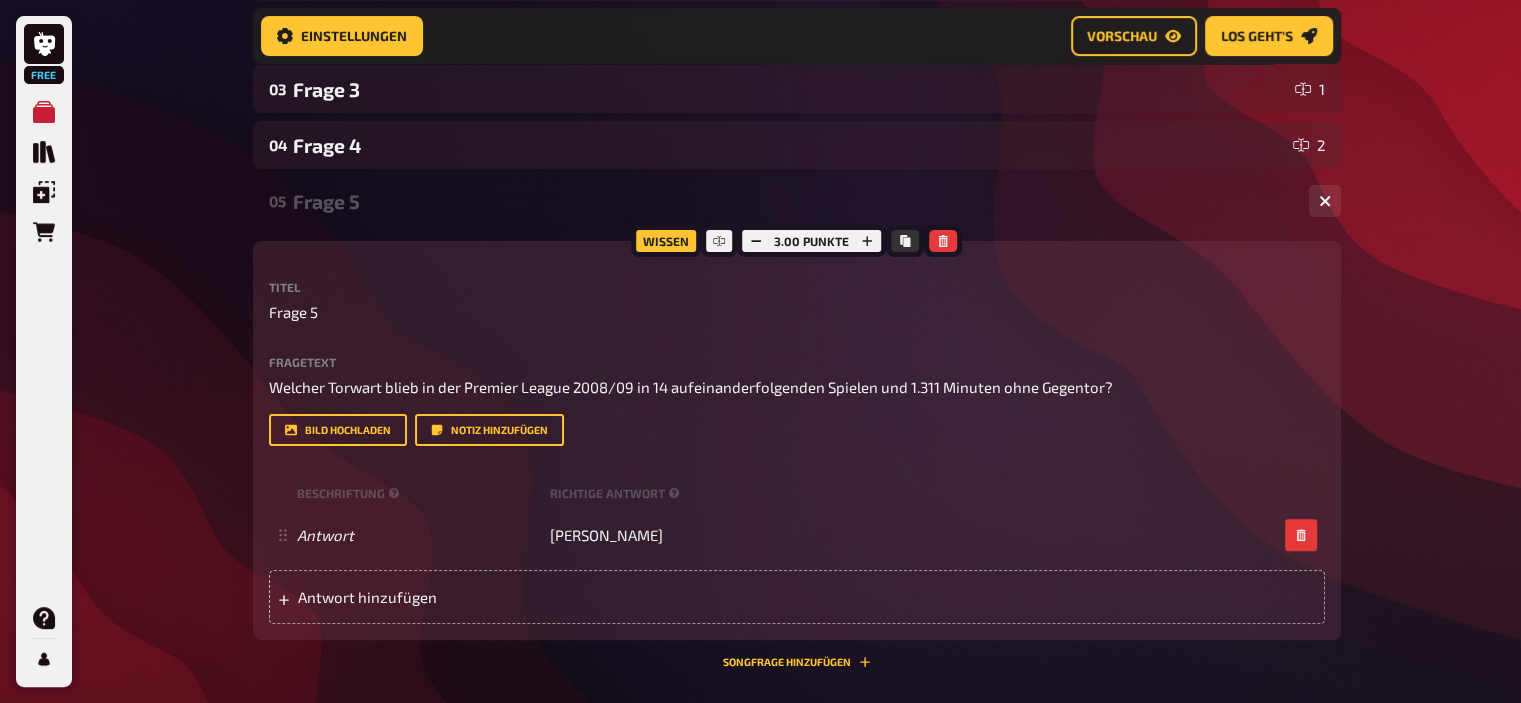 scroll, scrollTop: 459, scrollLeft: 0, axis: vertical 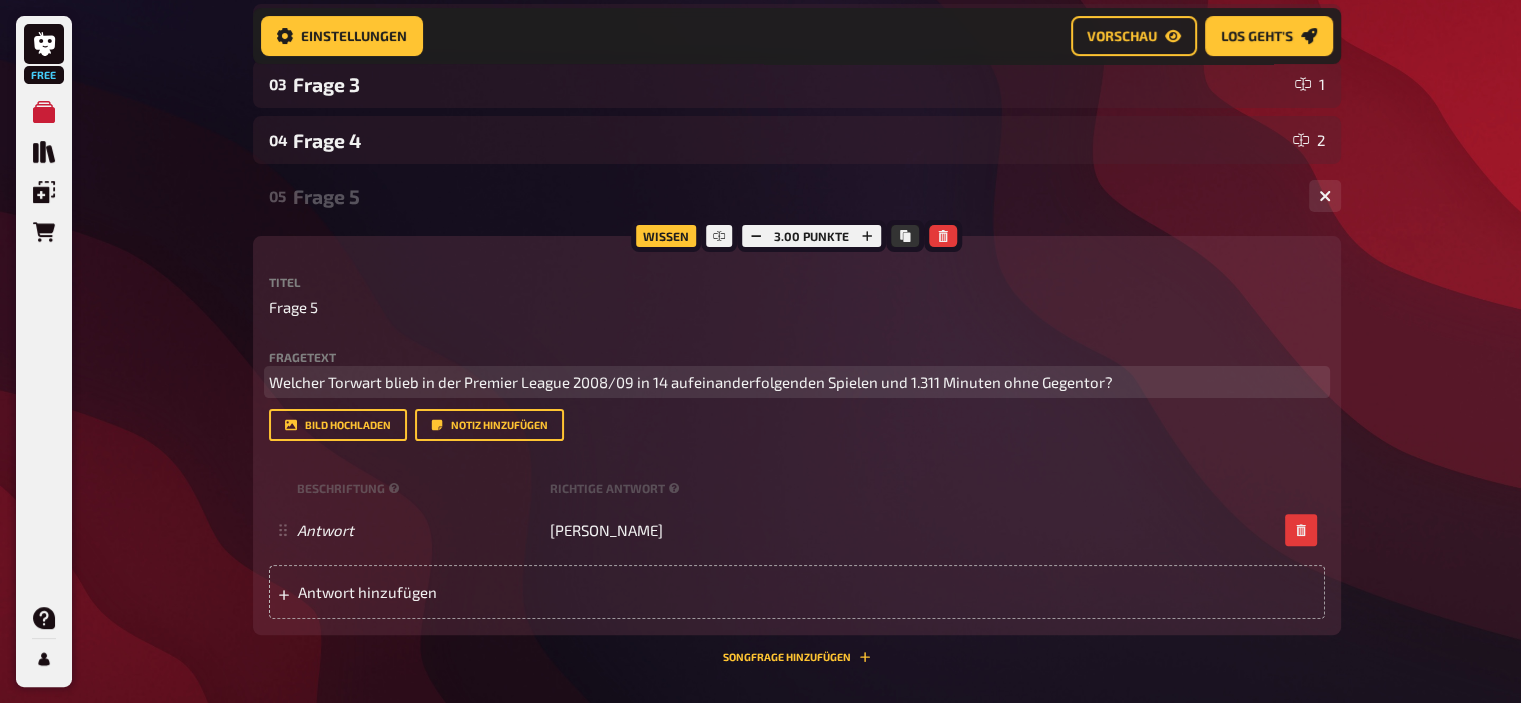 click on "Welcher Torwart blieb in der Premier League 2008/09 in 14 aufeinanderfolgenden Spielen und 1.311 Minuten ohne Gegentor?" at bounding box center (691, 382) 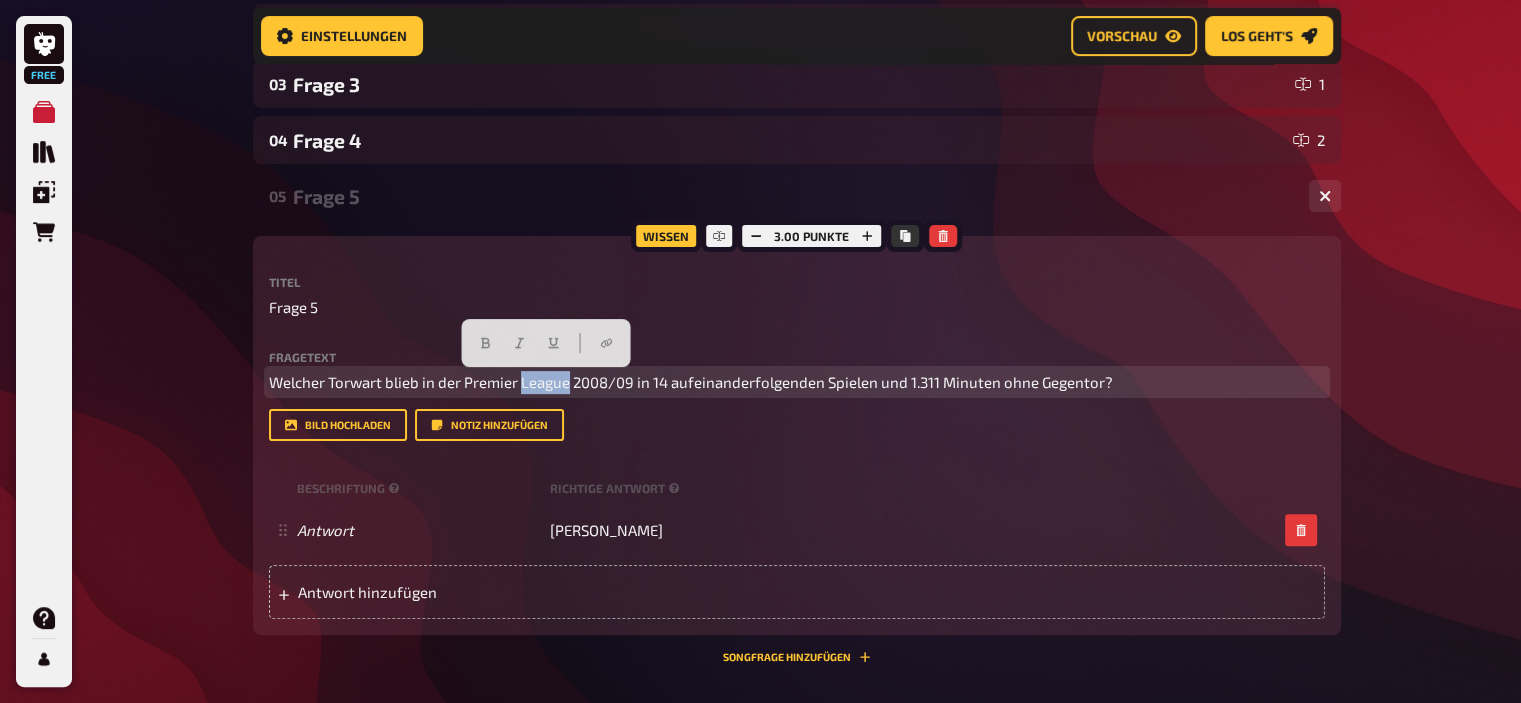 click on "Welcher Torwart blieb in der Premier League 2008/09 in 14 aufeinanderfolgenden Spielen und 1.311 Minuten ohne Gegentor?" at bounding box center (691, 382) 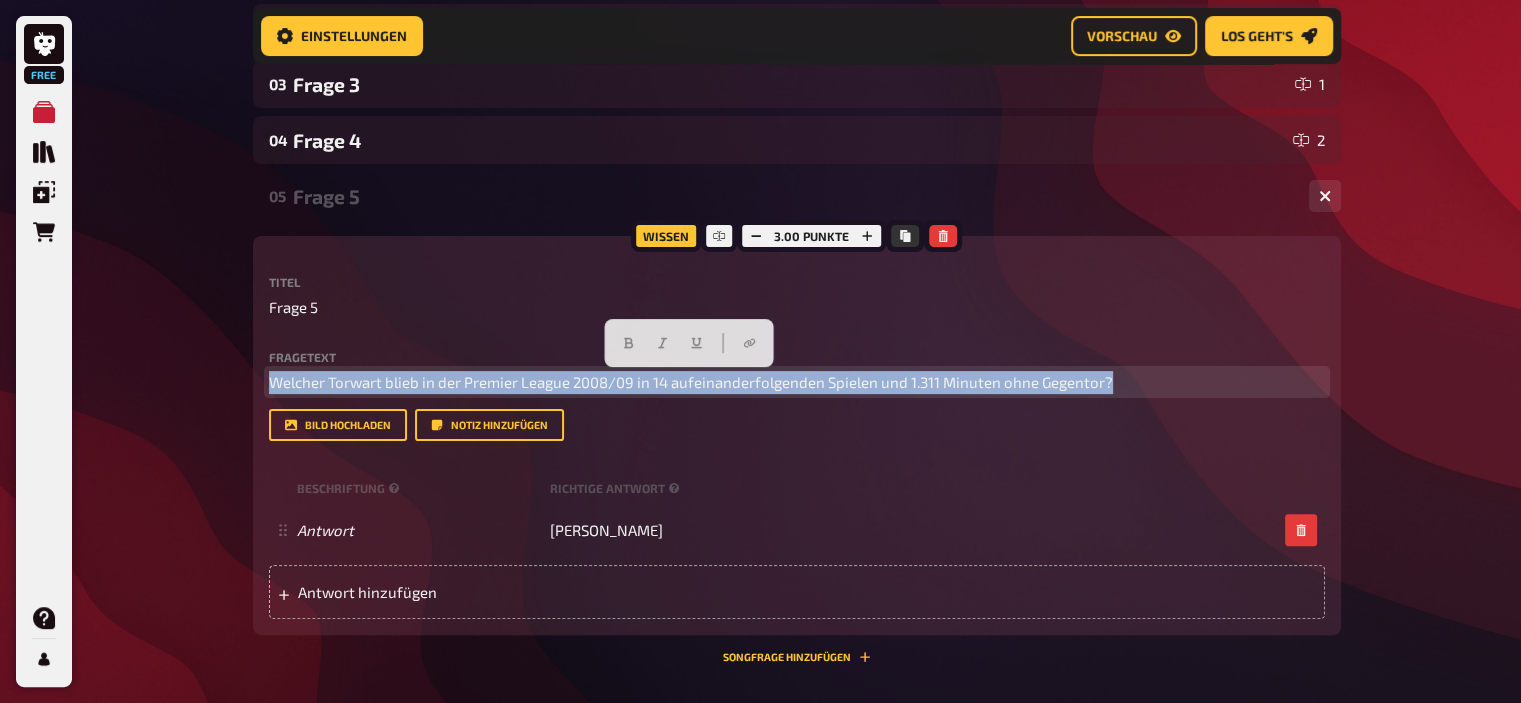 click on "Welcher Torwart blieb in der Premier League 2008/09 in 14 aufeinanderfolgenden Spielen und 1.311 Minuten ohne Gegentor?" at bounding box center [691, 382] 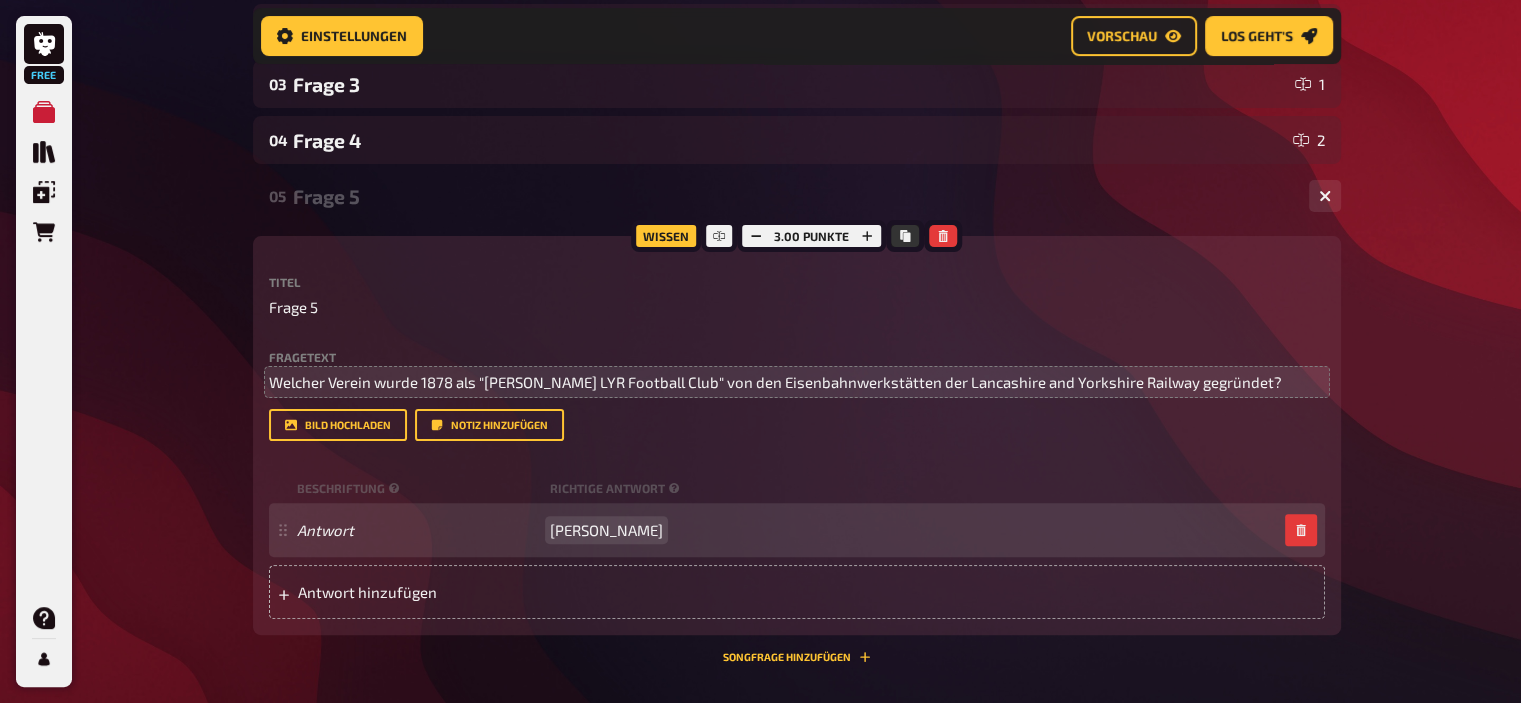 click on "Edwin van der Sar" at bounding box center (606, 530) 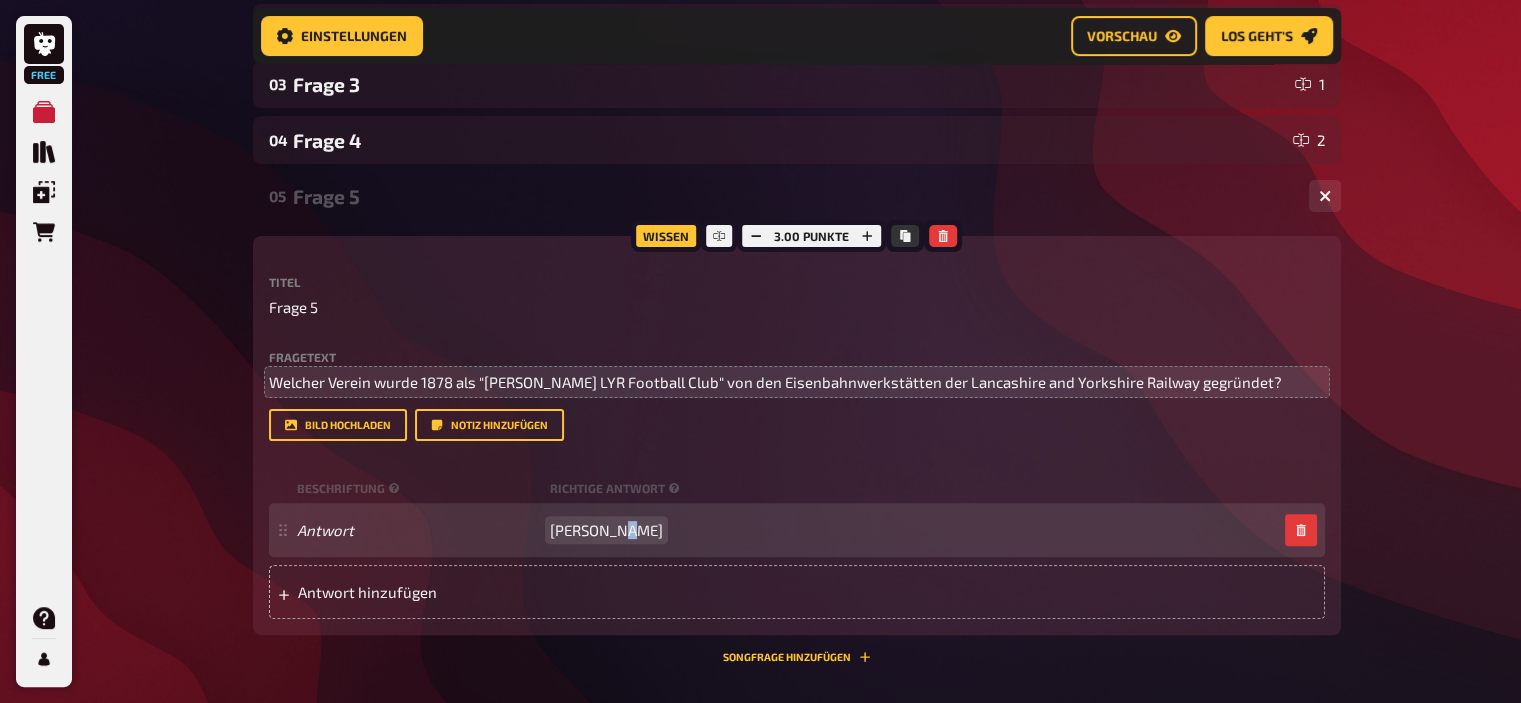 click on "Edwin van der Sar" at bounding box center (606, 530) 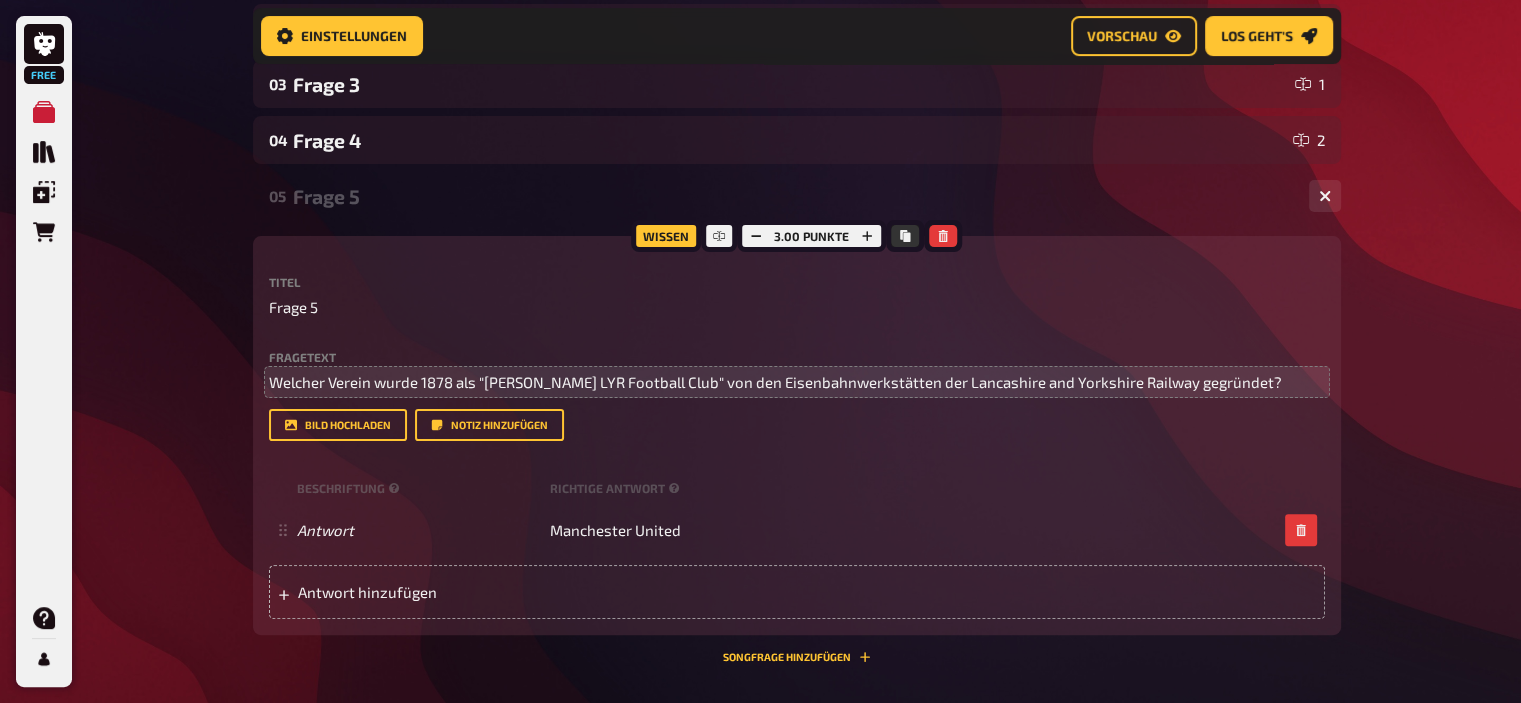 click on "Frage 5" at bounding box center [793, 196] 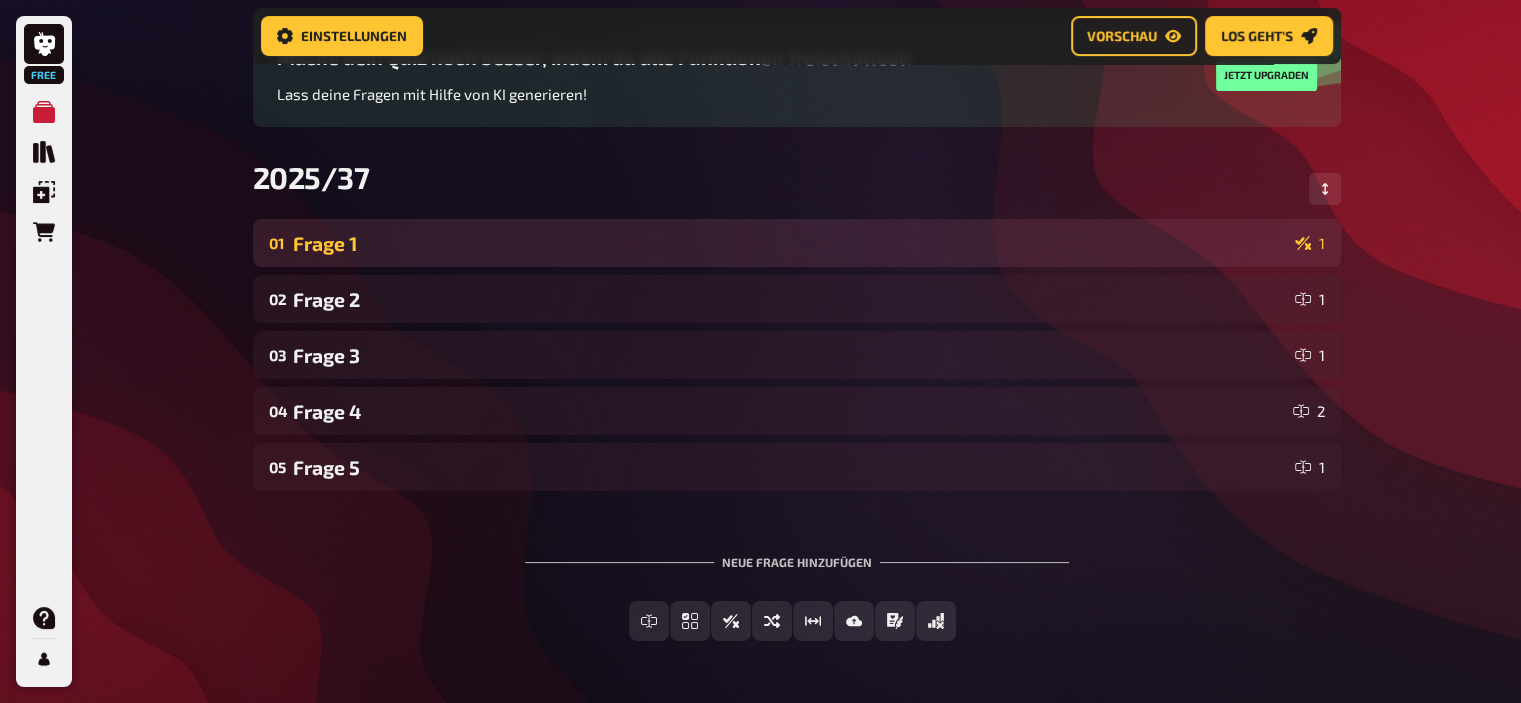 scroll, scrollTop: 185, scrollLeft: 0, axis: vertical 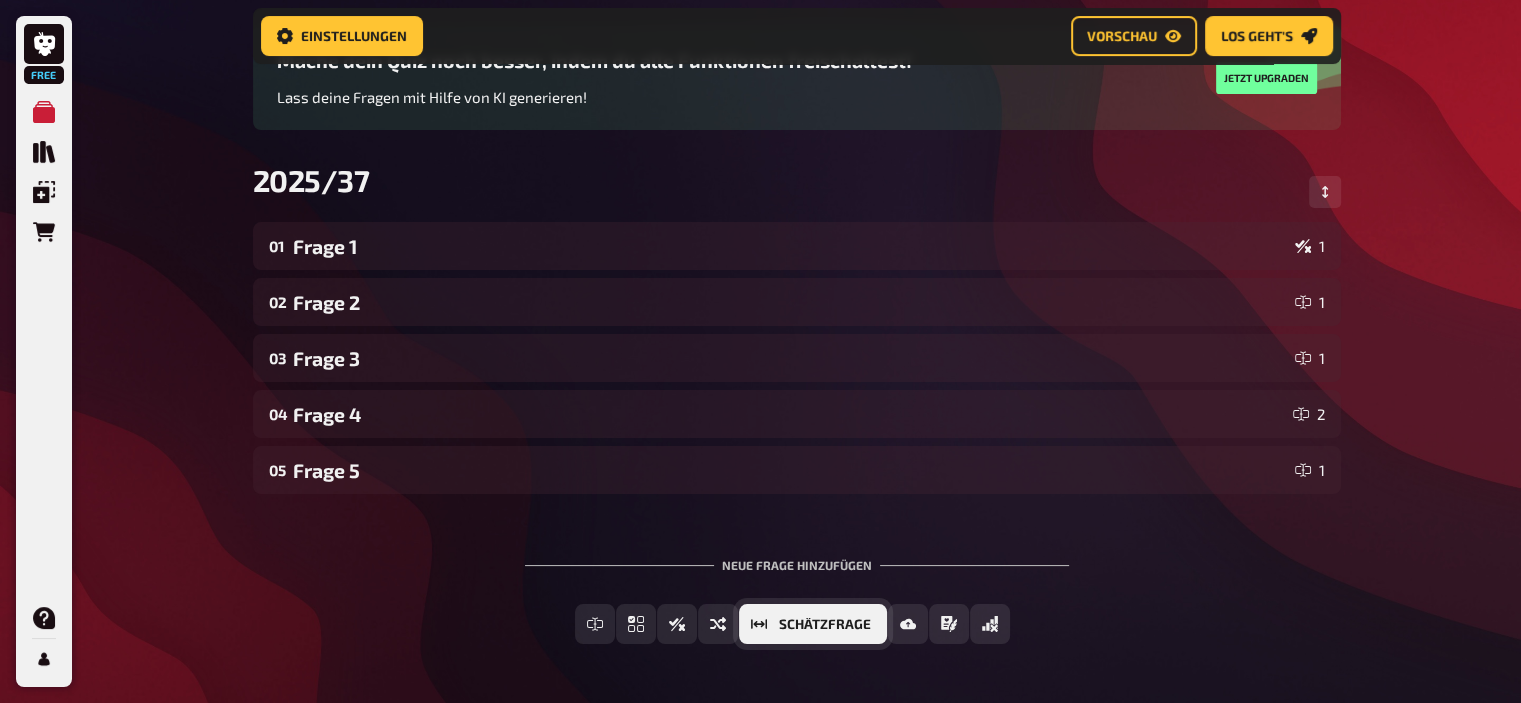 click on "Schätzfrage" at bounding box center [825, 625] 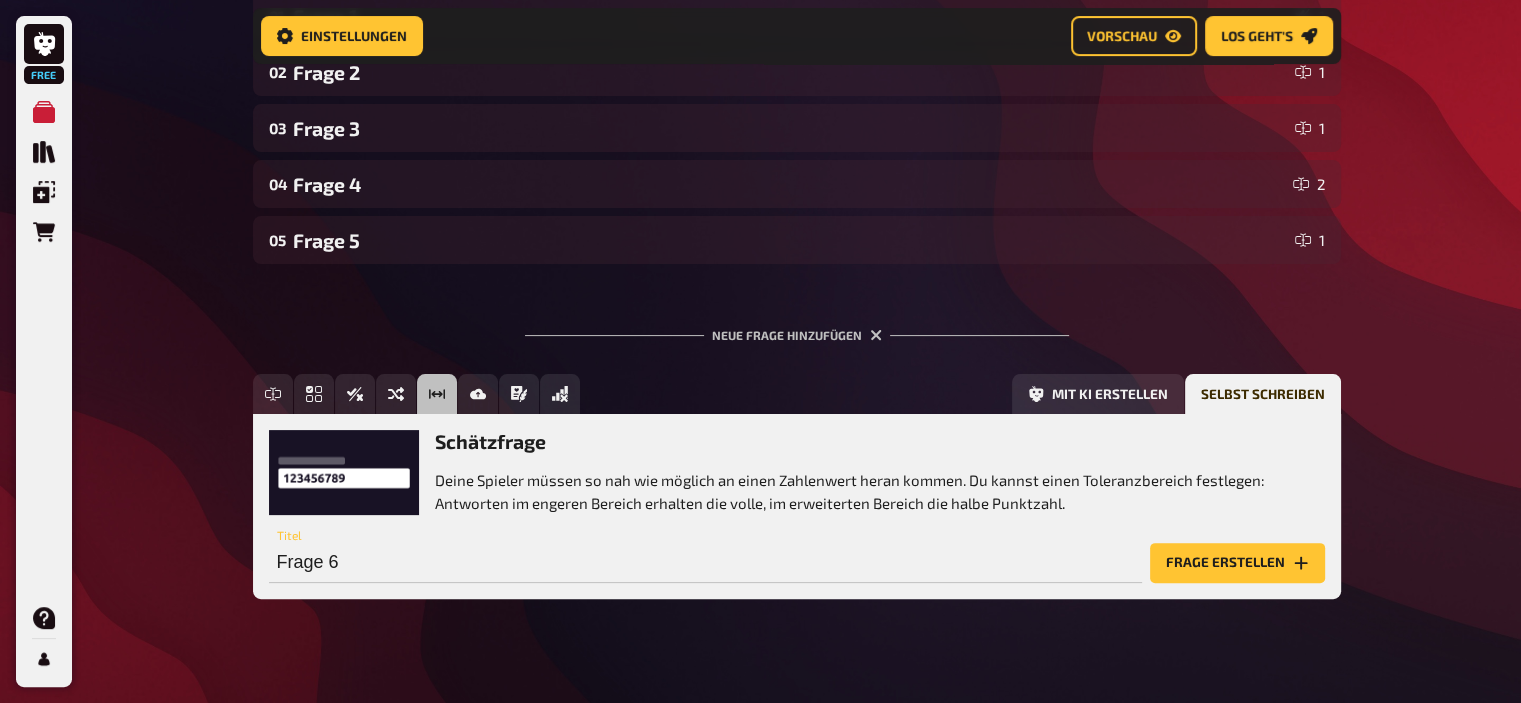 scroll, scrollTop: 439, scrollLeft: 0, axis: vertical 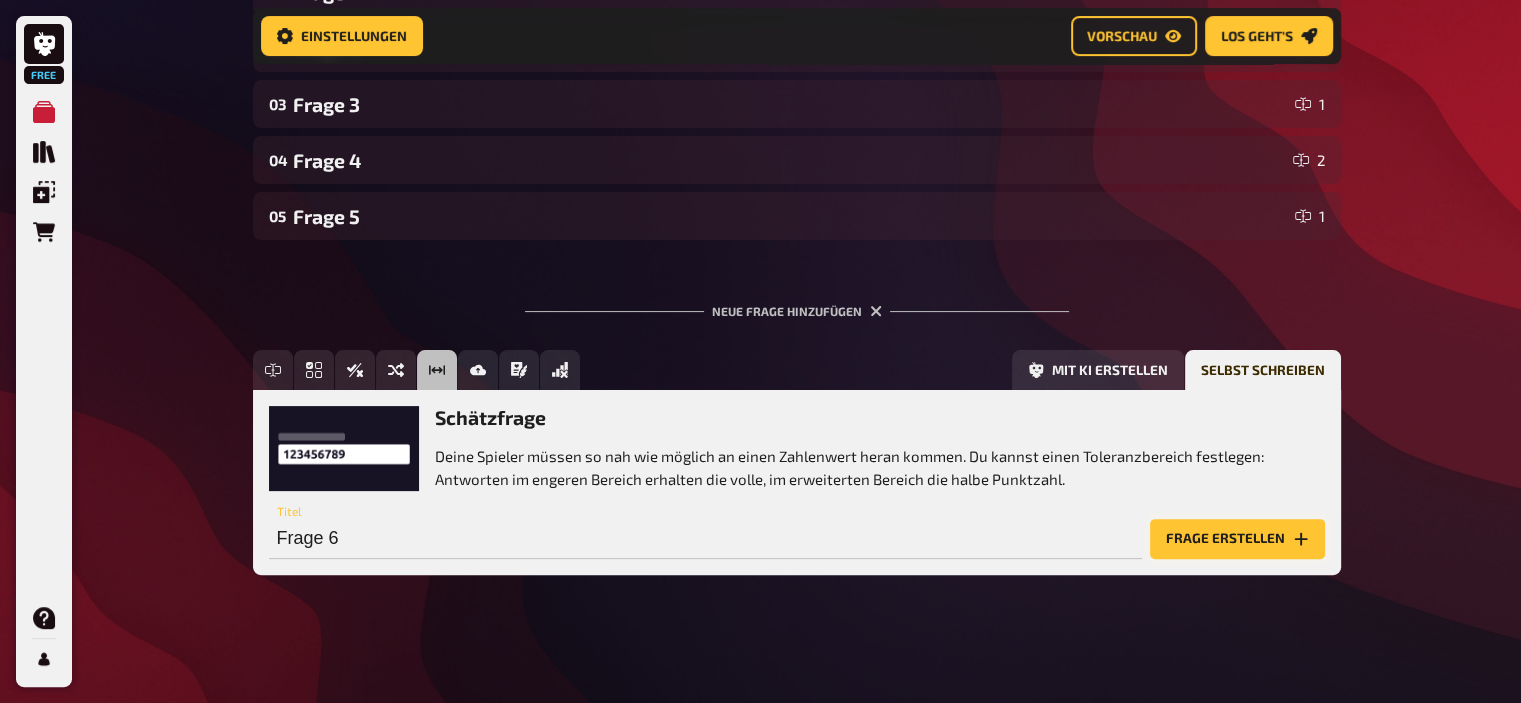 click on "Frage erstellen" at bounding box center (1237, 539) 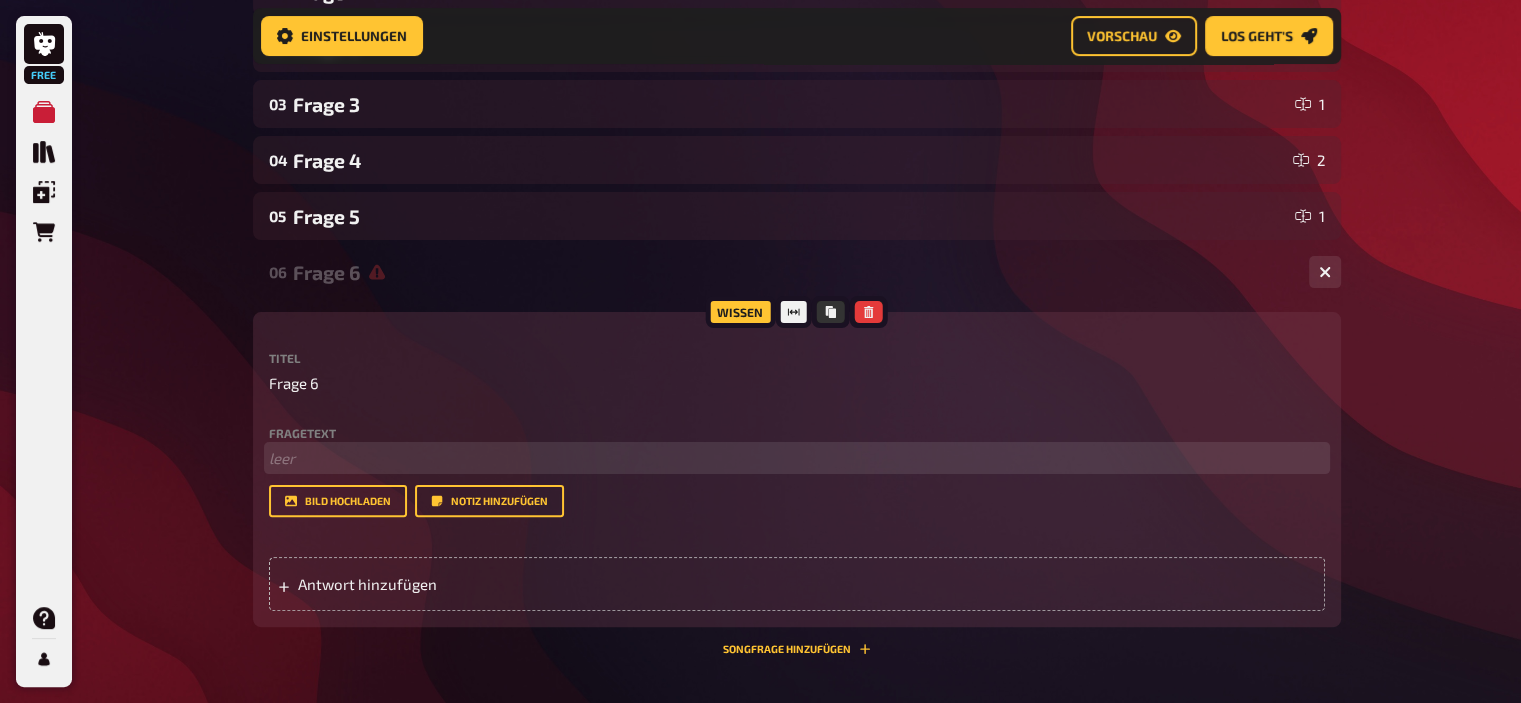 click on "﻿ leer" at bounding box center [797, 458] 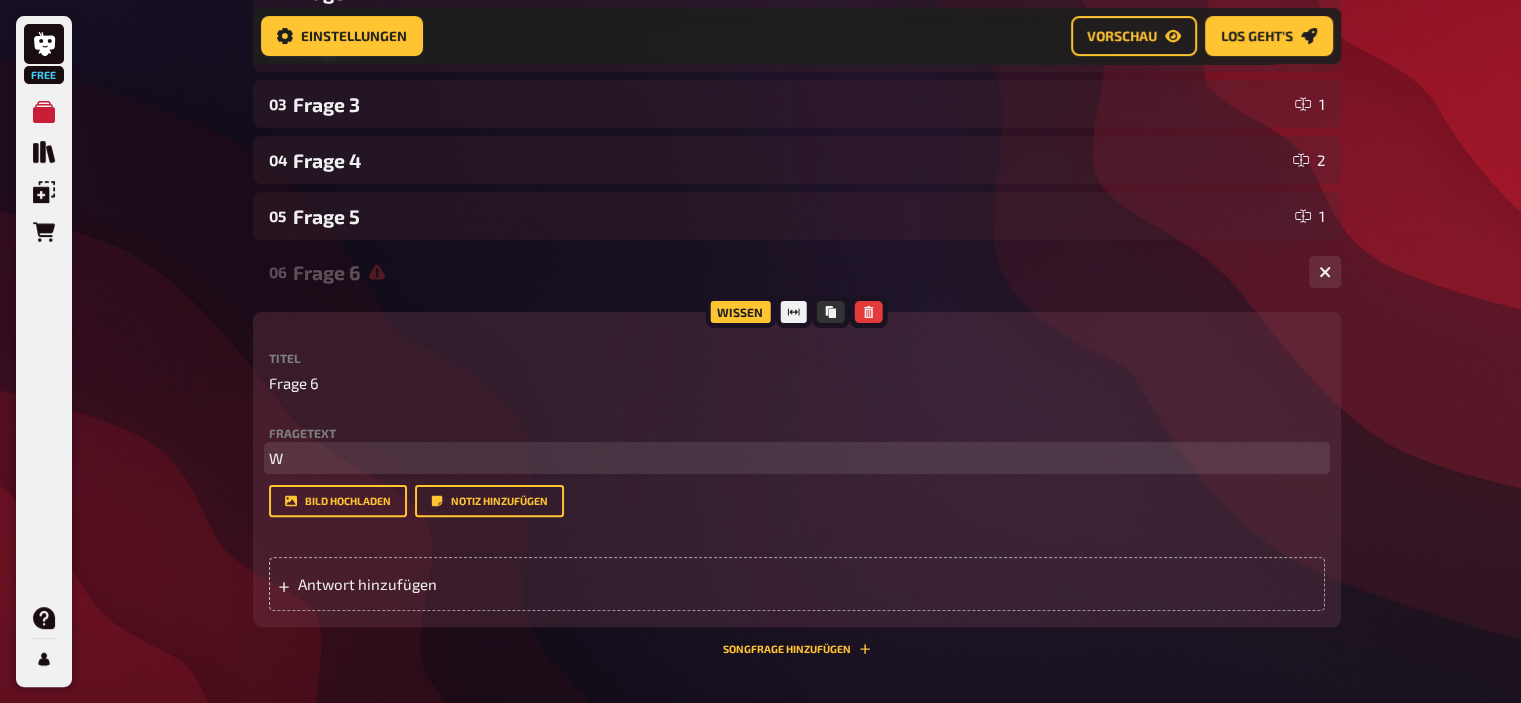 type 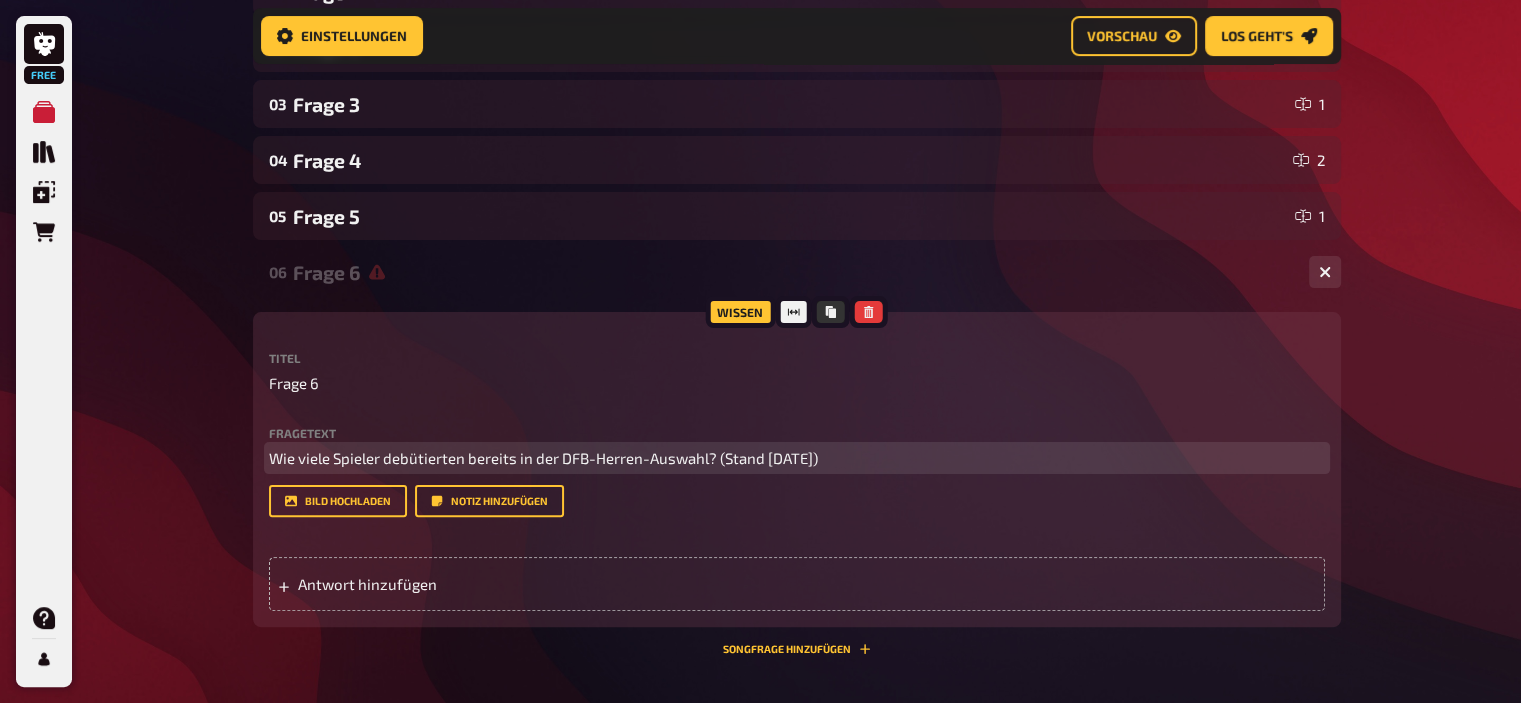 click on "Wie viele Spieler debütierten bereits in der DFB-Herren-Auswahl? (Stand 01.09.2025)" at bounding box center [543, 458] 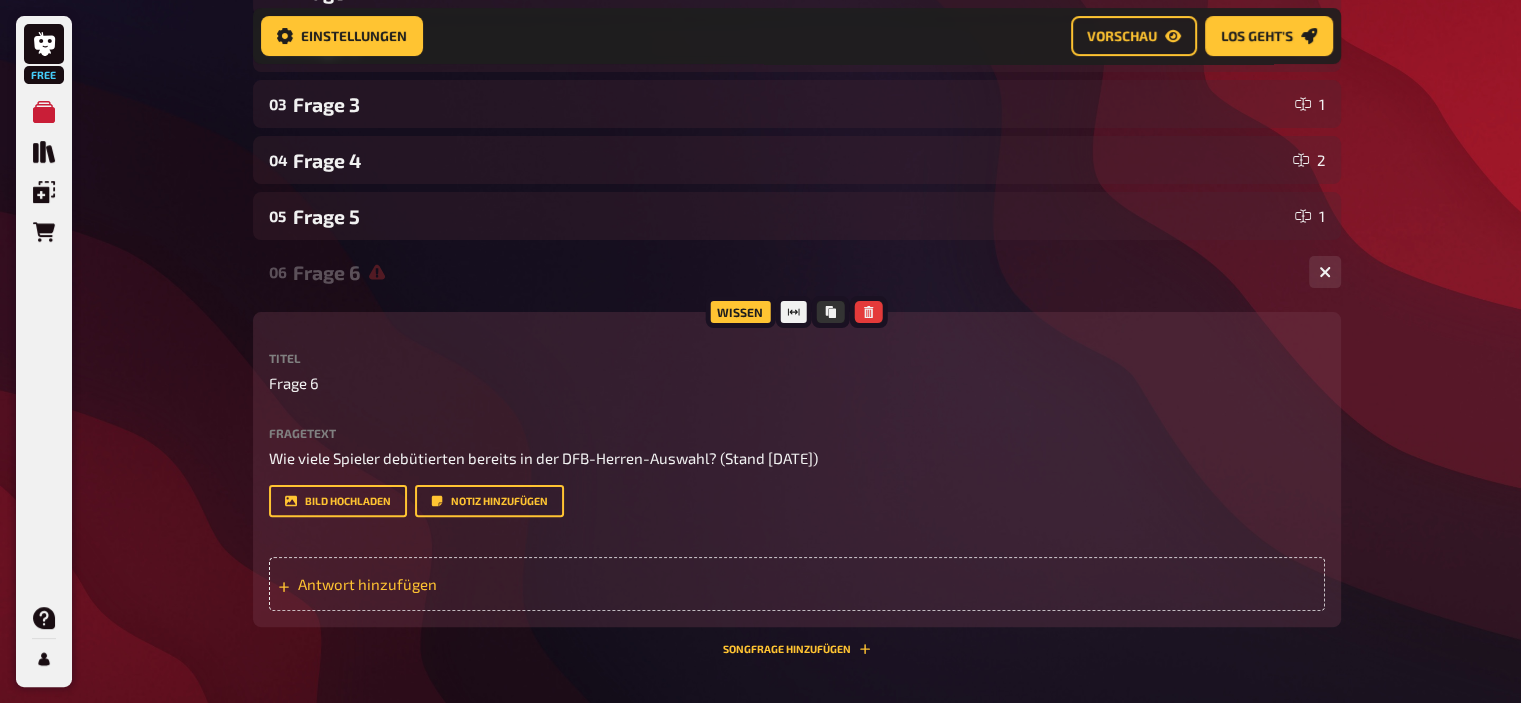 click on "Antwort hinzufügen" at bounding box center [453, 584] 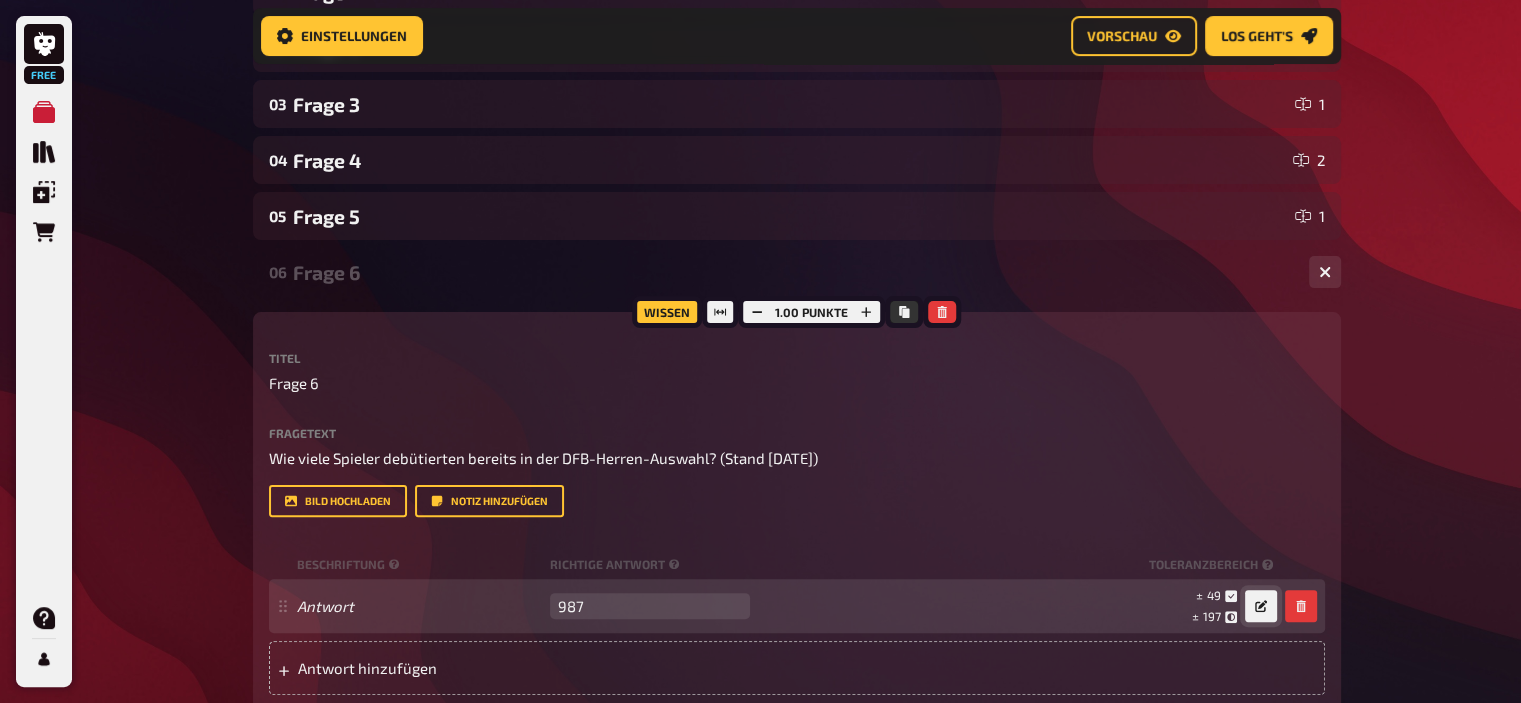type on "987" 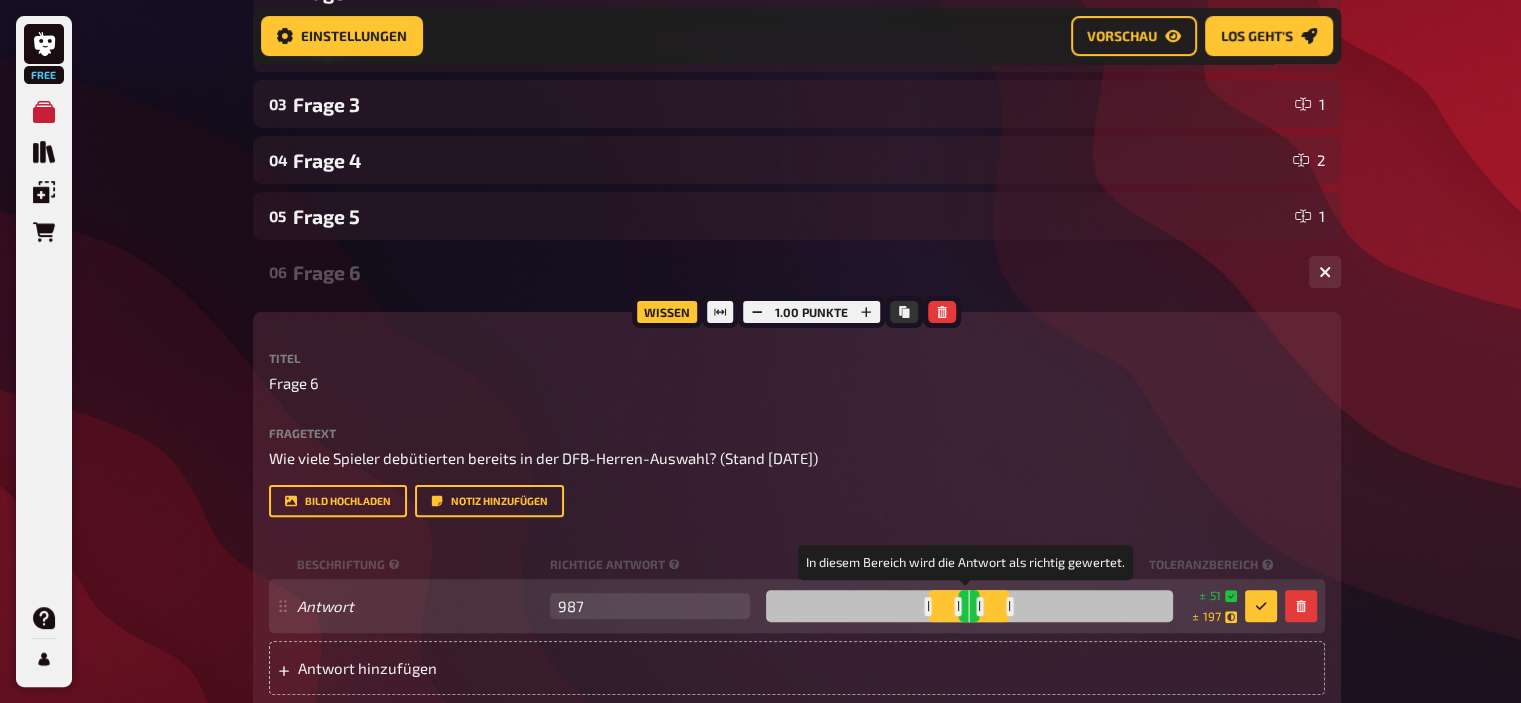 click at bounding box center [979, 606] 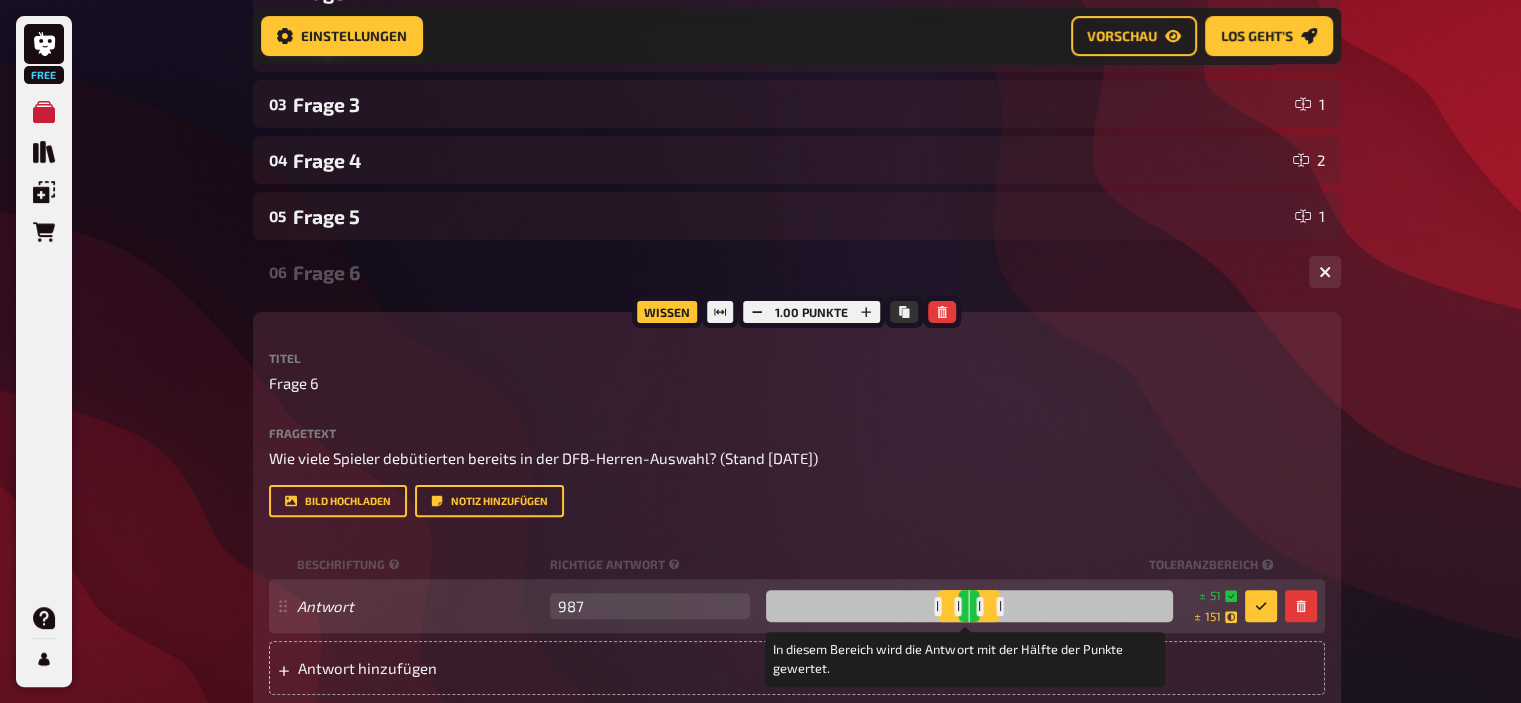 drag, startPoint x: 1007, startPoint y: 604, endPoint x: 997, endPoint y: 606, distance: 10.198039 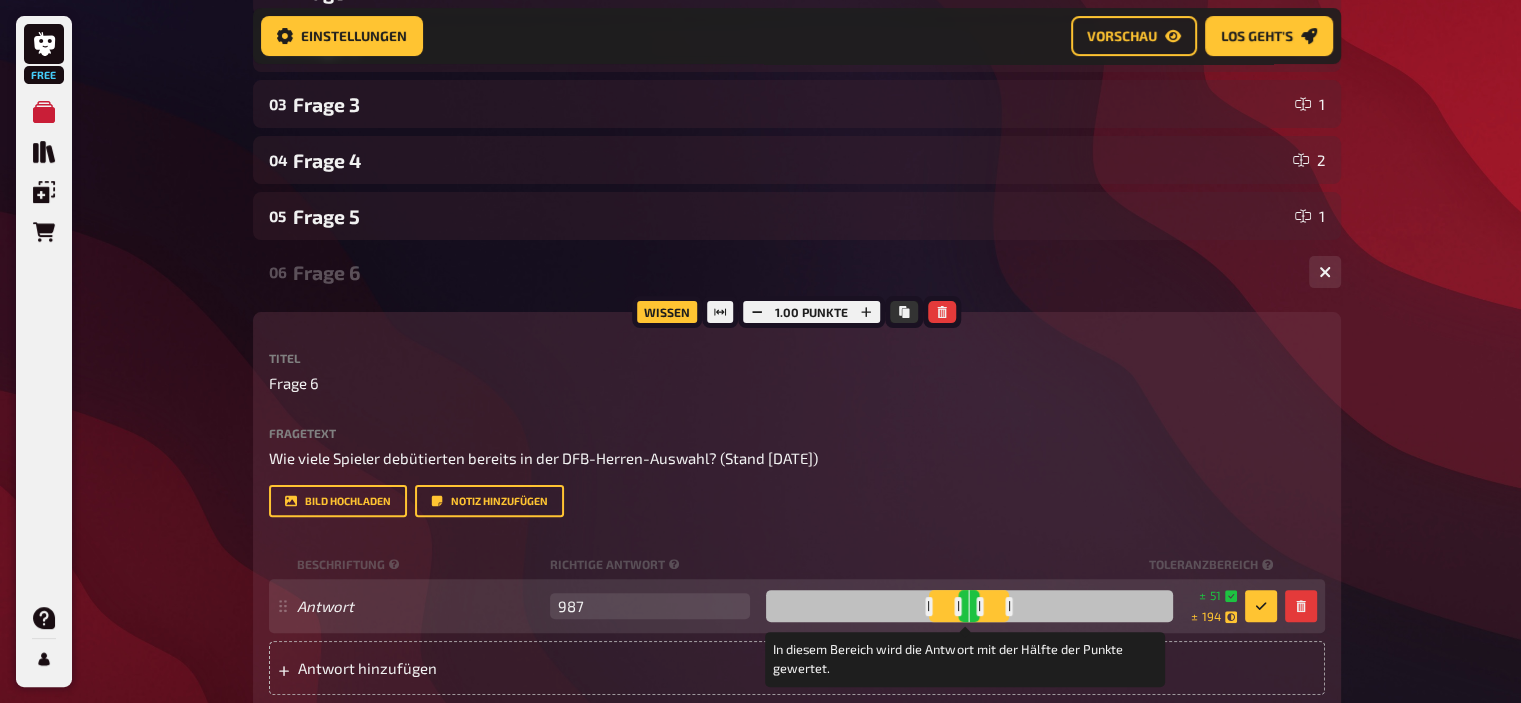 click at bounding box center (1009, 606) 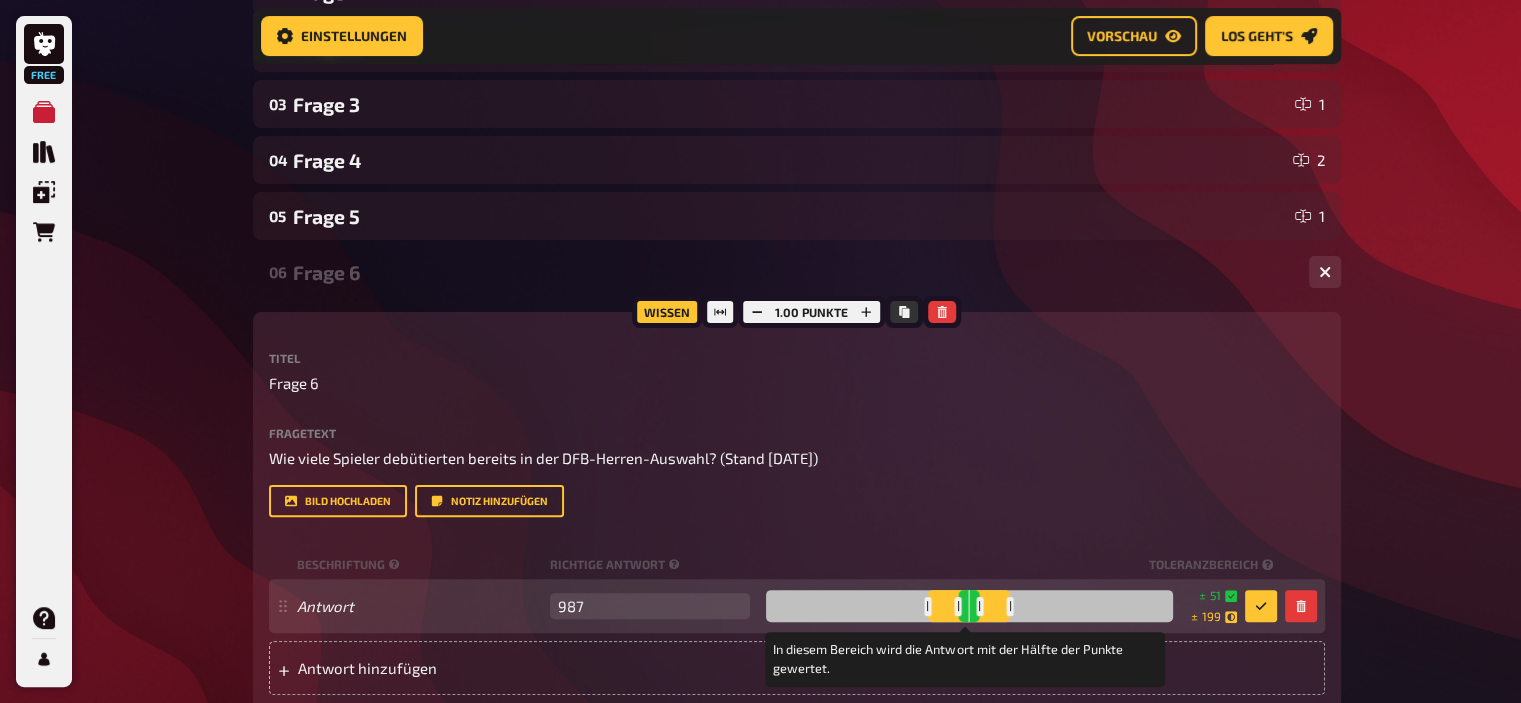 click at bounding box center [1010, 606] 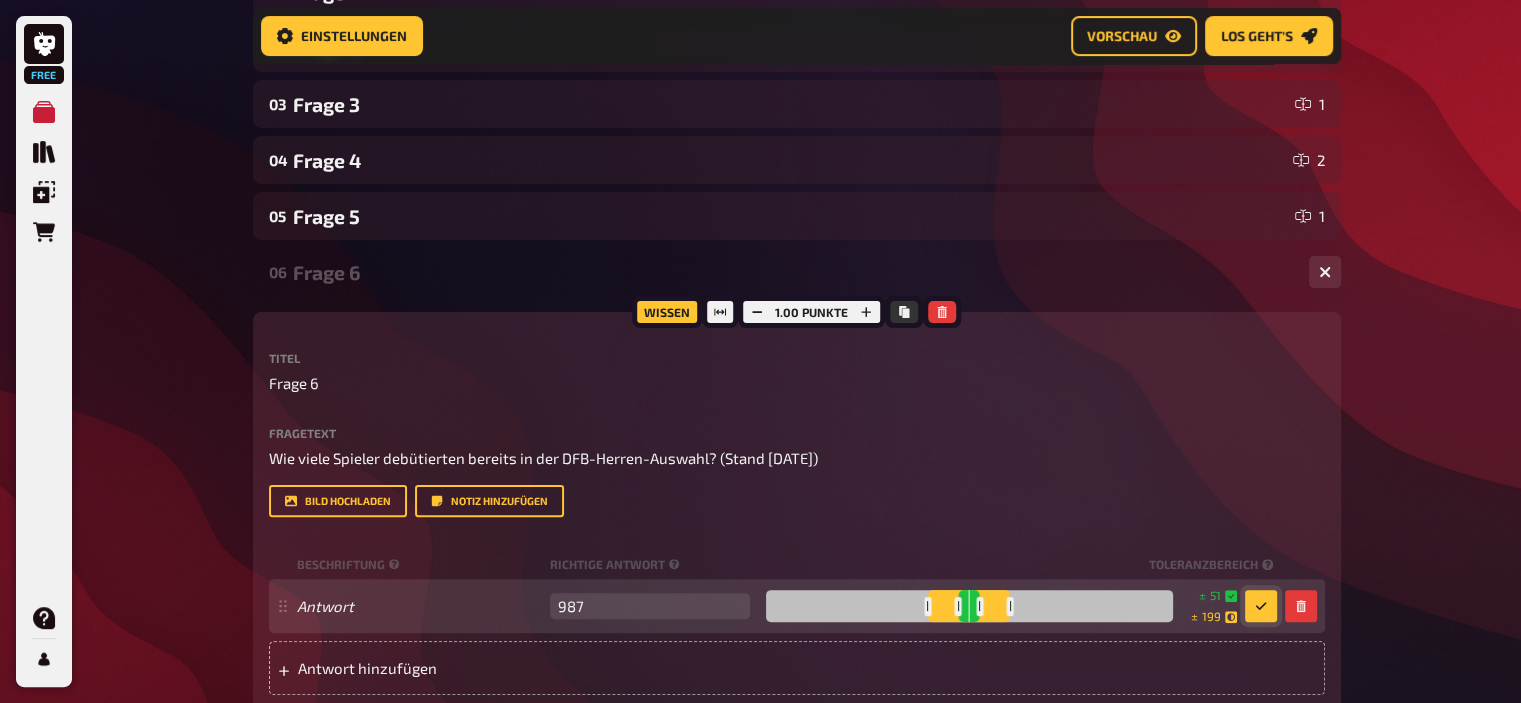 click at bounding box center [1261, 606] 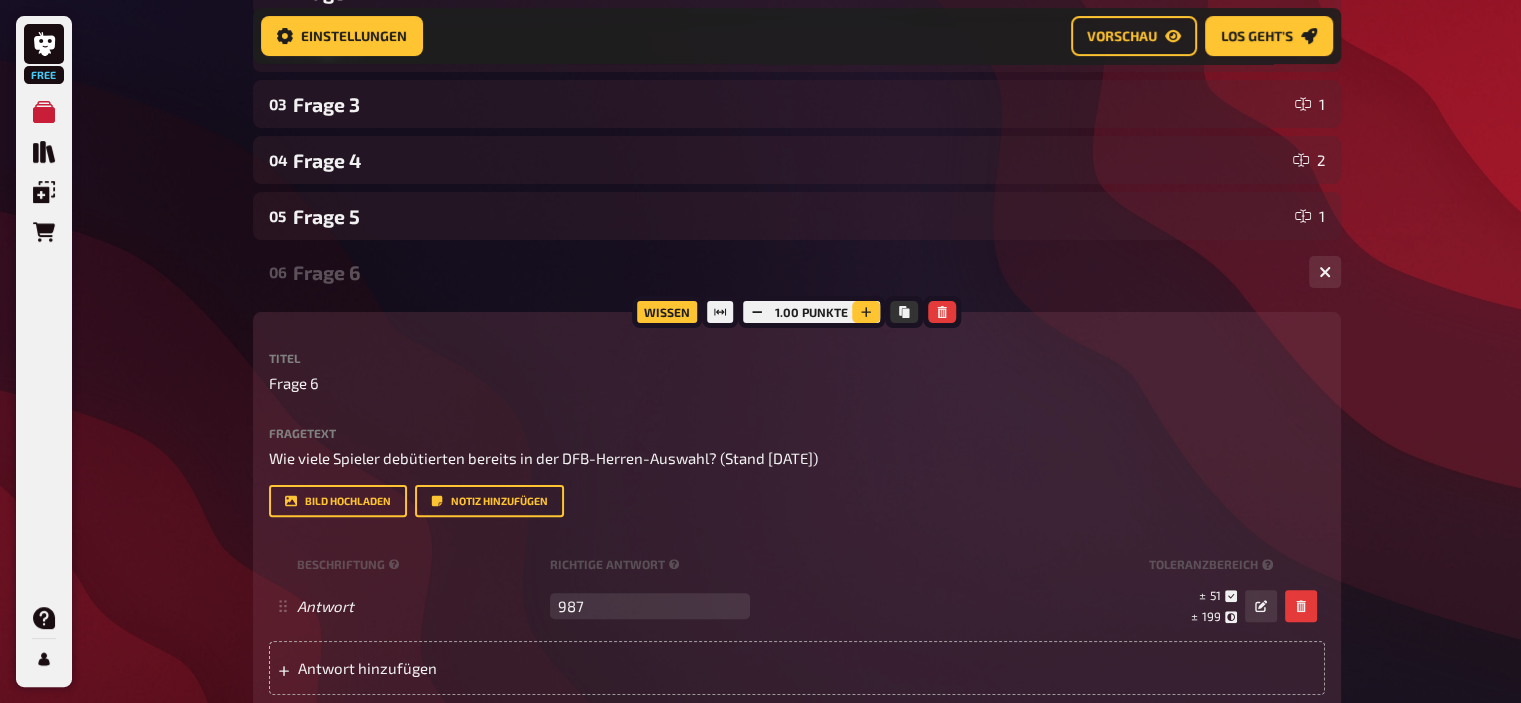 click 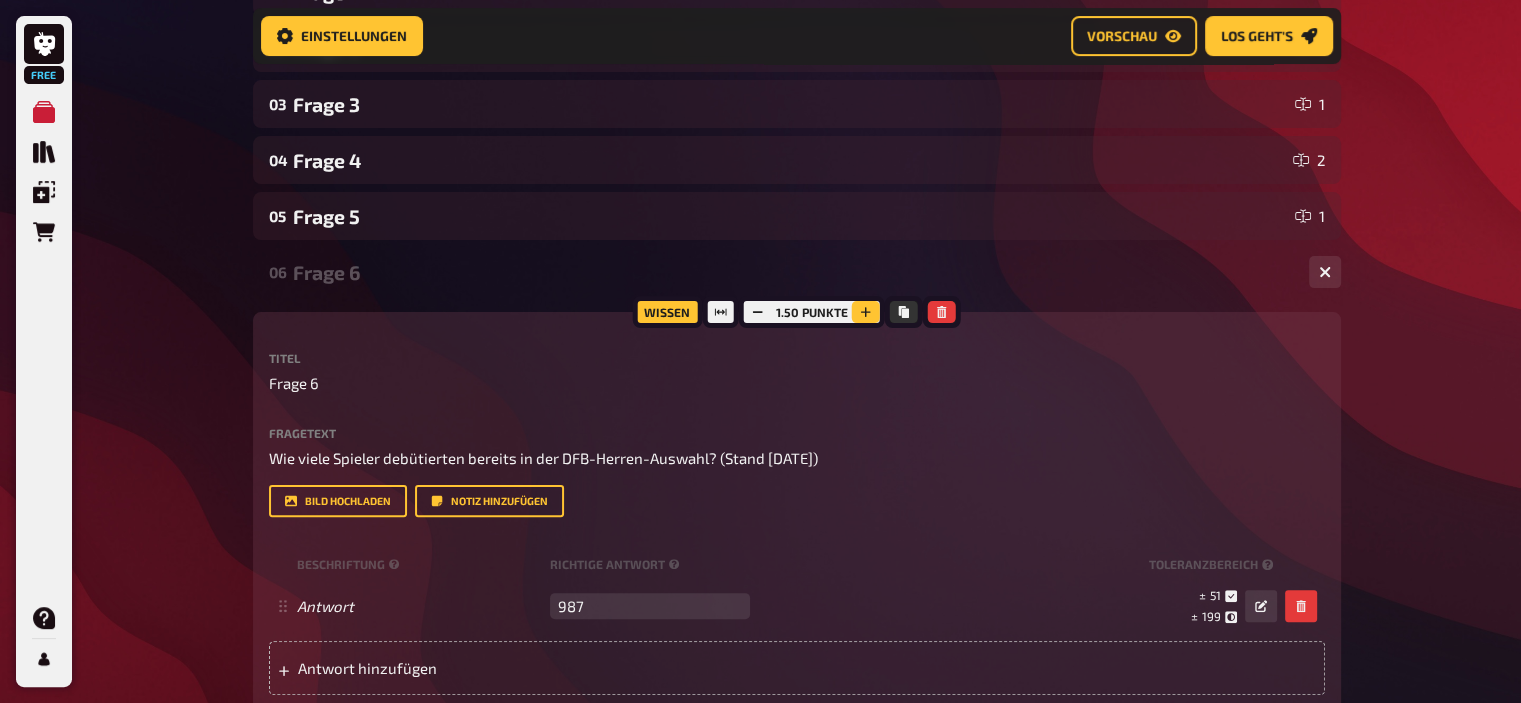 click 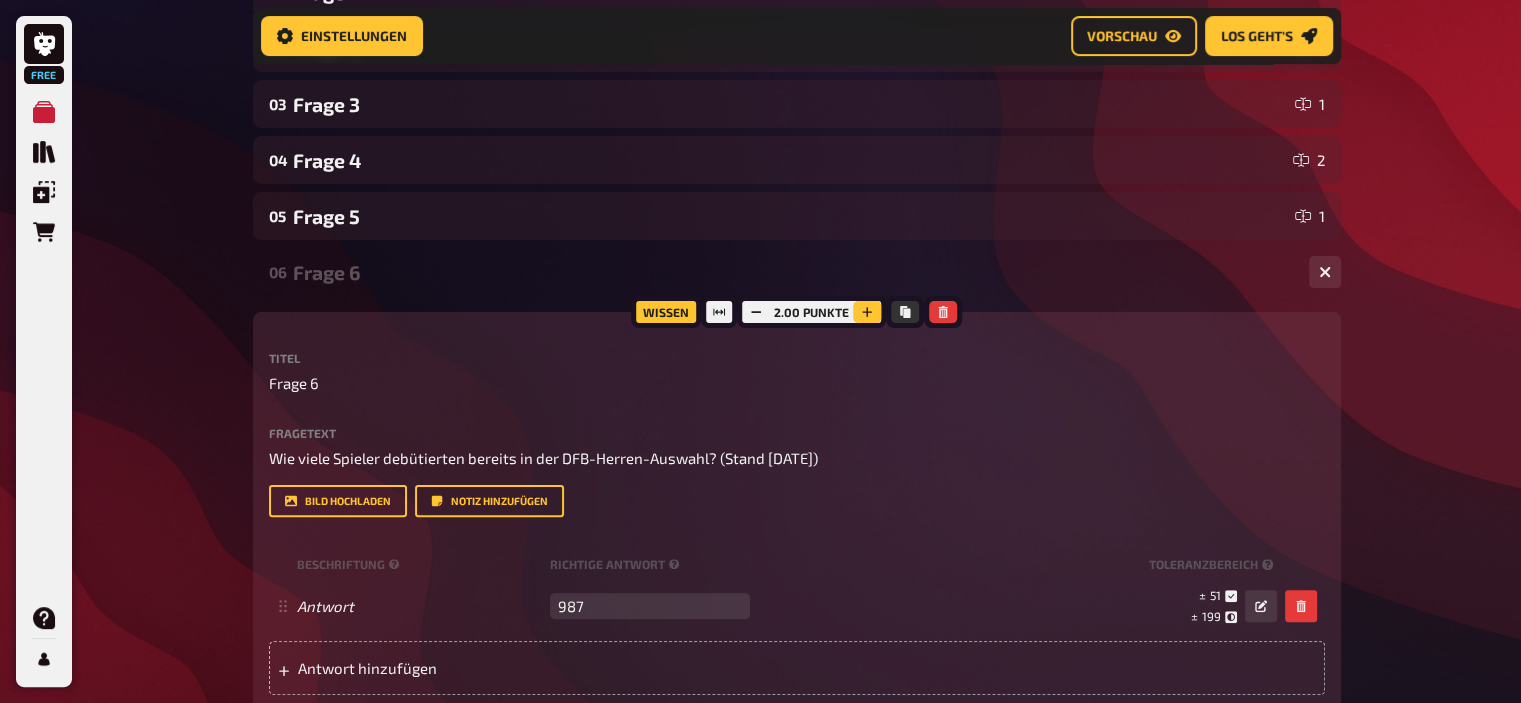 click 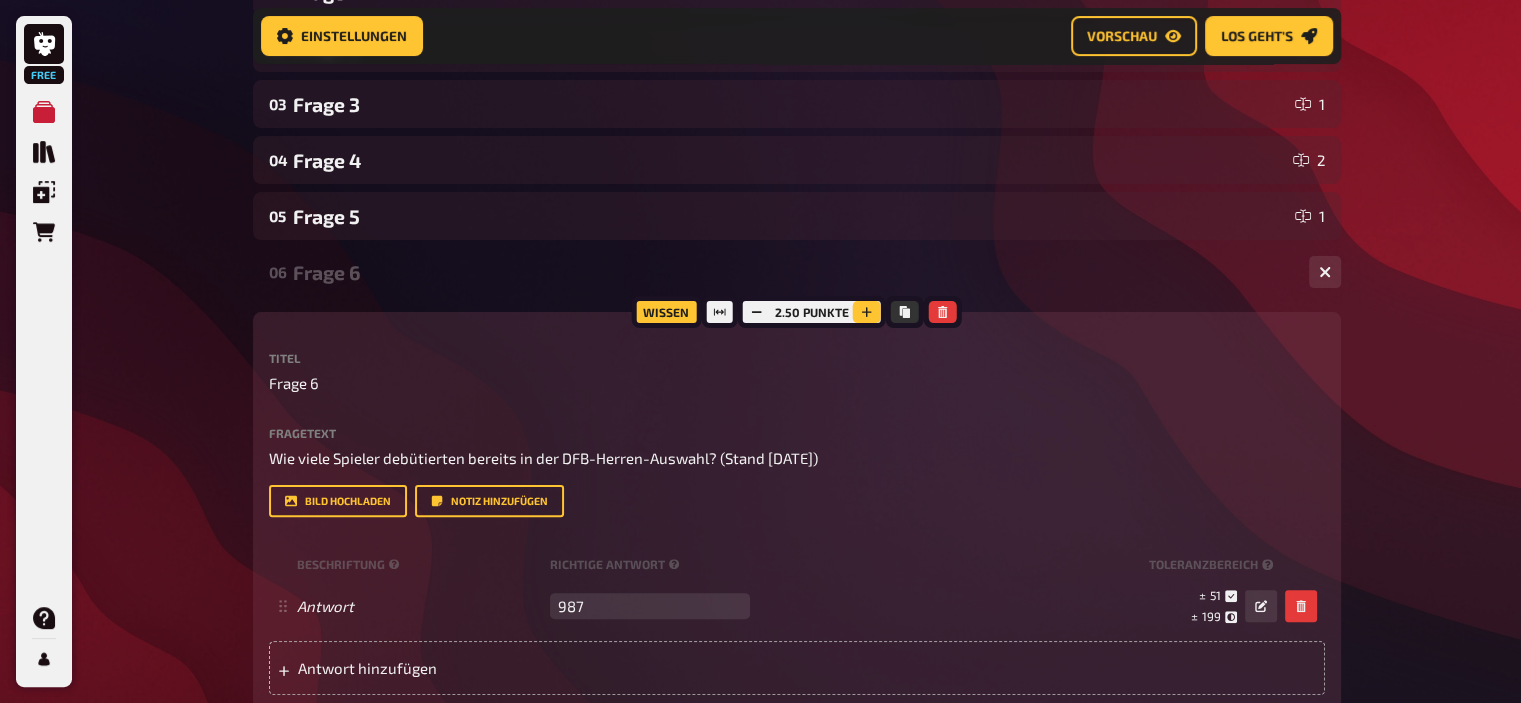 click 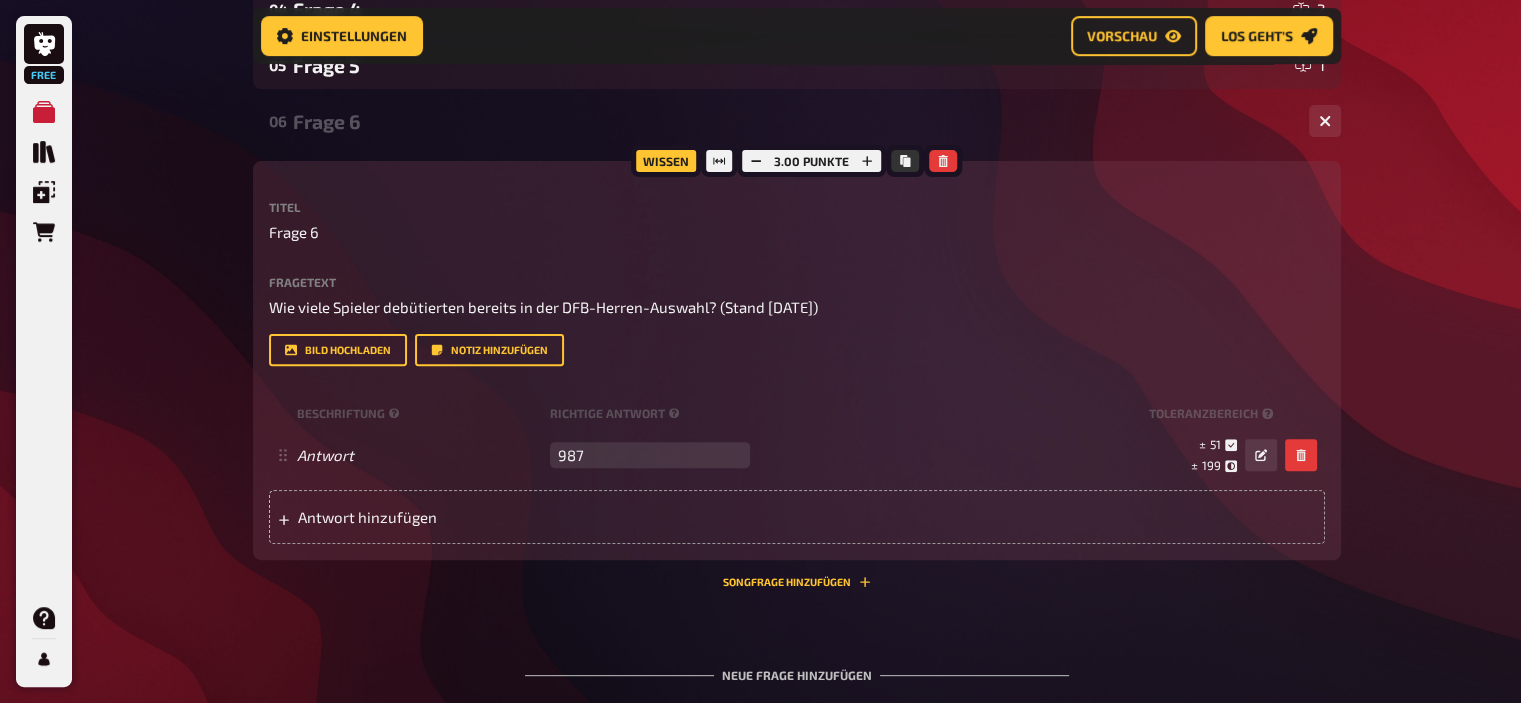 scroll, scrollTop: 770, scrollLeft: 0, axis: vertical 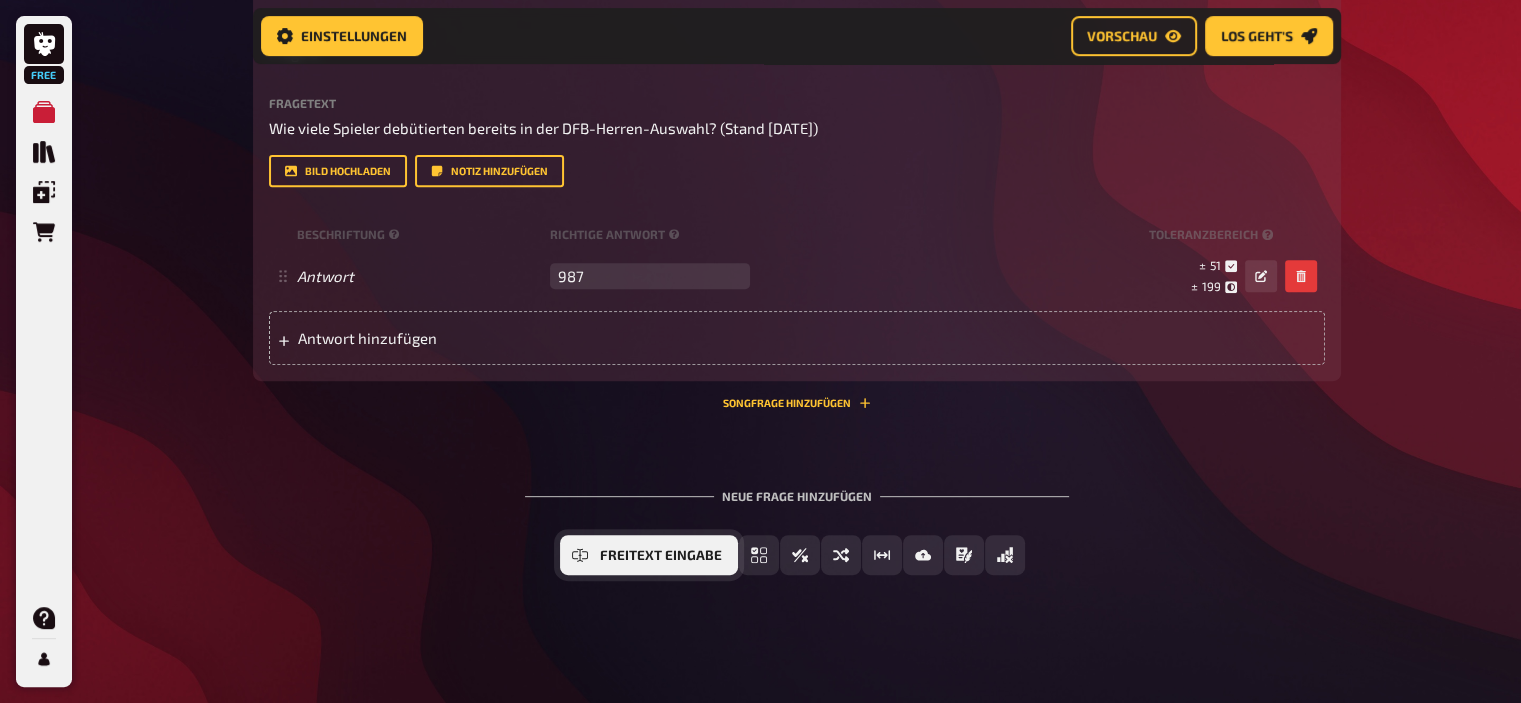 click on "Freitext Eingabe" at bounding box center (661, 556) 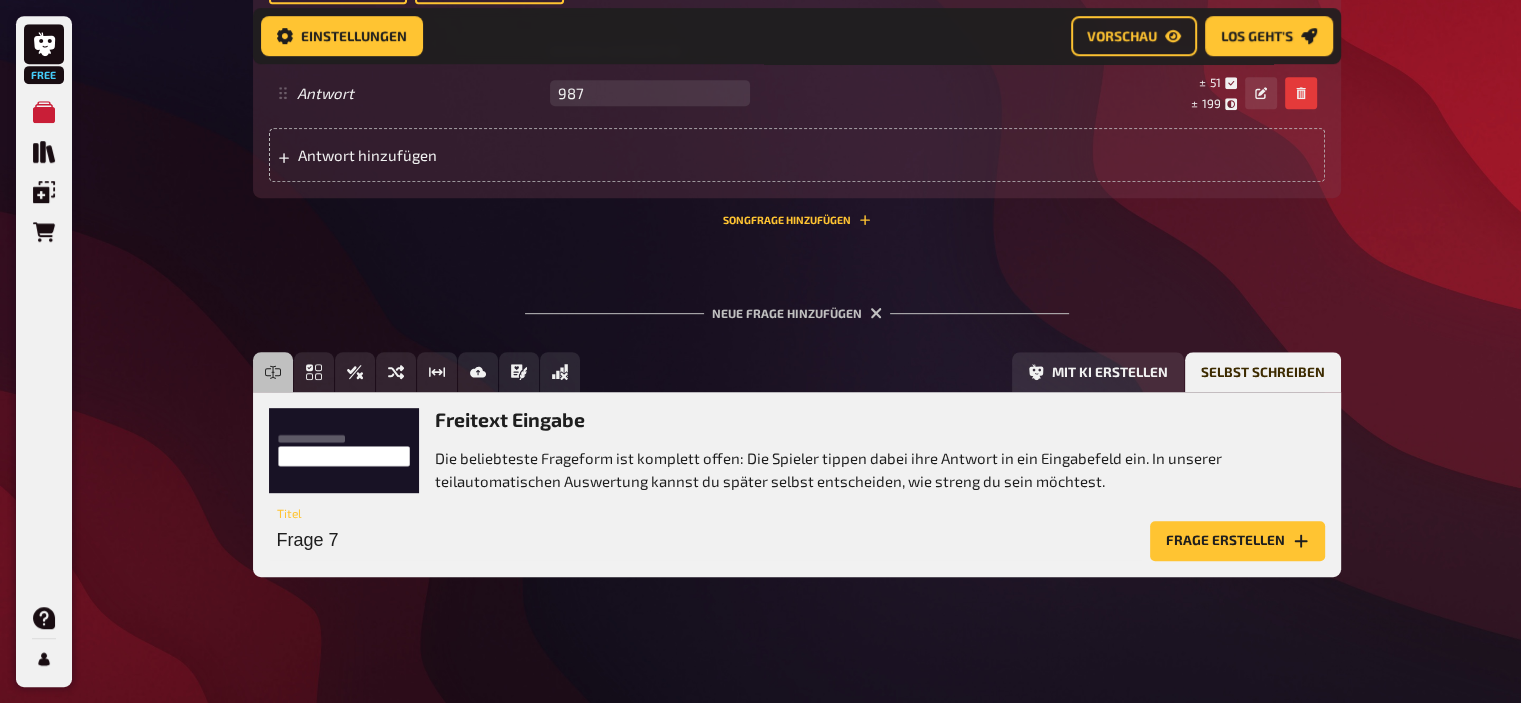 scroll, scrollTop: 954, scrollLeft: 0, axis: vertical 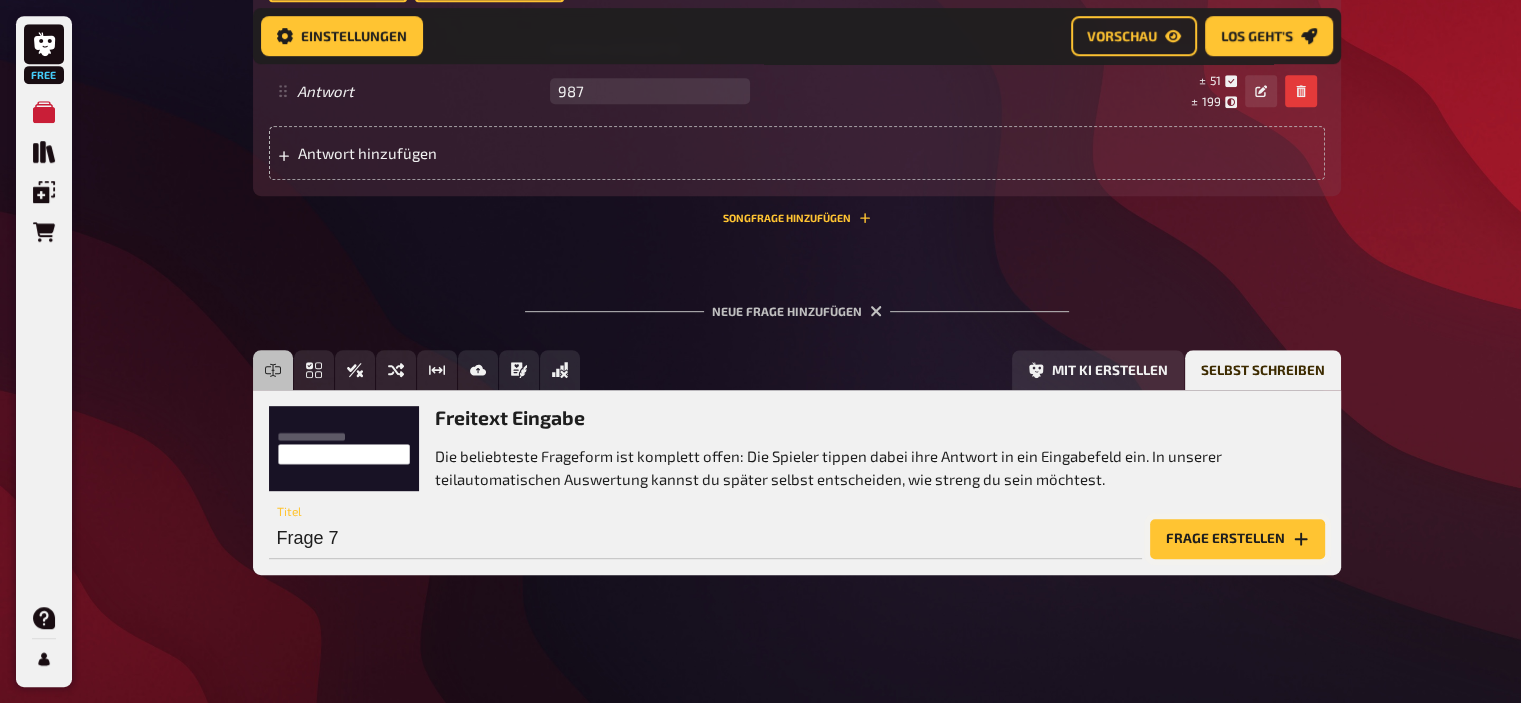 click on "Frage erstellen" at bounding box center [1237, 539] 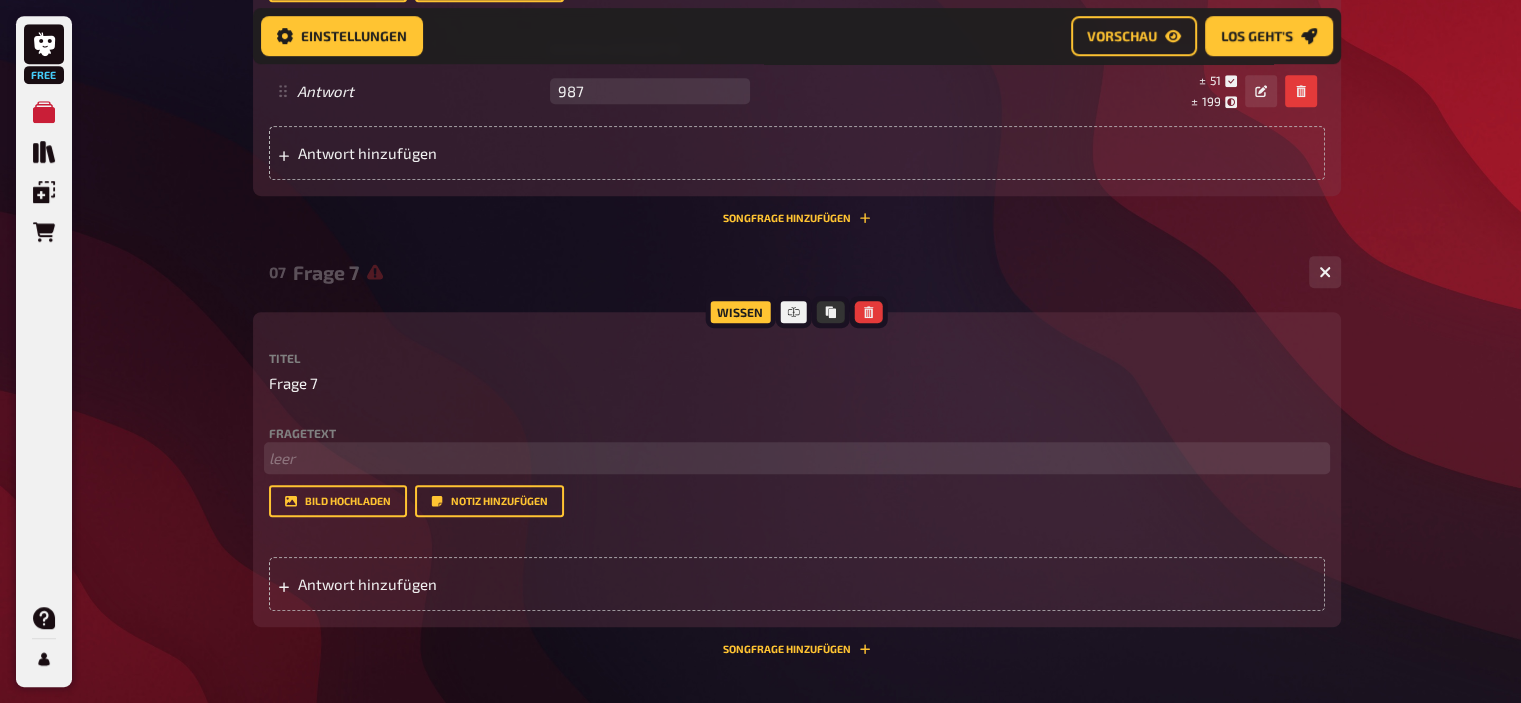 click on "﻿ leer" at bounding box center [797, 458] 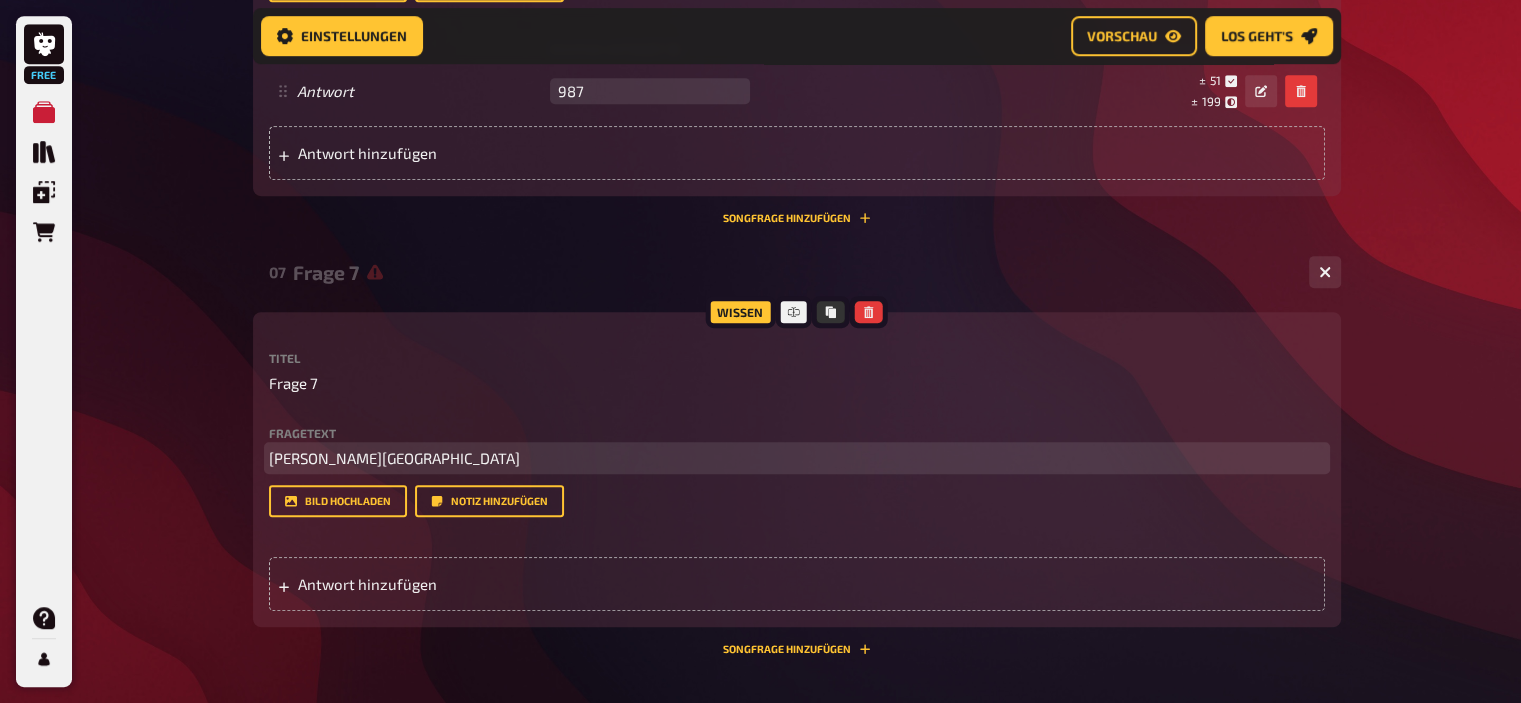 type 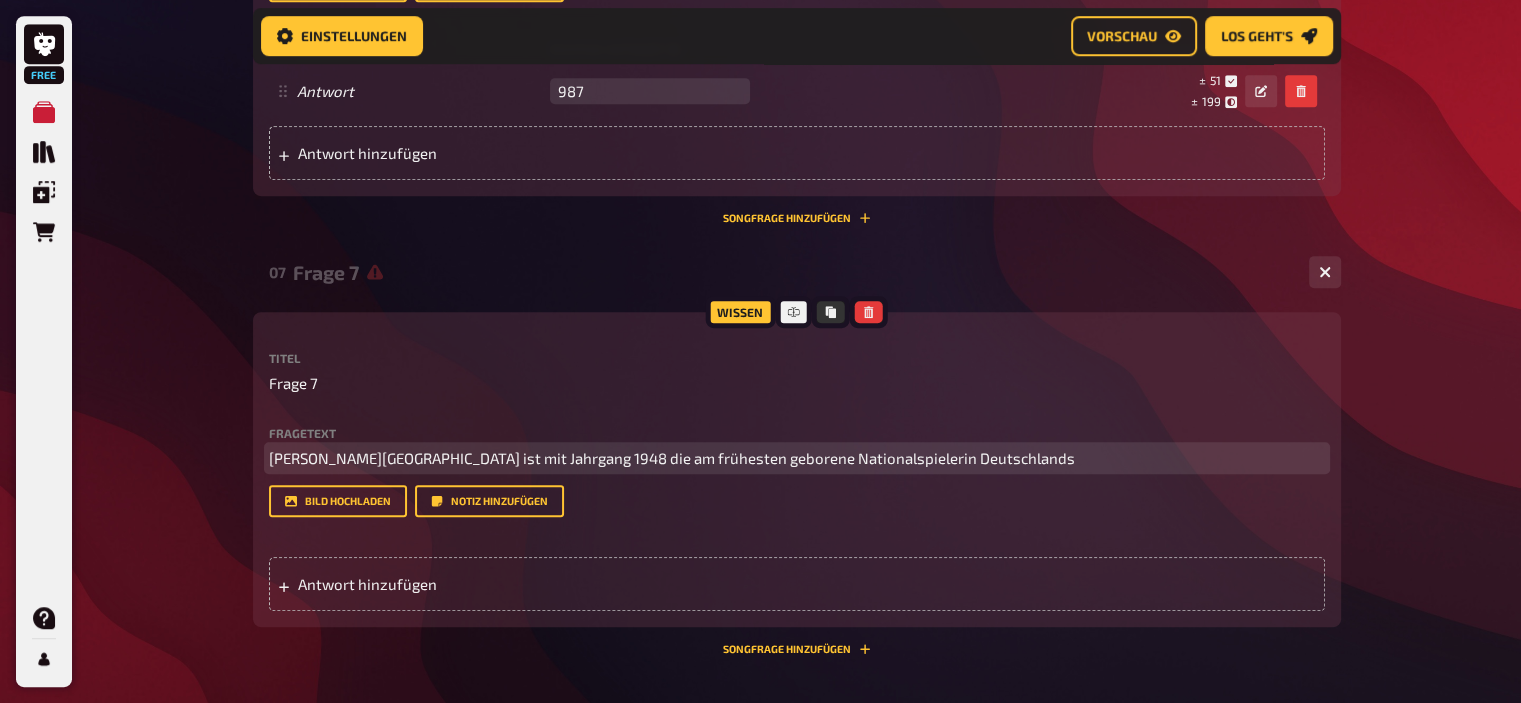 click on "Gaby Dlugi-Winterberg ist mit Jahrgang 1948 die am frühesten geborene Nationalspielerin Deutschlands" at bounding box center (672, 458) 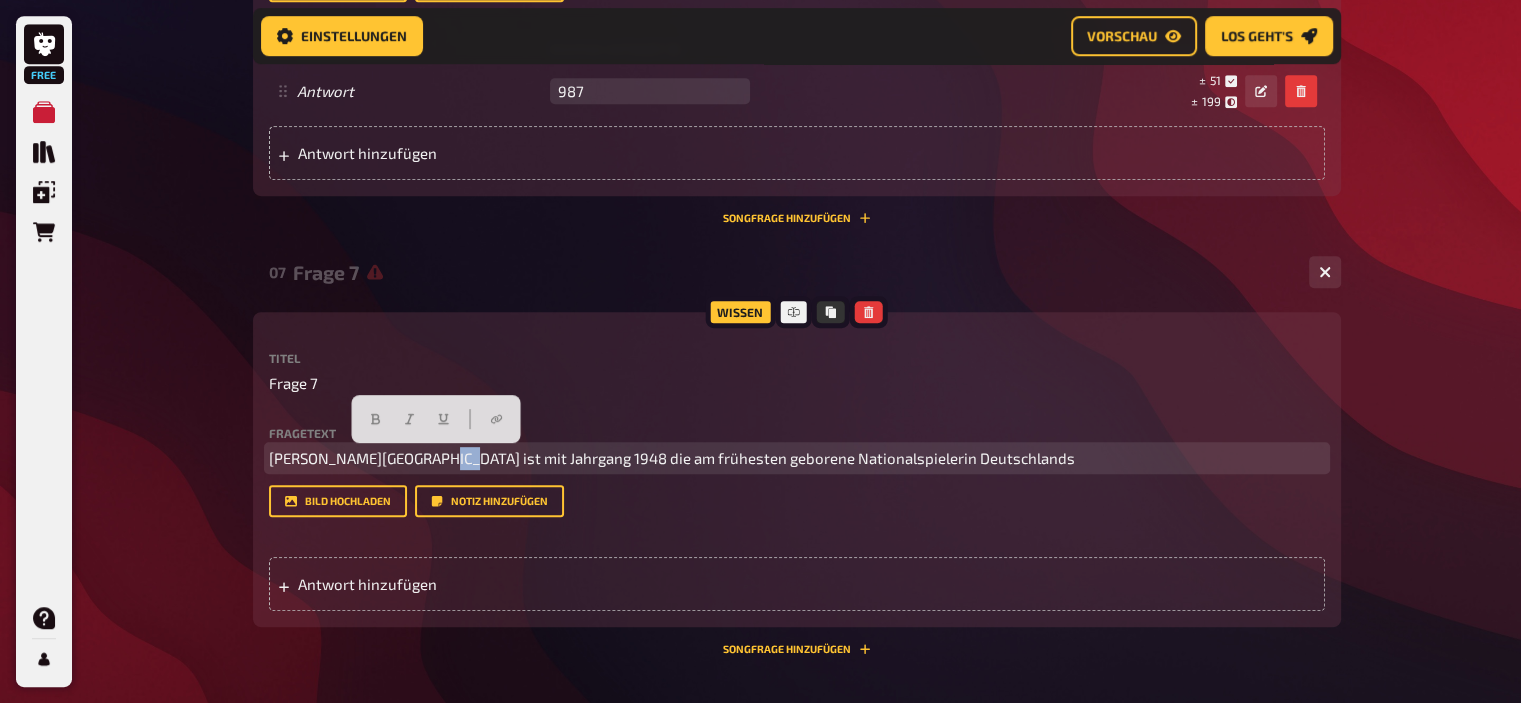 click on "Gaby Dlugi-Winterberg ist mit Jahrgang 1948 die am frühesten geborene Nationalspielerin Deutschlands" at bounding box center (672, 458) 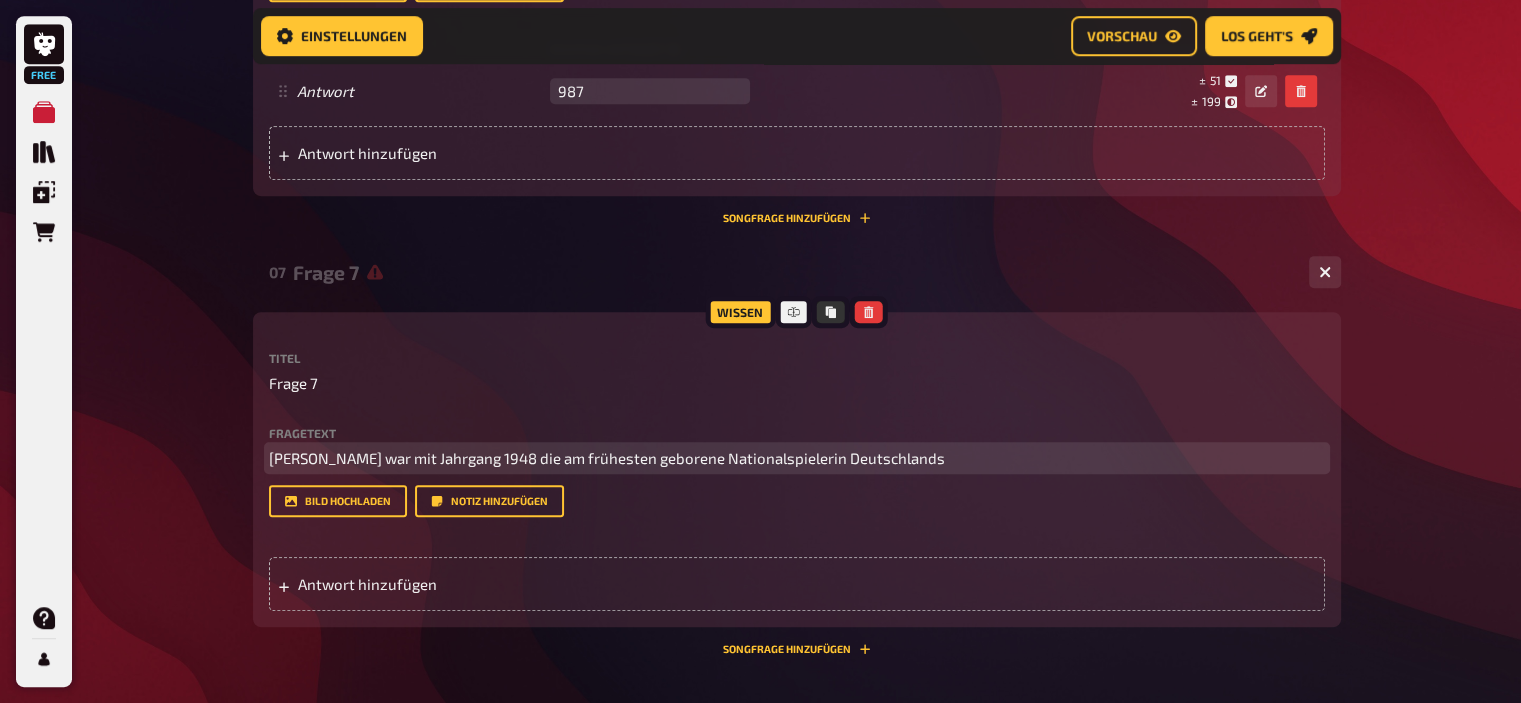 click on "Gaby Dlugi-Winterberg war mit Jahrgang 1948 die am frühesten geborene Nationalspielerin Deutschlands" at bounding box center [797, 458] 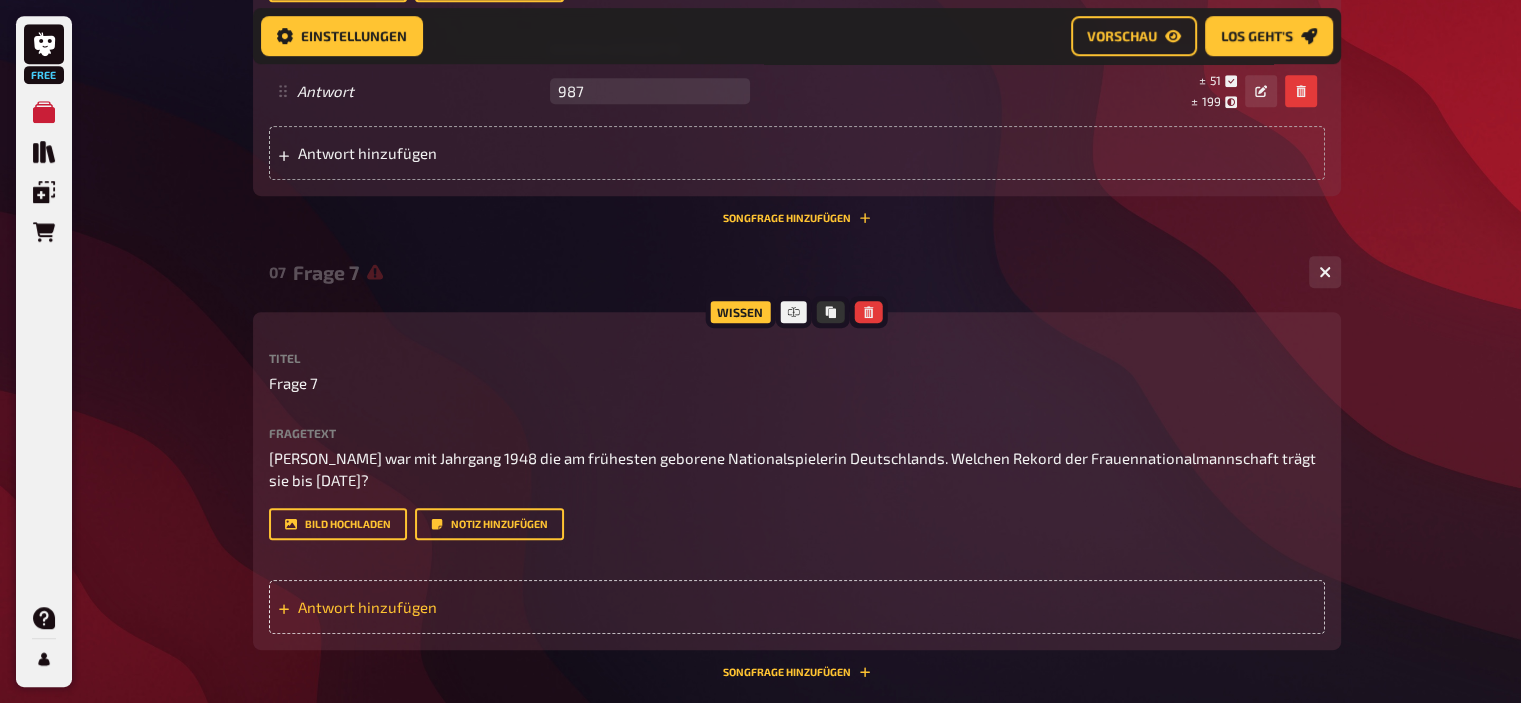 click on "Antwort hinzufügen" at bounding box center (797, 607) 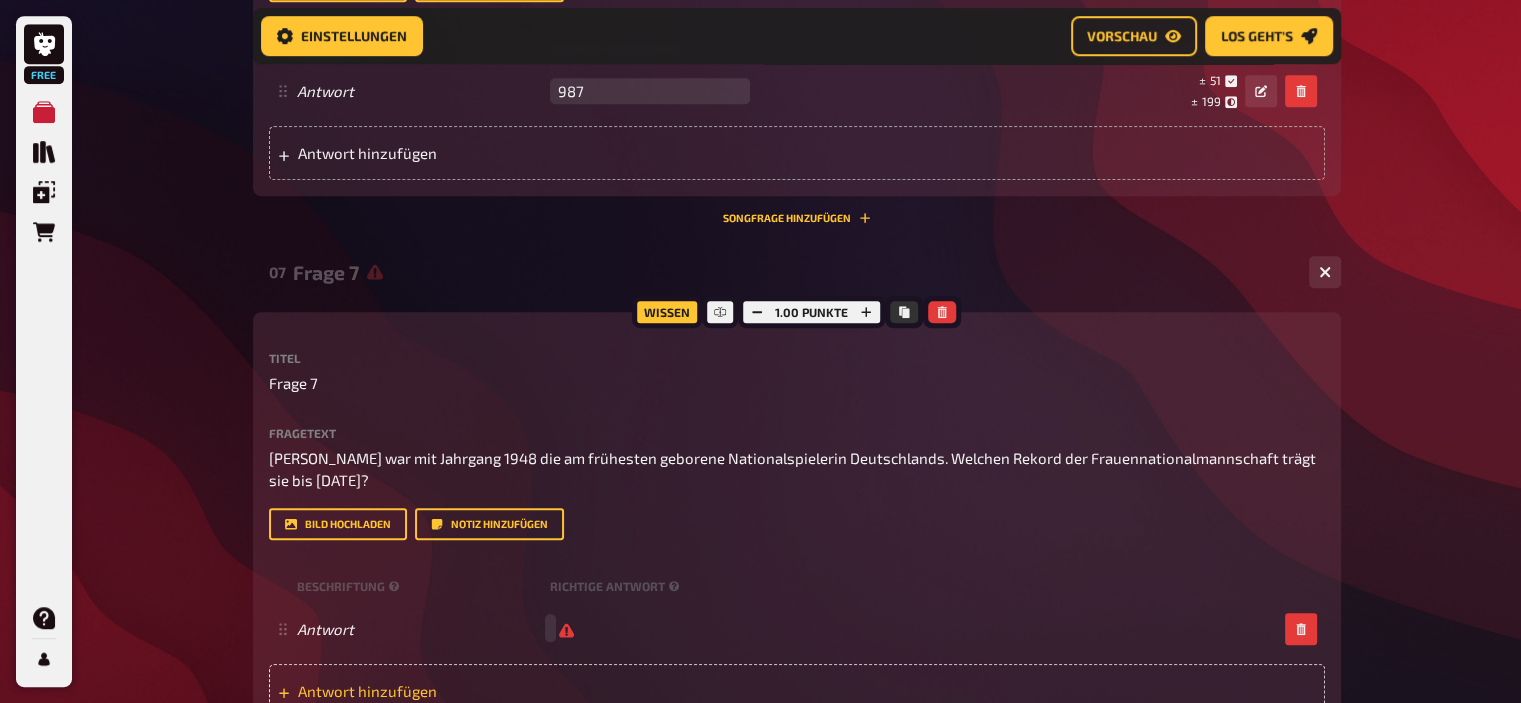 type 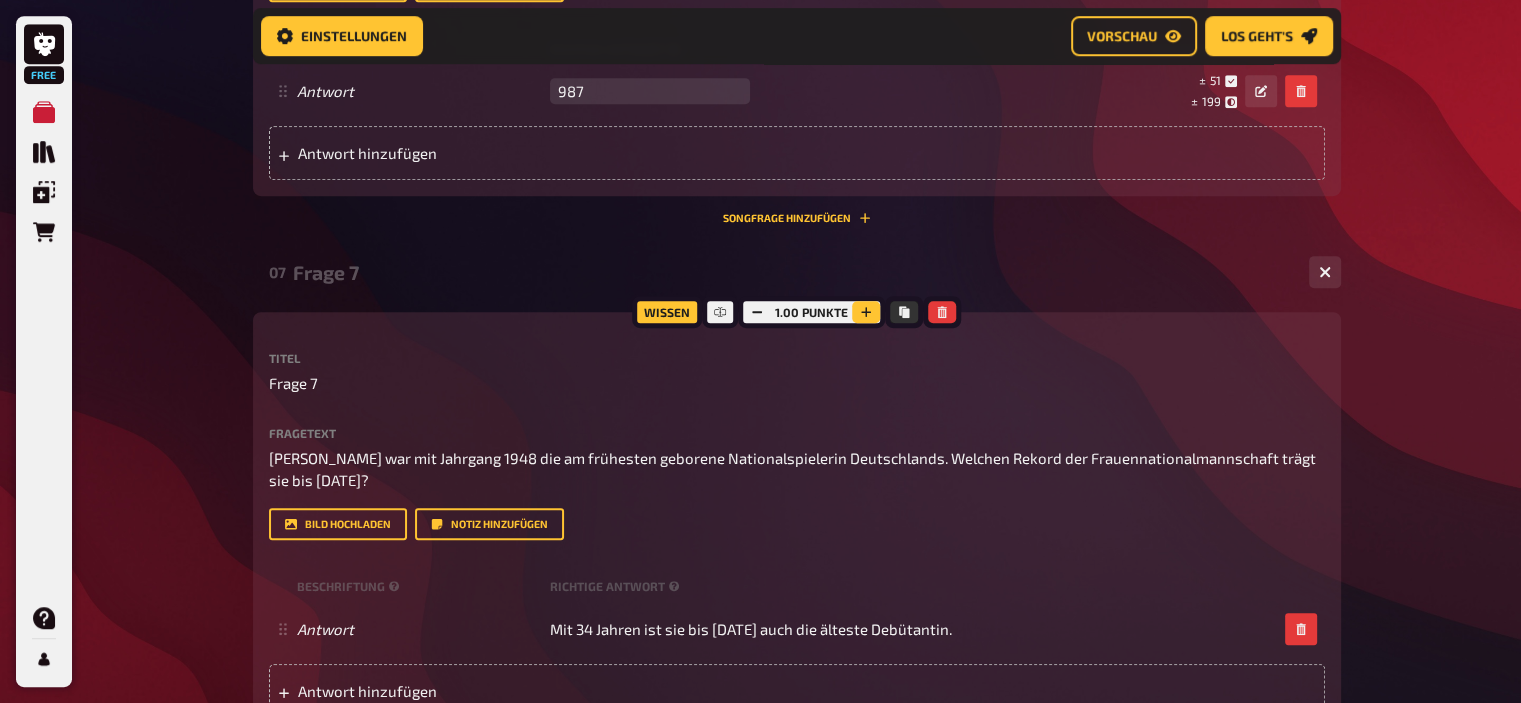 click at bounding box center (866, 312) 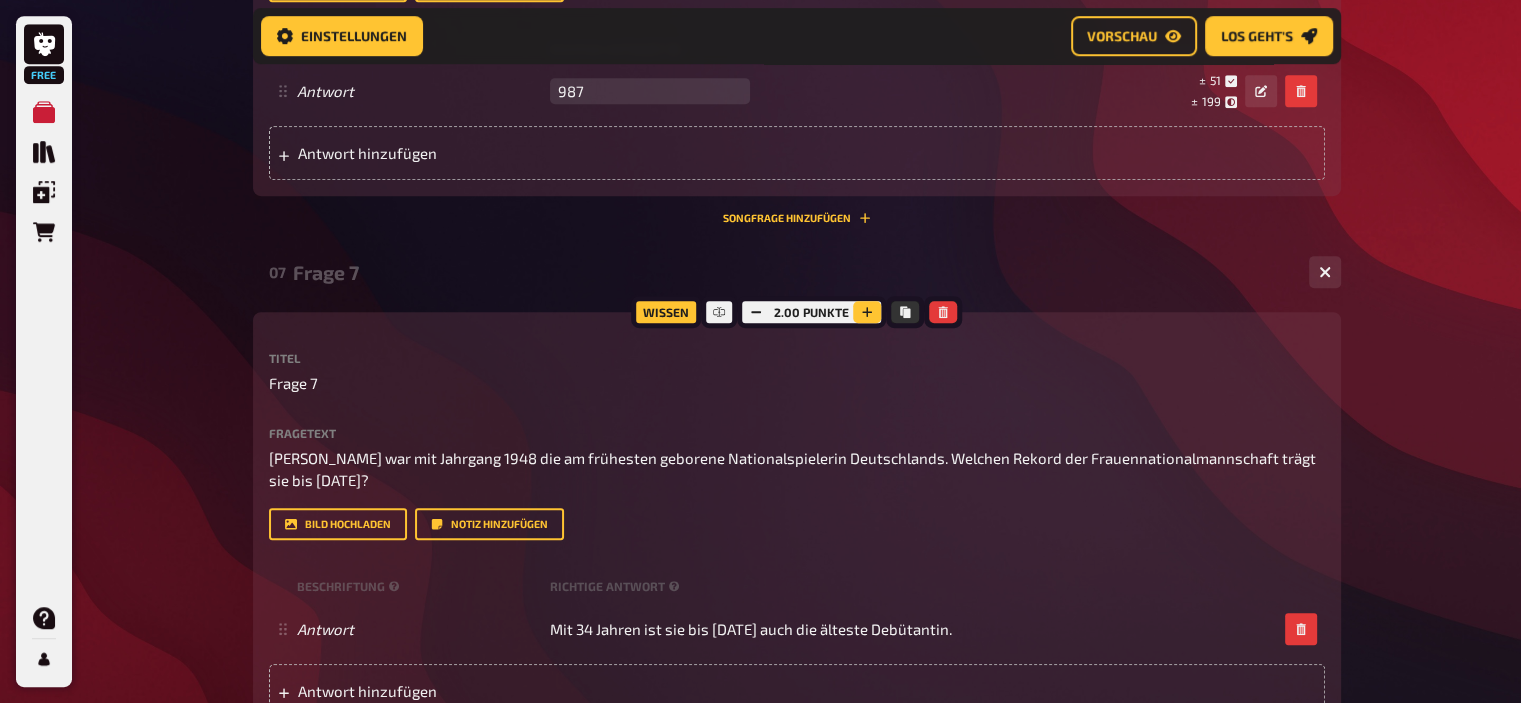 click at bounding box center (867, 312) 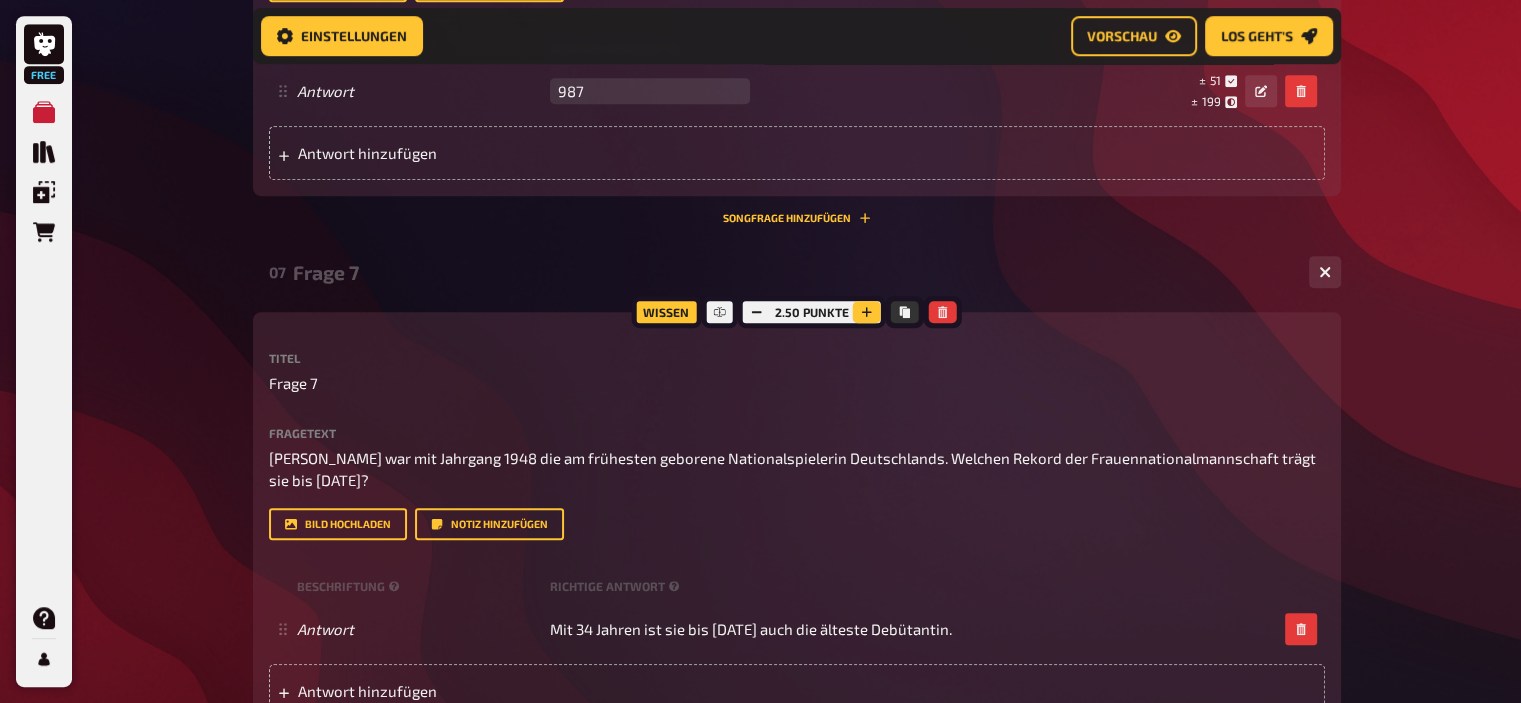 click at bounding box center [867, 312] 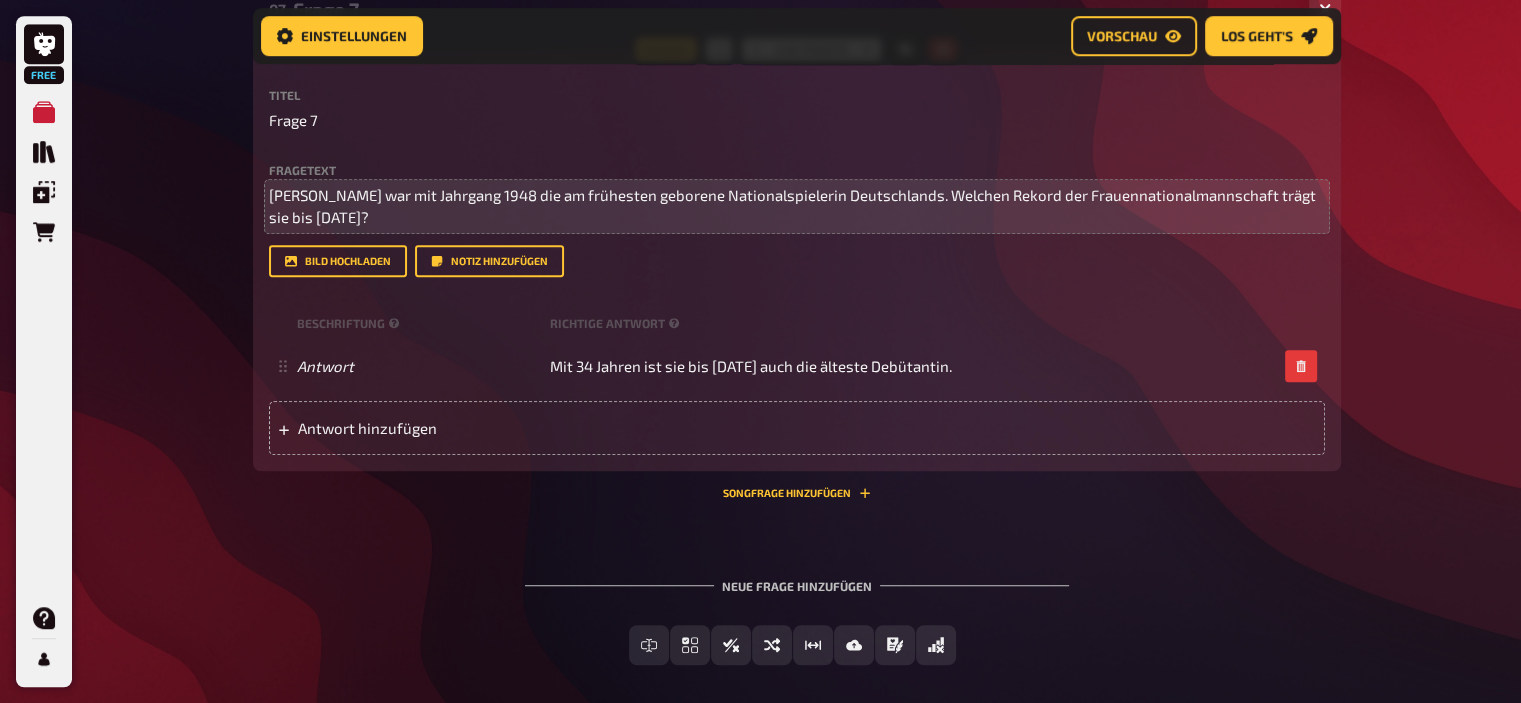 scroll, scrollTop: 1307, scrollLeft: 0, axis: vertical 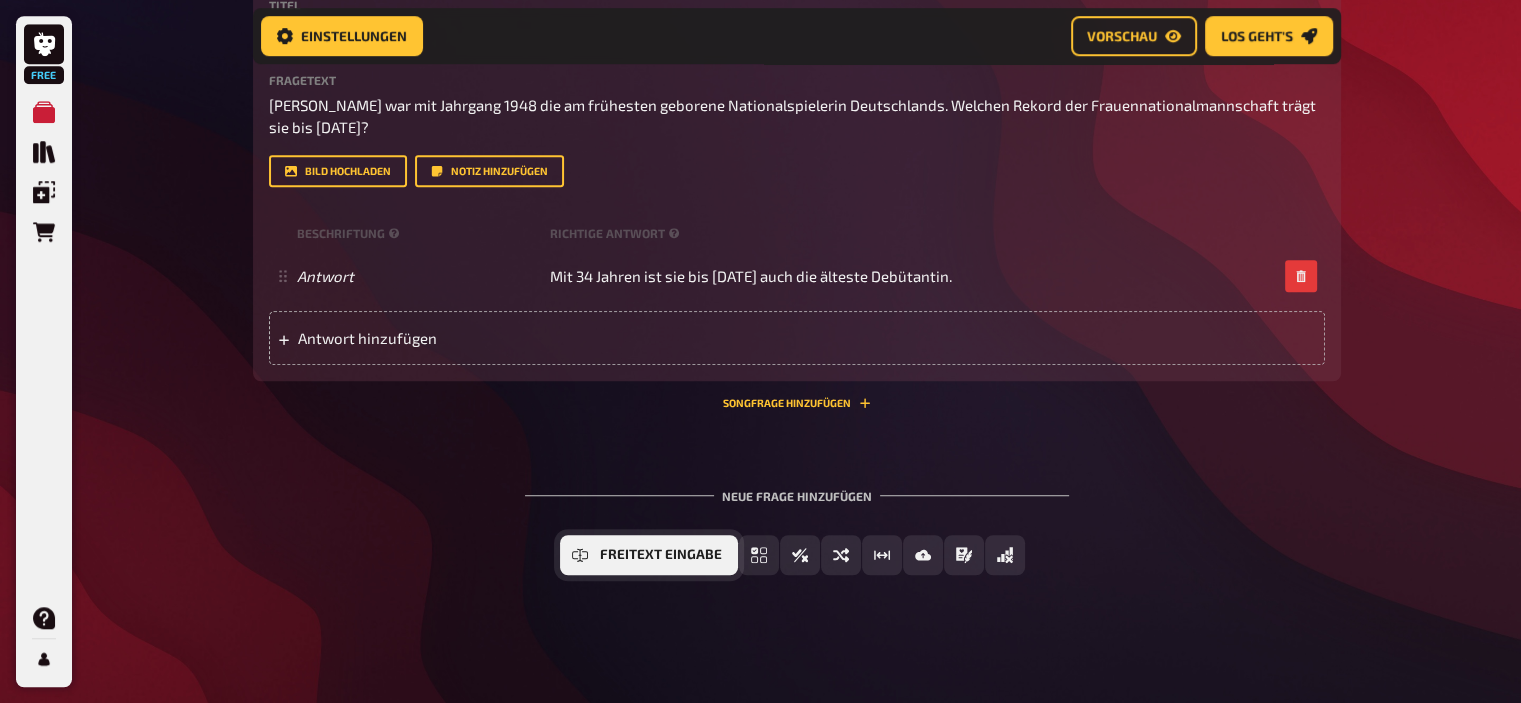 click 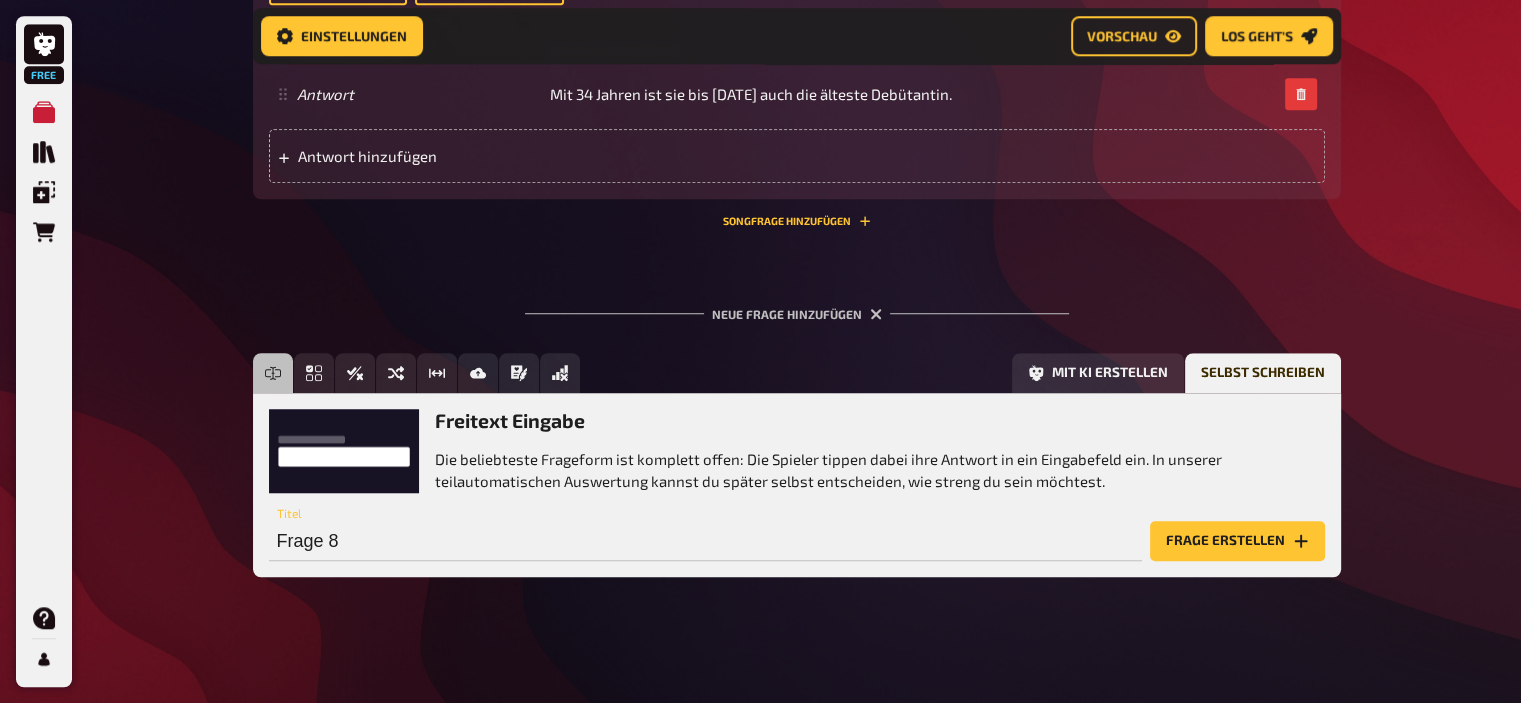 scroll, scrollTop: 1492, scrollLeft: 0, axis: vertical 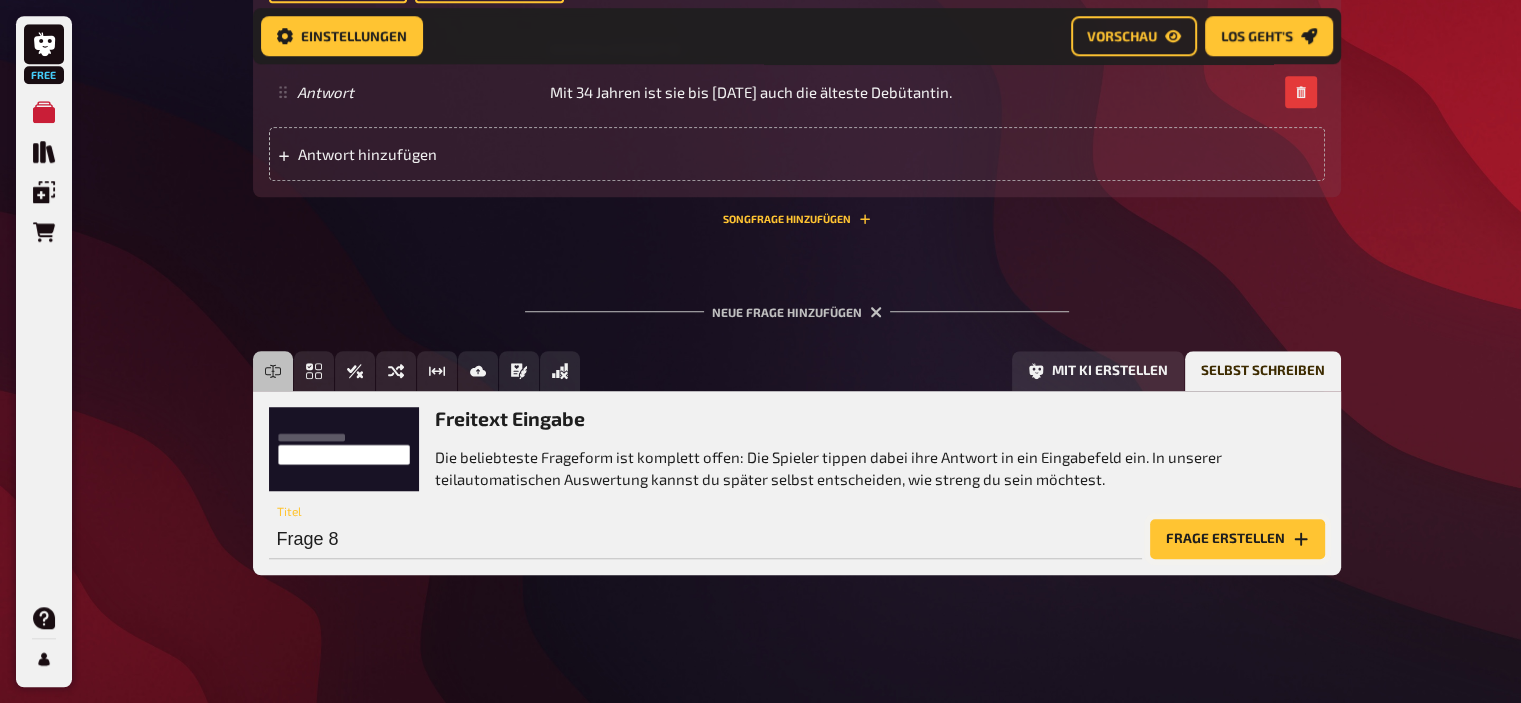 click on "Frage erstellen" at bounding box center [1237, 539] 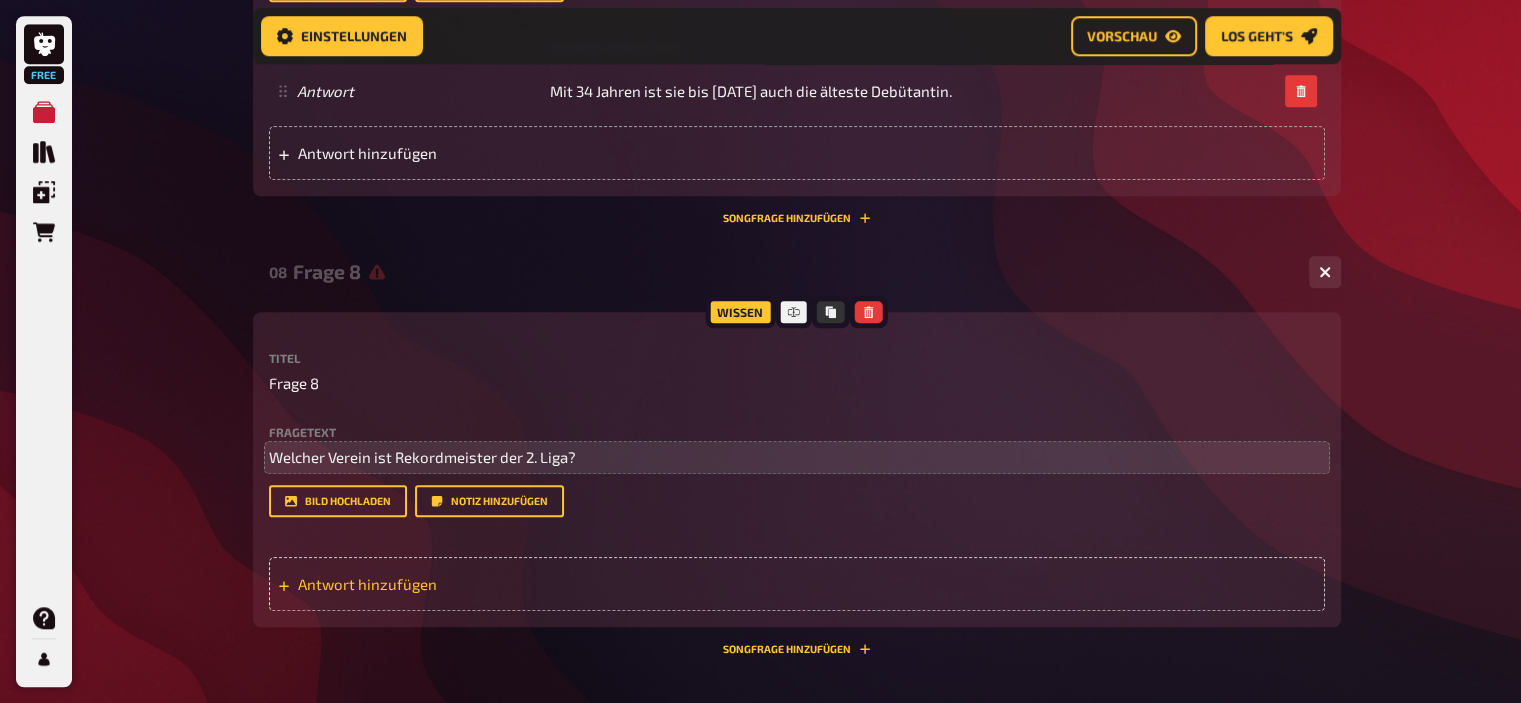 click on "Antwort hinzufügen" at bounding box center (453, 584) 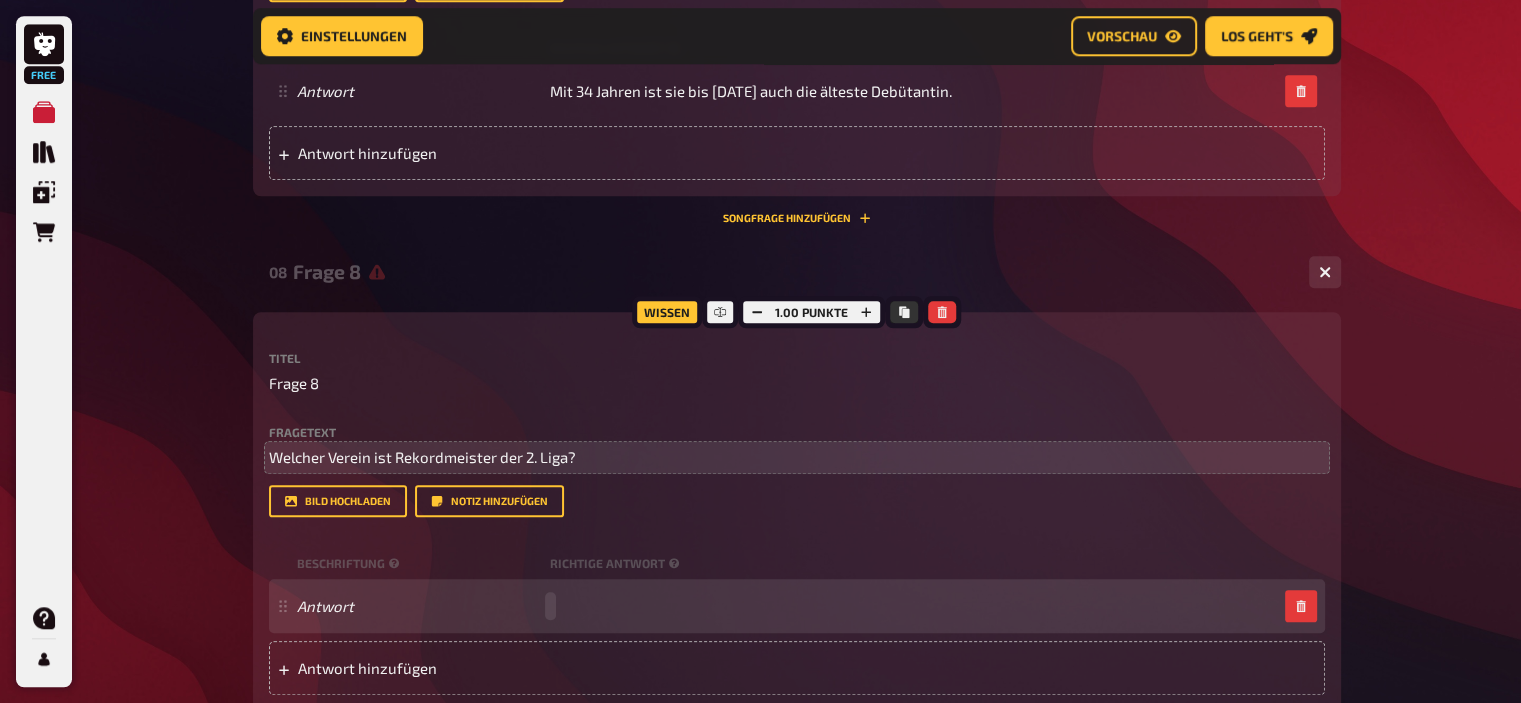 type 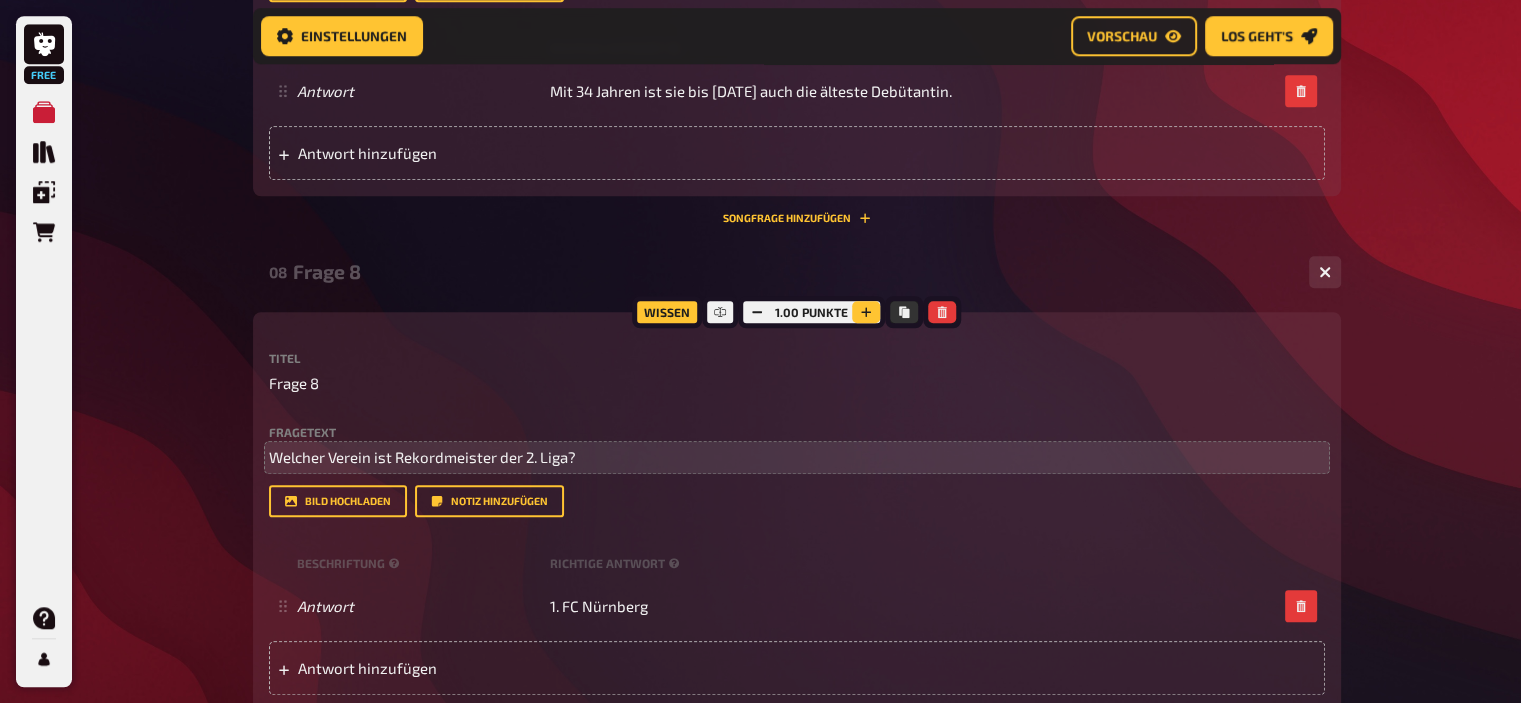 click 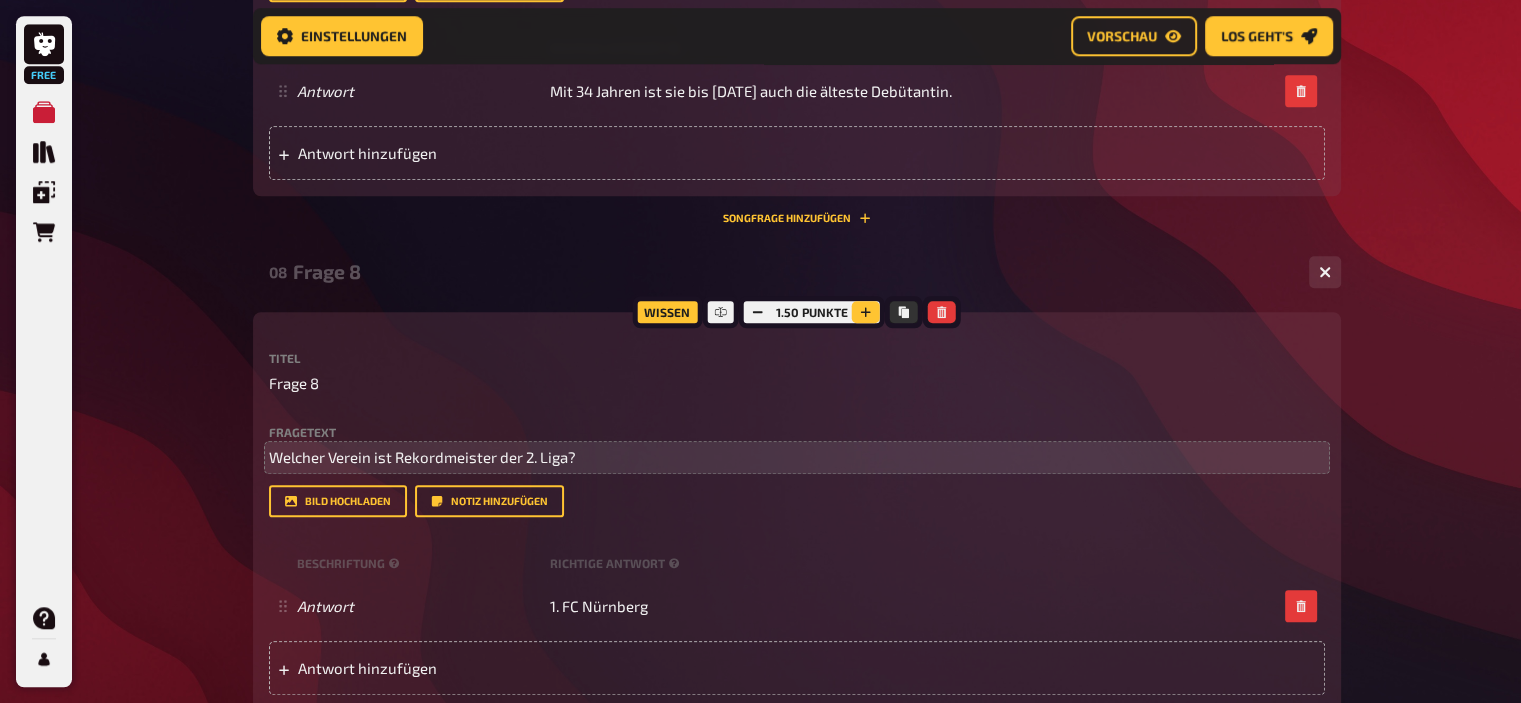 click 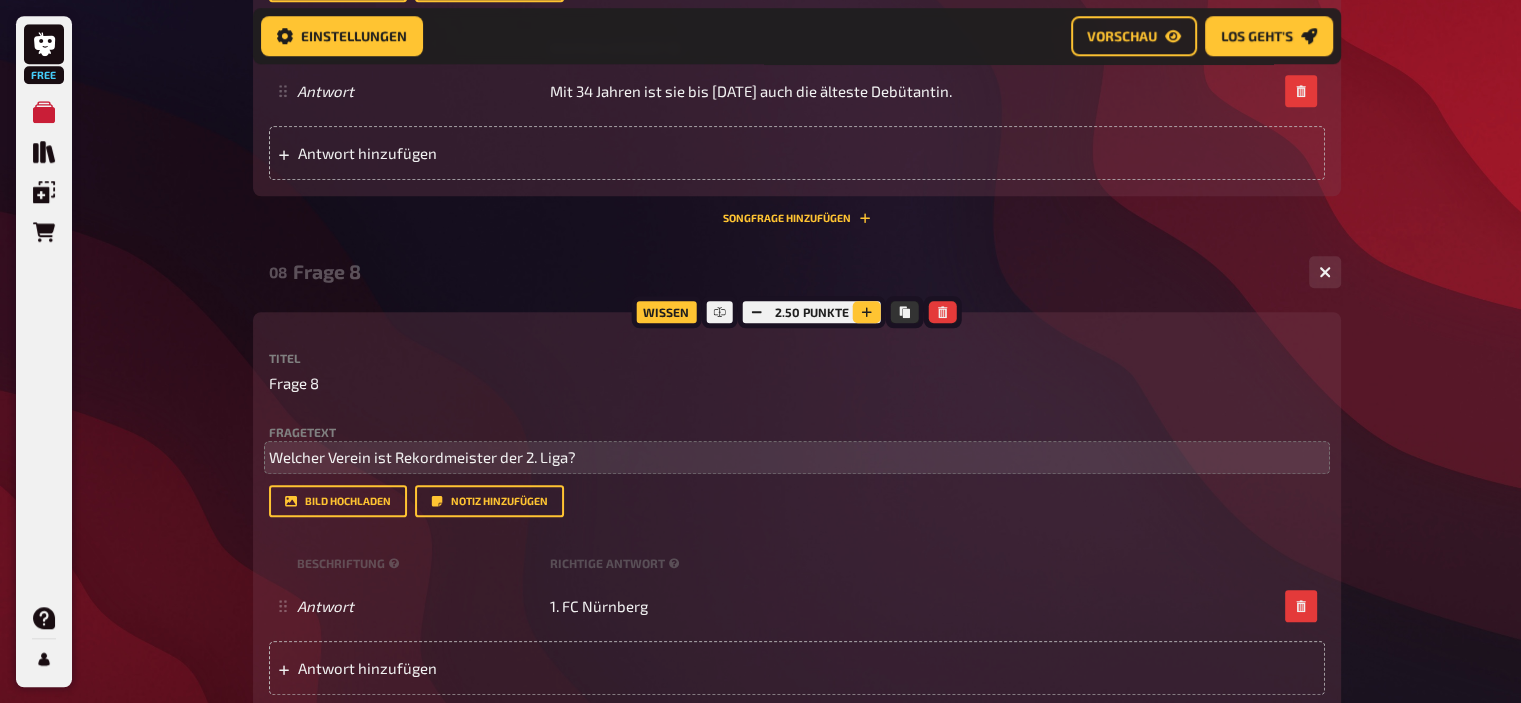 click 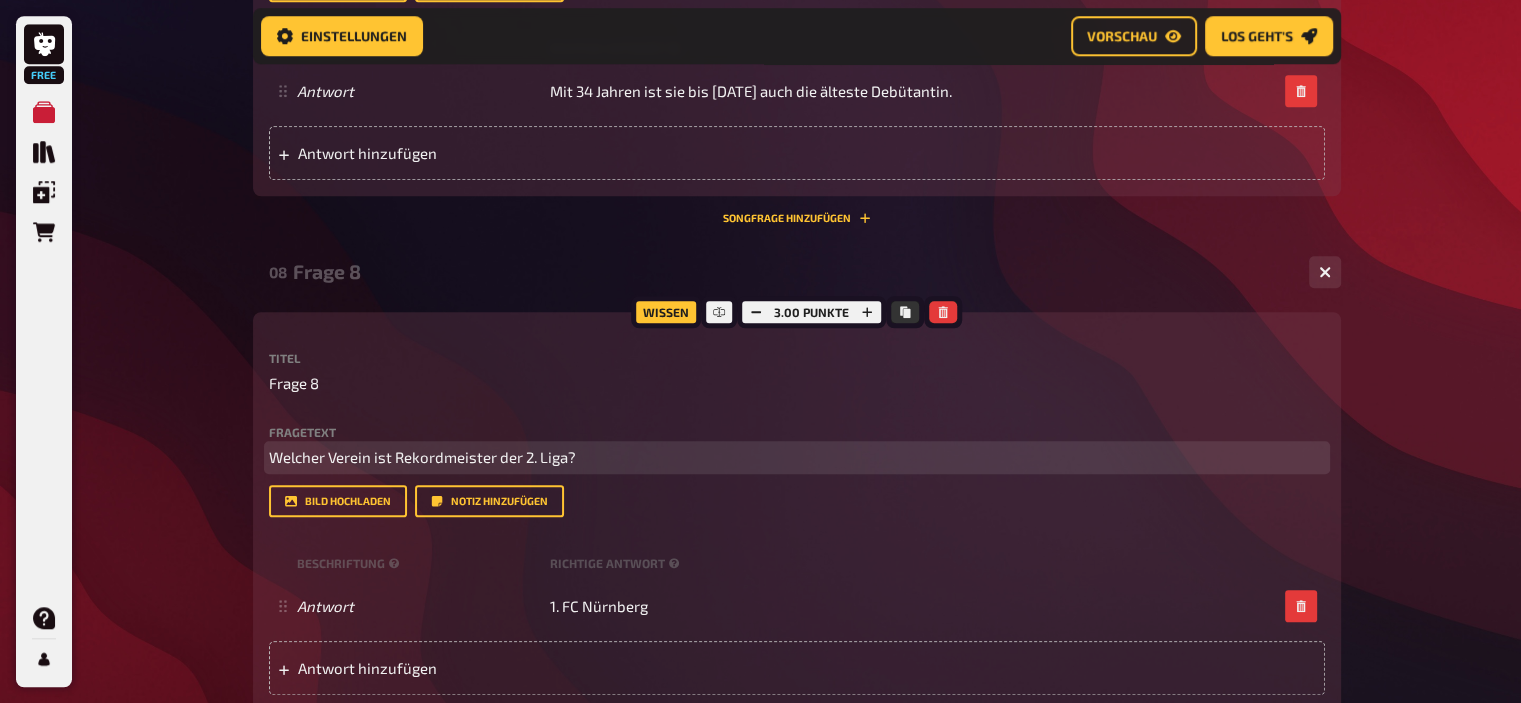 click on "Welcher Verein ist Rekordmeister der 2. Liga?" at bounding box center (422, 457) 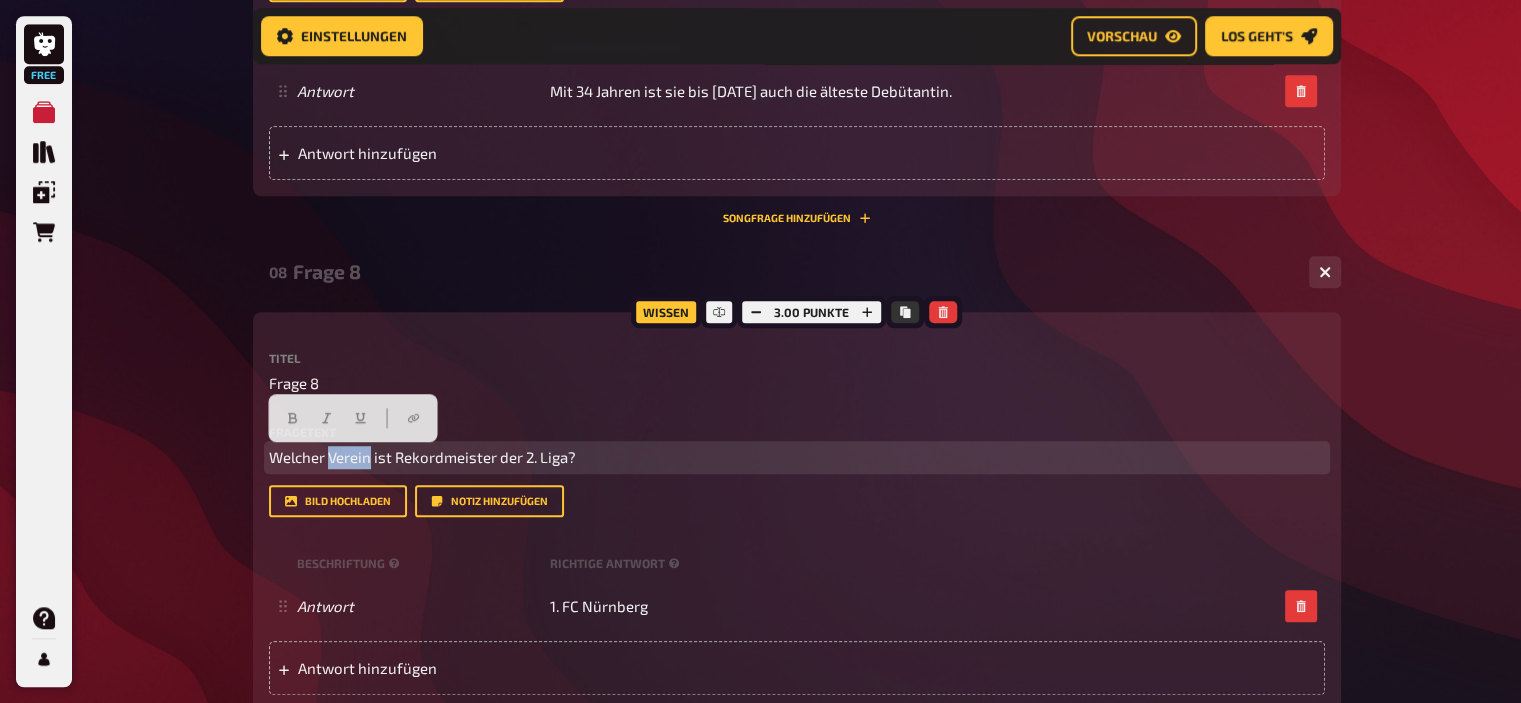click on "Welcher Verein ist Rekordmeister der 2. Liga?" at bounding box center [422, 457] 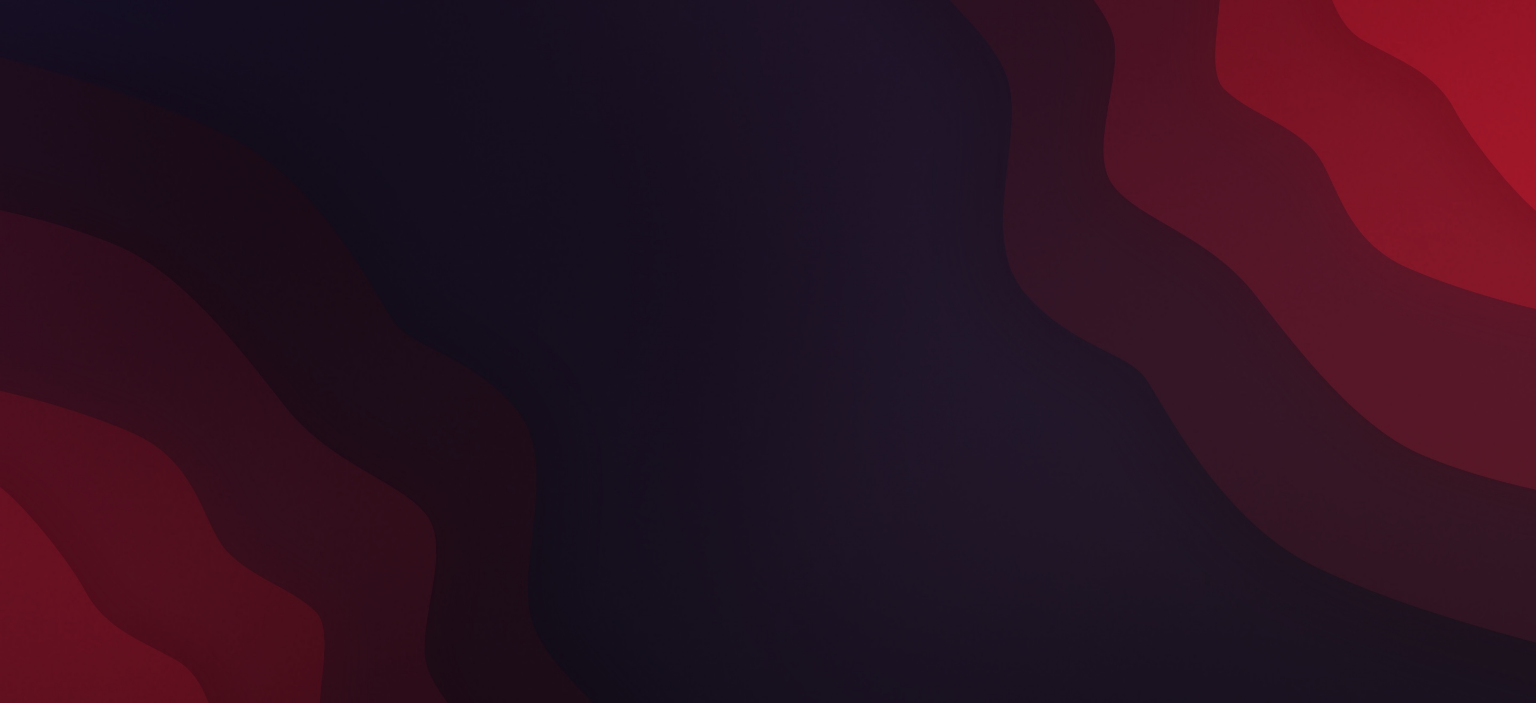 scroll, scrollTop: 0, scrollLeft: 0, axis: both 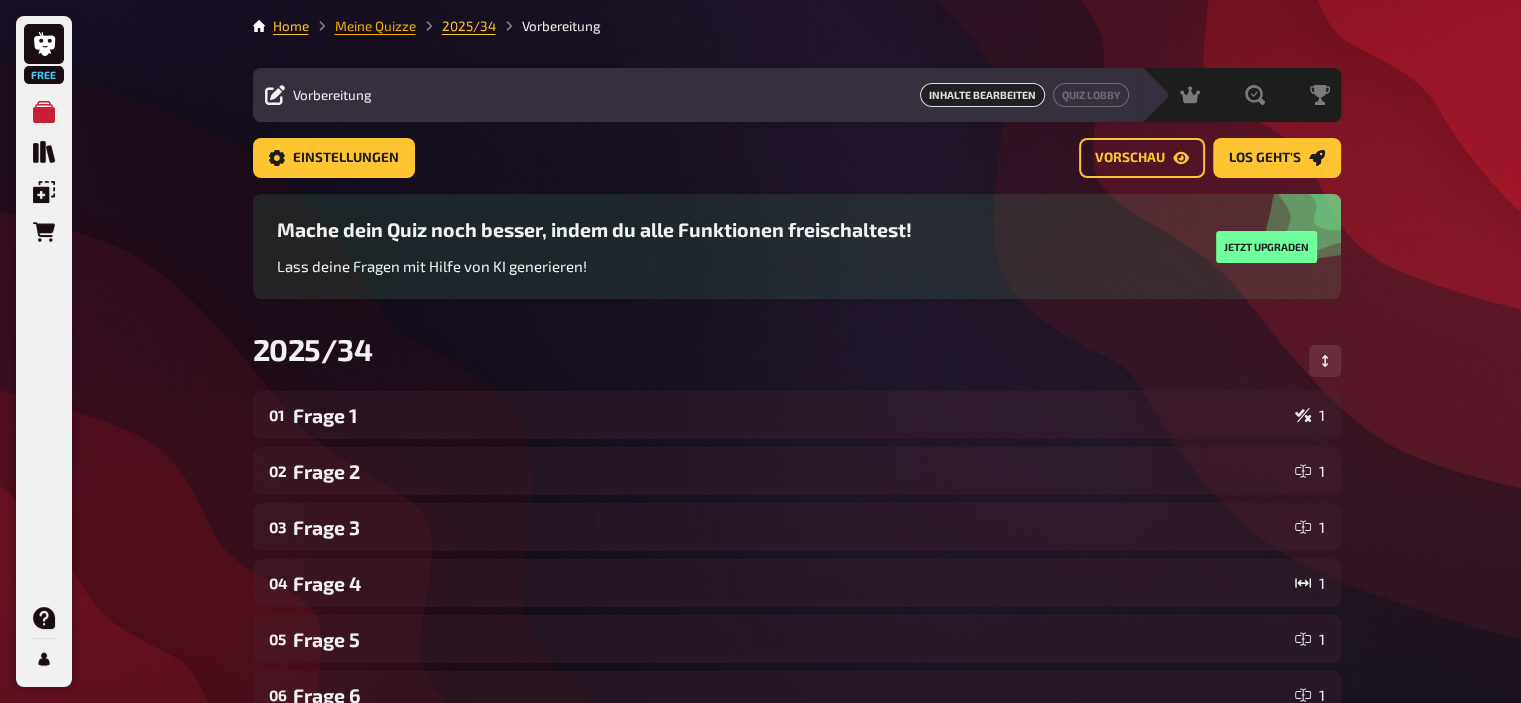 click on "Meine Quizze" at bounding box center (375, 26) 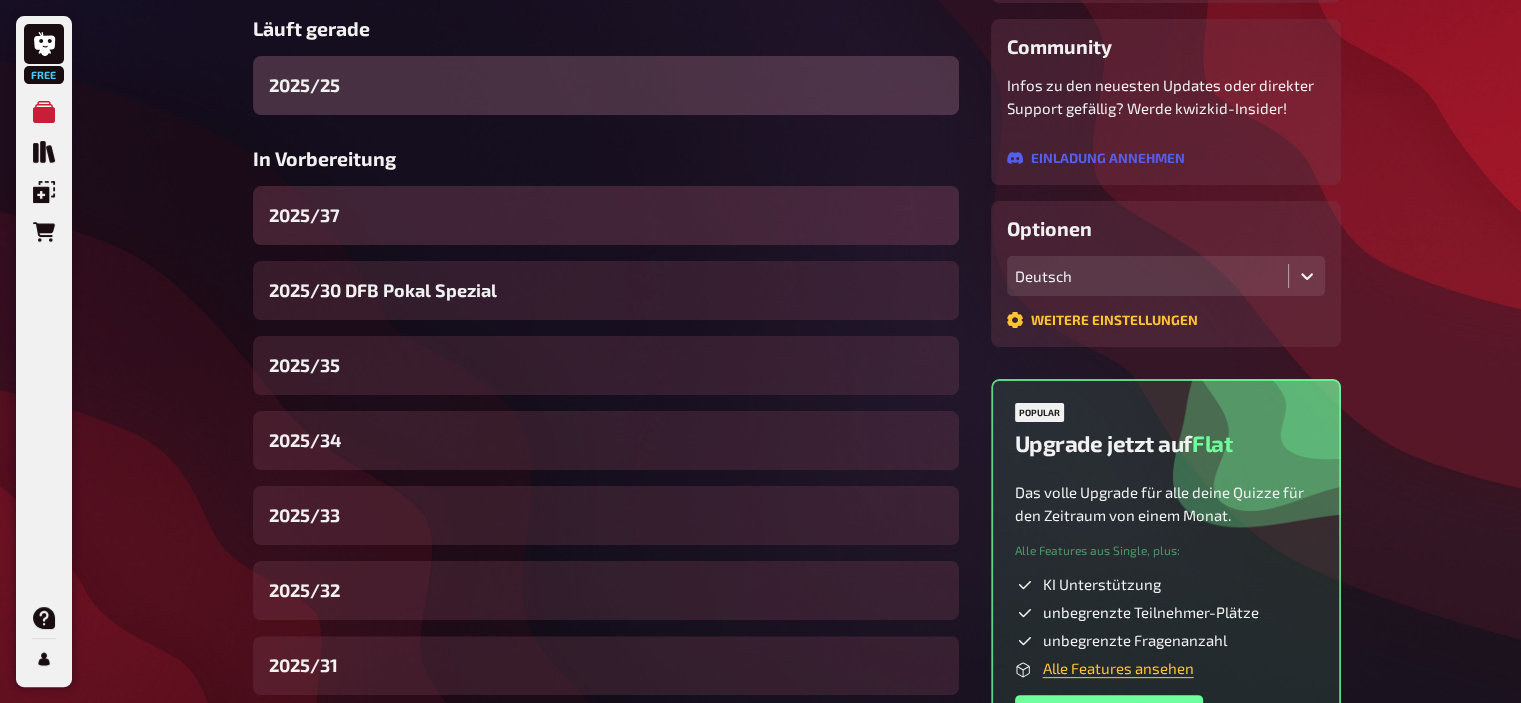 scroll, scrollTop: 378, scrollLeft: 0, axis: vertical 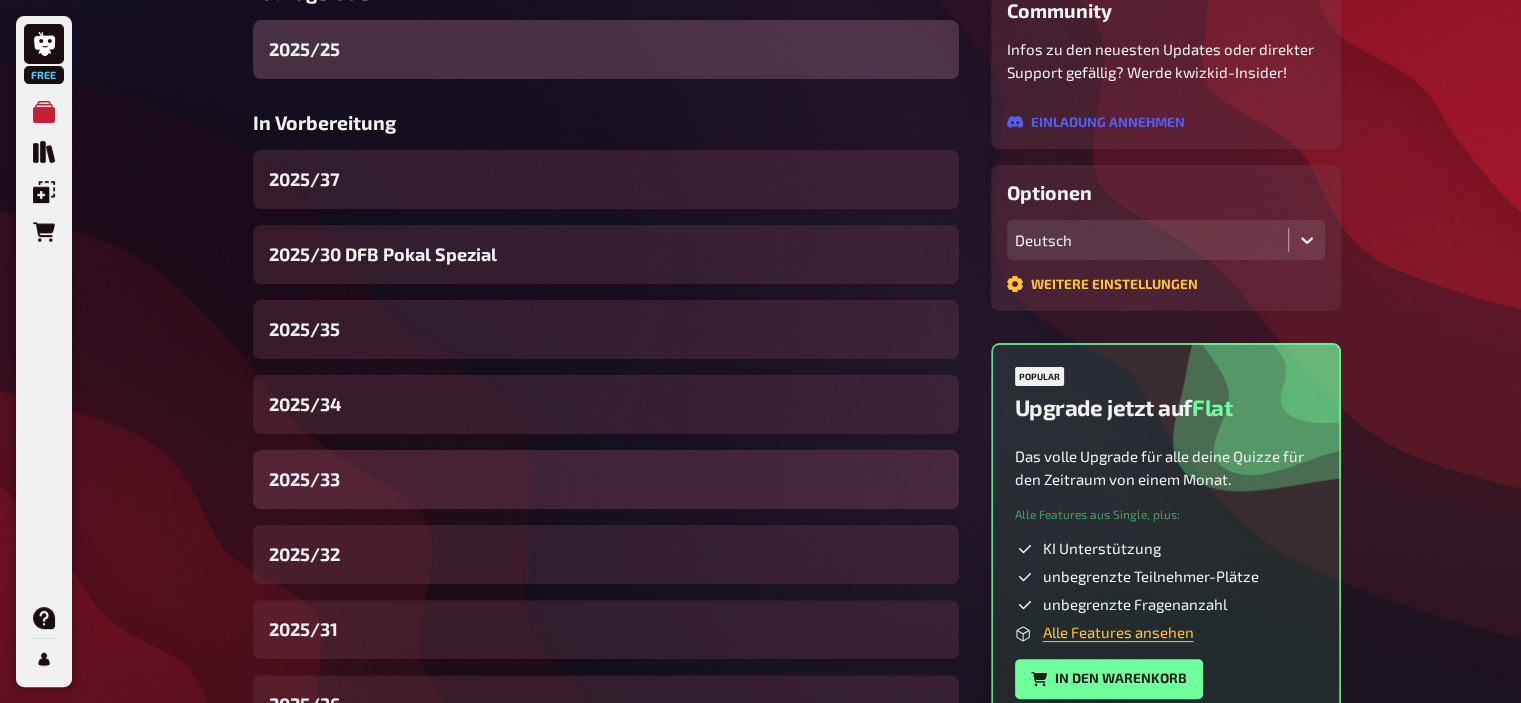 click on "2025/33" at bounding box center [606, 479] 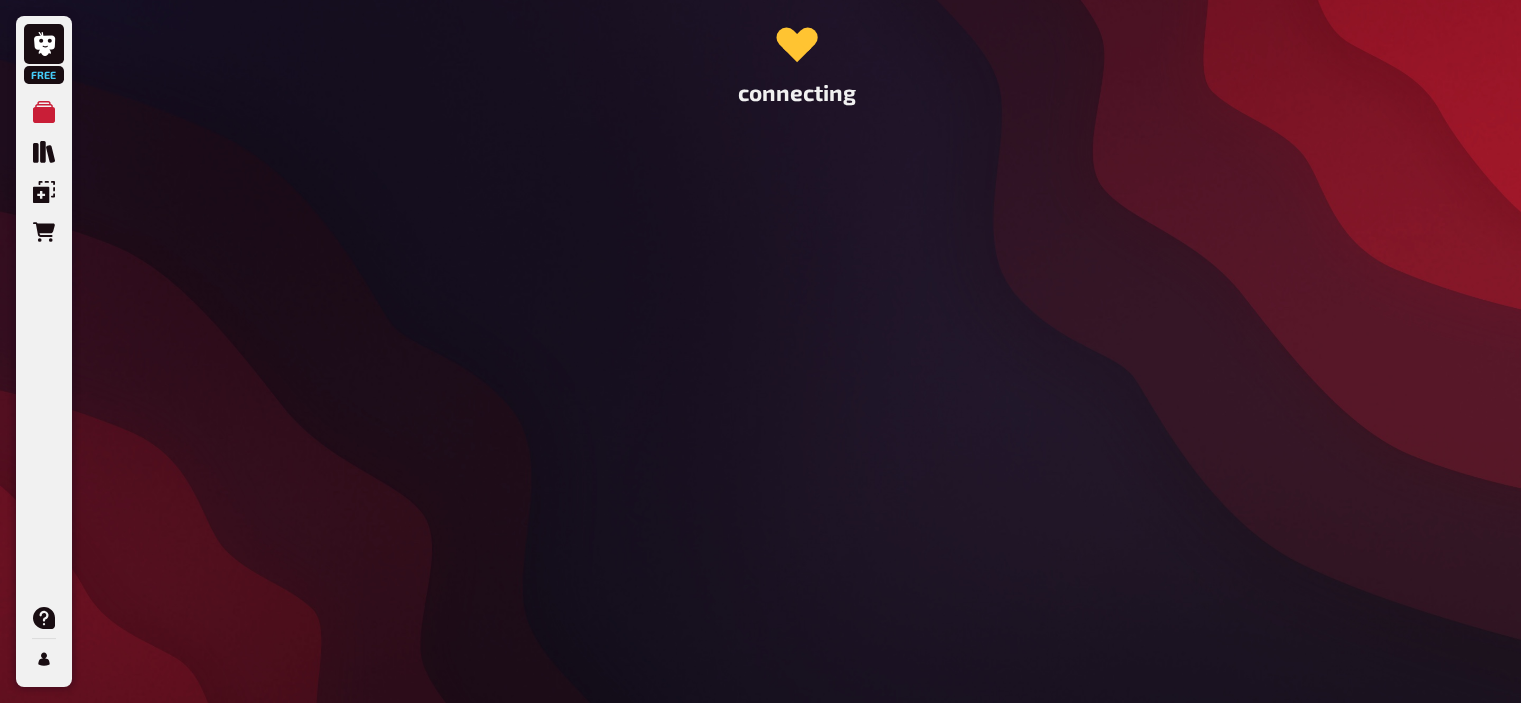 scroll, scrollTop: 0, scrollLeft: 0, axis: both 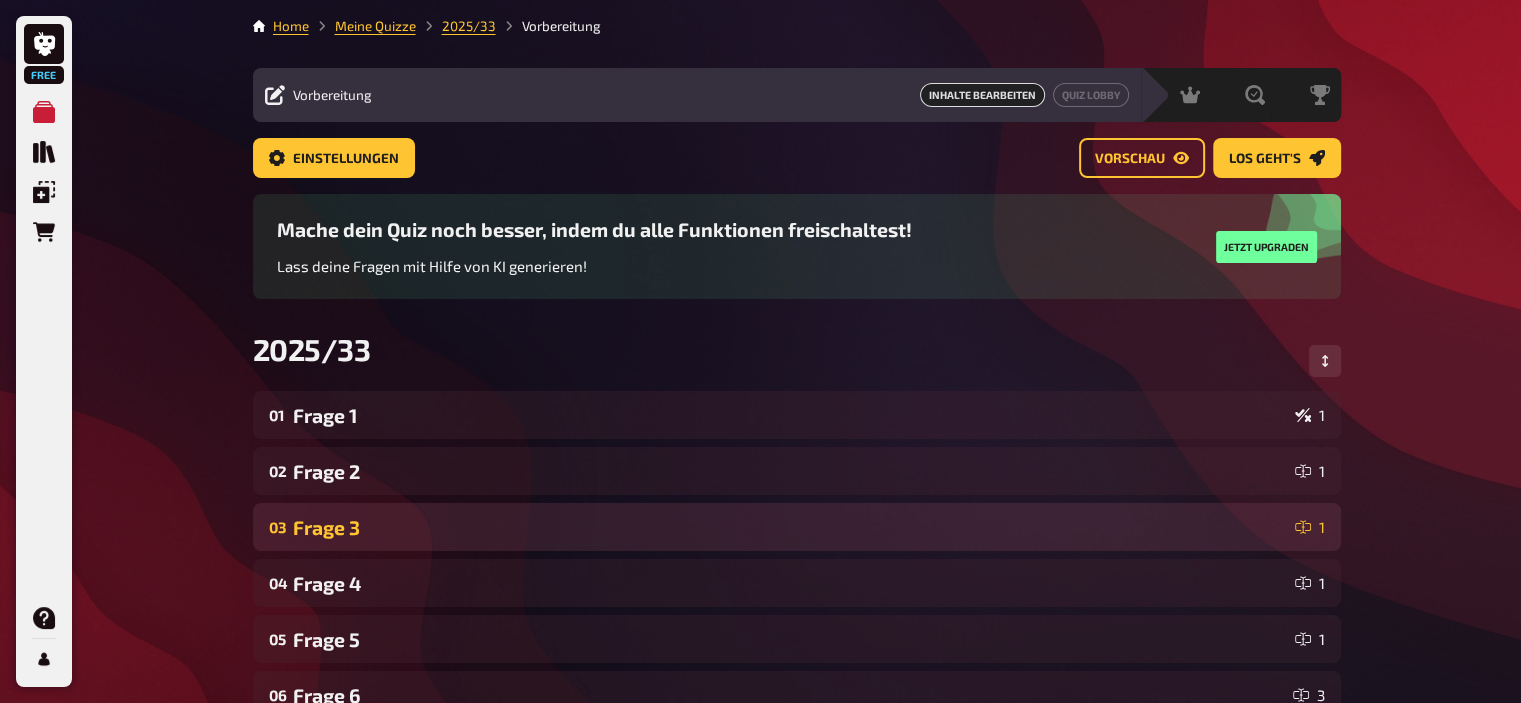 click on "Frage 3" at bounding box center (790, 527) 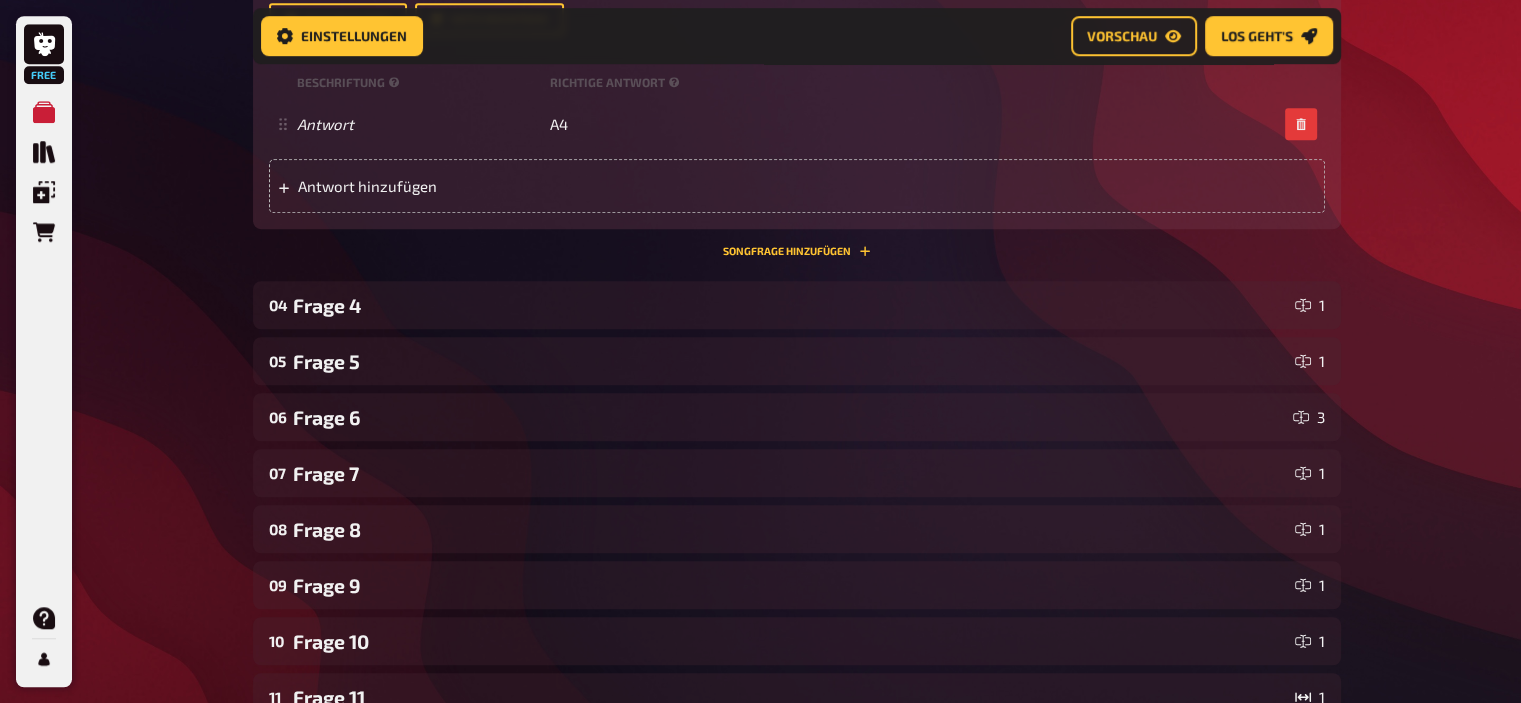 scroll, scrollTop: 1336, scrollLeft: 0, axis: vertical 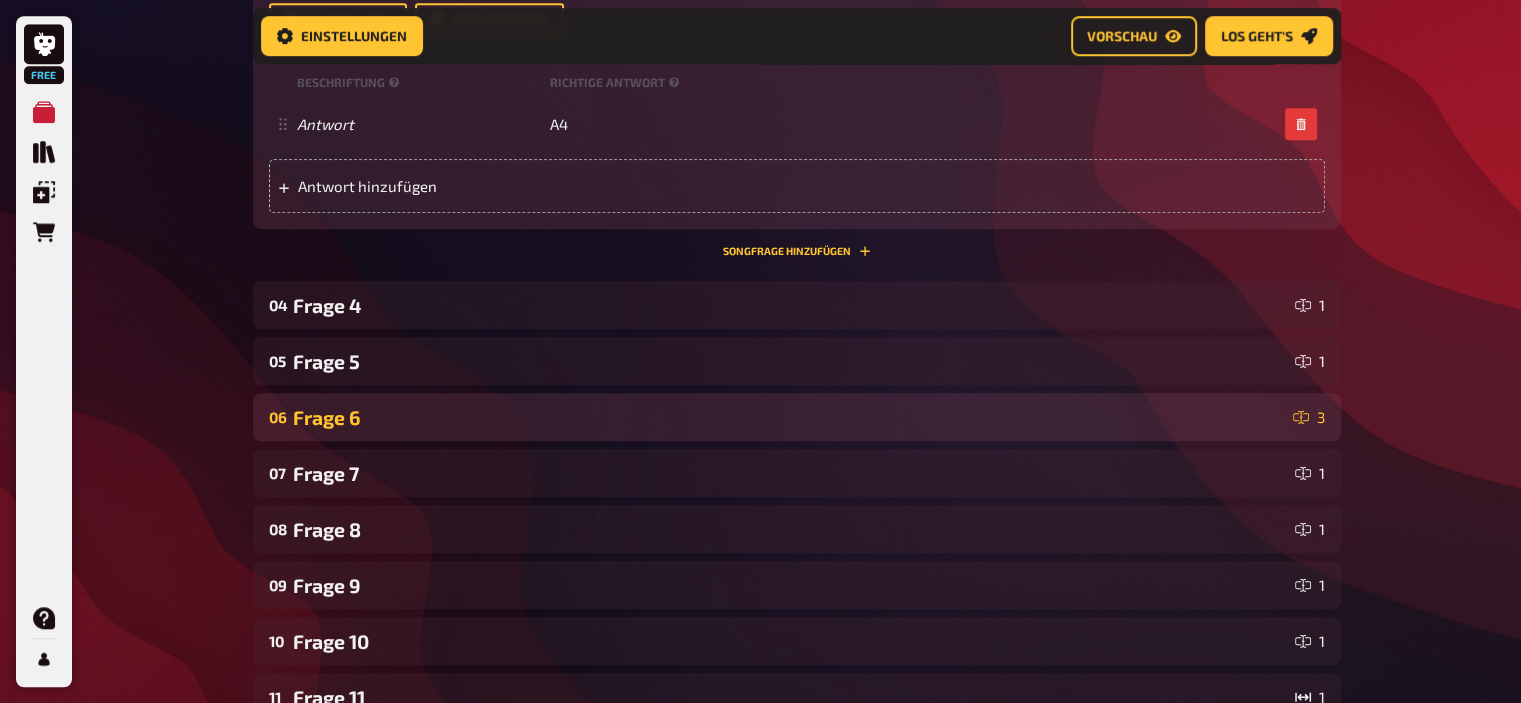 click on "Frage 6" at bounding box center [789, 417] 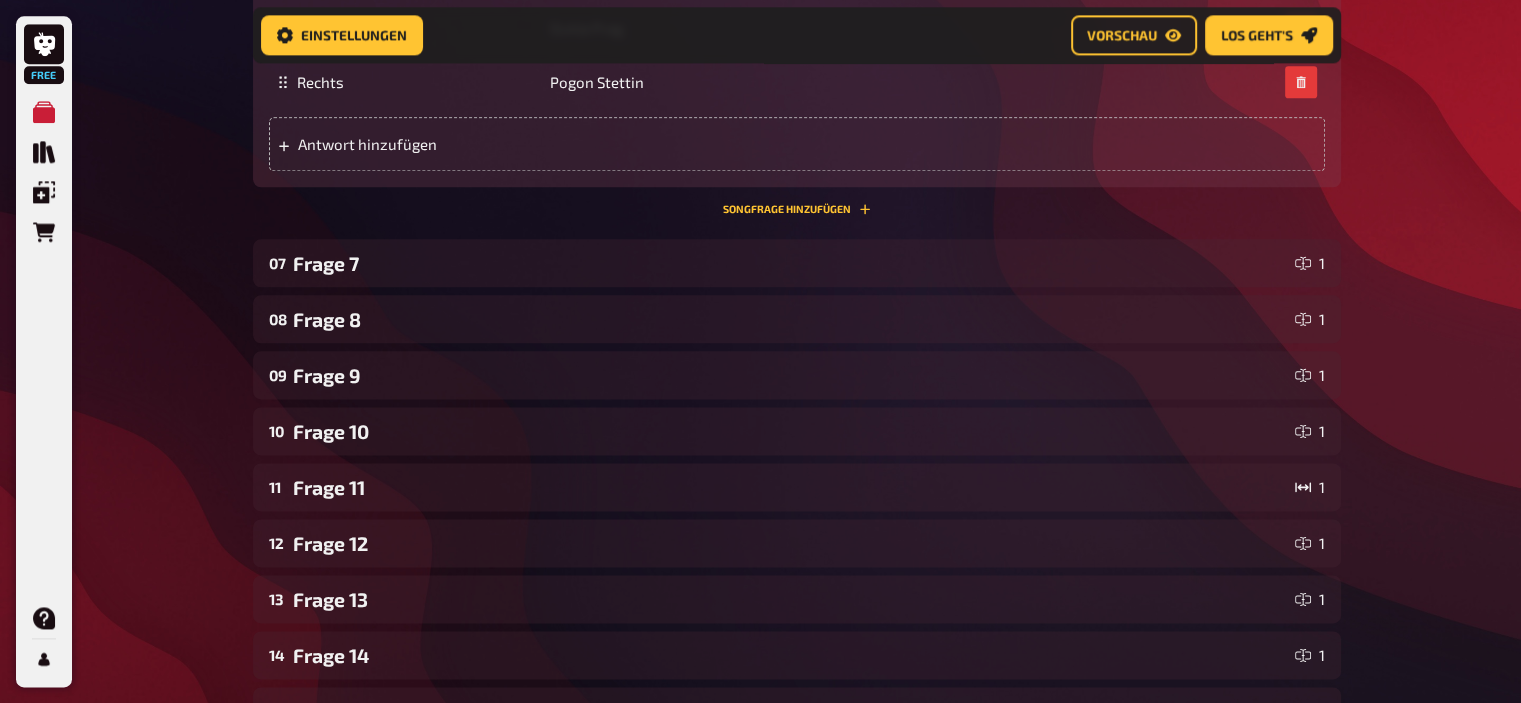scroll, scrollTop: 2519, scrollLeft: 0, axis: vertical 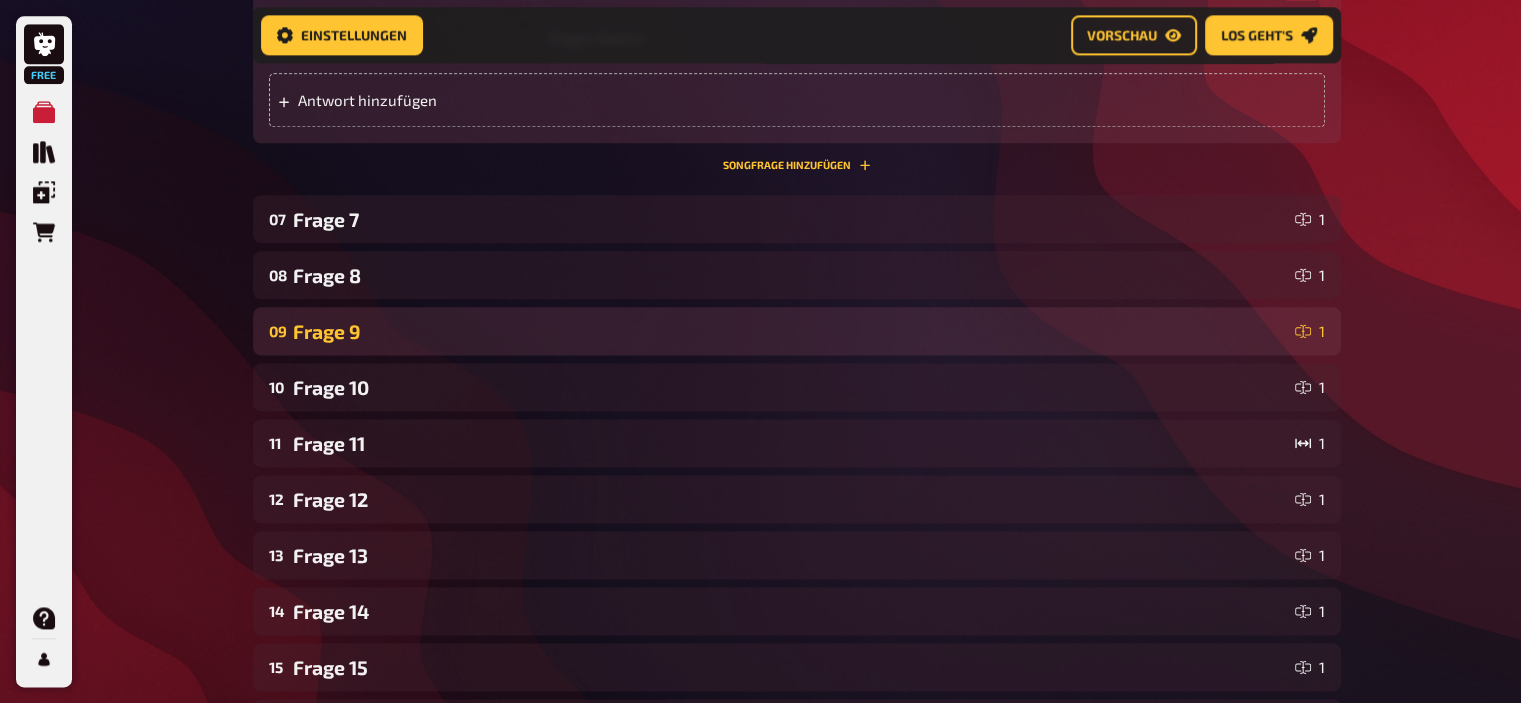 click on "Frage 9" at bounding box center [790, 331] 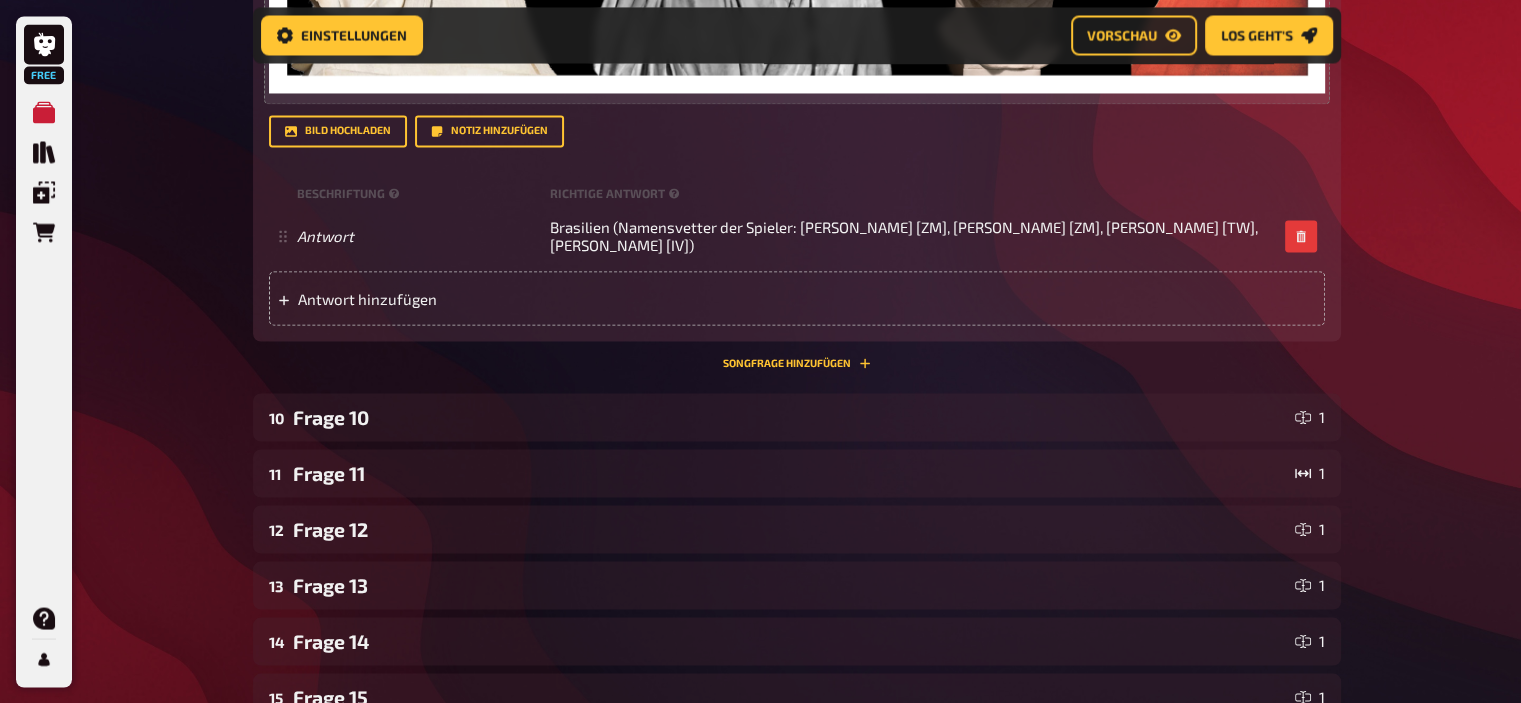scroll, scrollTop: 3528, scrollLeft: 0, axis: vertical 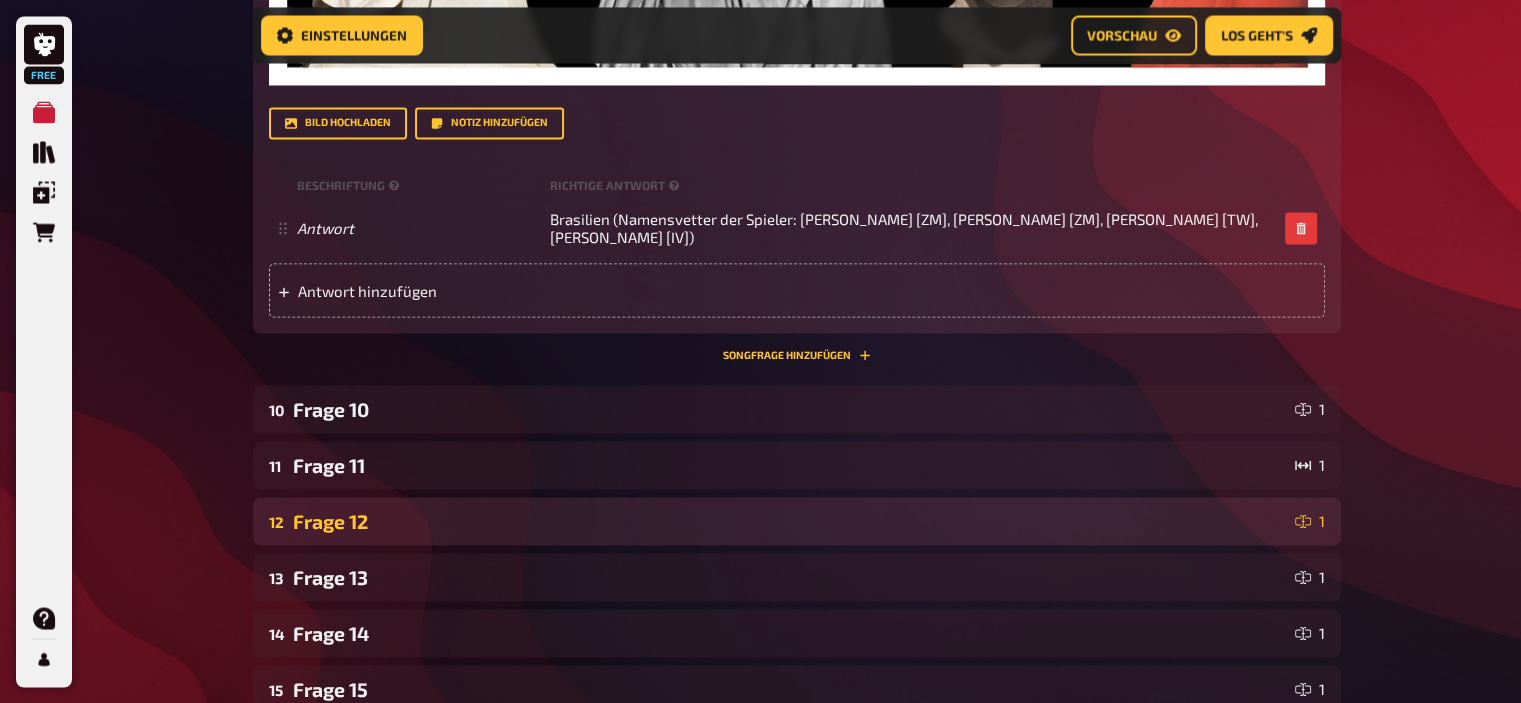 click on "Frage 12" at bounding box center [790, 520] 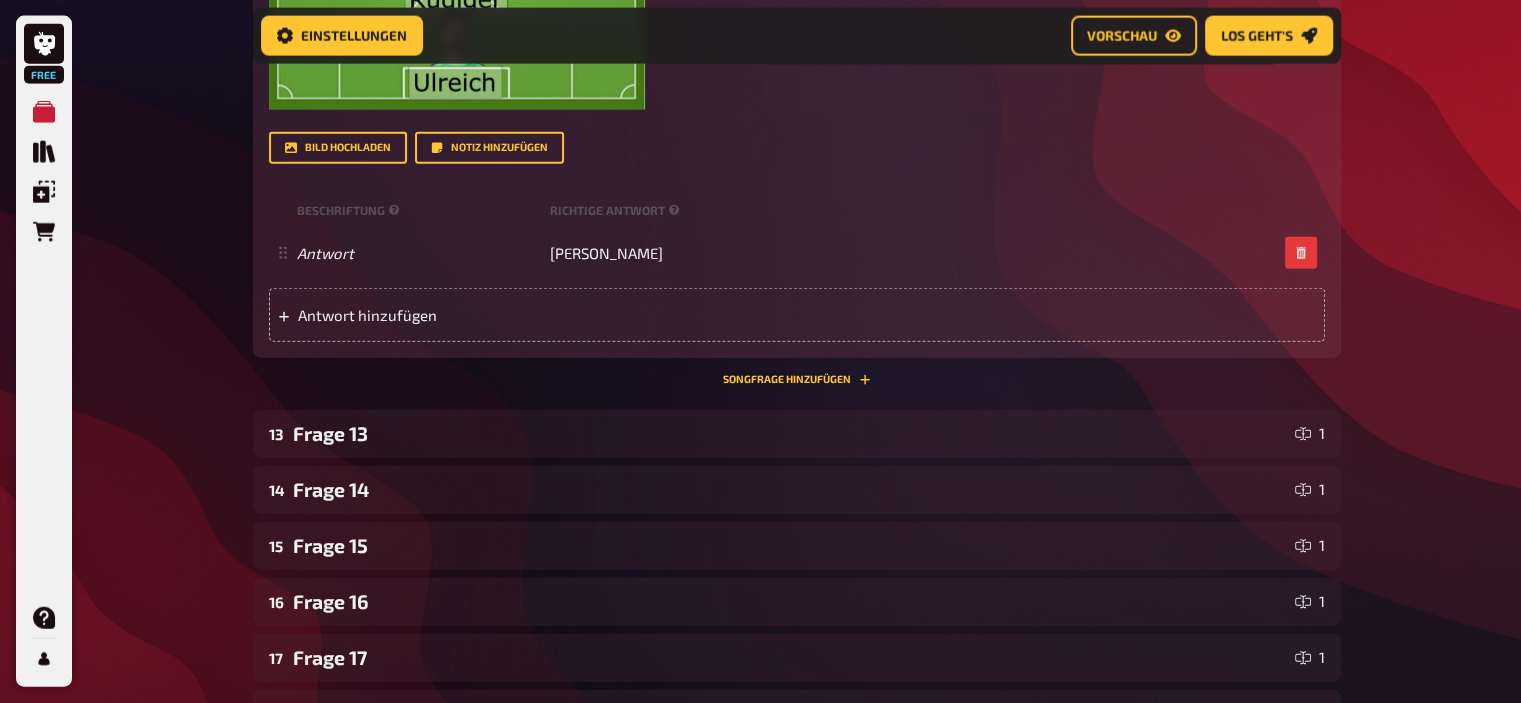 scroll, scrollTop: 4731, scrollLeft: 0, axis: vertical 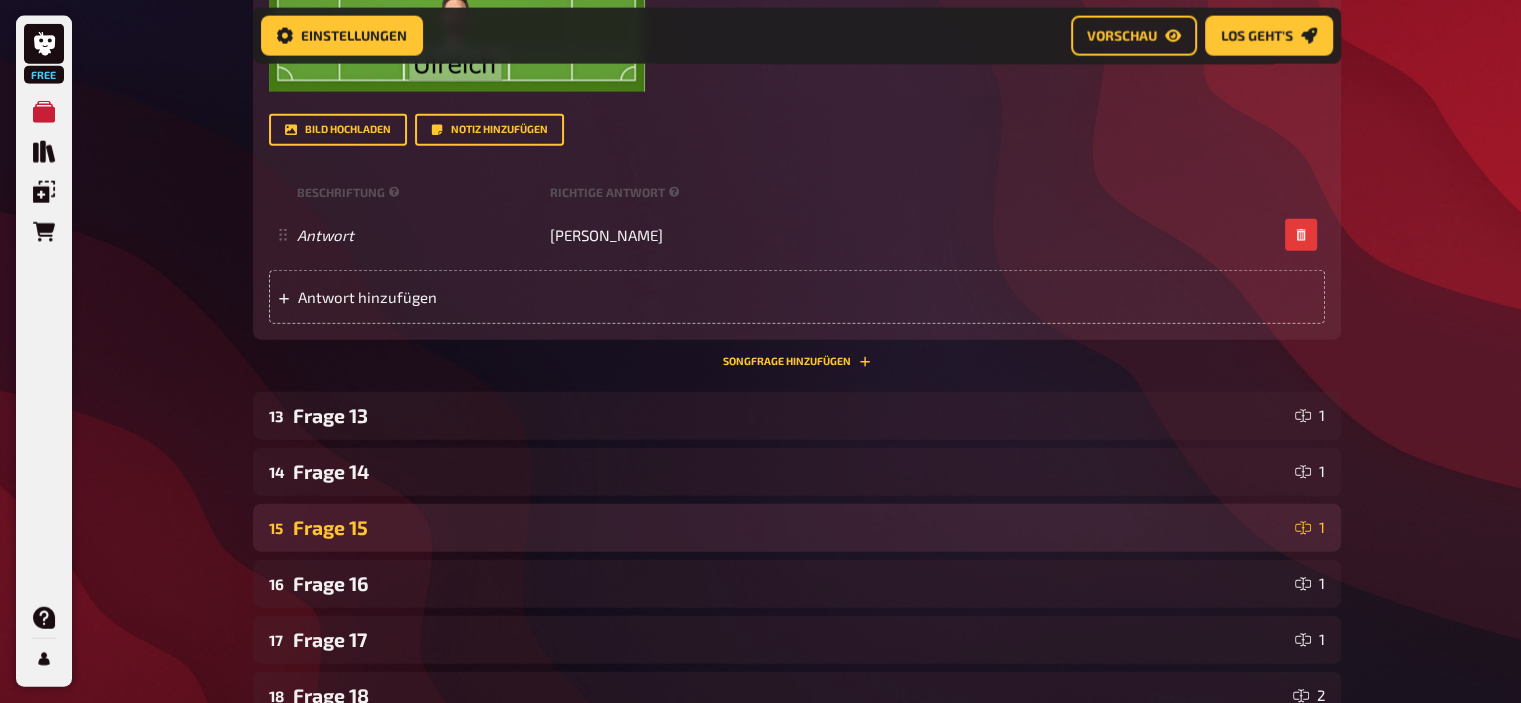 click on "Frage 15" at bounding box center [790, 527] 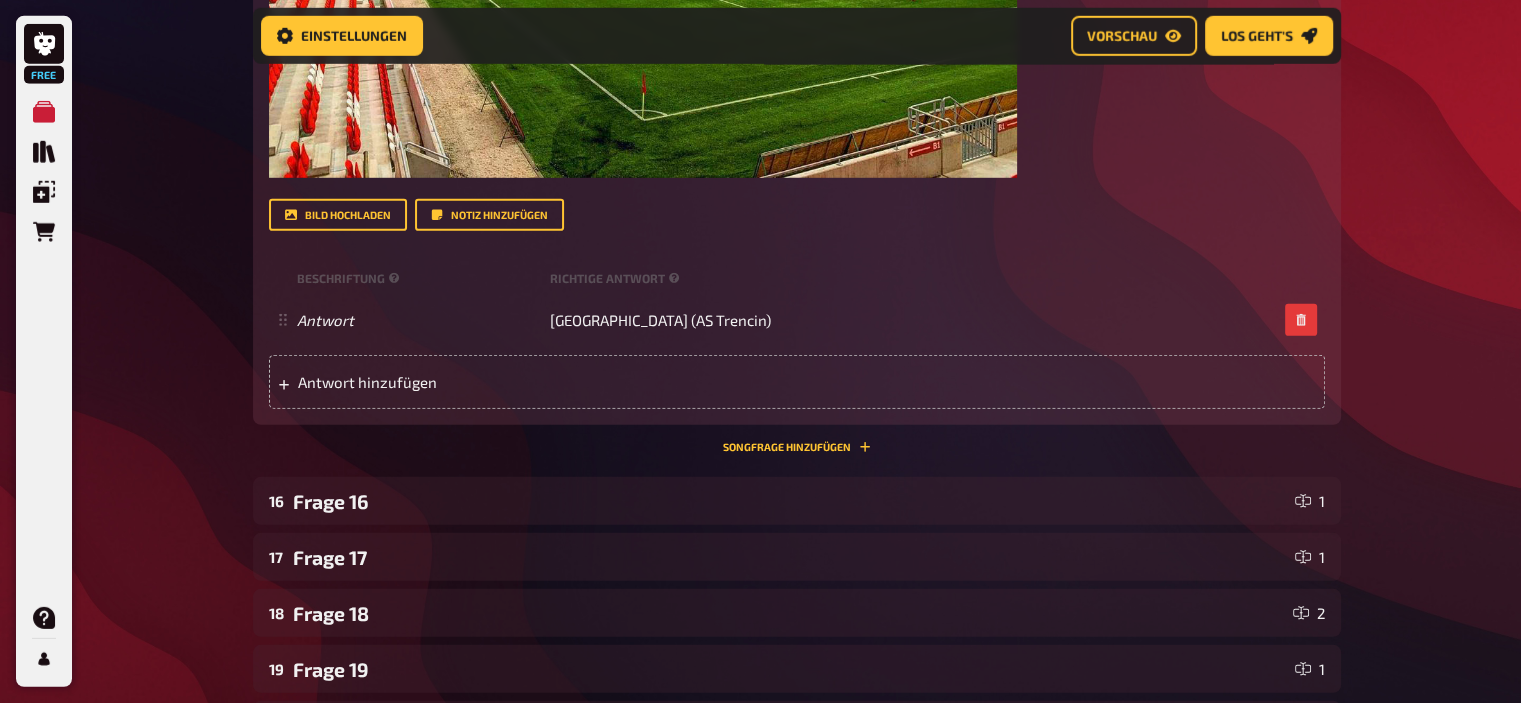scroll, scrollTop: 5865, scrollLeft: 0, axis: vertical 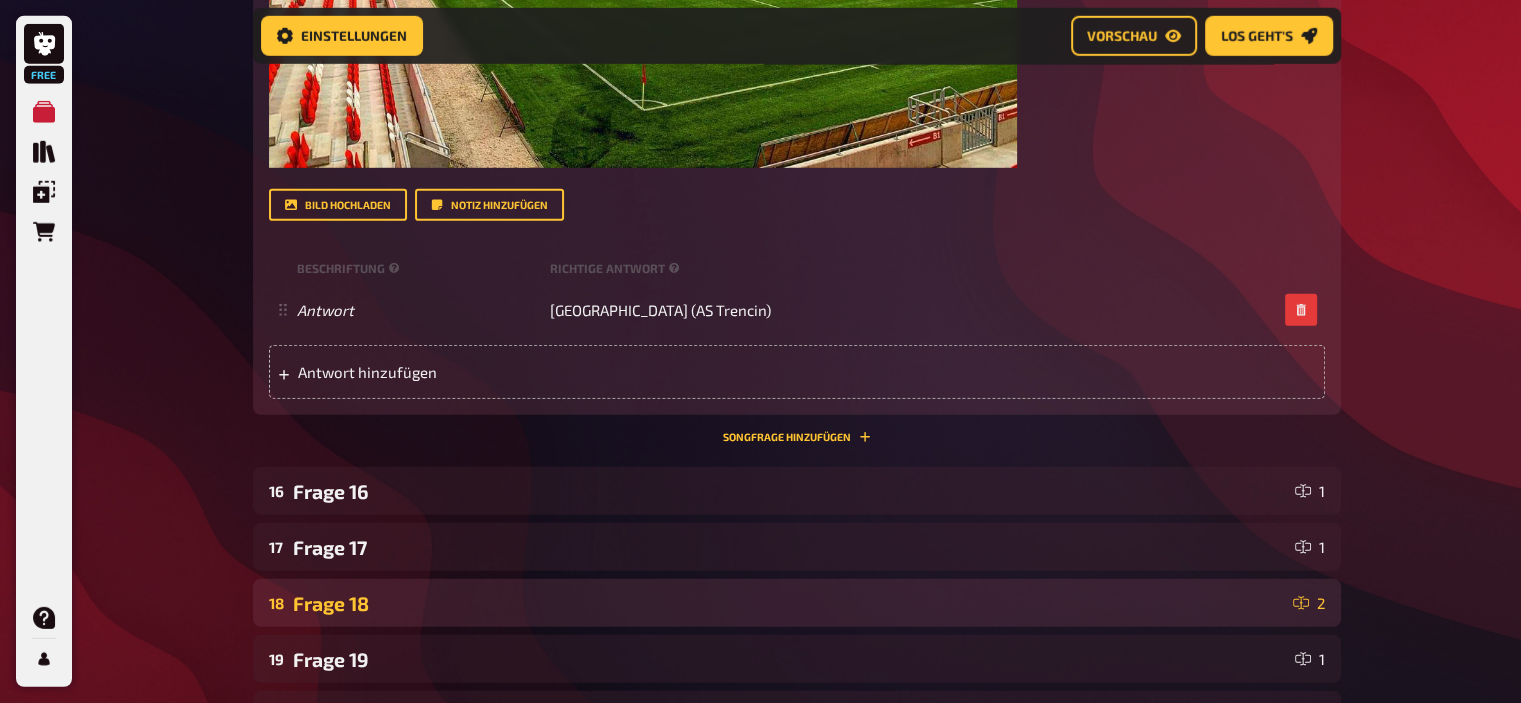 click on "18 Frage 18 2" at bounding box center [797, 603] 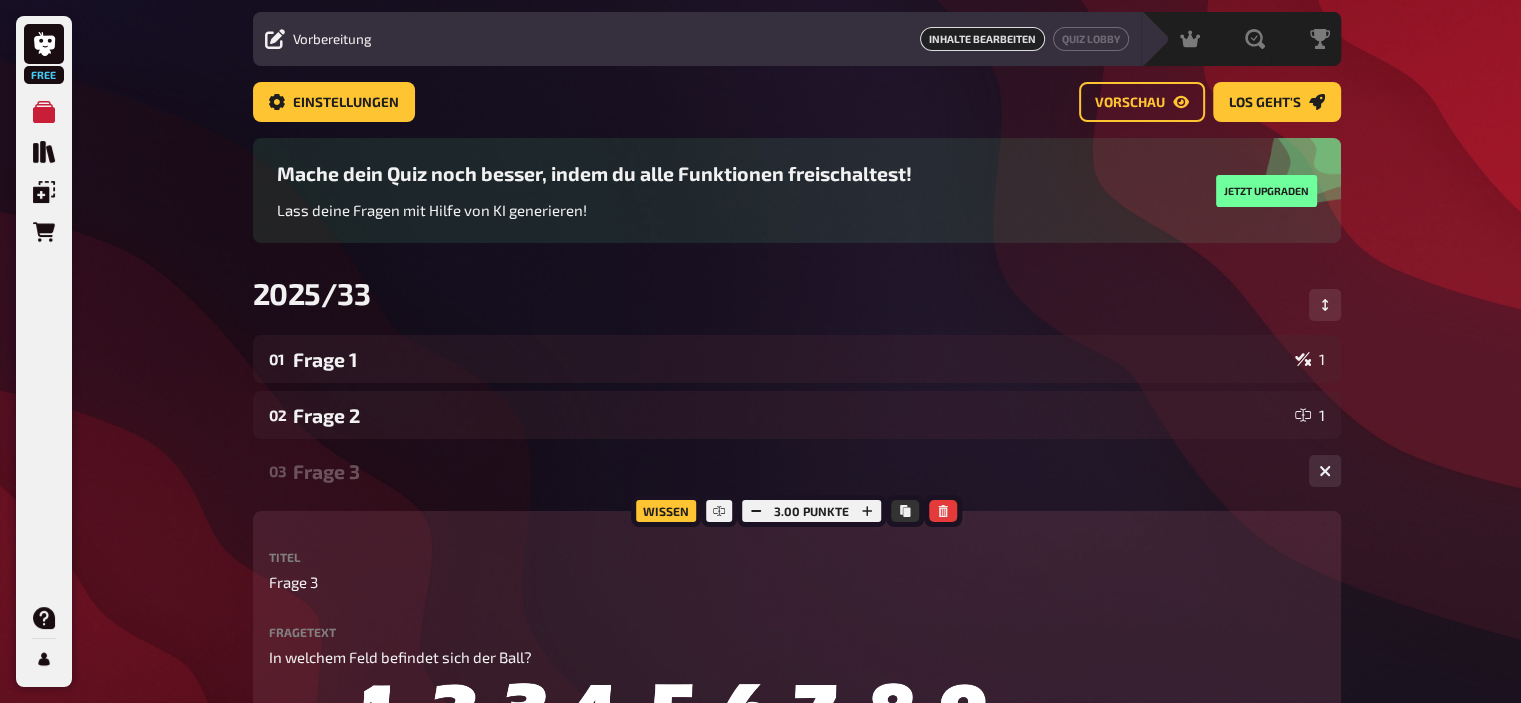 scroll, scrollTop: 0, scrollLeft: 0, axis: both 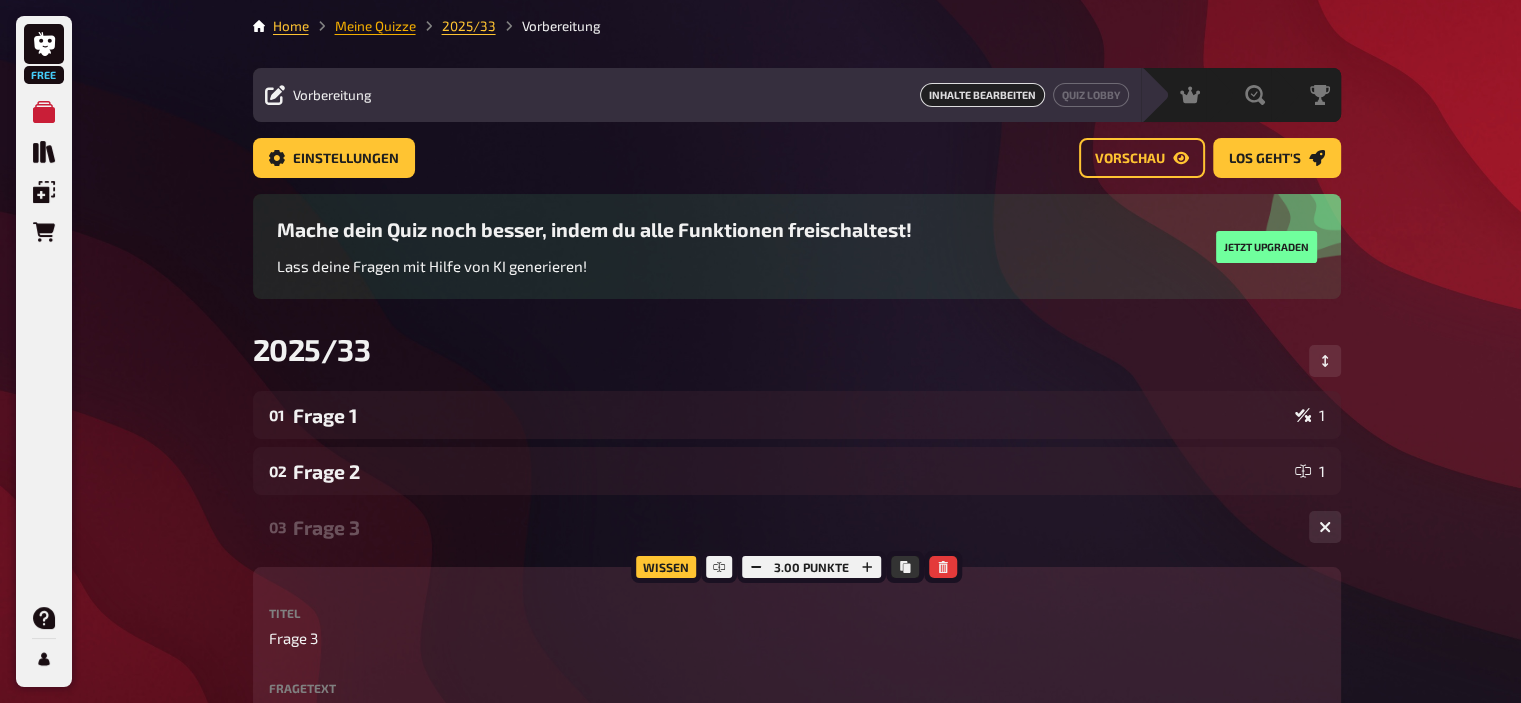 click on "Meine Quizze" at bounding box center (375, 26) 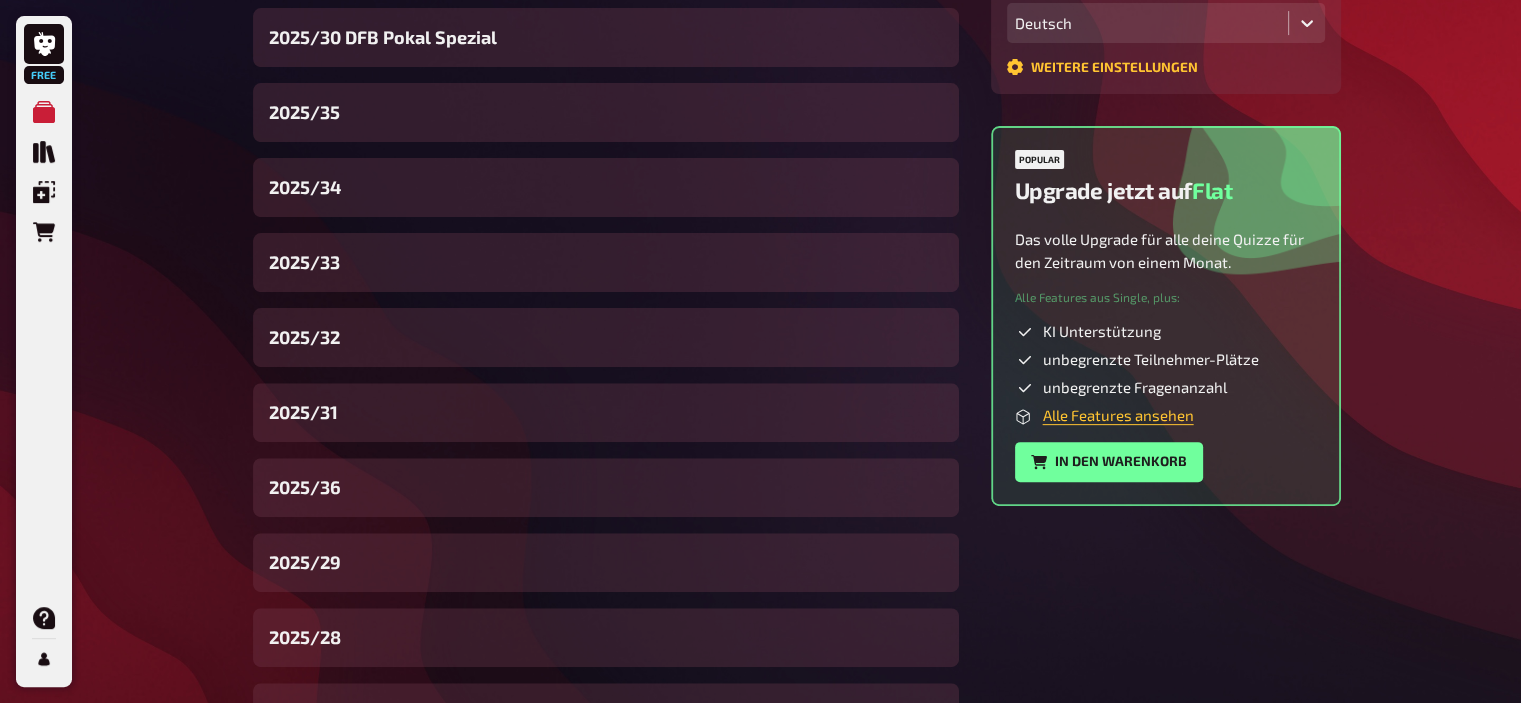 scroll, scrollTop: 596, scrollLeft: 0, axis: vertical 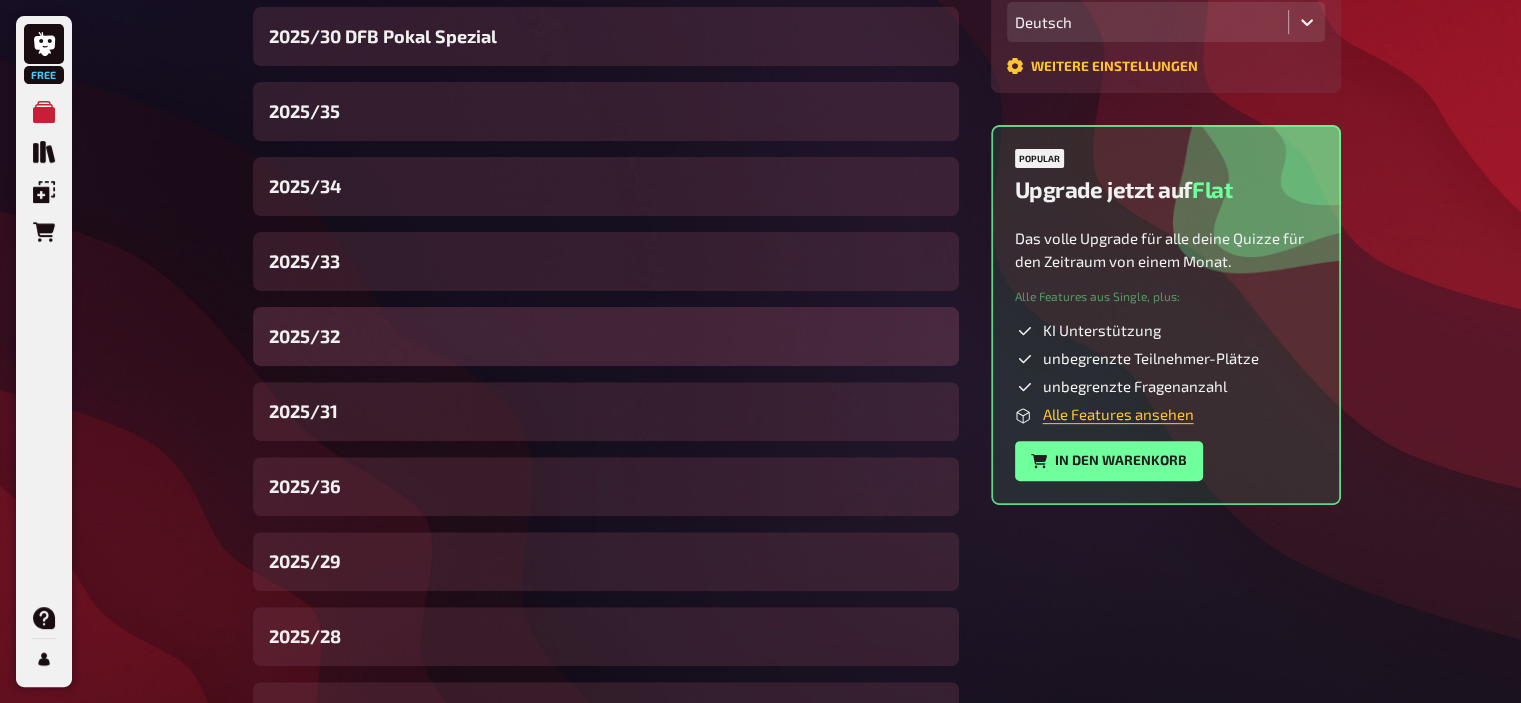 click on "2025/32" at bounding box center [606, 336] 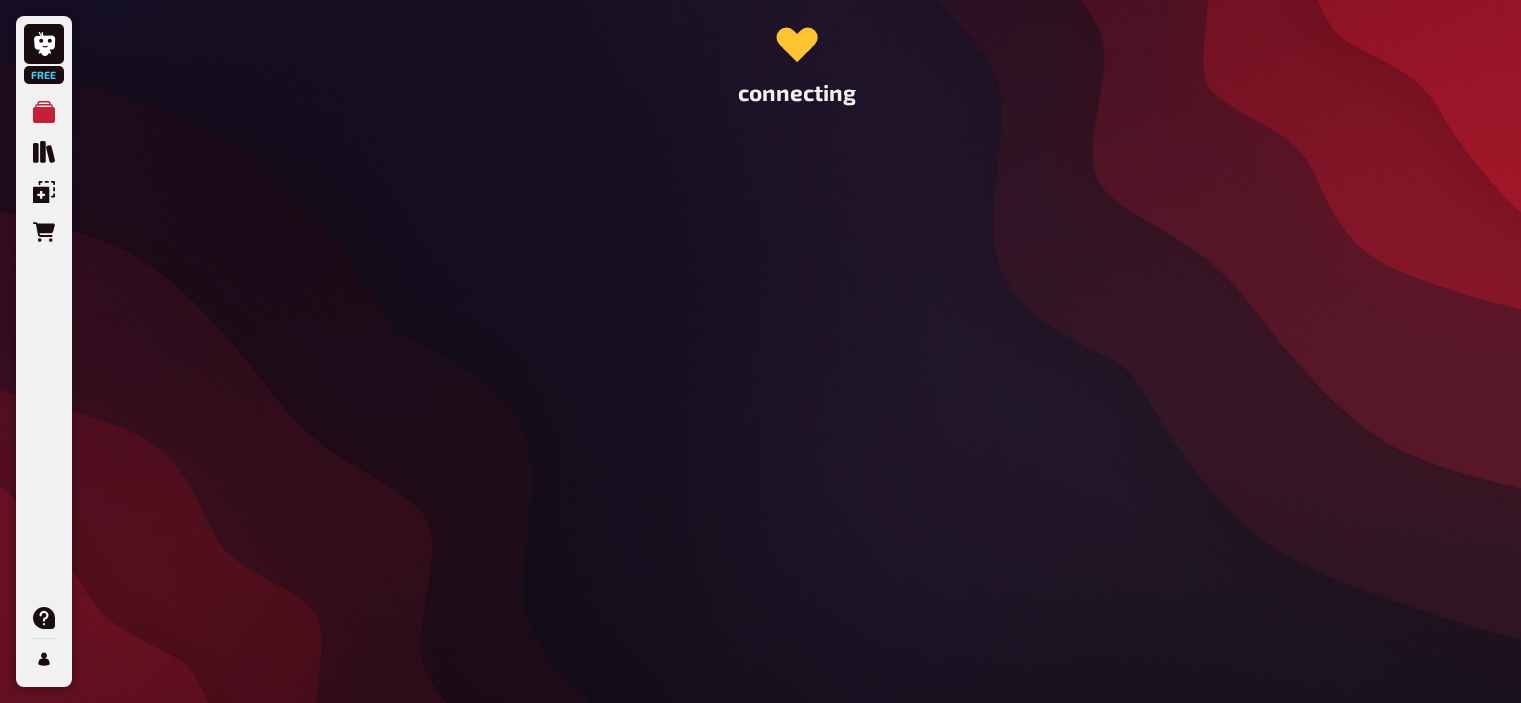 scroll, scrollTop: 0, scrollLeft: 0, axis: both 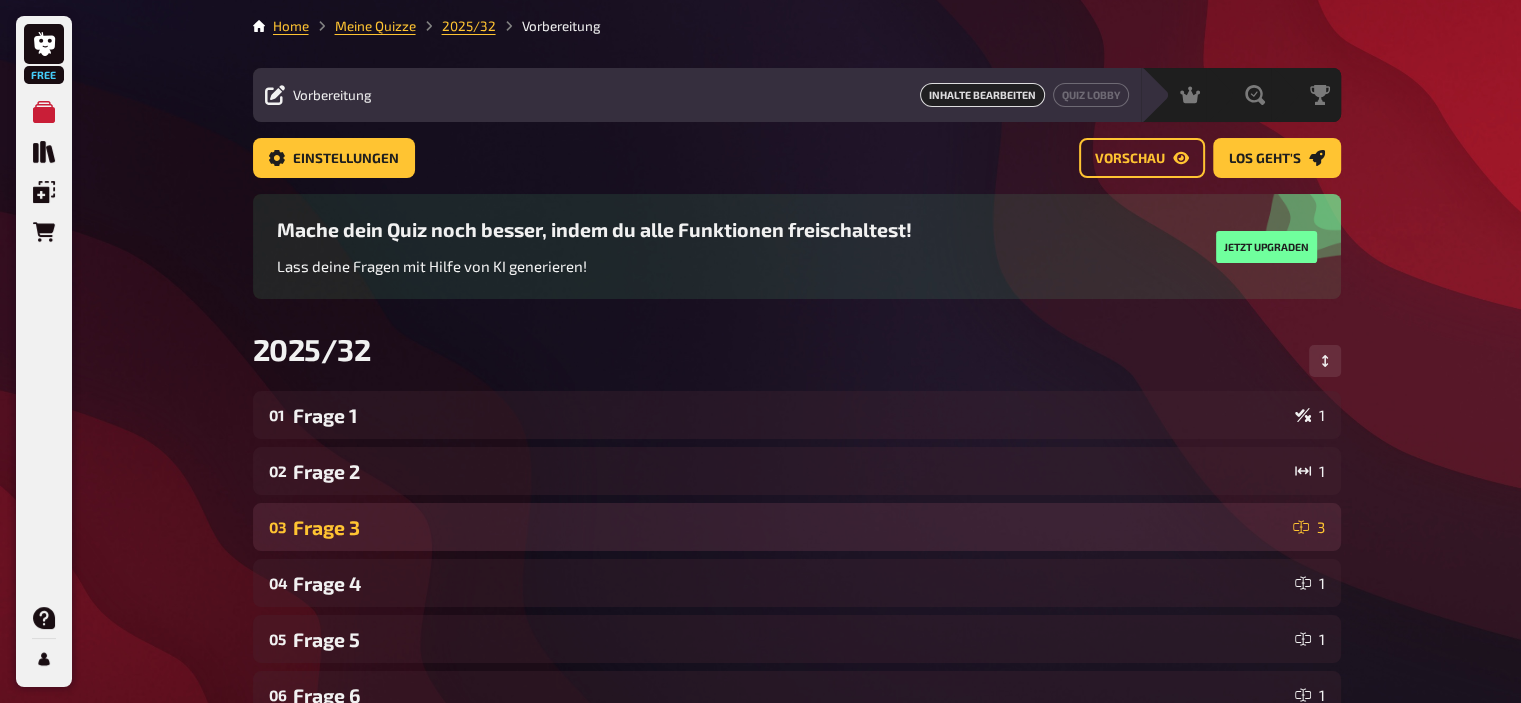 click on "03 Frage 3 3" at bounding box center (797, 527) 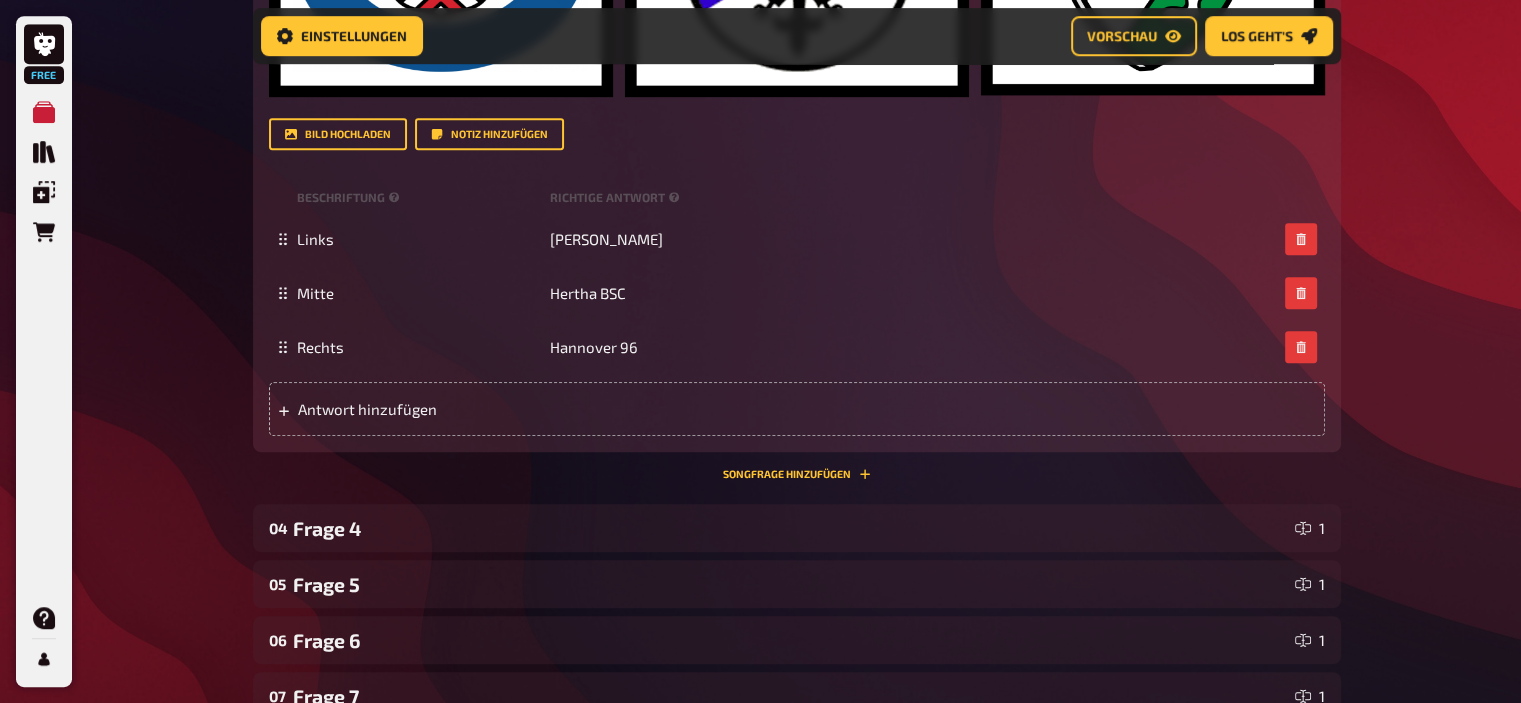 scroll, scrollTop: 1162, scrollLeft: 0, axis: vertical 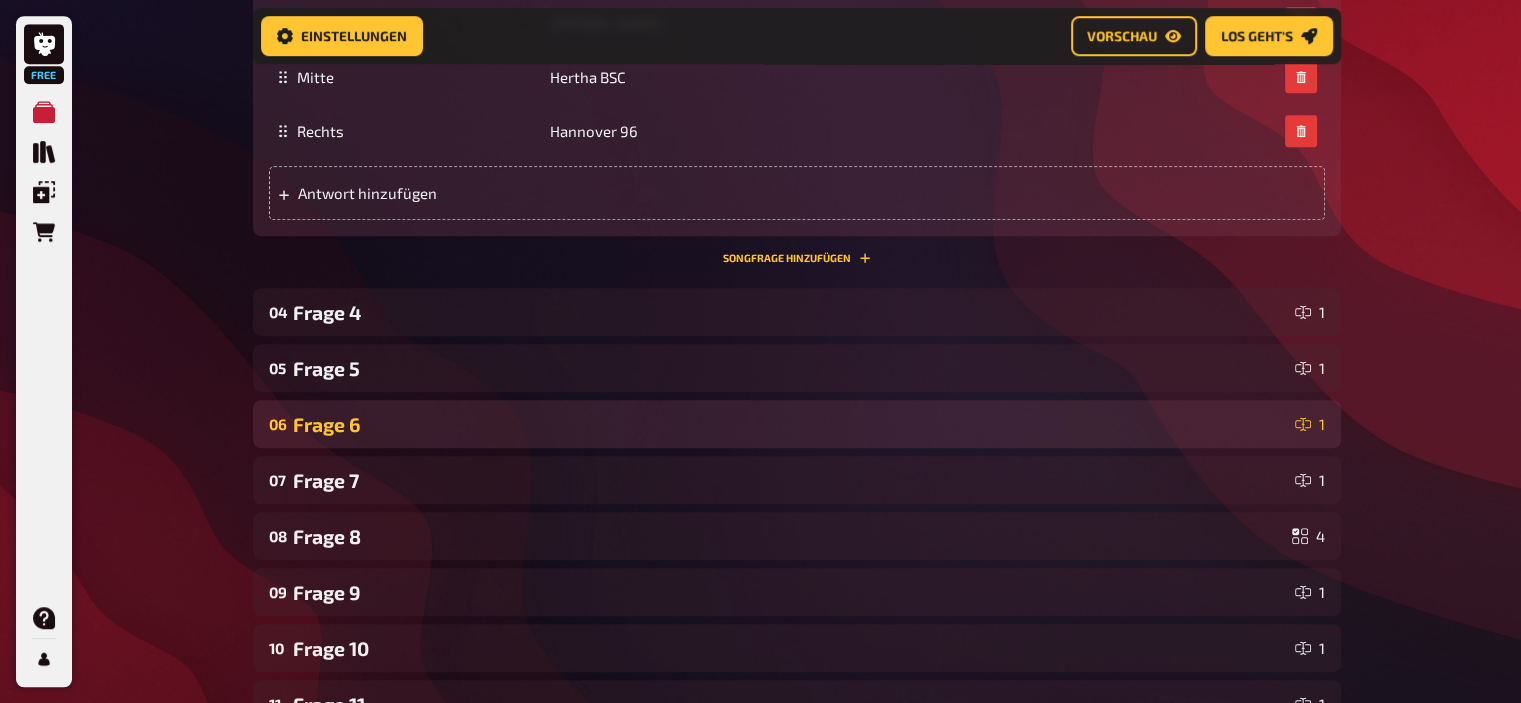 click on "Frage 6" at bounding box center [790, 424] 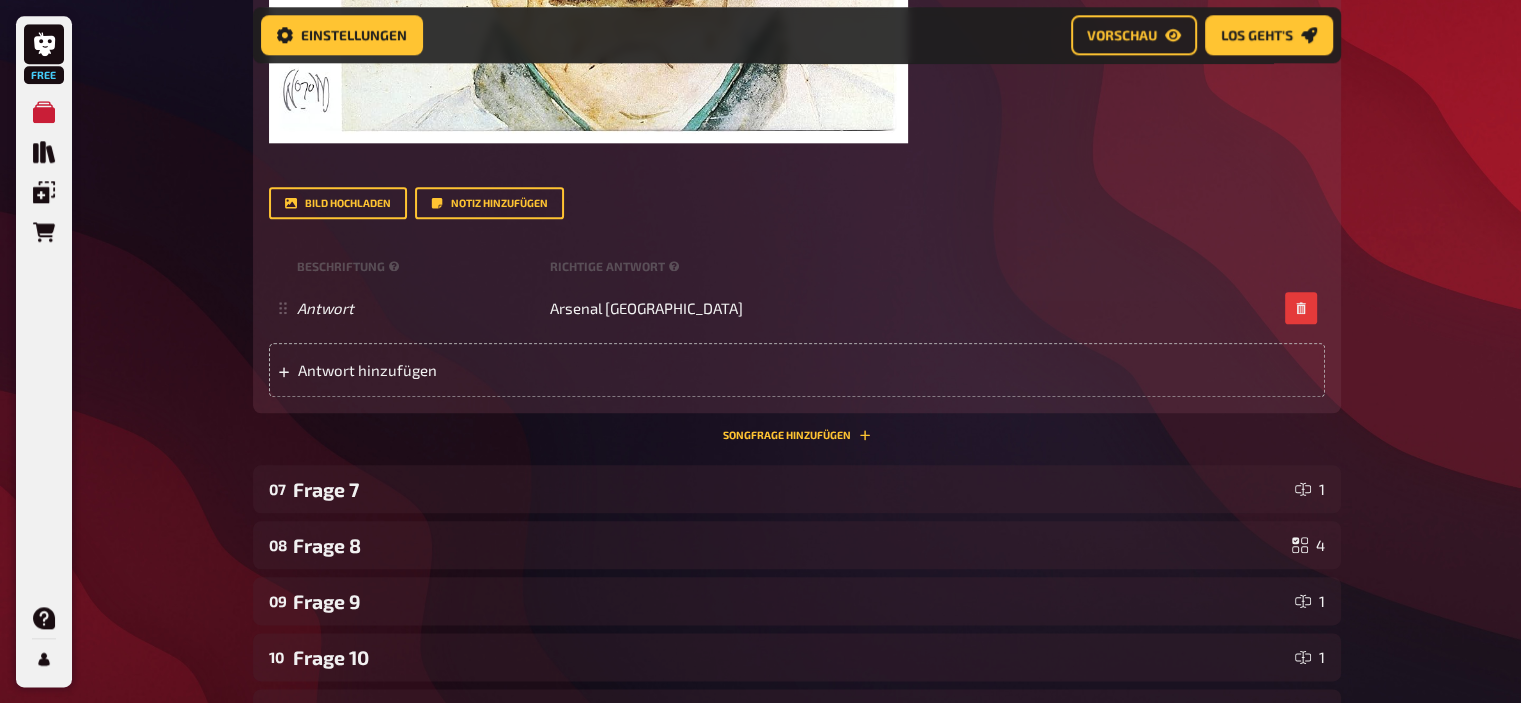 scroll, scrollTop: 2254, scrollLeft: 0, axis: vertical 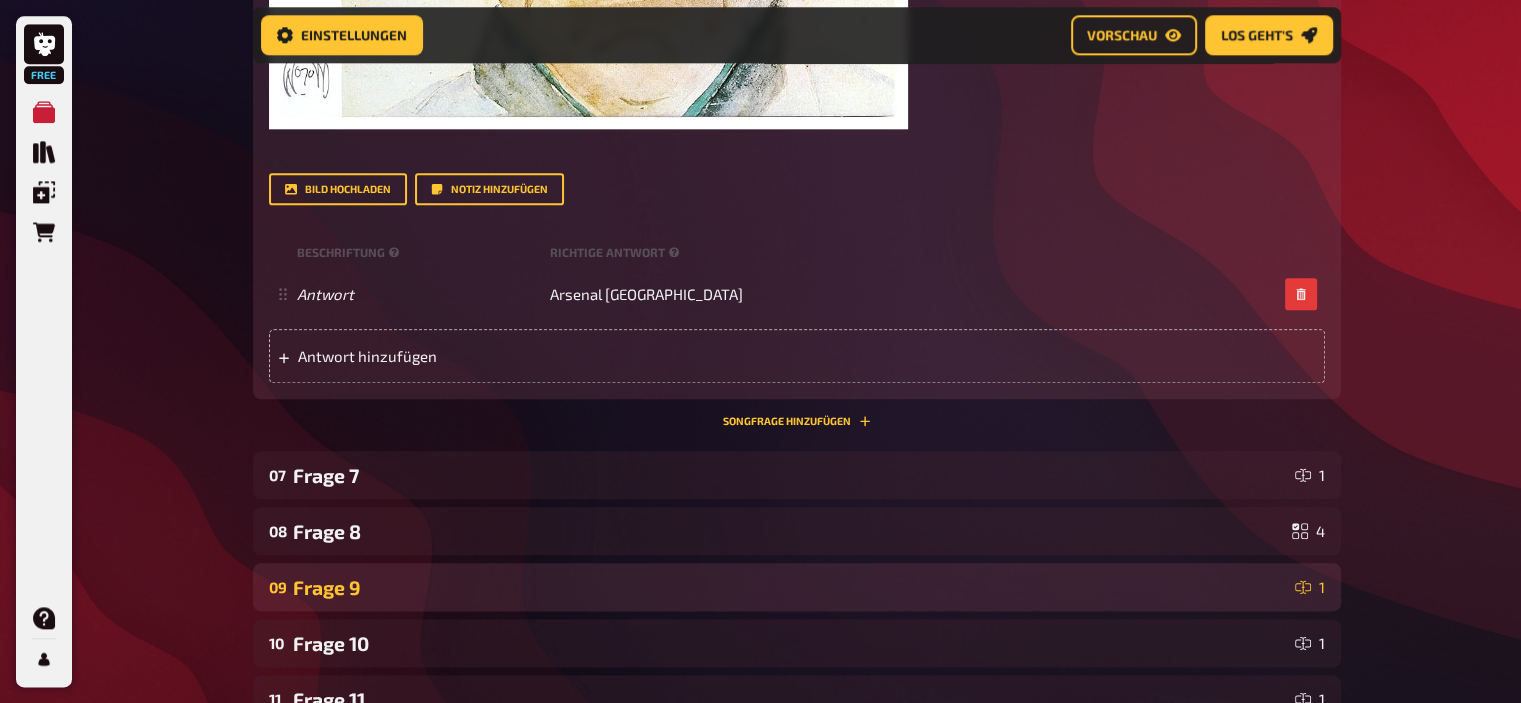 click on "Frage 9" at bounding box center [790, 587] 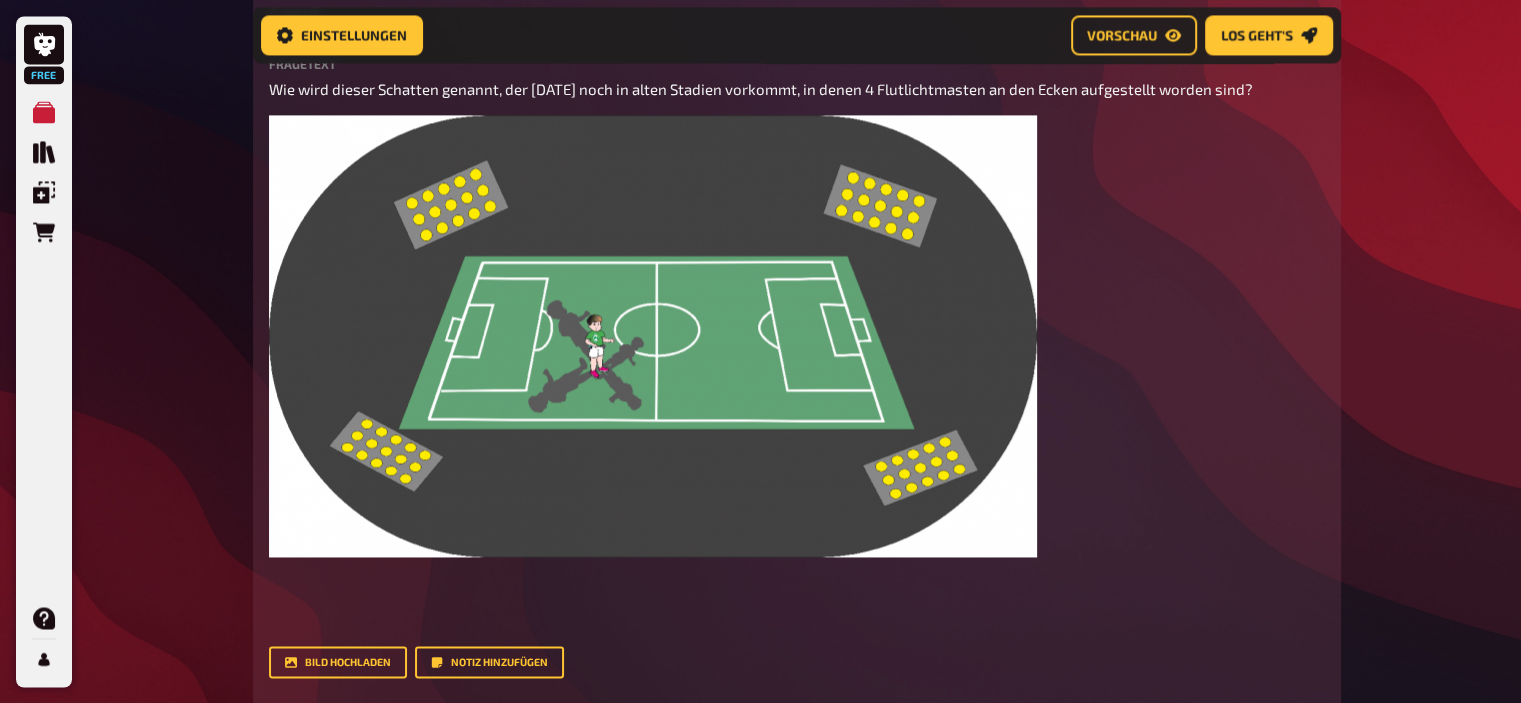 scroll, scrollTop: 2940, scrollLeft: 0, axis: vertical 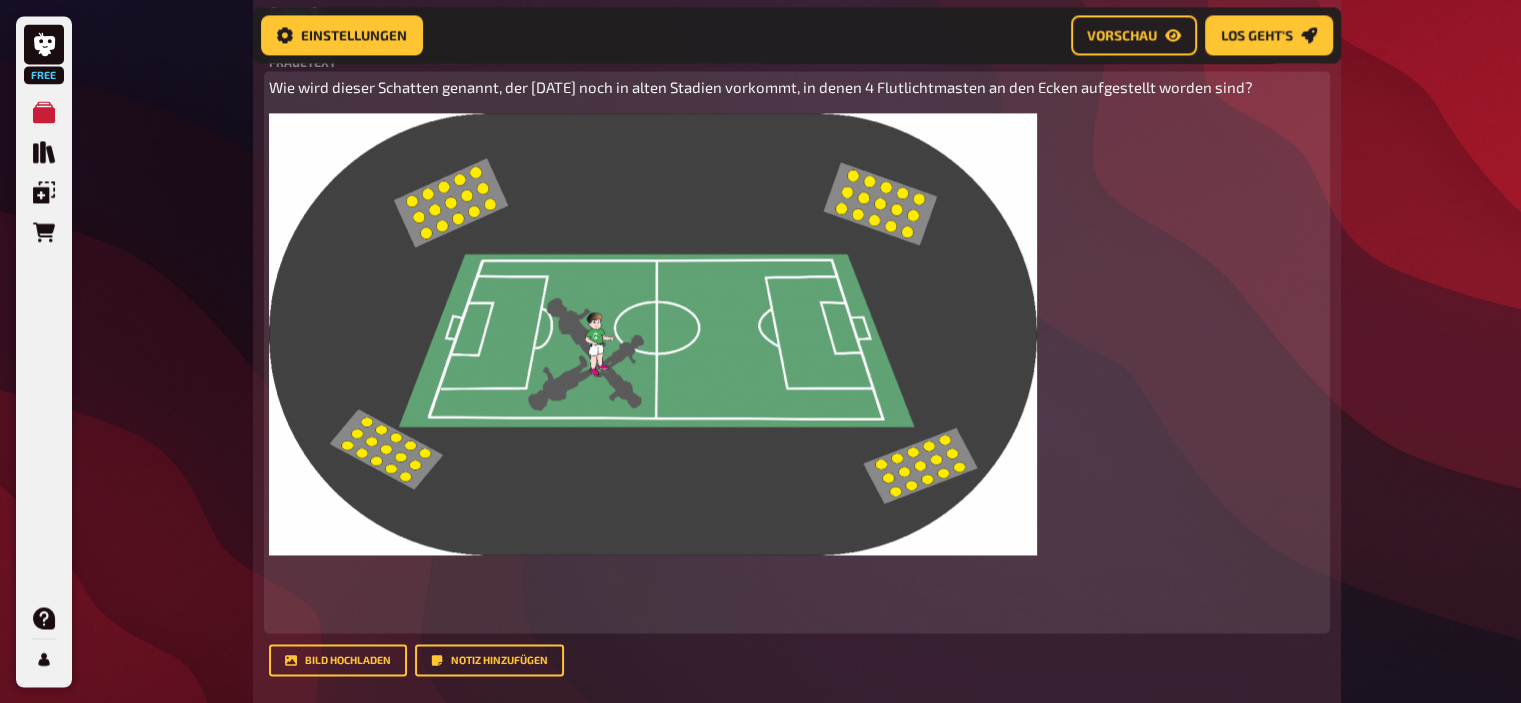 click on "Wie wird dieser Schatten genannt, der [DATE] noch in alten Stadien vorkommt, in denen 4 Flutlichtmasten an den Ecken aufgestellt worden sind?" at bounding box center (797, 87) 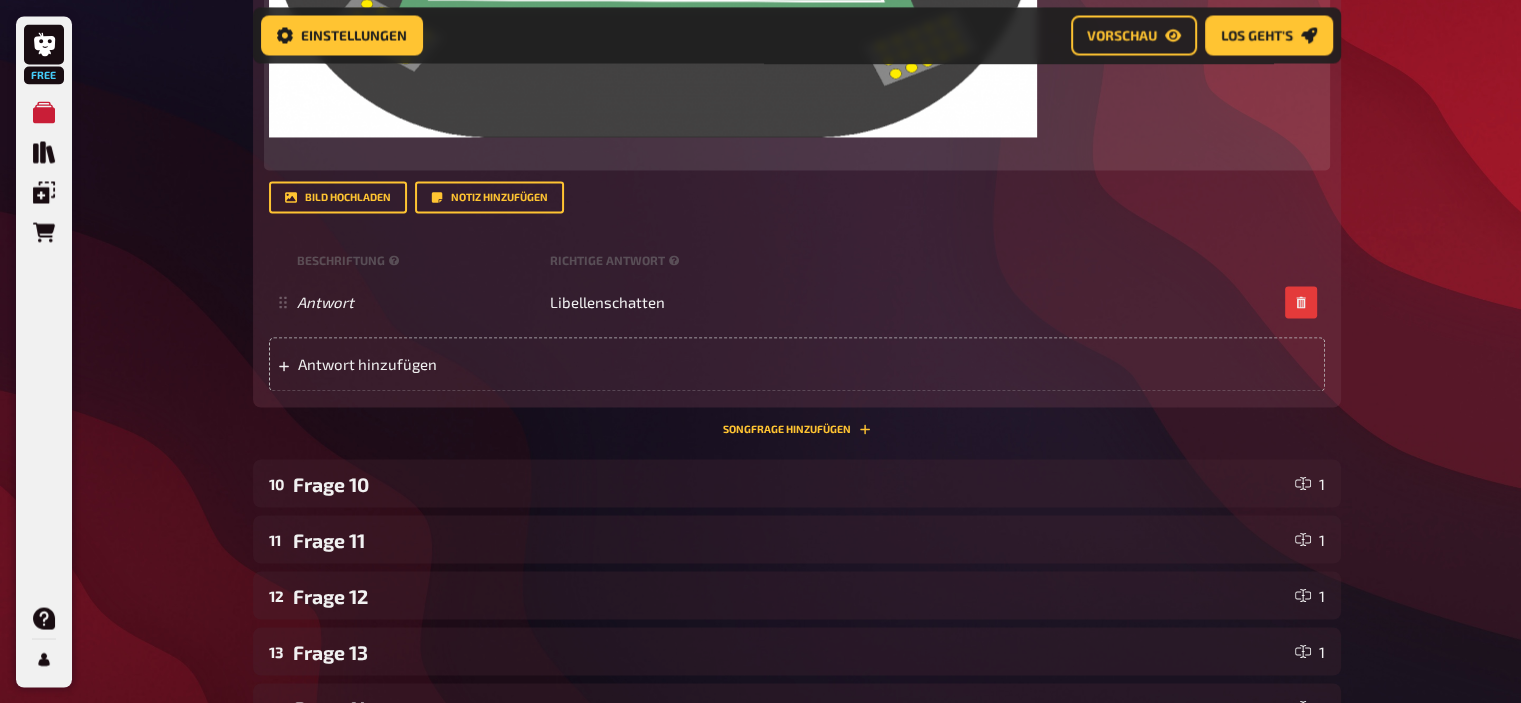 scroll, scrollTop: 3392, scrollLeft: 0, axis: vertical 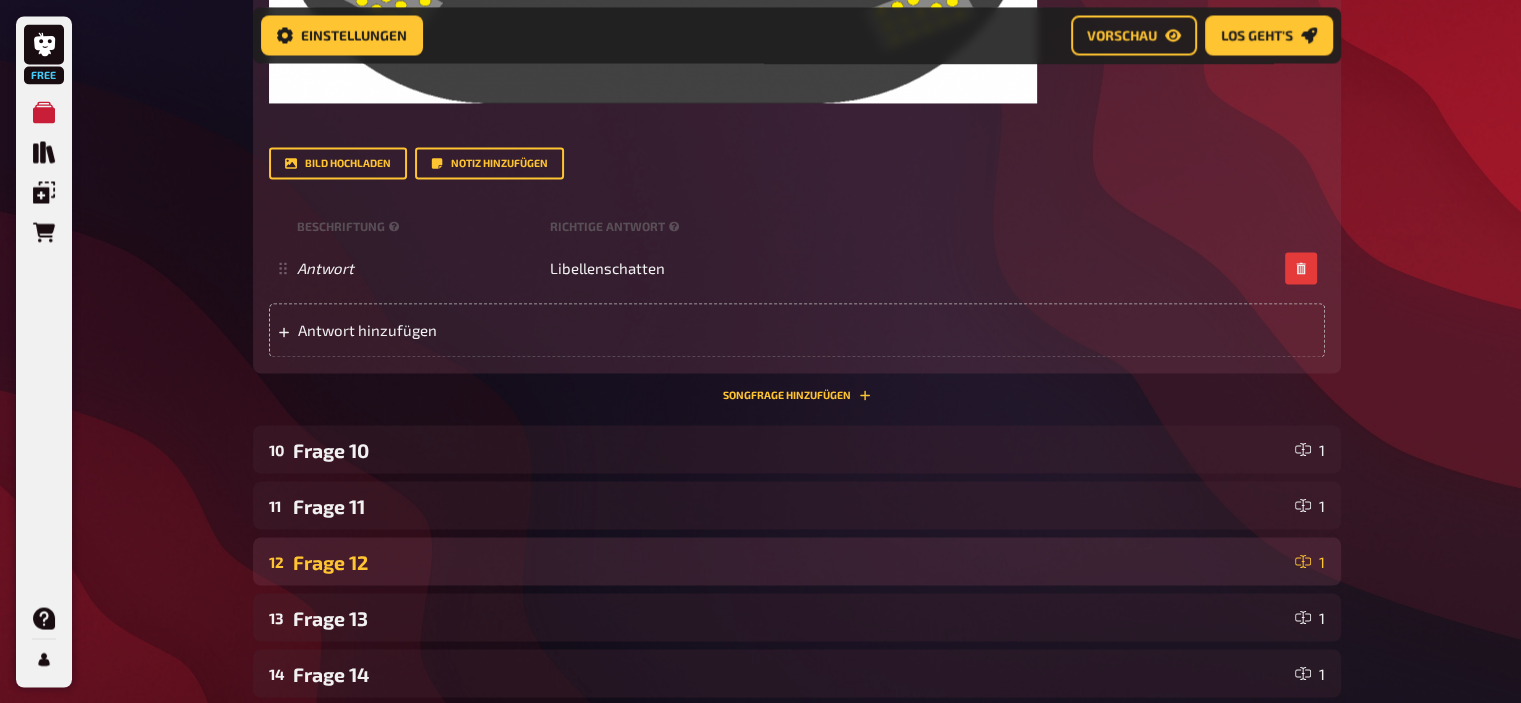 click on "Frage 12" at bounding box center (790, 561) 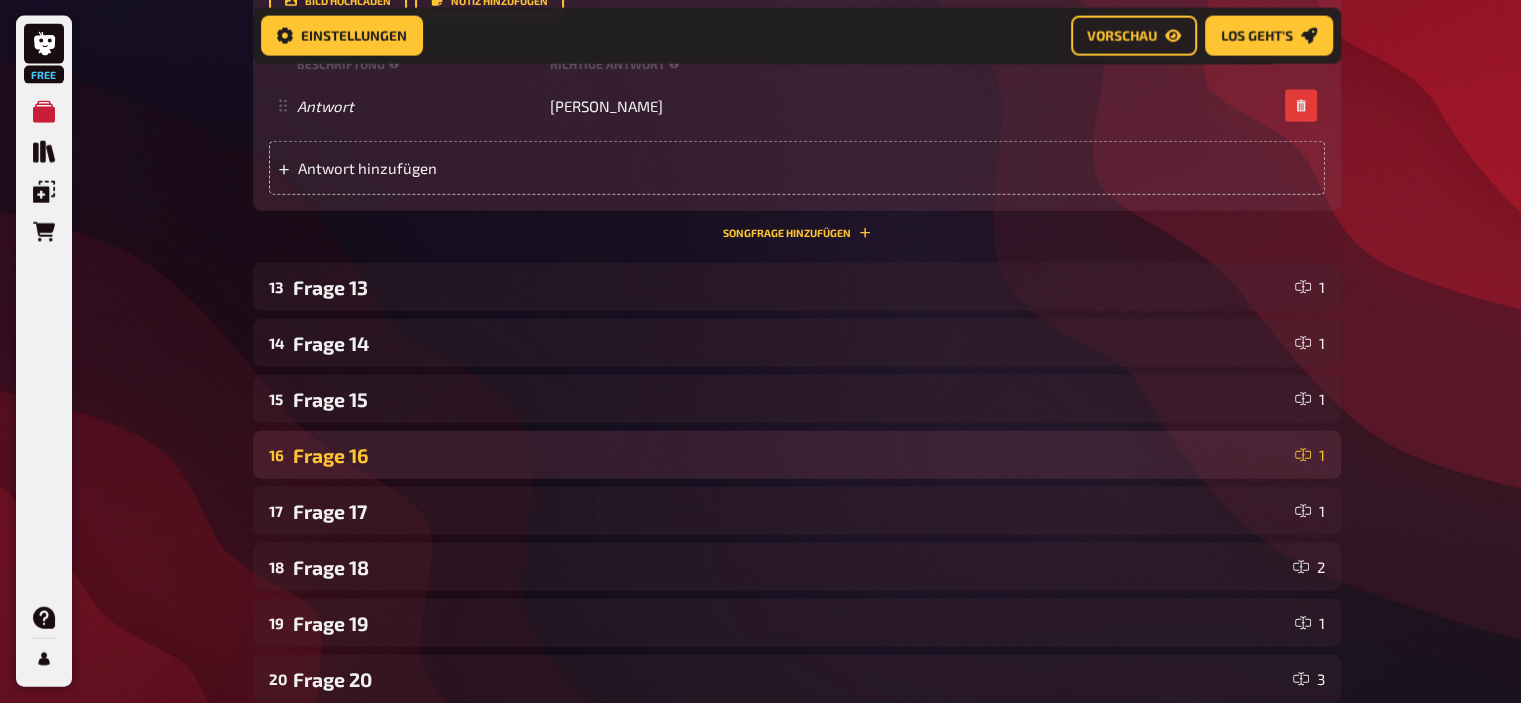 scroll, scrollTop: 4646, scrollLeft: 0, axis: vertical 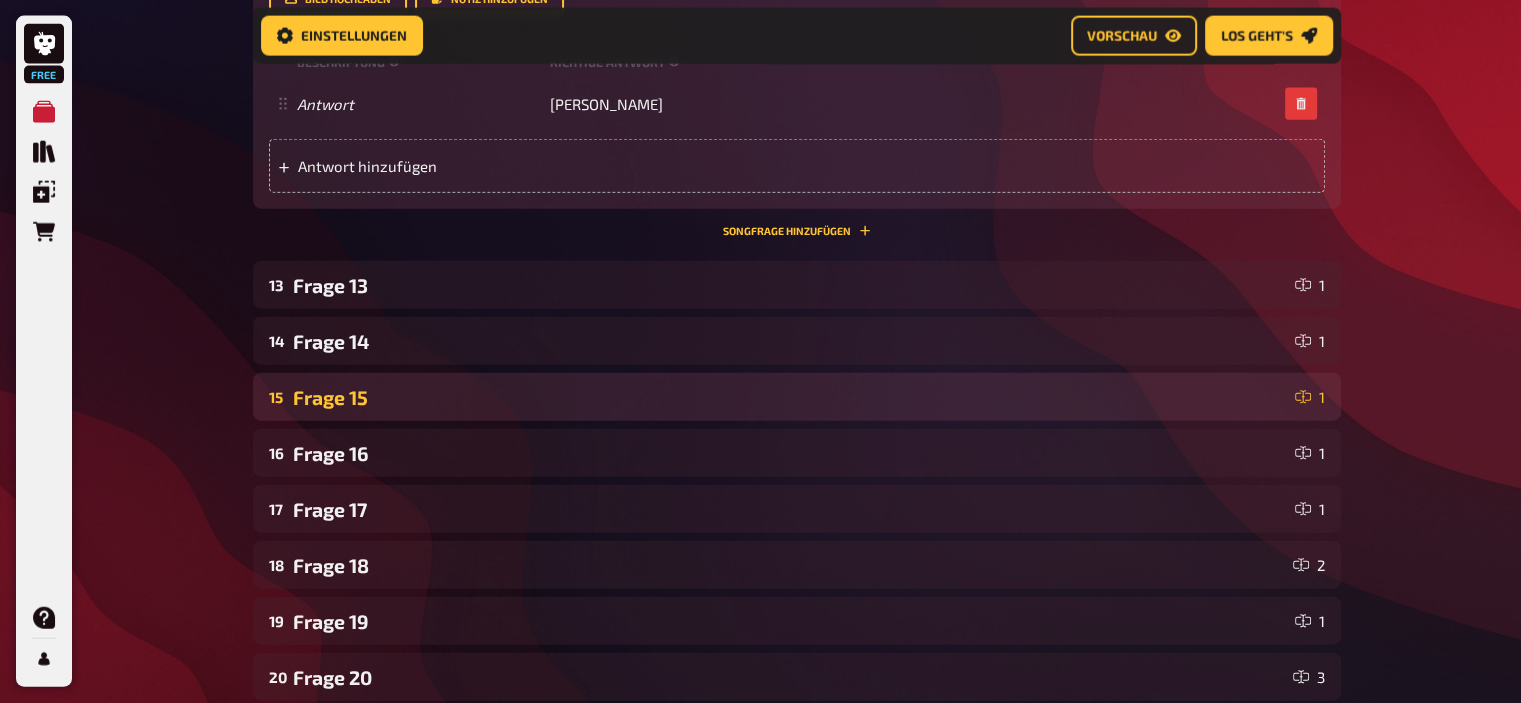 click on "Frage 15" at bounding box center [790, 397] 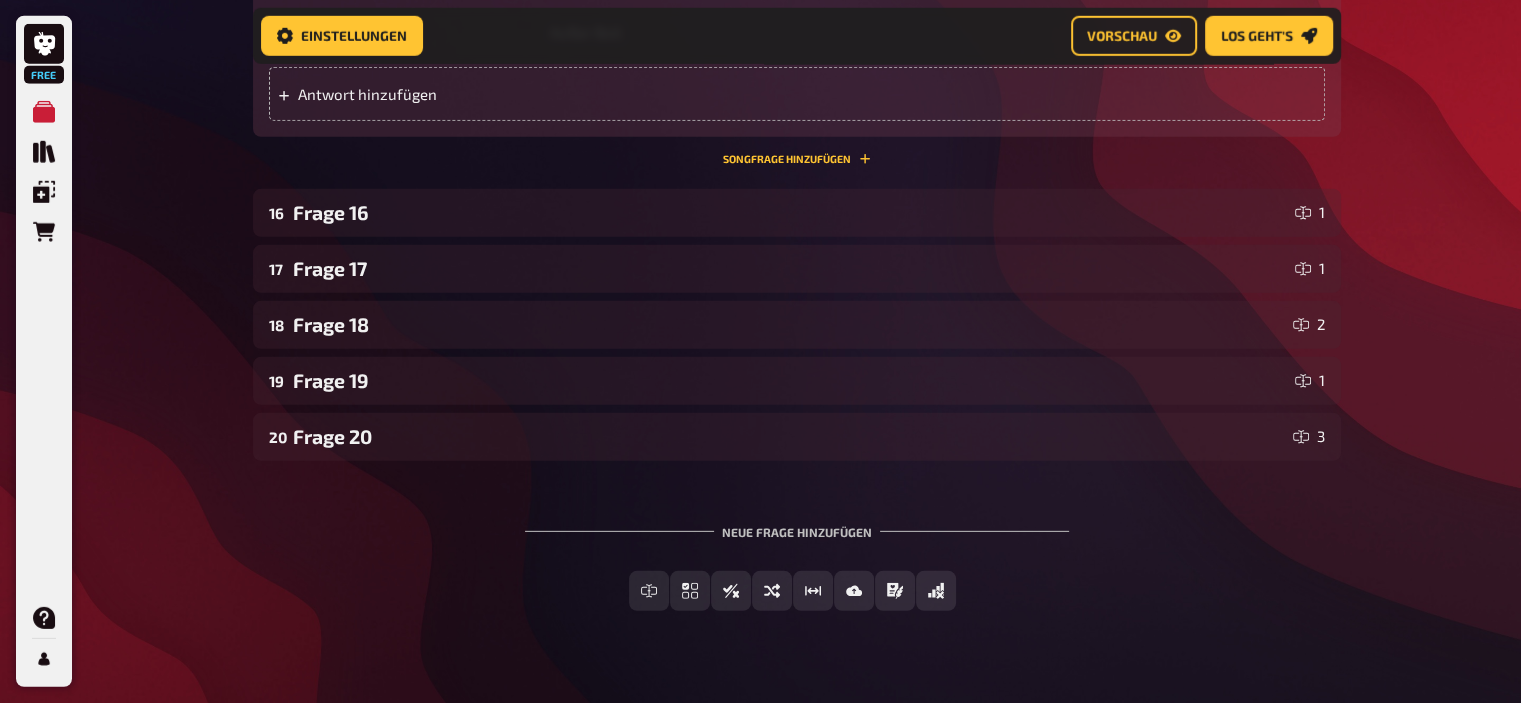 scroll, scrollTop: 5938, scrollLeft: 0, axis: vertical 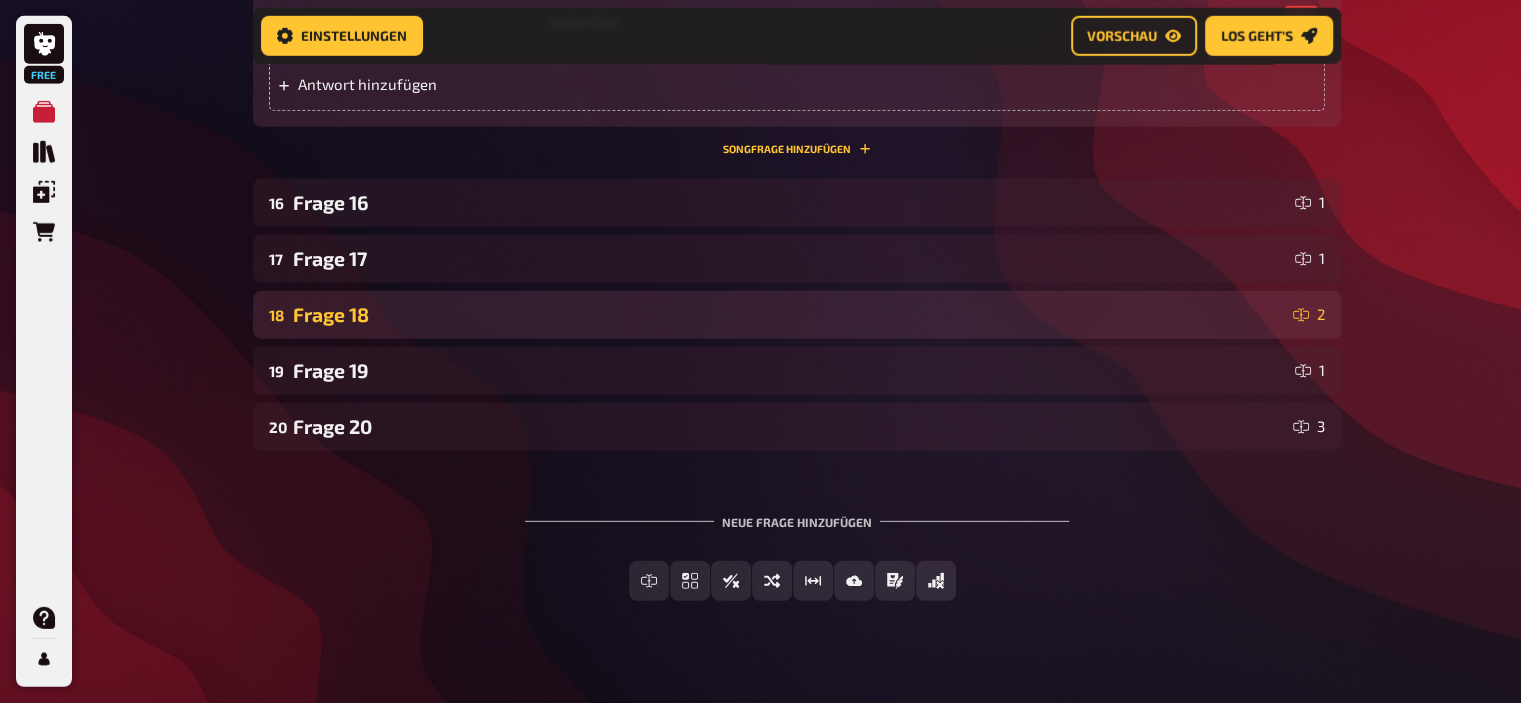 click on "18 Frage 18 2" at bounding box center [797, 315] 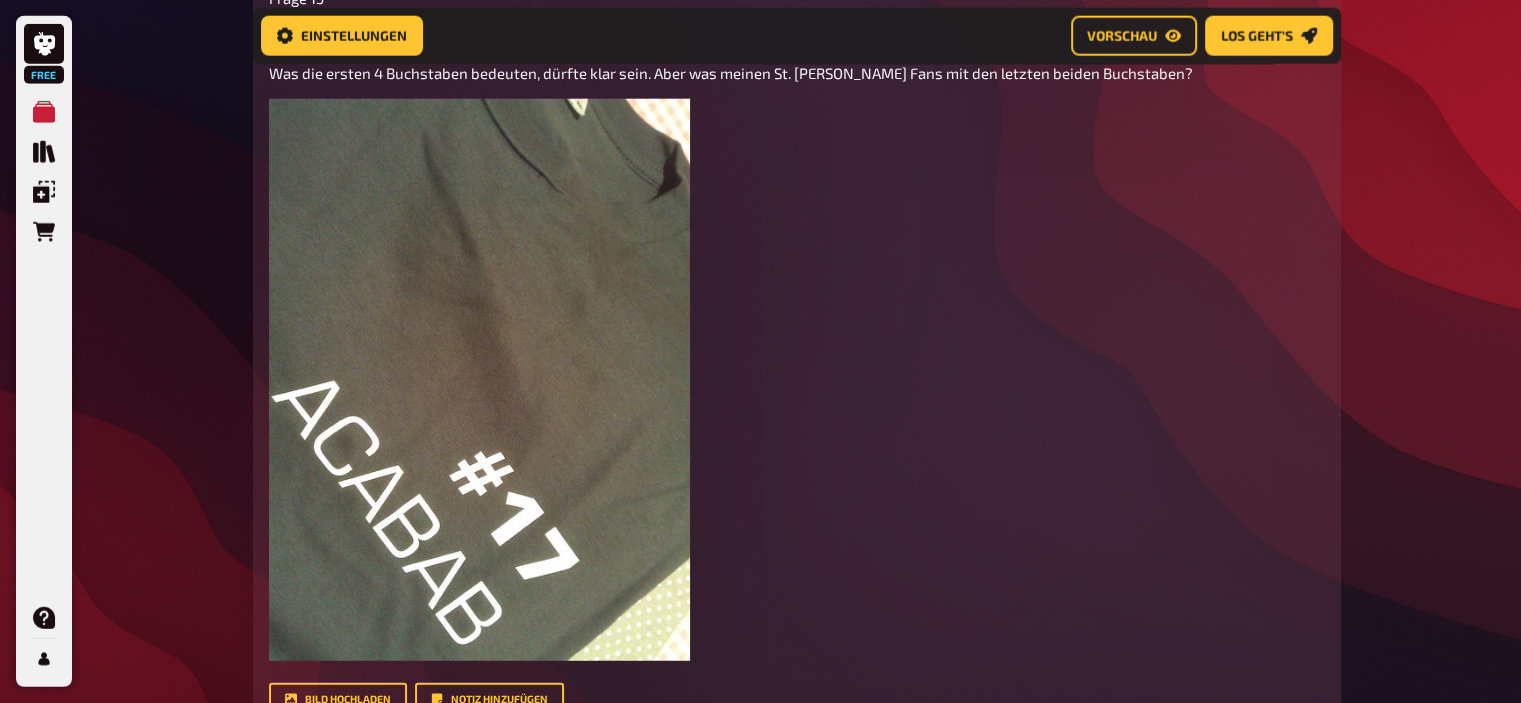 scroll, scrollTop: 5155, scrollLeft: 0, axis: vertical 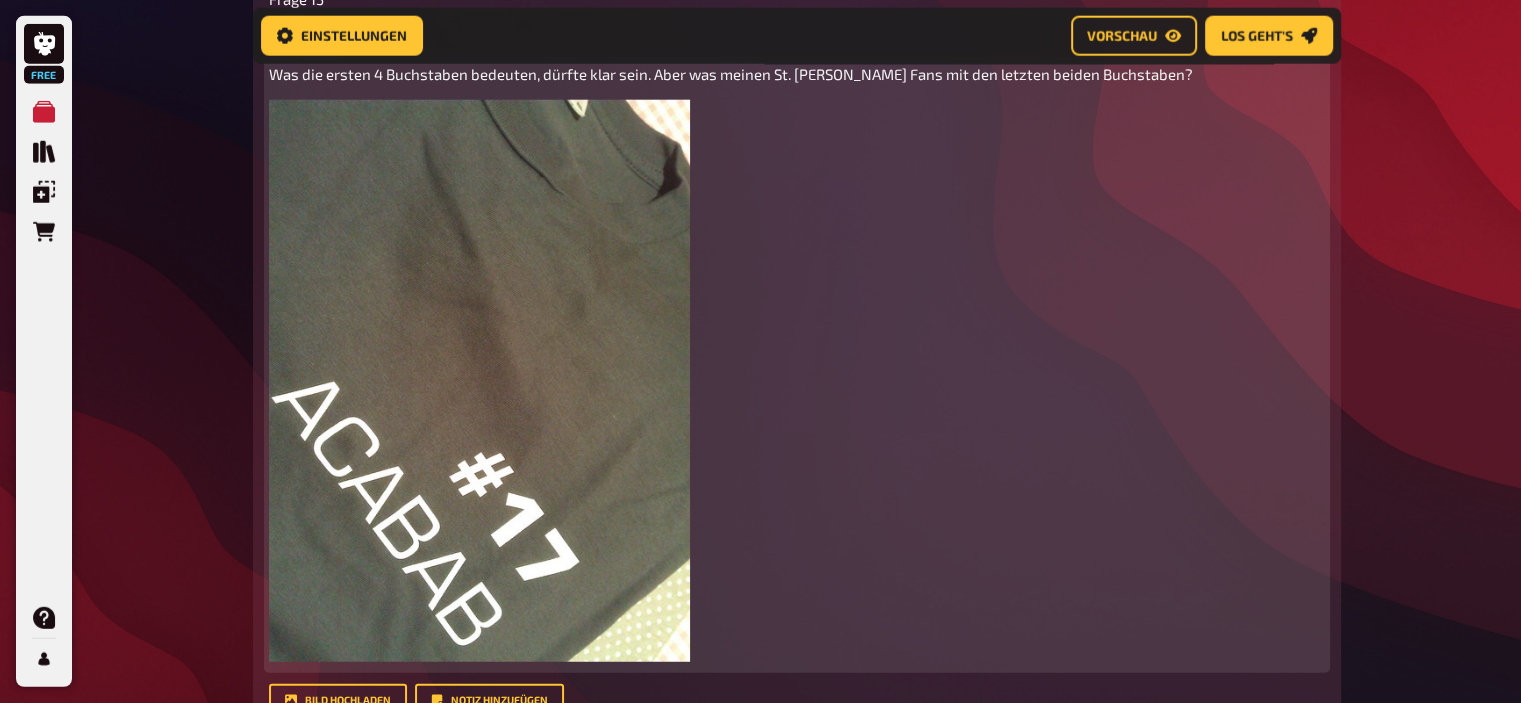 click at bounding box center (480, 381) 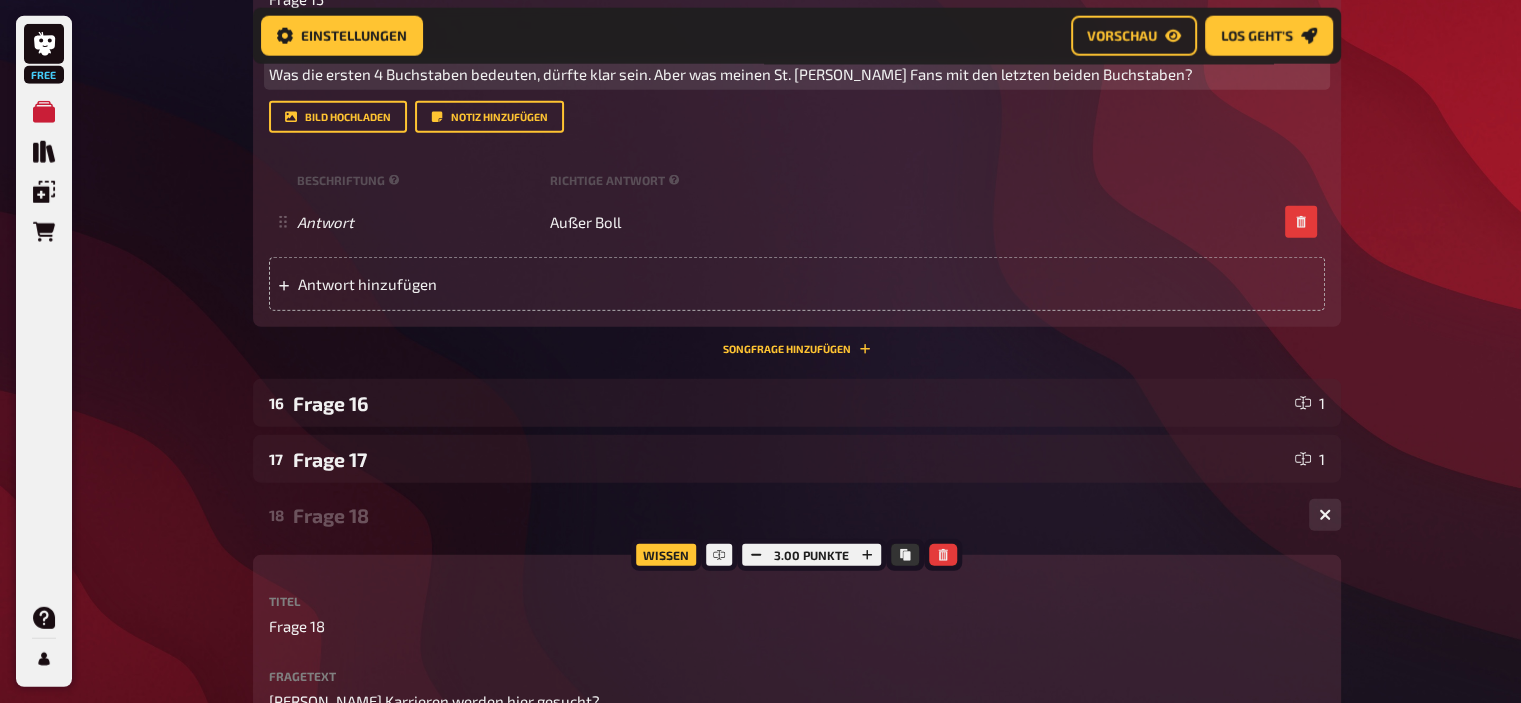 click on "Was die ersten 4 Buchstaben bedeuten, dürfte klar sein. Aber was meinen St. [PERSON_NAME] Fans mit den letzten beiden Buchstaben?" at bounding box center [797, 74] 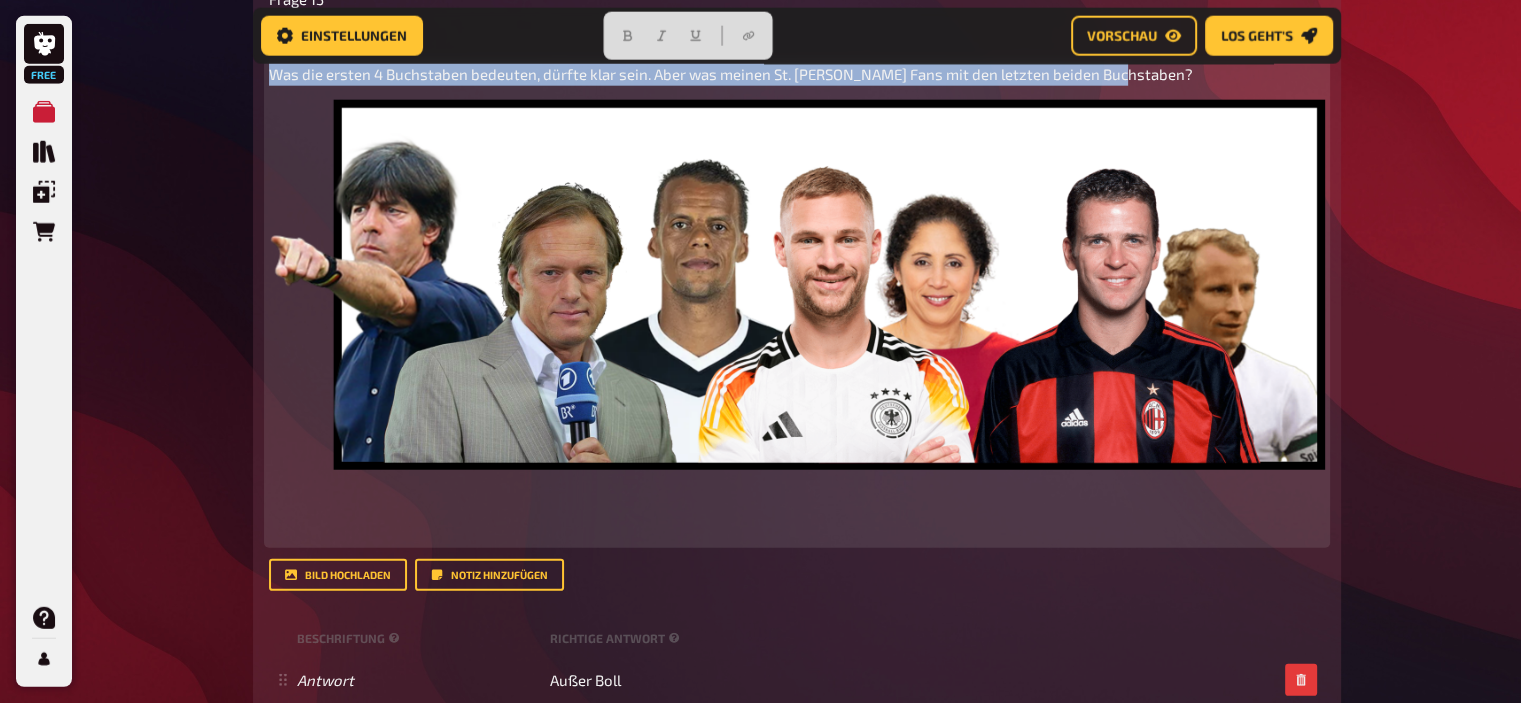 drag, startPoint x: 1116, startPoint y: 72, endPoint x: 184, endPoint y: 58, distance: 932.10516 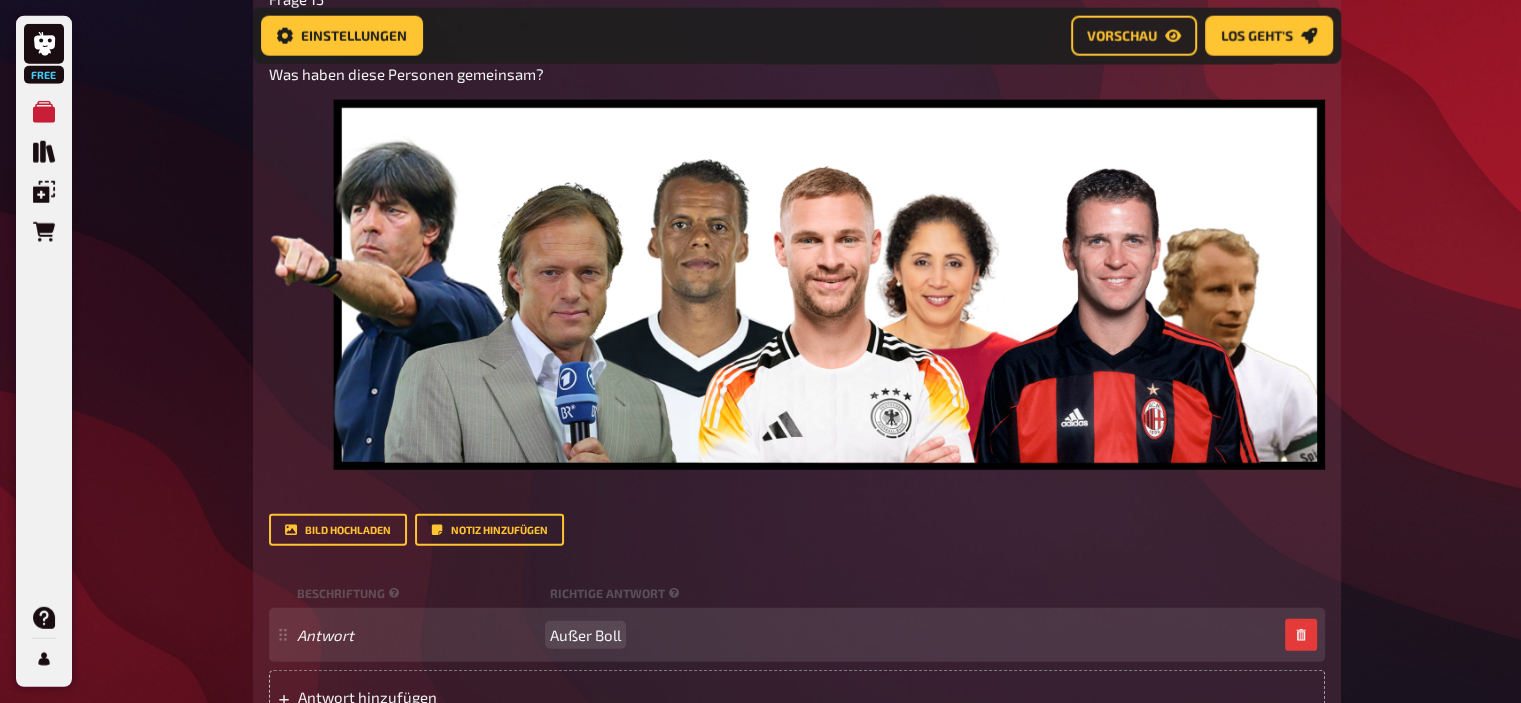 click on "Außer Boll" at bounding box center (585, 635) 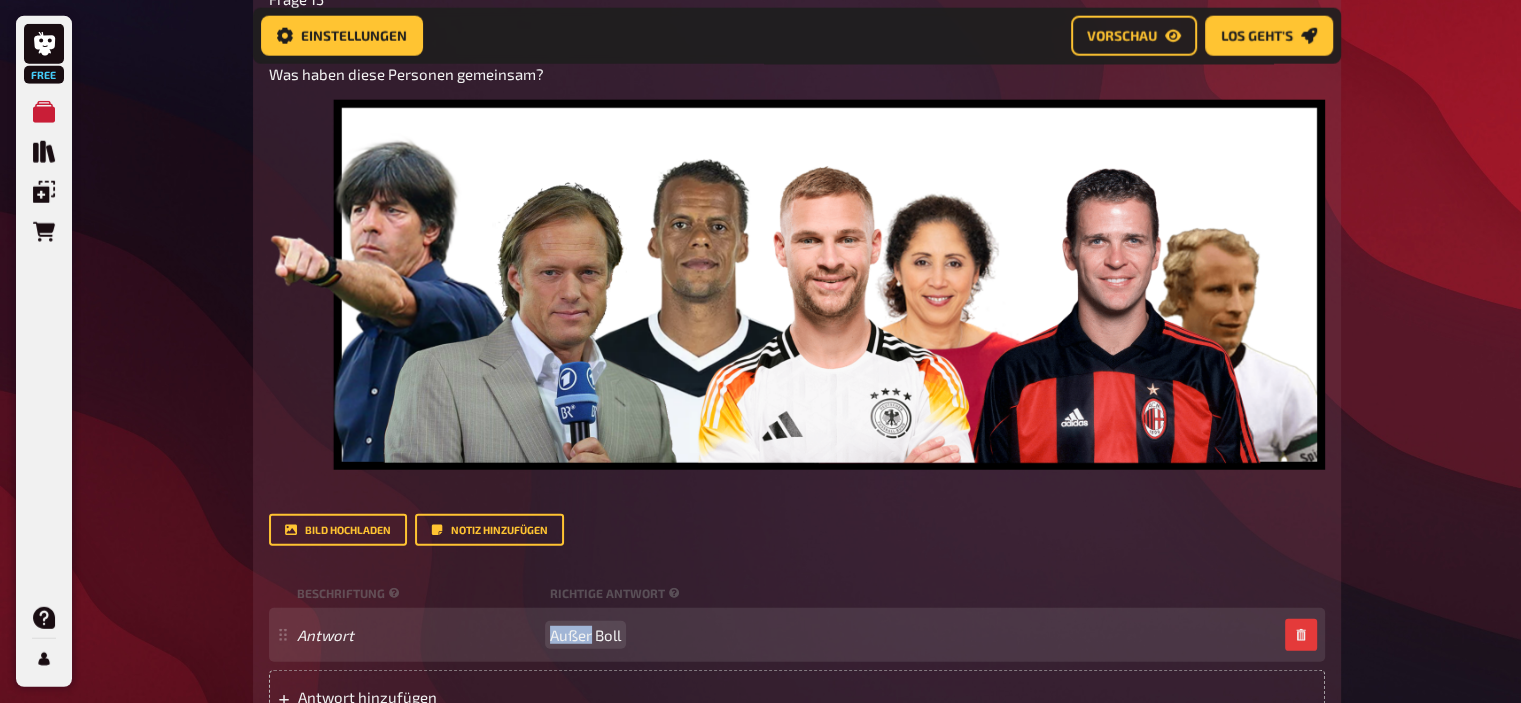 click on "Außer Boll" at bounding box center [585, 635] 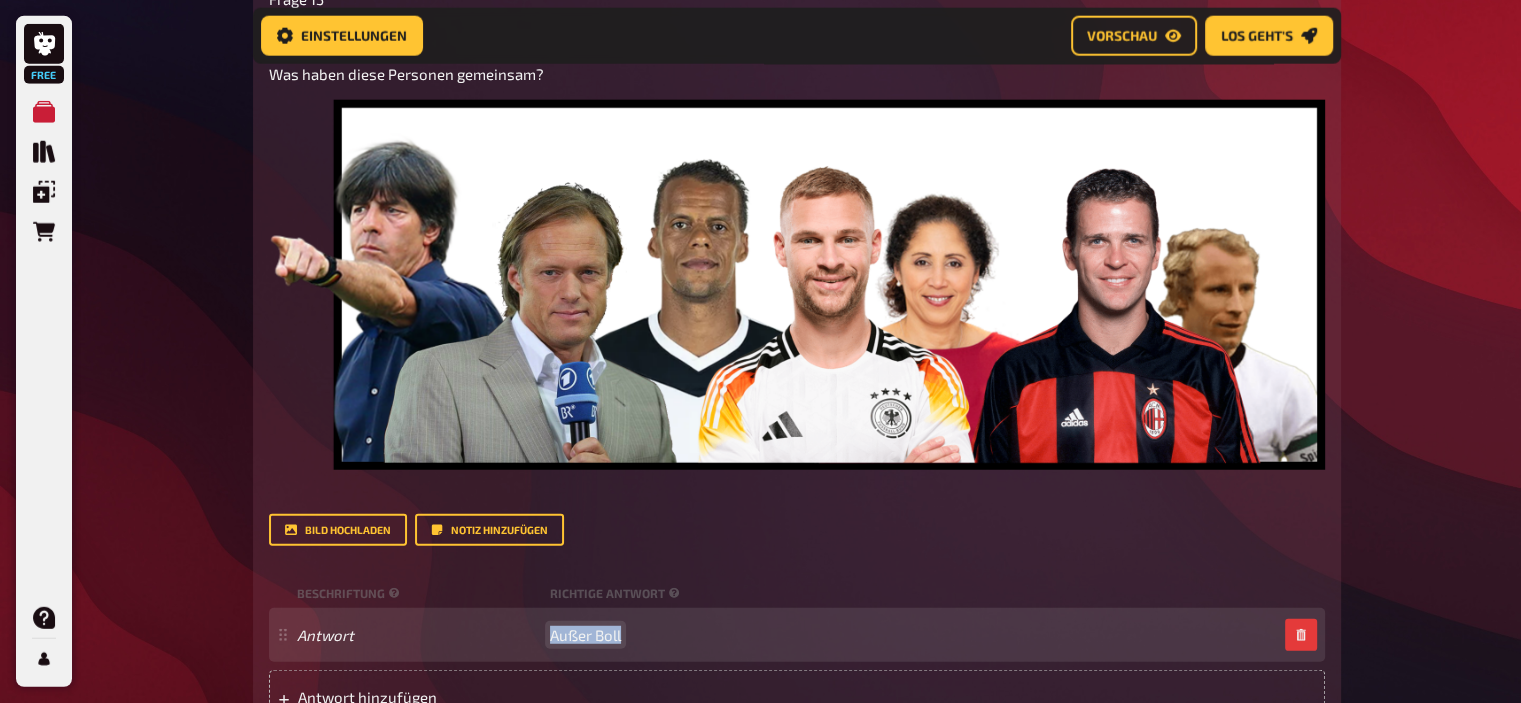 click on "Außer Boll" at bounding box center (585, 635) 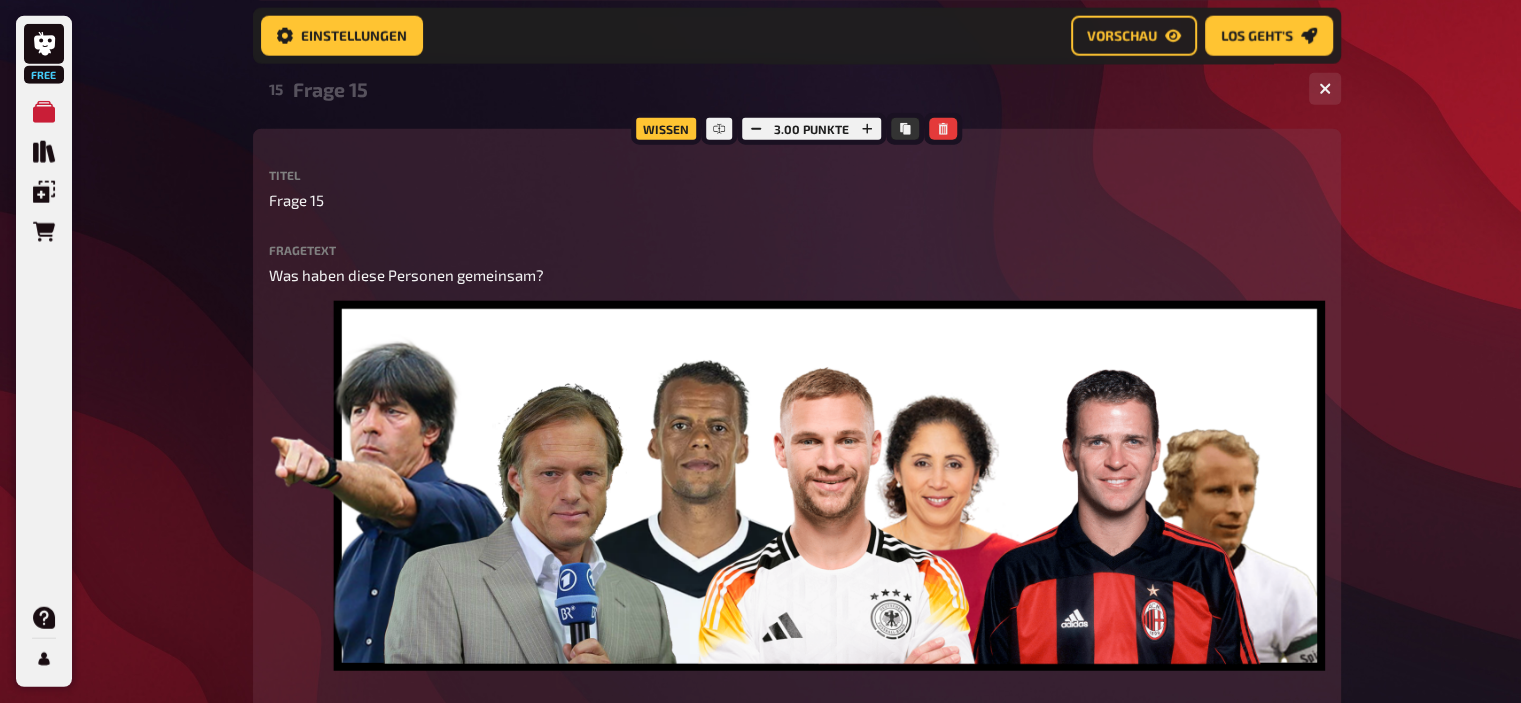 scroll, scrollTop: 4995, scrollLeft: 0, axis: vertical 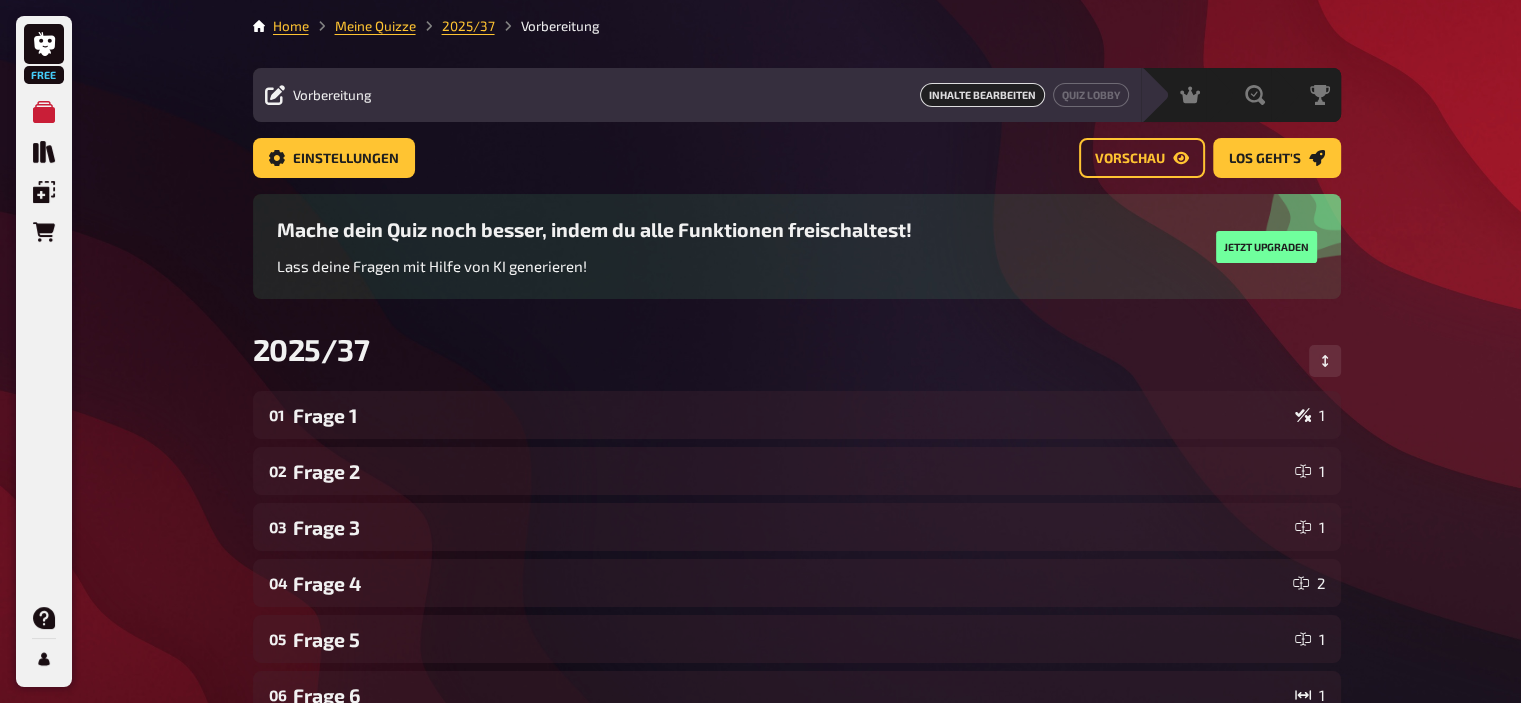 click on "Meine Quizze" at bounding box center [362, 26] 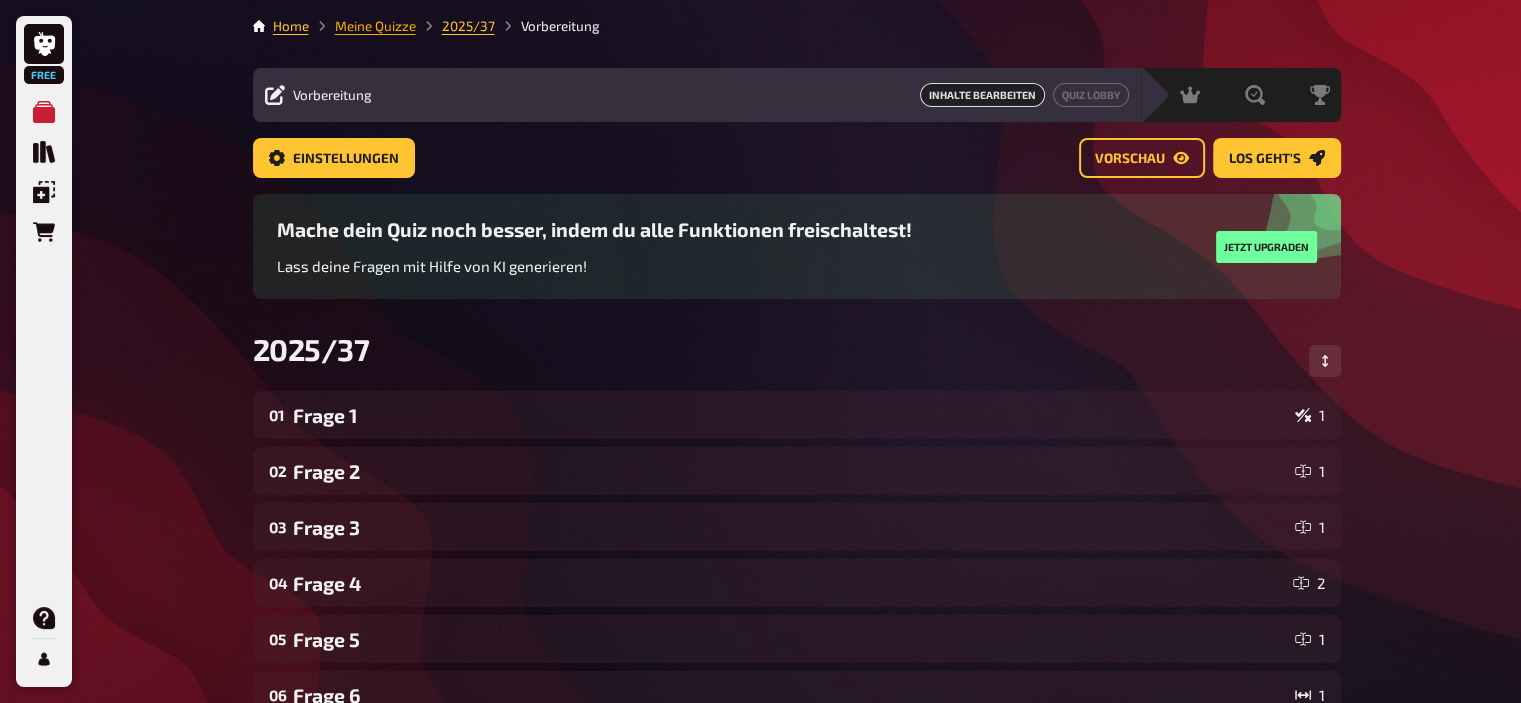 click on "Meine Quizze" at bounding box center [375, 26] 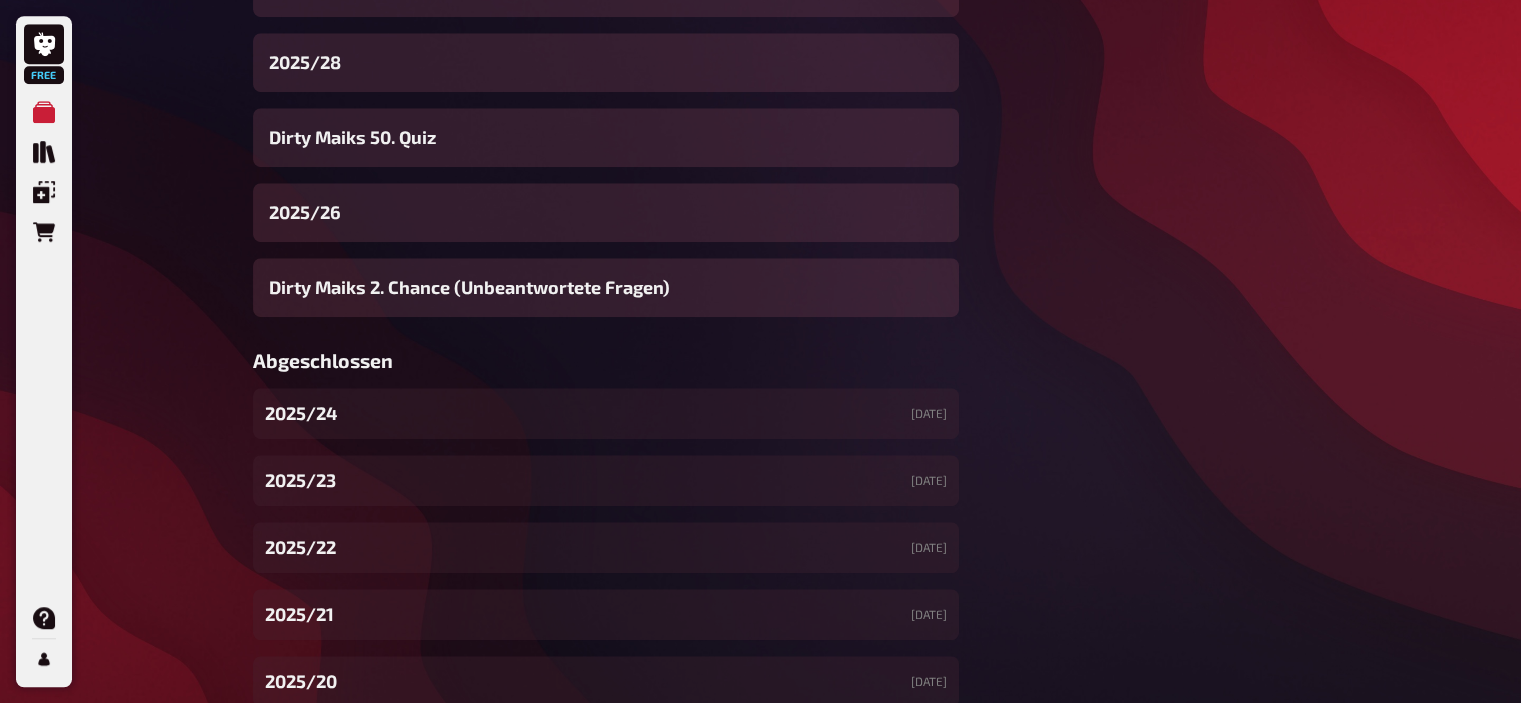 scroll, scrollTop: 1172, scrollLeft: 0, axis: vertical 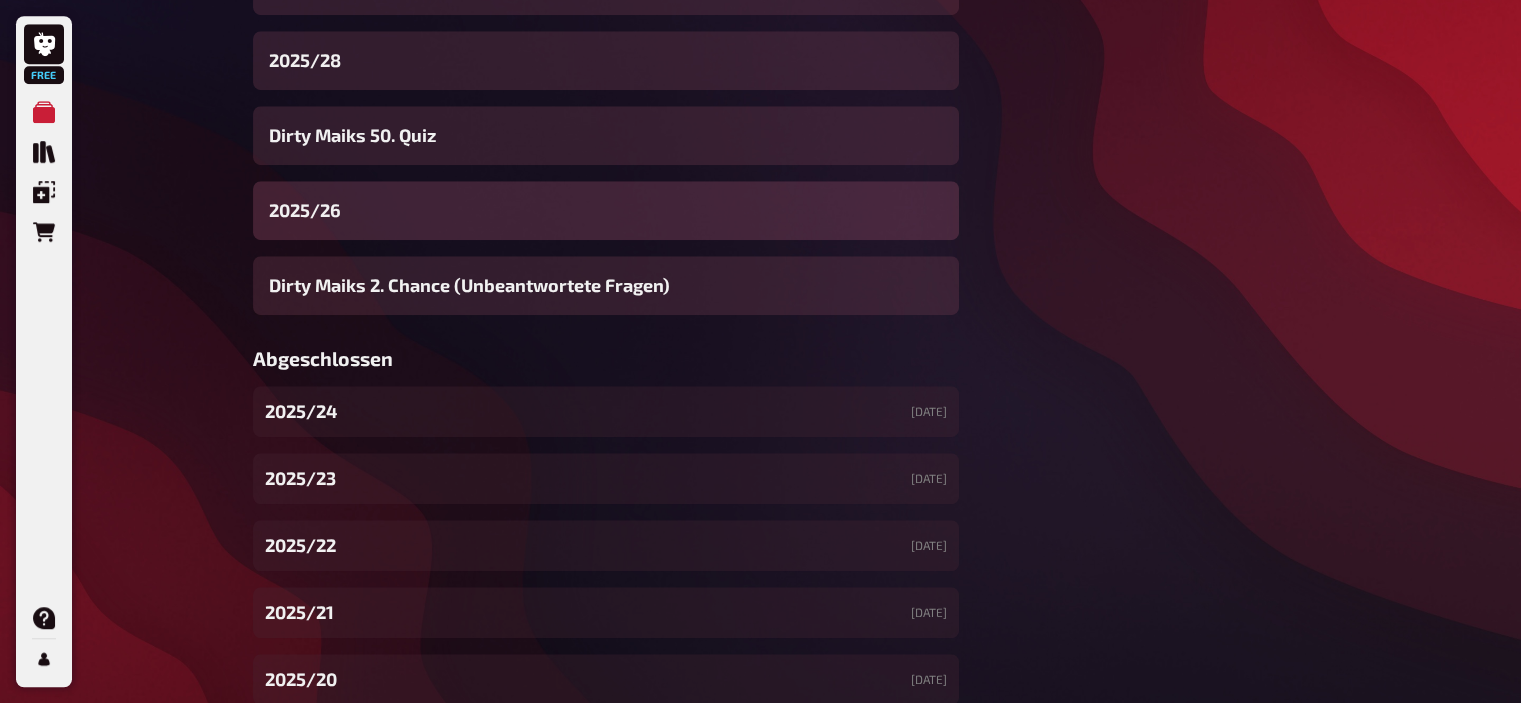 click on "2025/26" at bounding box center [305, 210] 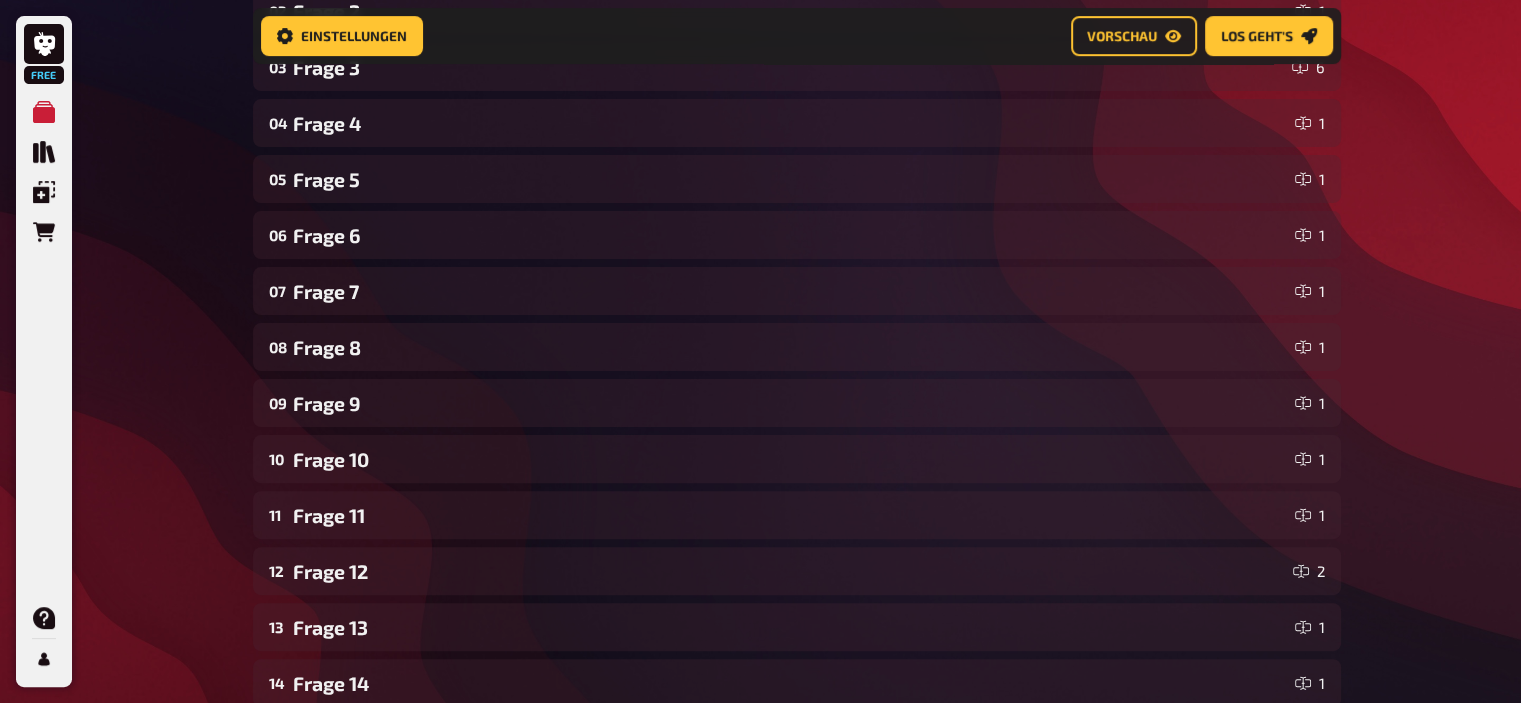 scroll, scrollTop: 468, scrollLeft: 0, axis: vertical 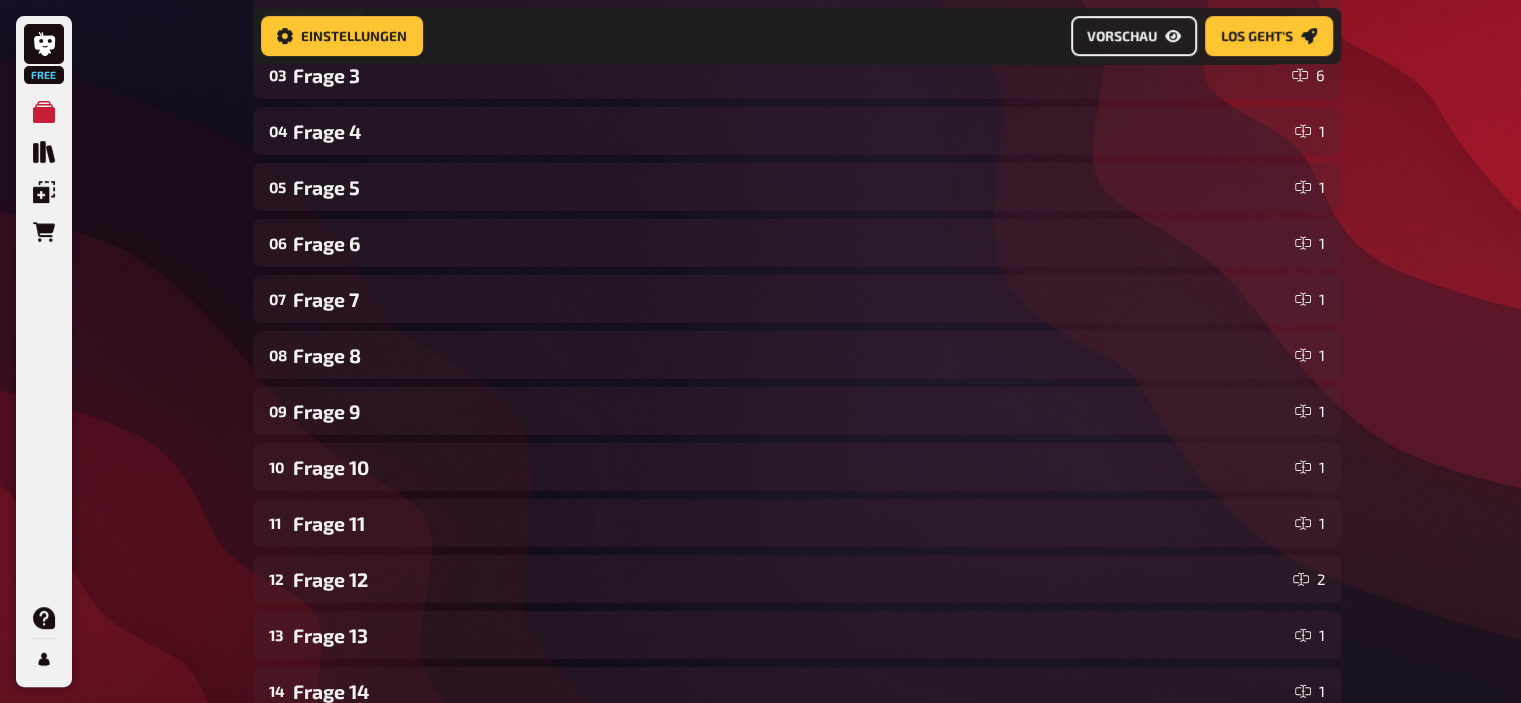 click on "Vorschau" at bounding box center (1134, 36) 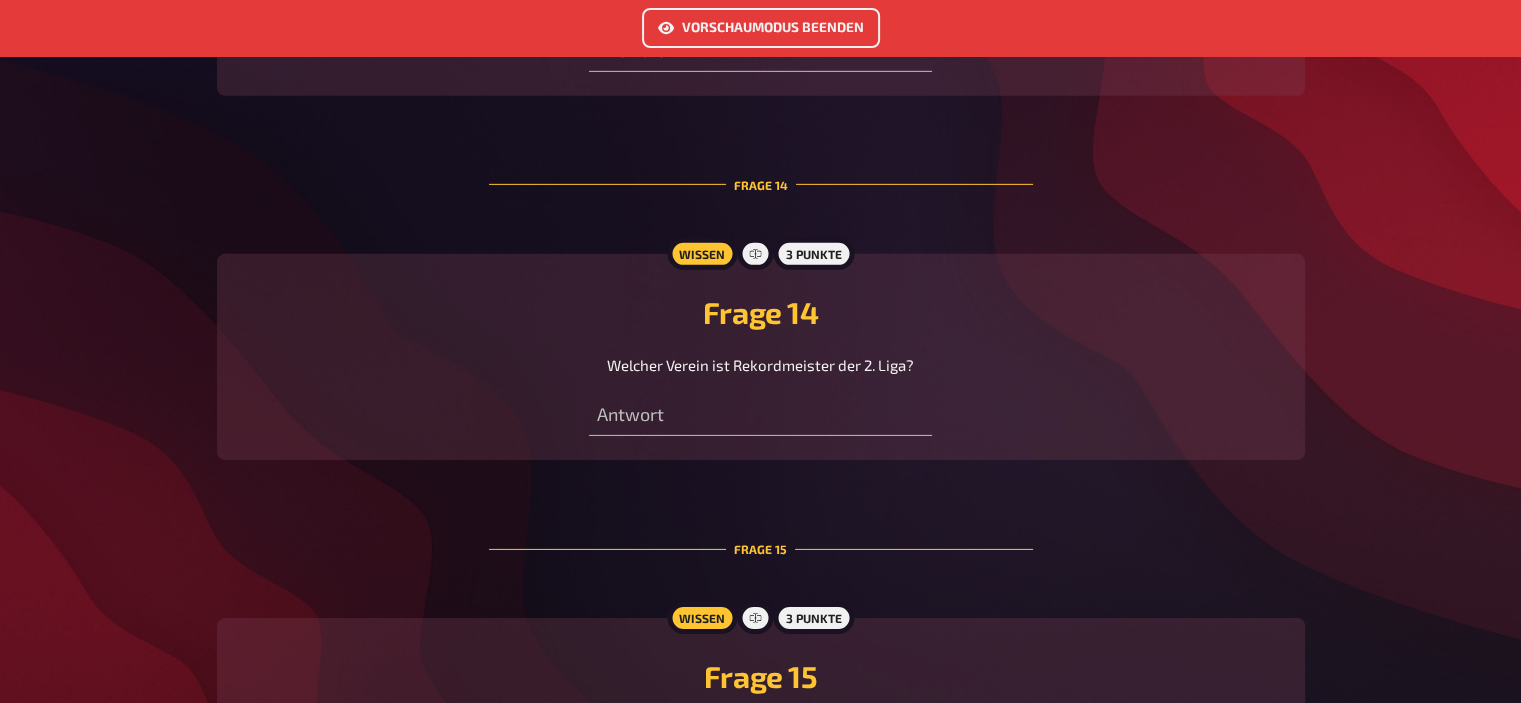scroll, scrollTop: 6392, scrollLeft: 0, axis: vertical 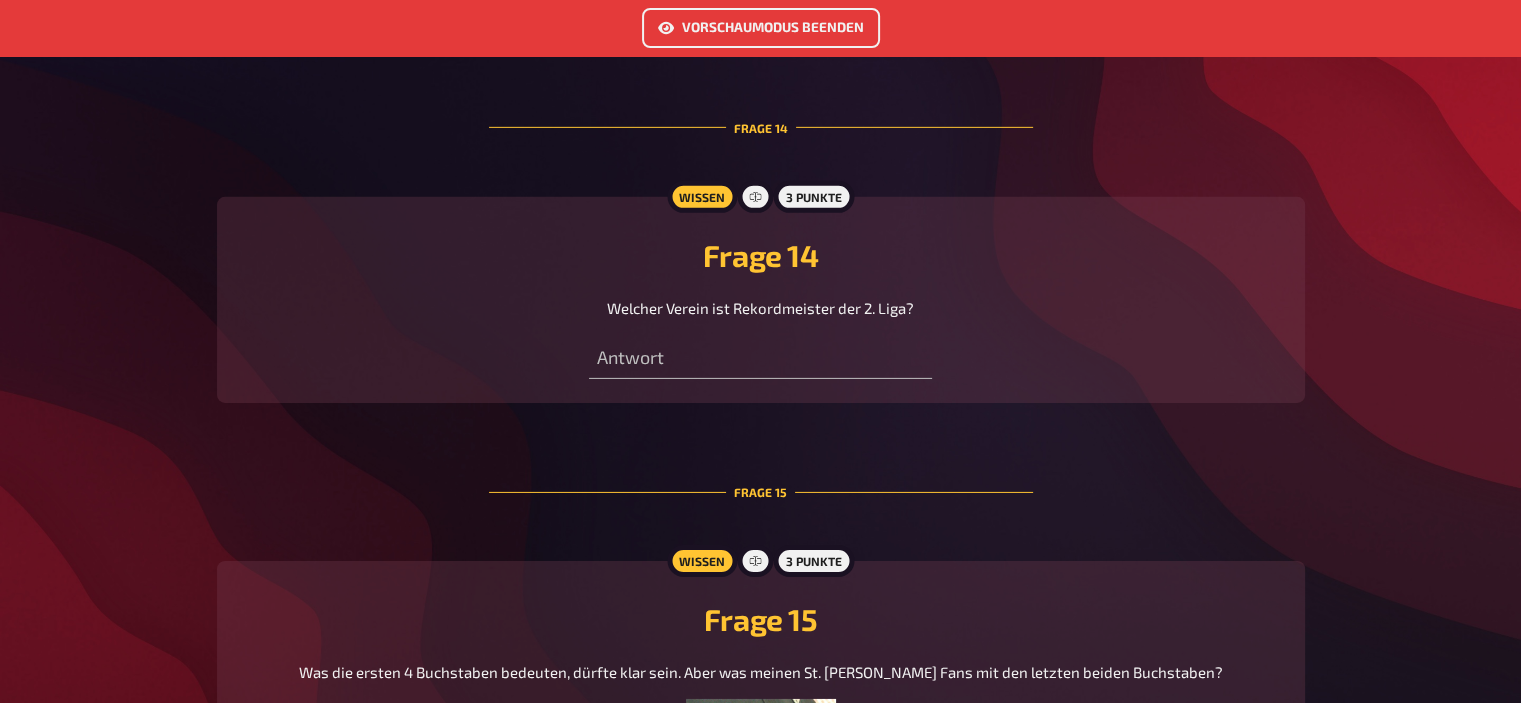 click on "Vorschaumodus beenden" at bounding box center [761, 28] 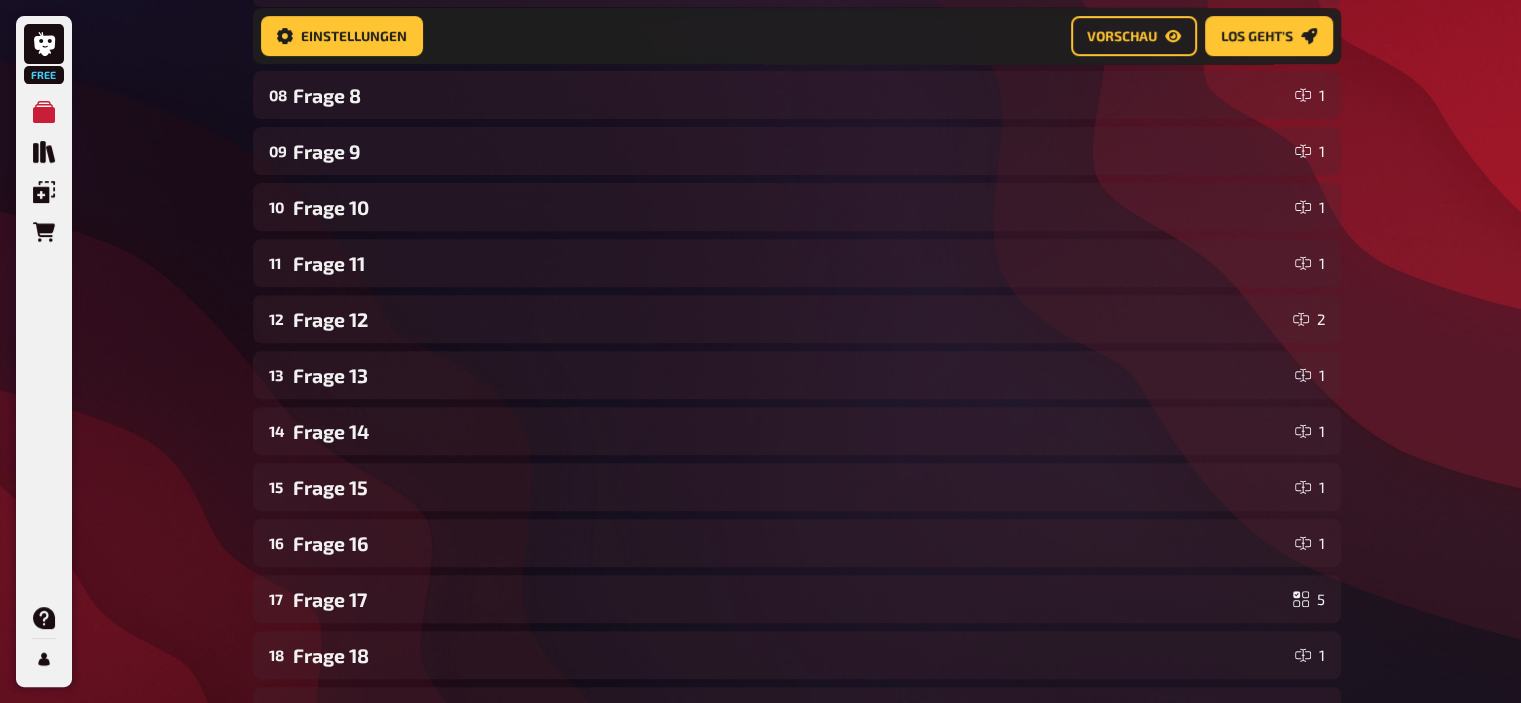scroll, scrollTop: 735, scrollLeft: 0, axis: vertical 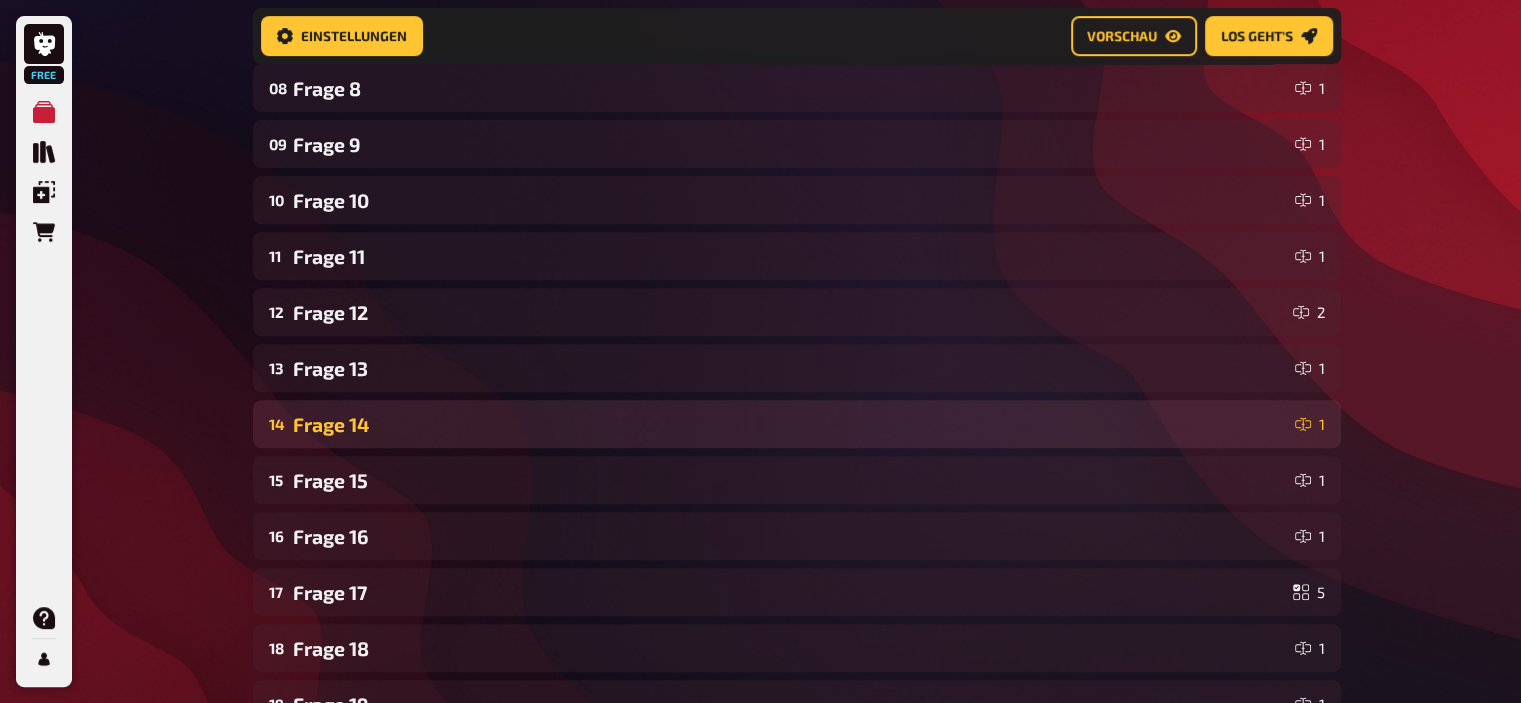 click on "Frage 14" at bounding box center [790, 424] 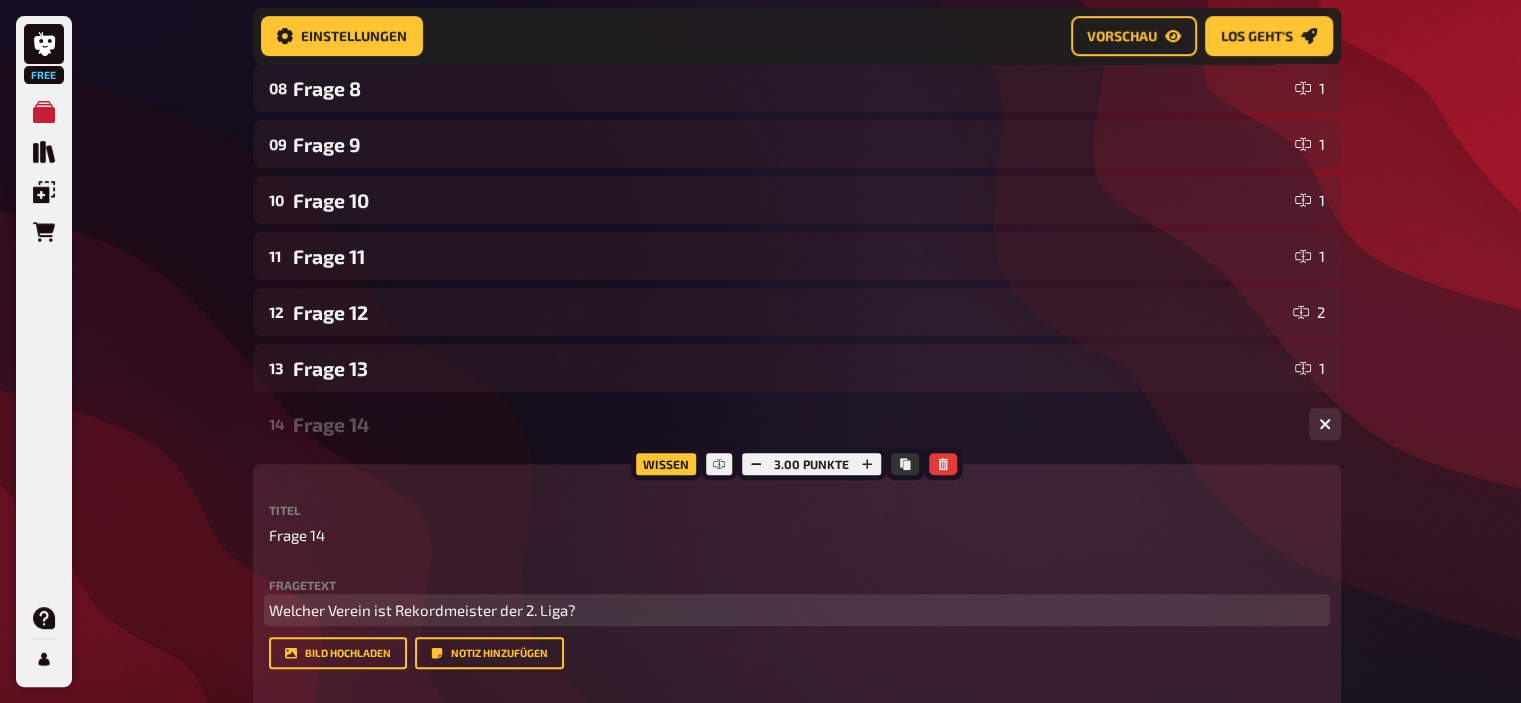 click on "Welcher Verein ist Rekordmeister der 2. Liga?" at bounding box center (422, 610) 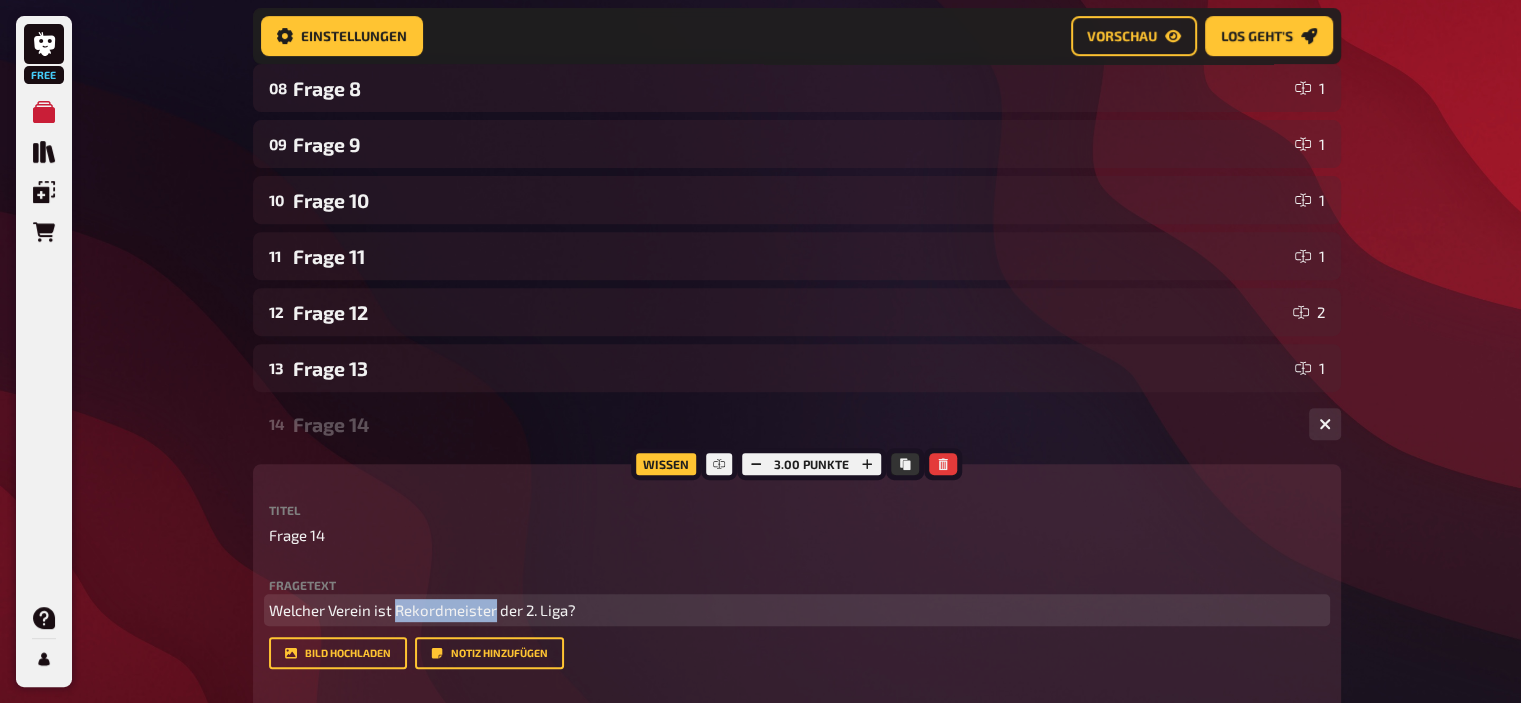 click on "Welcher Verein ist Rekordmeister der 2. Liga?" at bounding box center (422, 610) 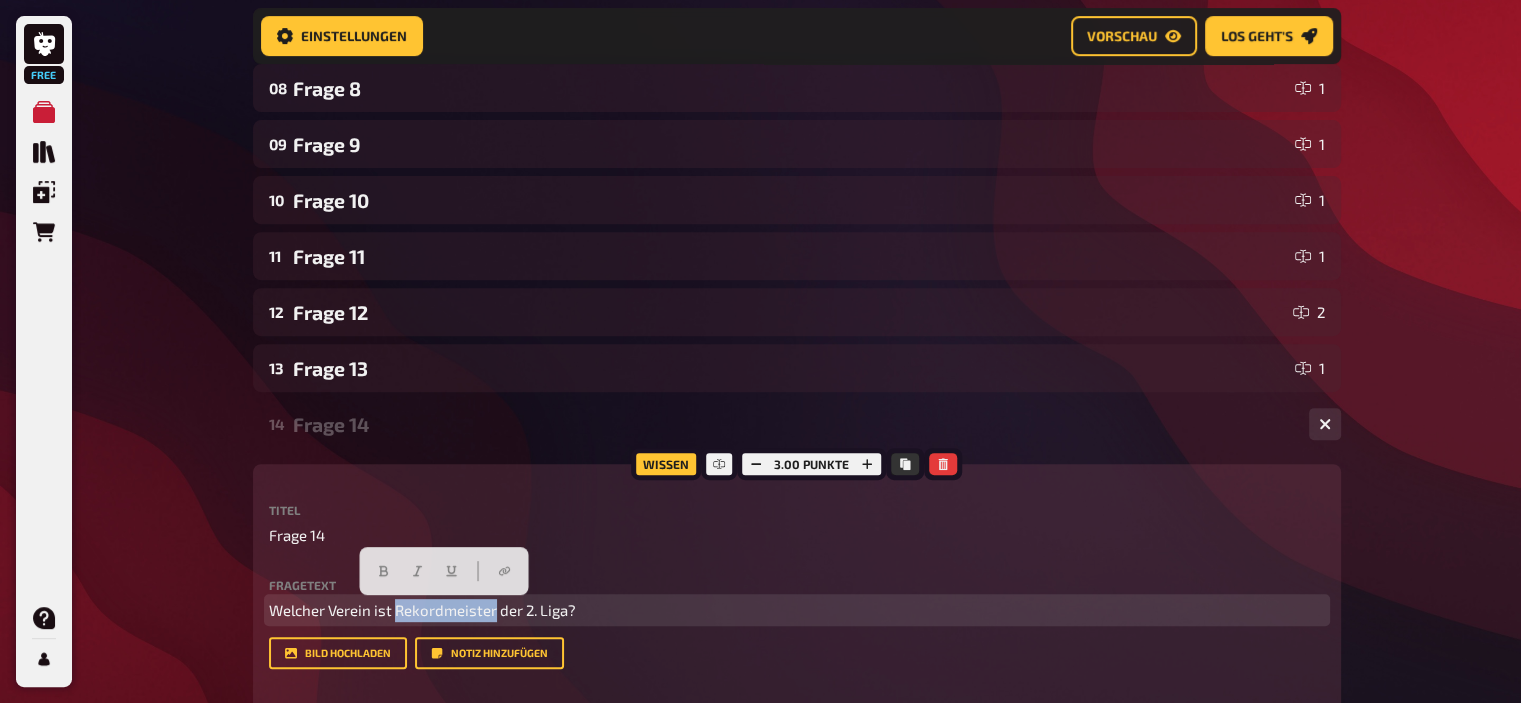 click on "Welcher Verein ist Rekordmeister der 2. Liga?" at bounding box center (422, 610) 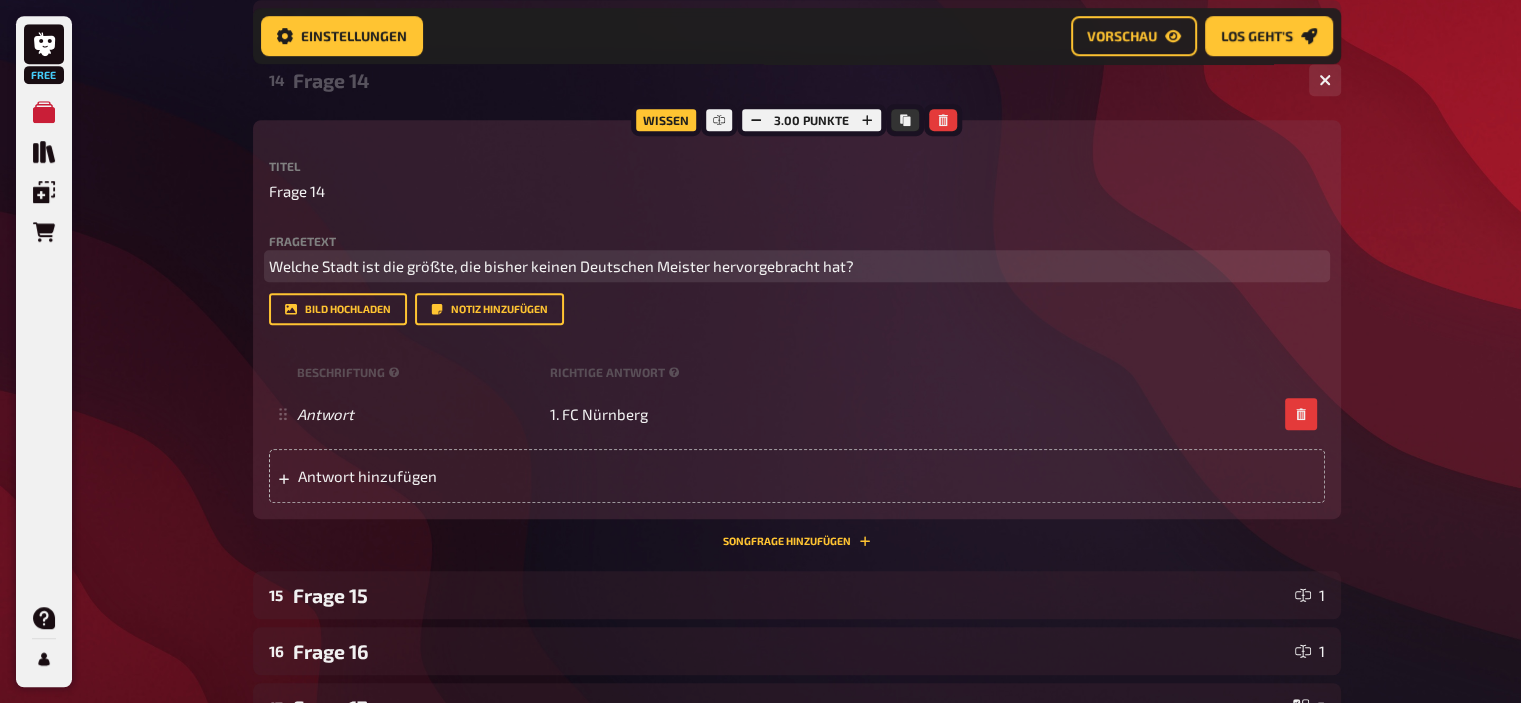 scroll, scrollTop: 1112, scrollLeft: 0, axis: vertical 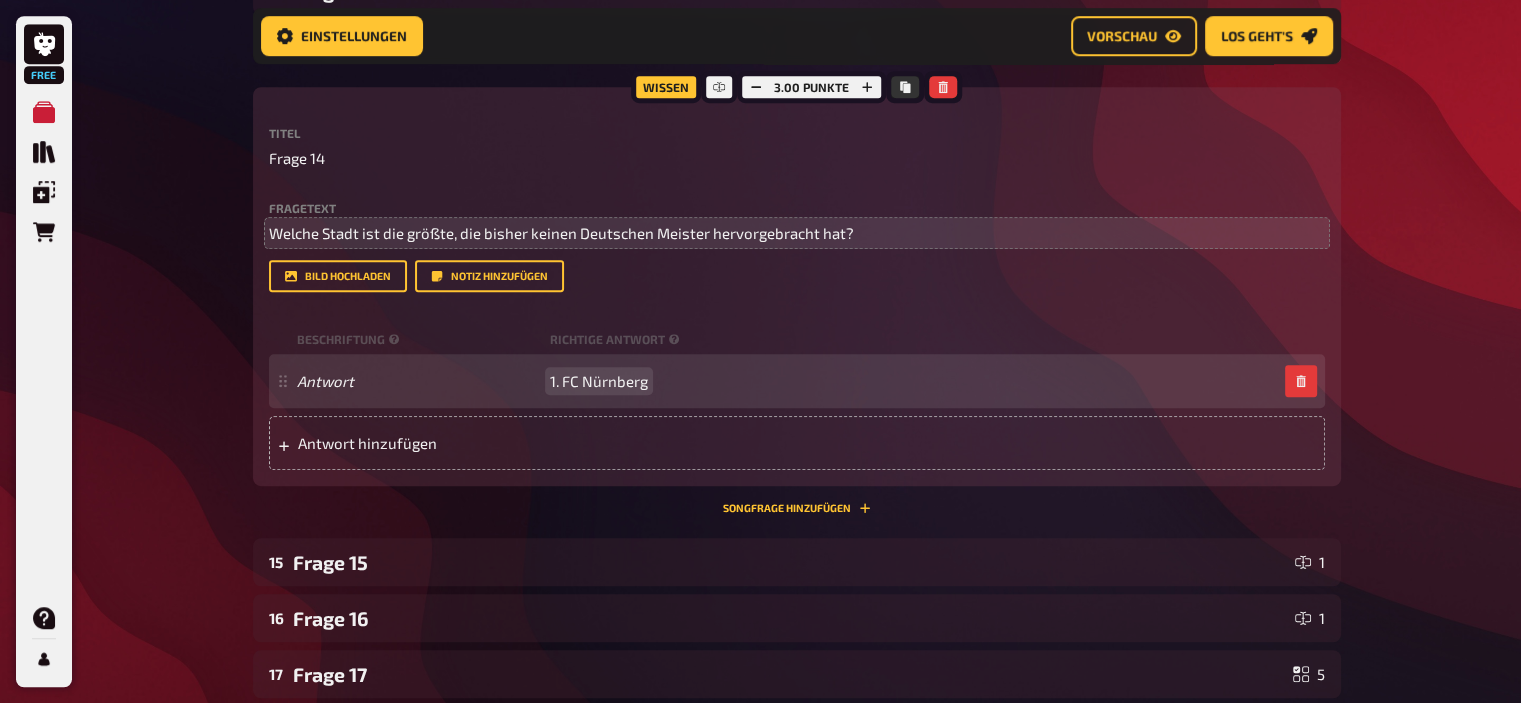 click on "1. FC Nürnberg" at bounding box center (599, 381) 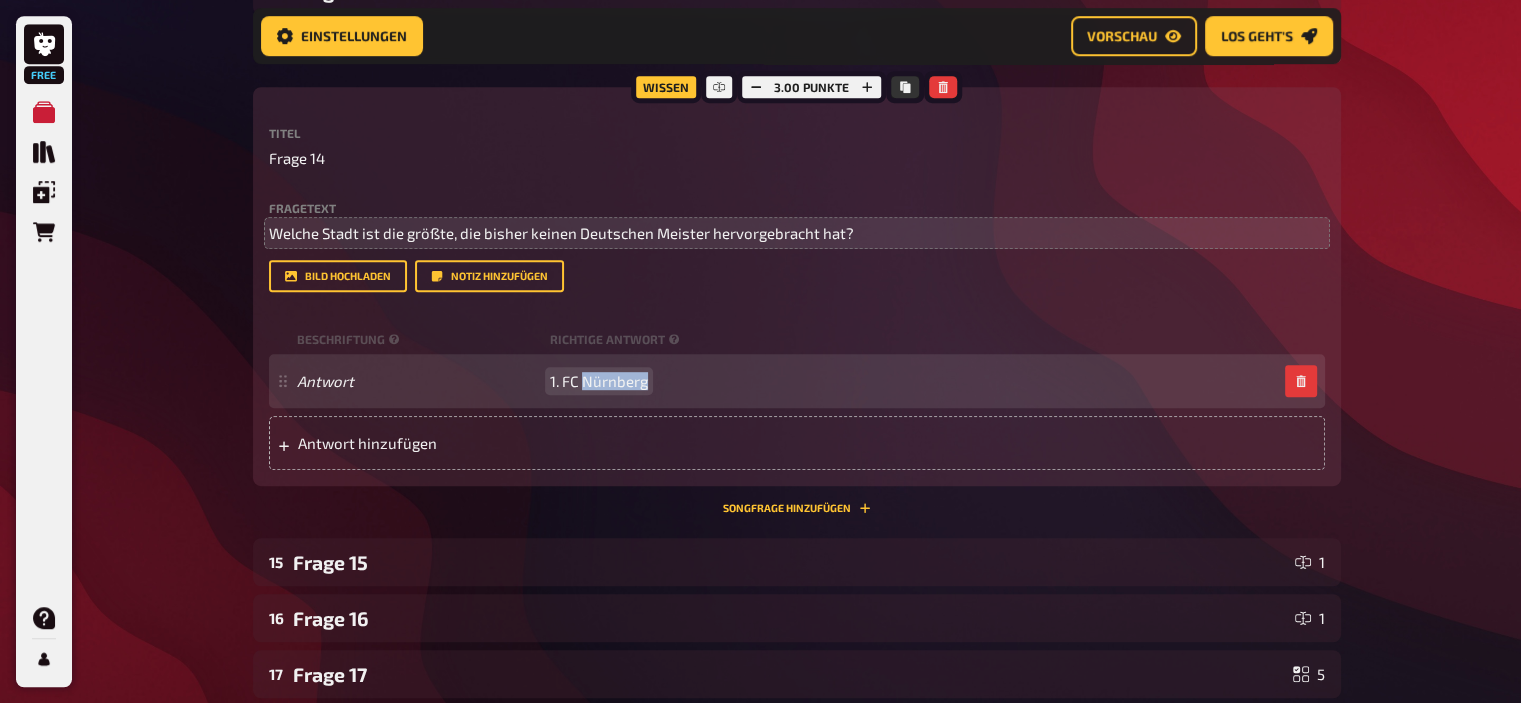 click on "1. FC Nürnberg" at bounding box center [599, 381] 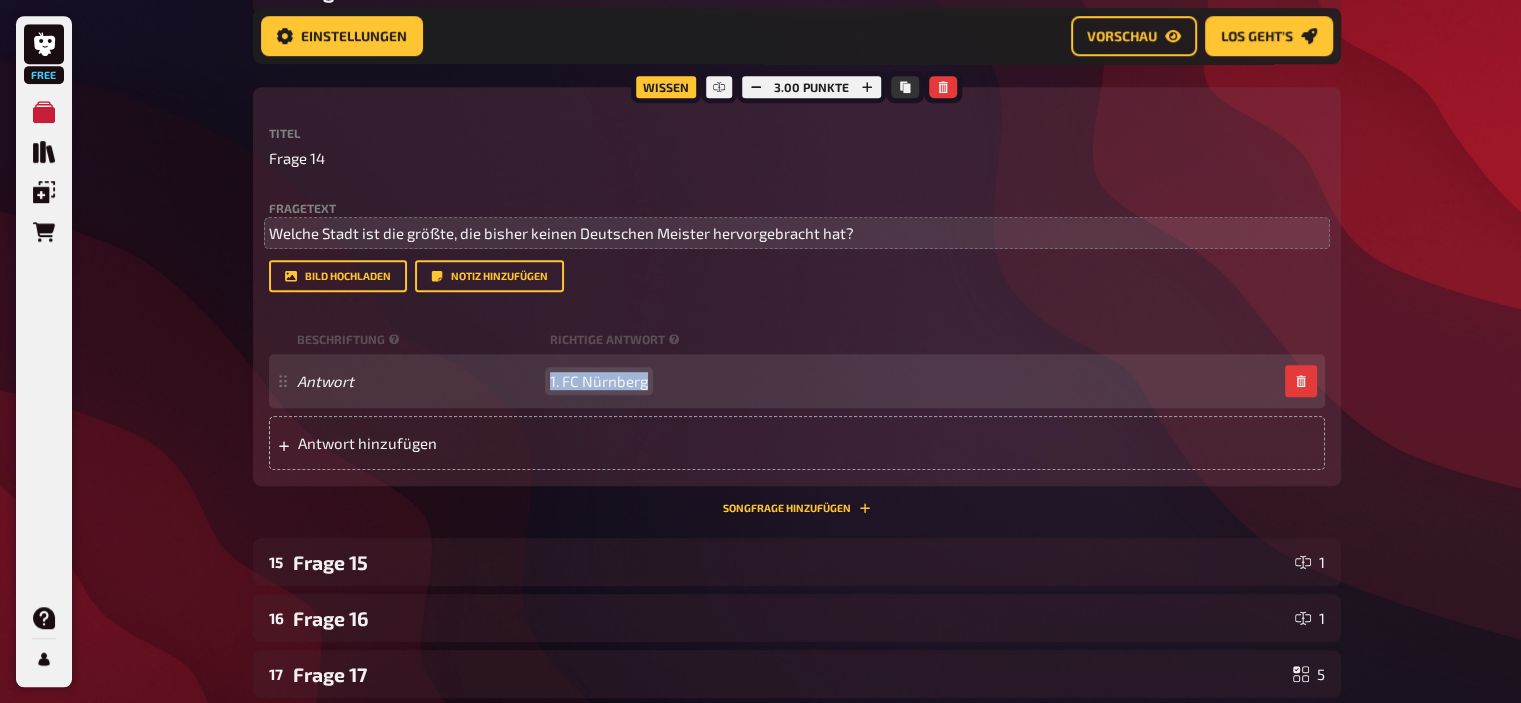 click on "1. FC Nürnberg" at bounding box center [599, 381] 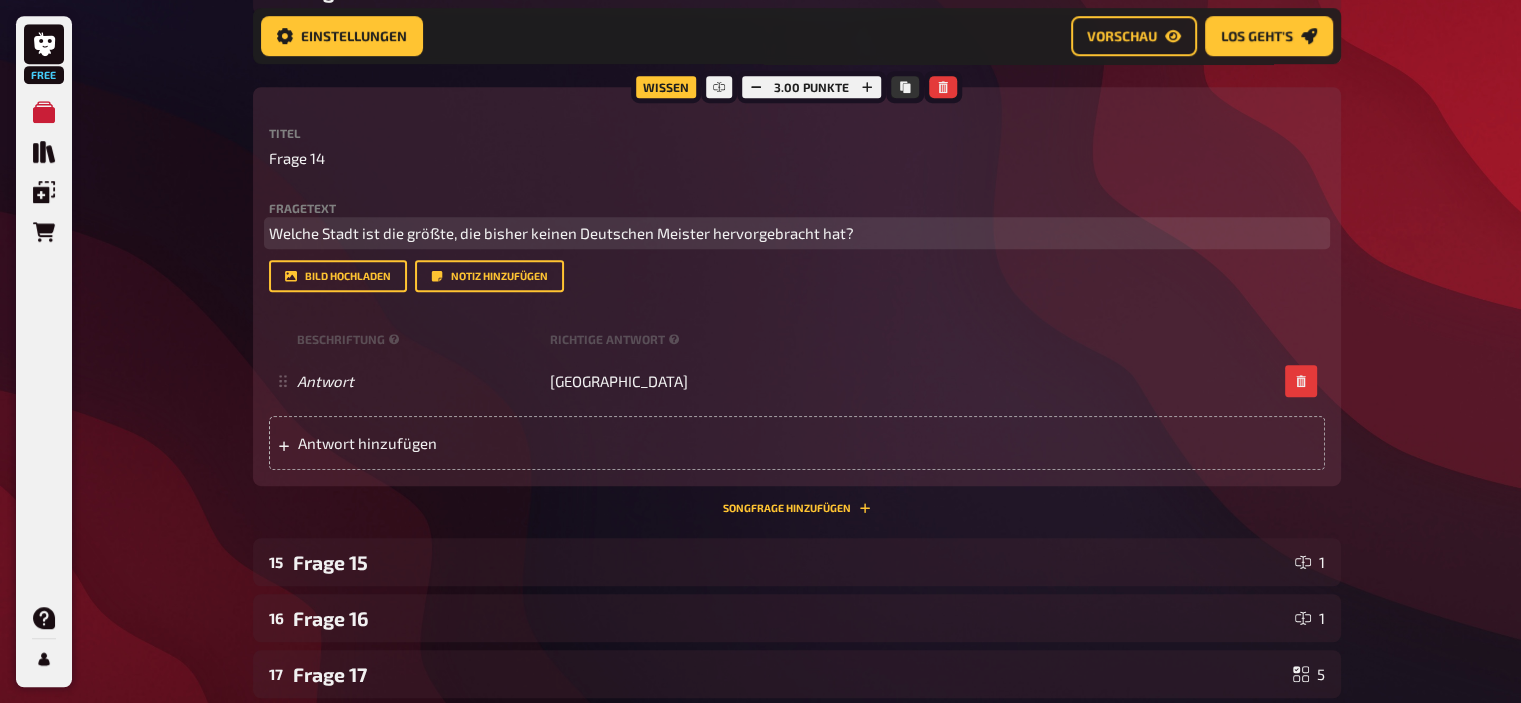 click on "Welche Stadt ist die größte, die bisher keinen Deutschen Meister hervorgebracht hat?" at bounding box center (561, 233) 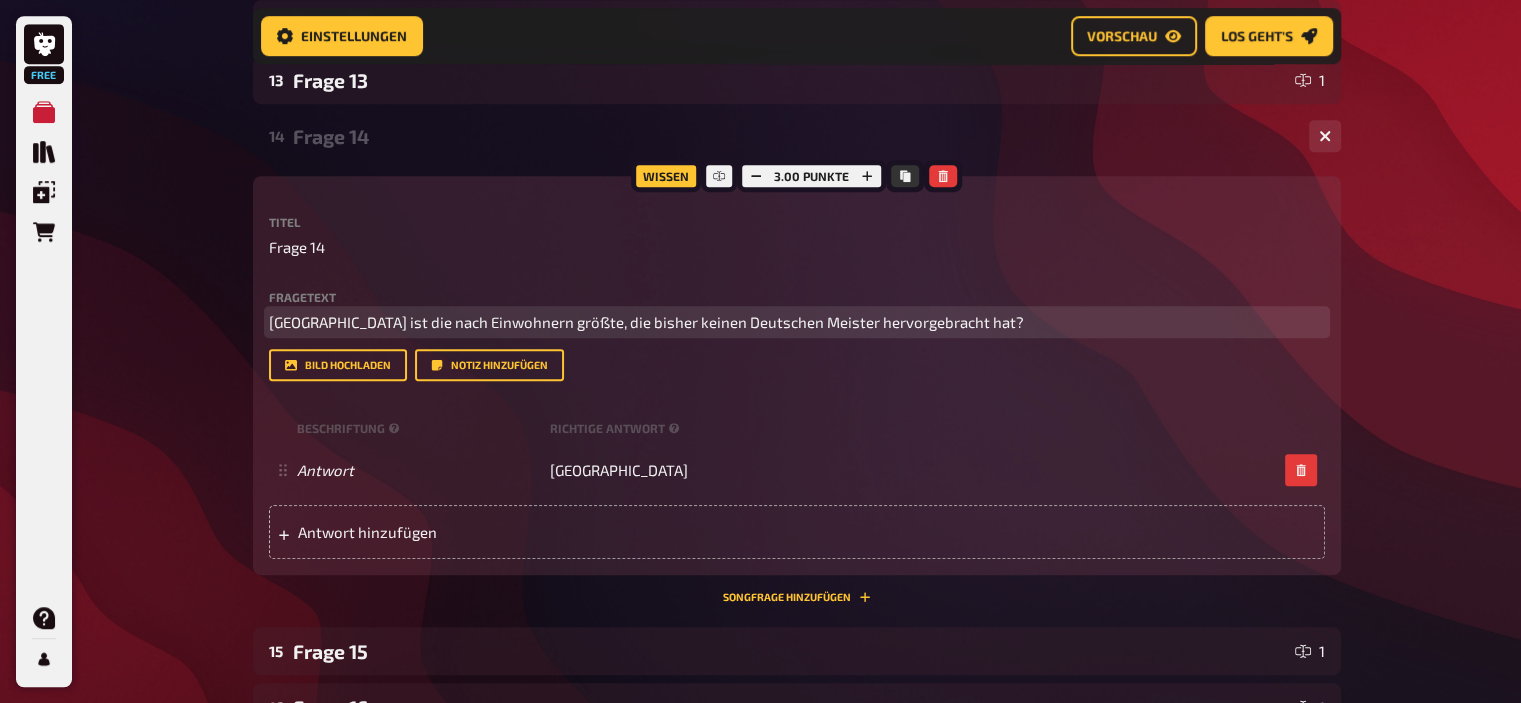 scroll, scrollTop: 1015, scrollLeft: 0, axis: vertical 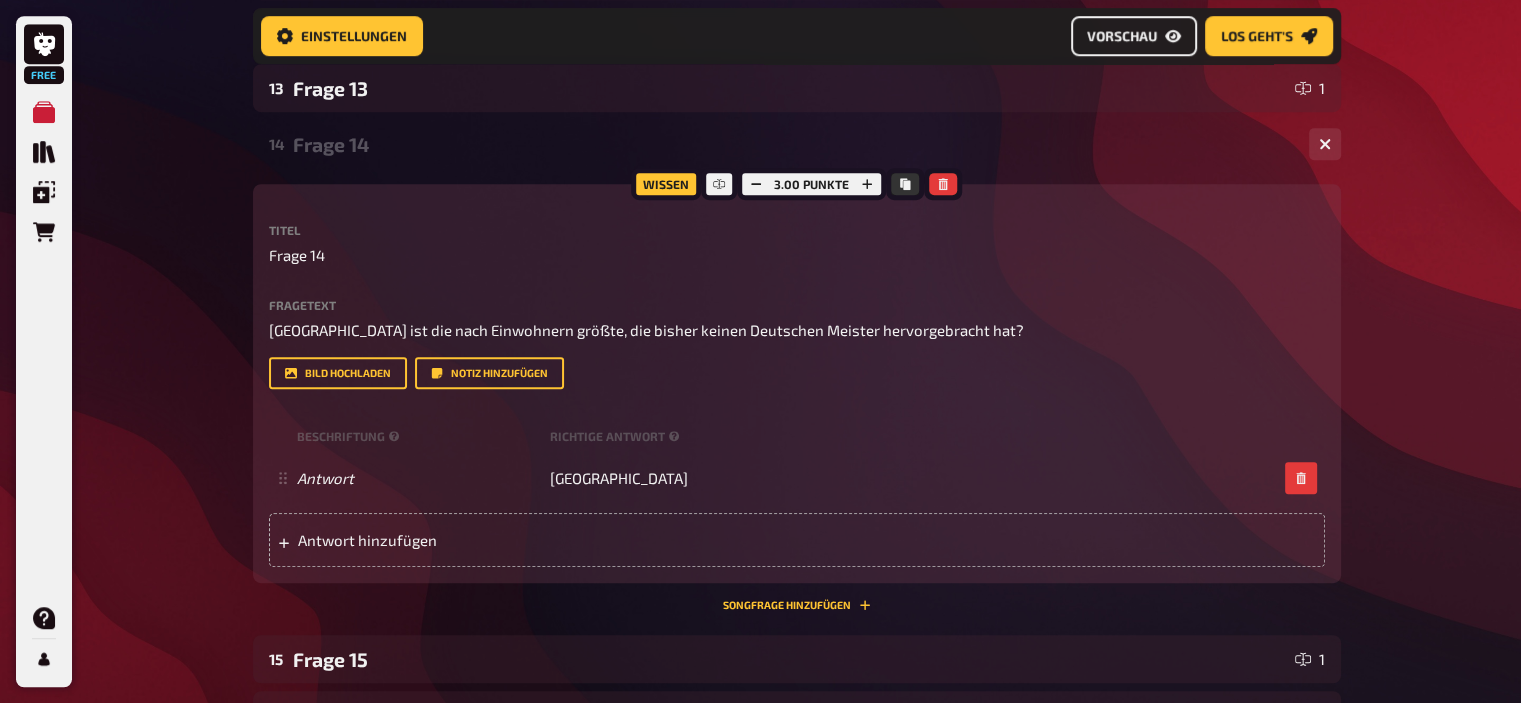 click on "Vorschau" at bounding box center (1122, 36) 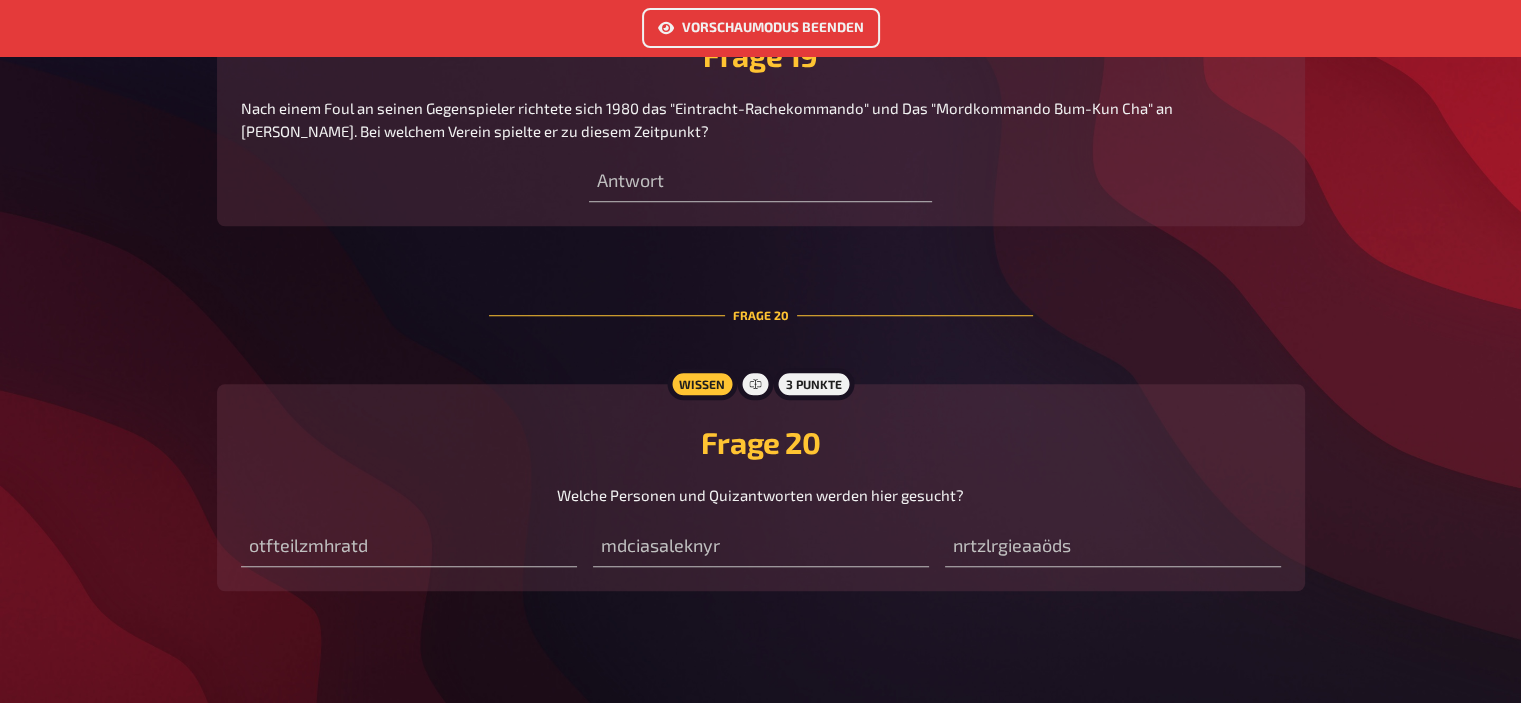 scroll, scrollTop: 9067, scrollLeft: 0, axis: vertical 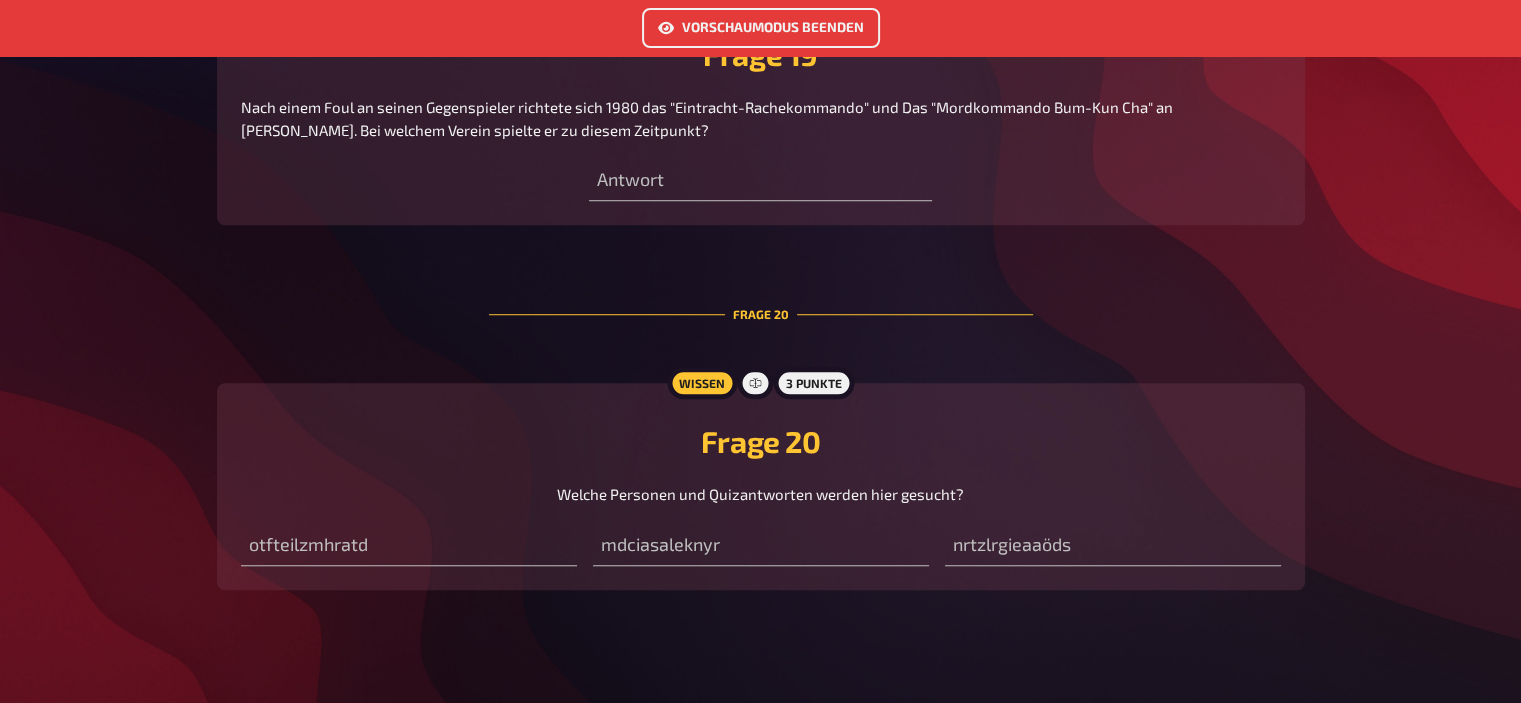 click on "Vorschaumodus beenden" at bounding box center [761, 28] 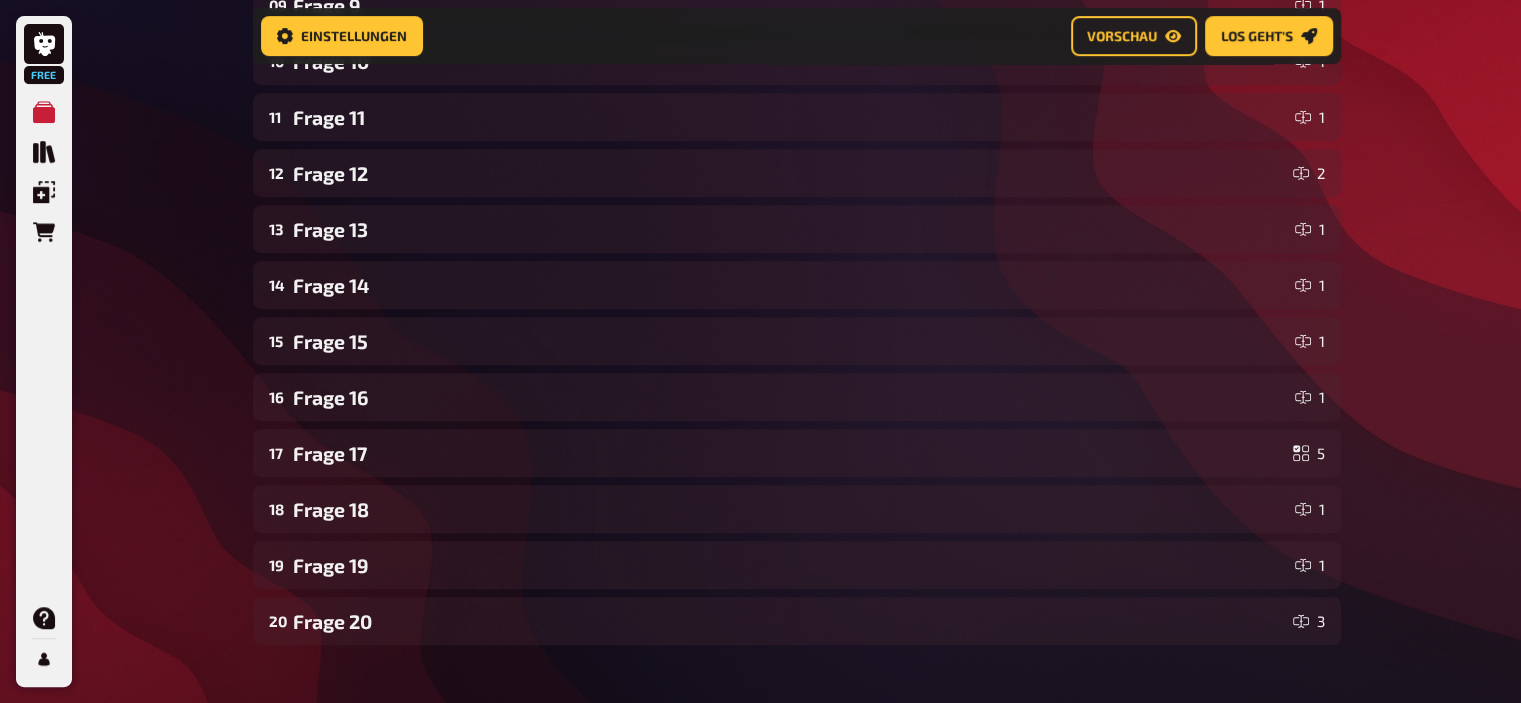 scroll, scrollTop: 1095, scrollLeft: 0, axis: vertical 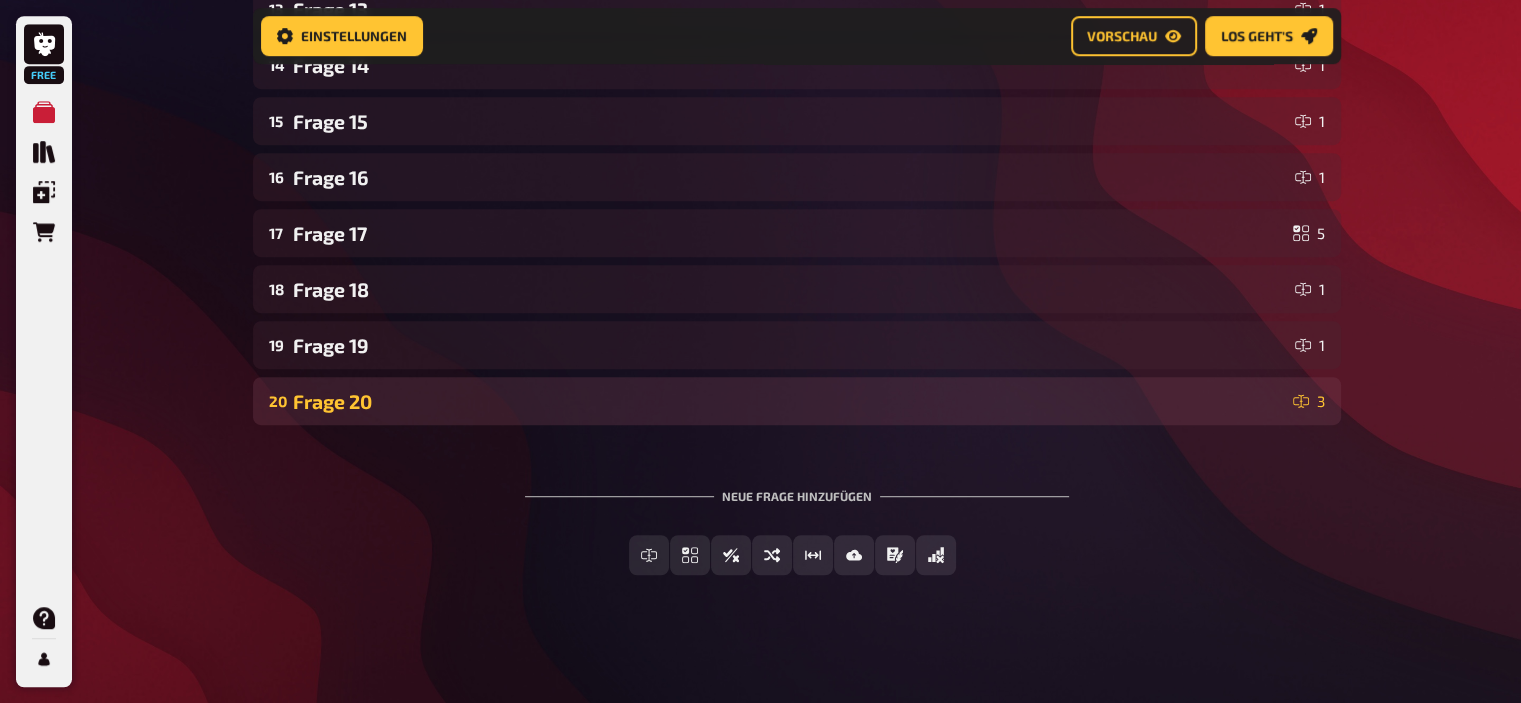 click on "Frage 20" at bounding box center [789, 401] 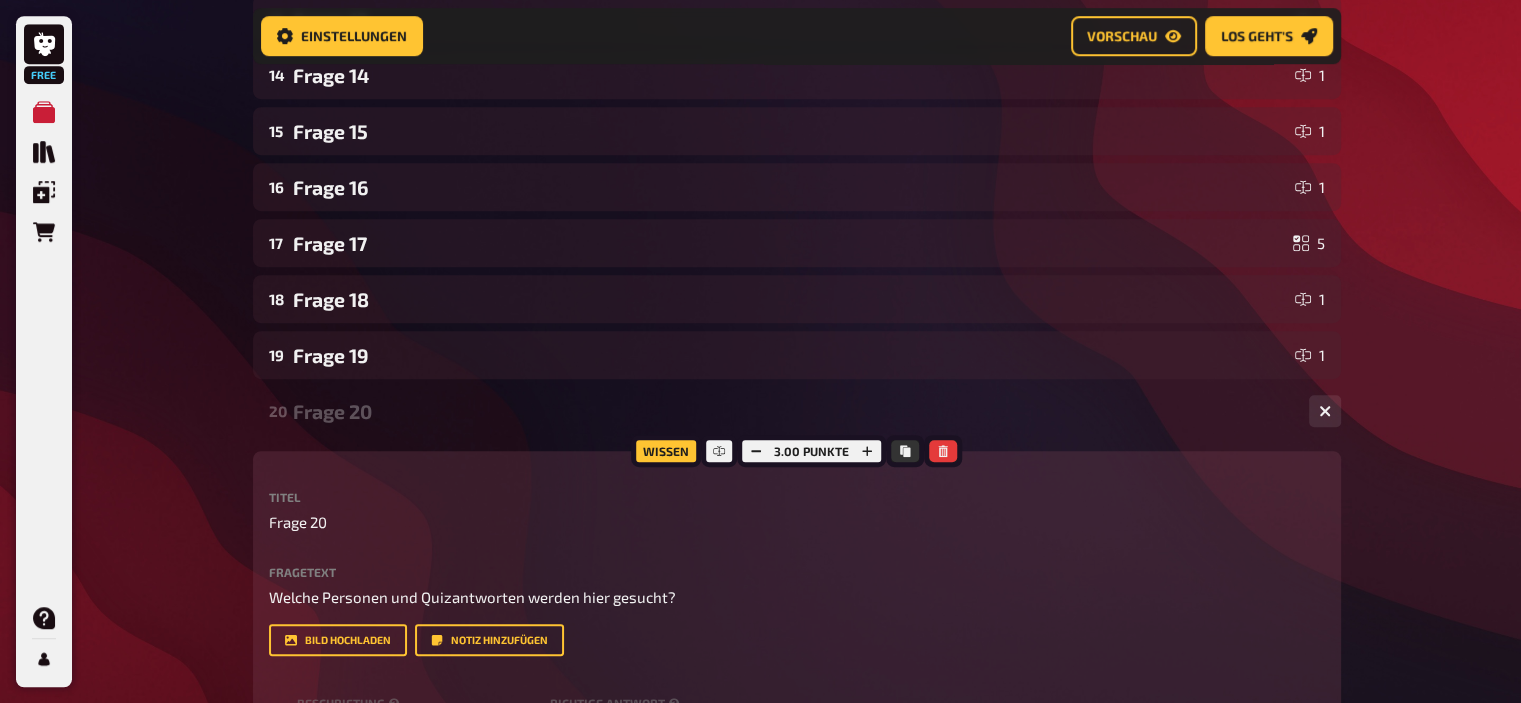 scroll, scrollTop: 1075, scrollLeft: 0, axis: vertical 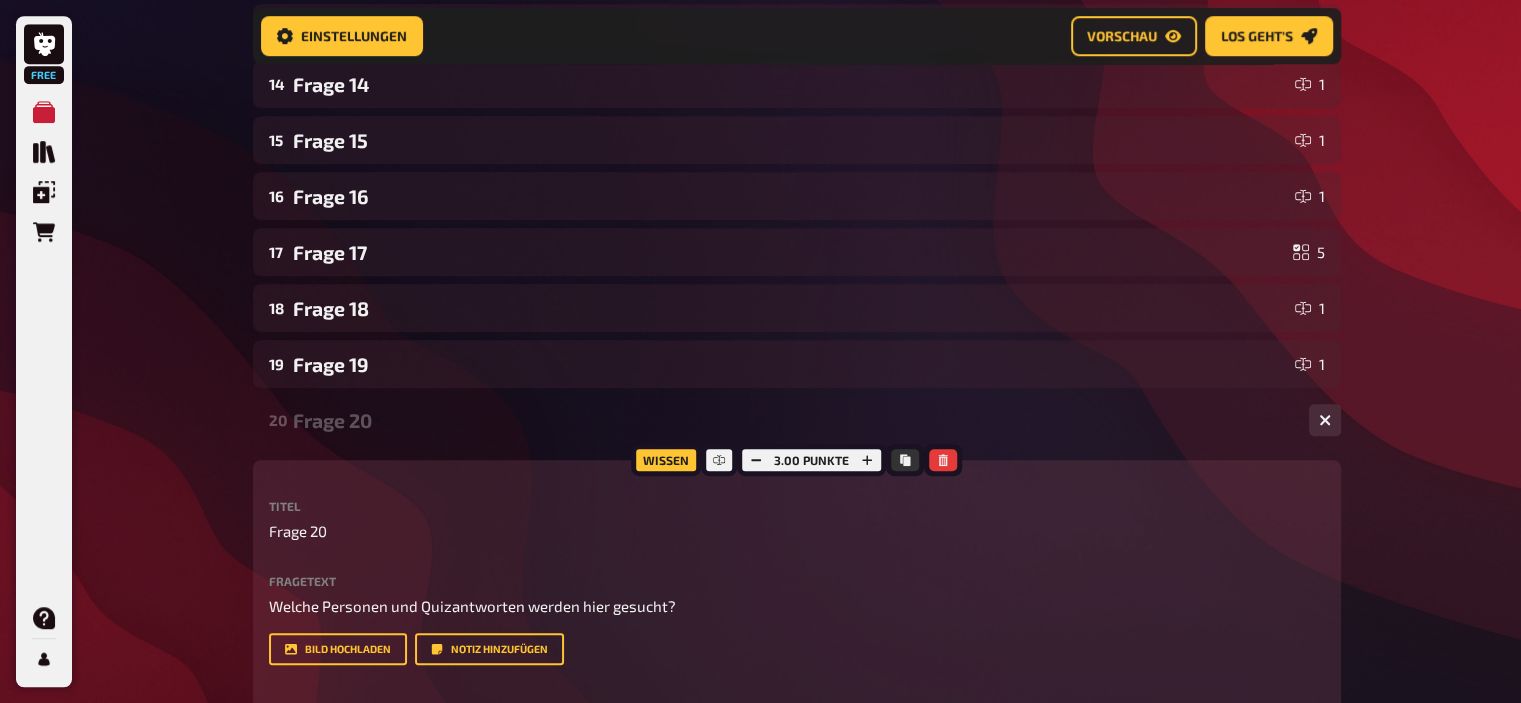 click on "Frage 20" at bounding box center [793, 420] 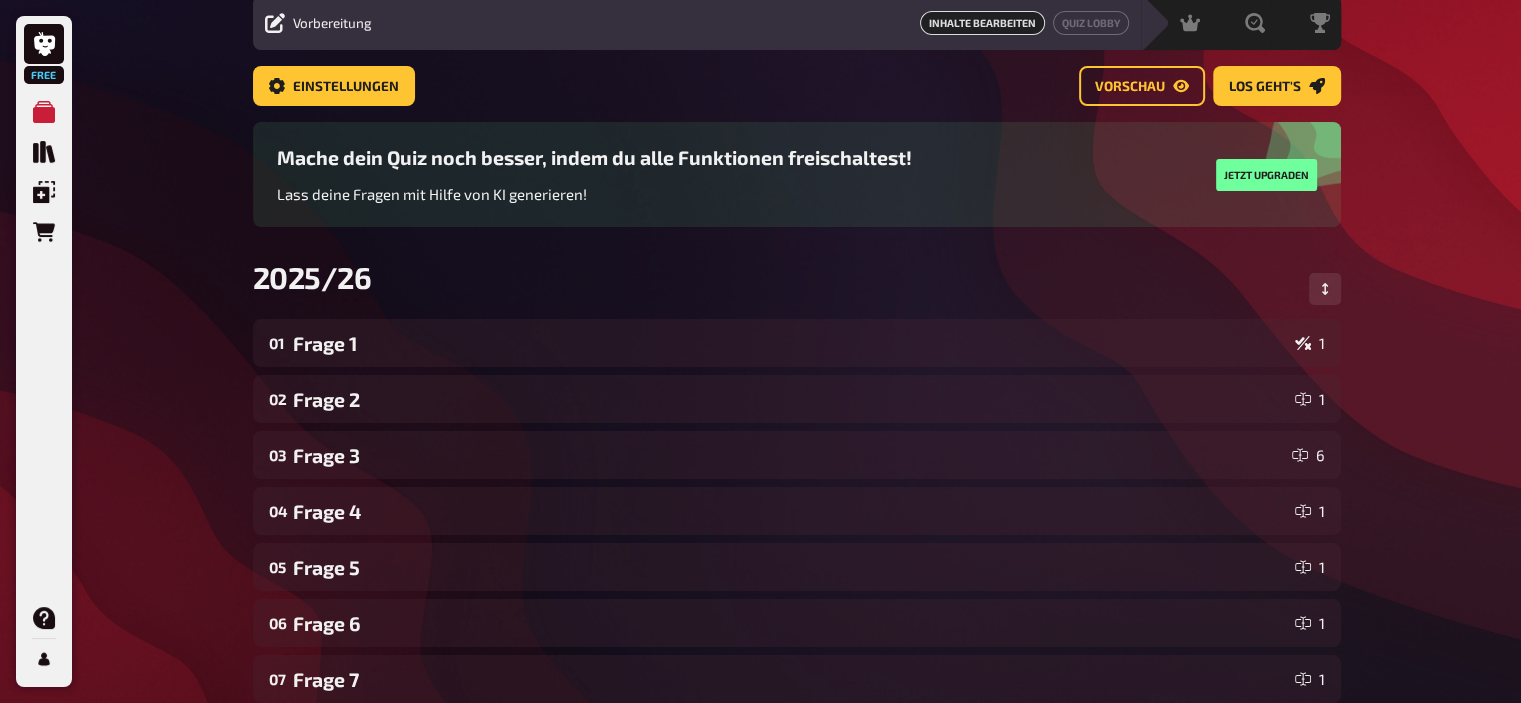 scroll, scrollTop: 0, scrollLeft: 0, axis: both 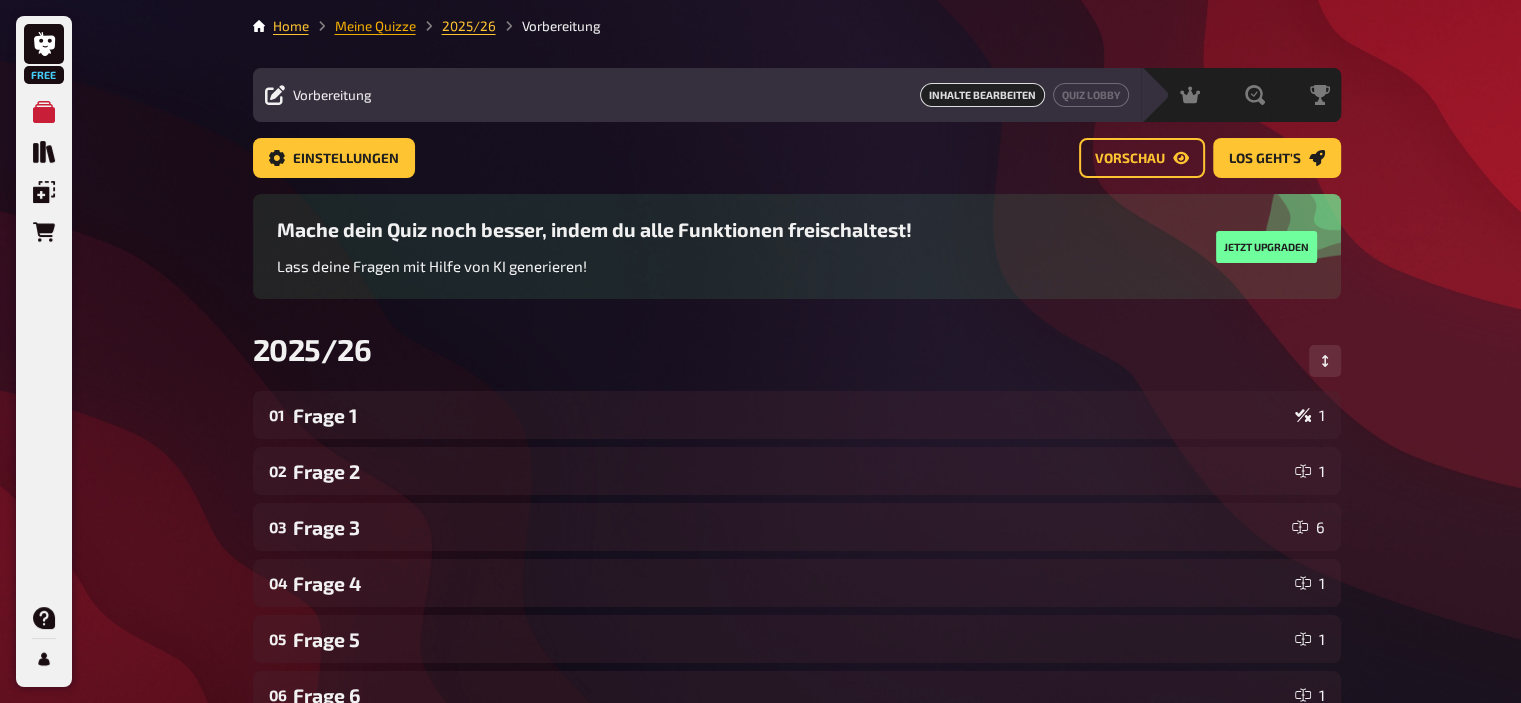 click on "Meine Quizze" at bounding box center (375, 26) 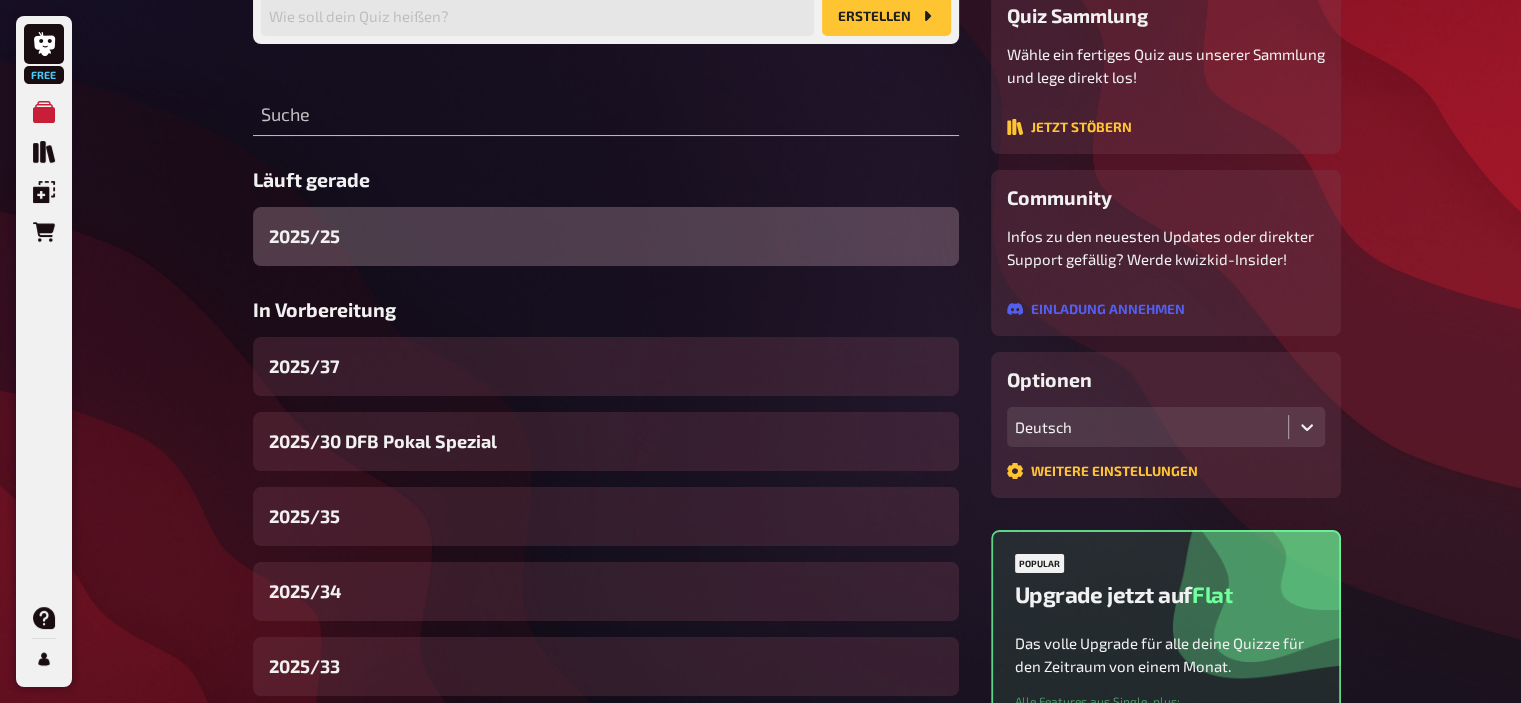 scroll, scrollTop: 190, scrollLeft: 0, axis: vertical 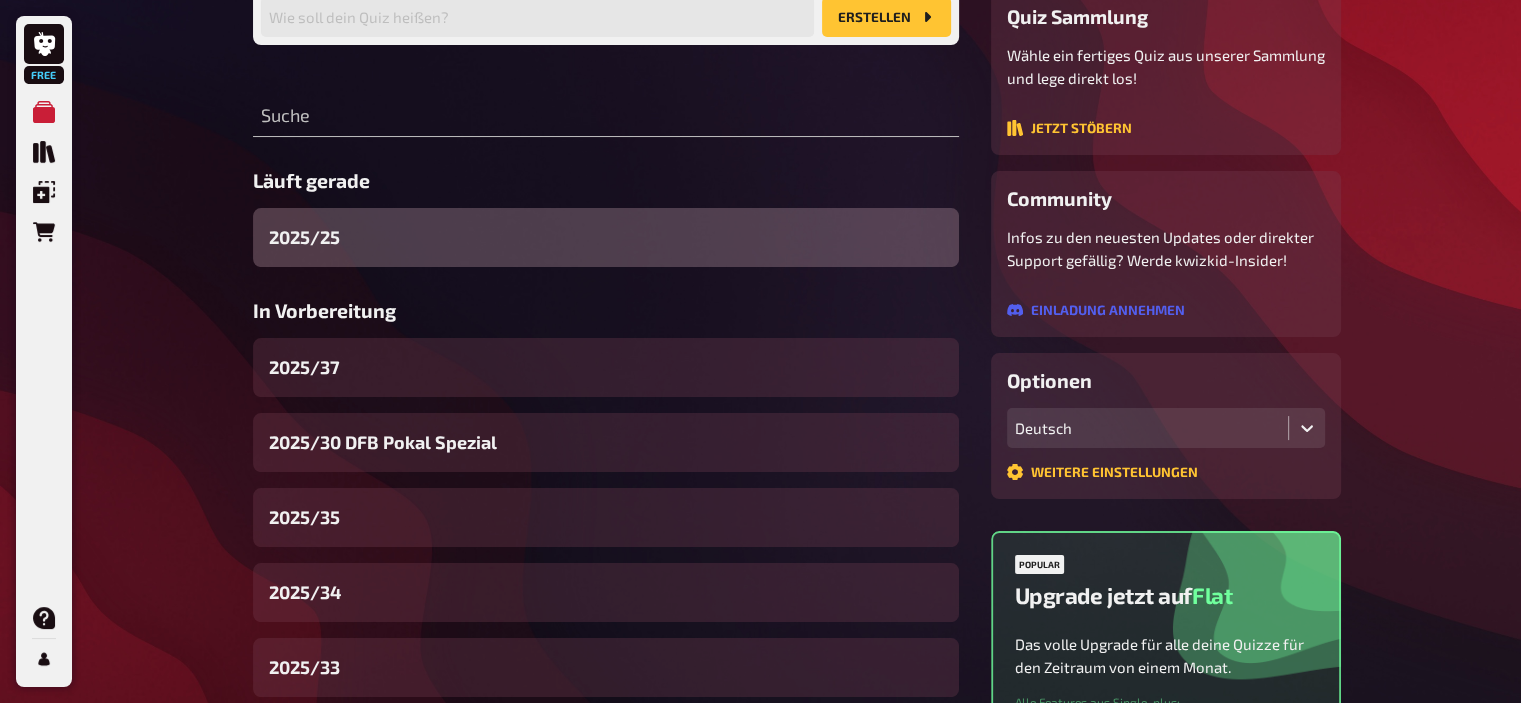 click on "2025/25" at bounding box center [606, 237] 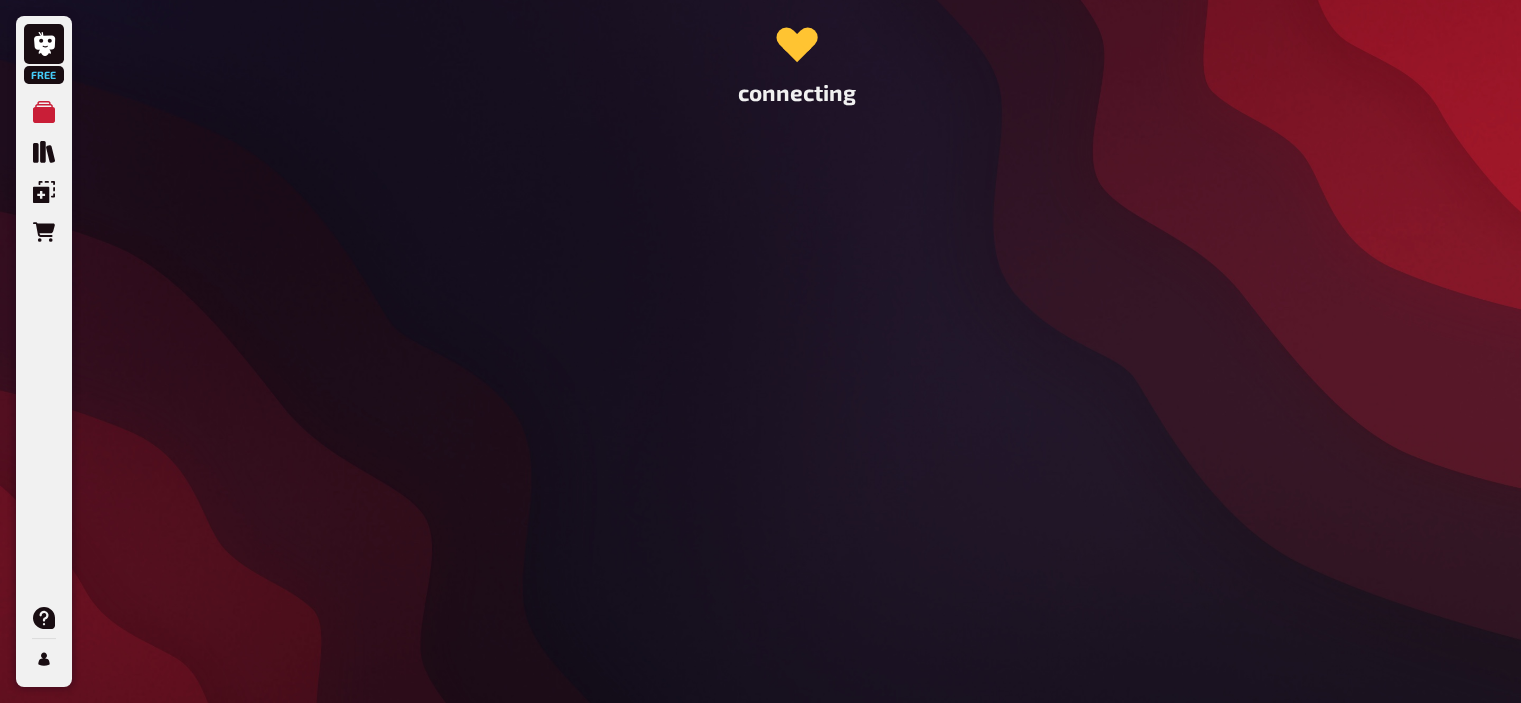 scroll, scrollTop: 0, scrollLeft: 0, axis: both 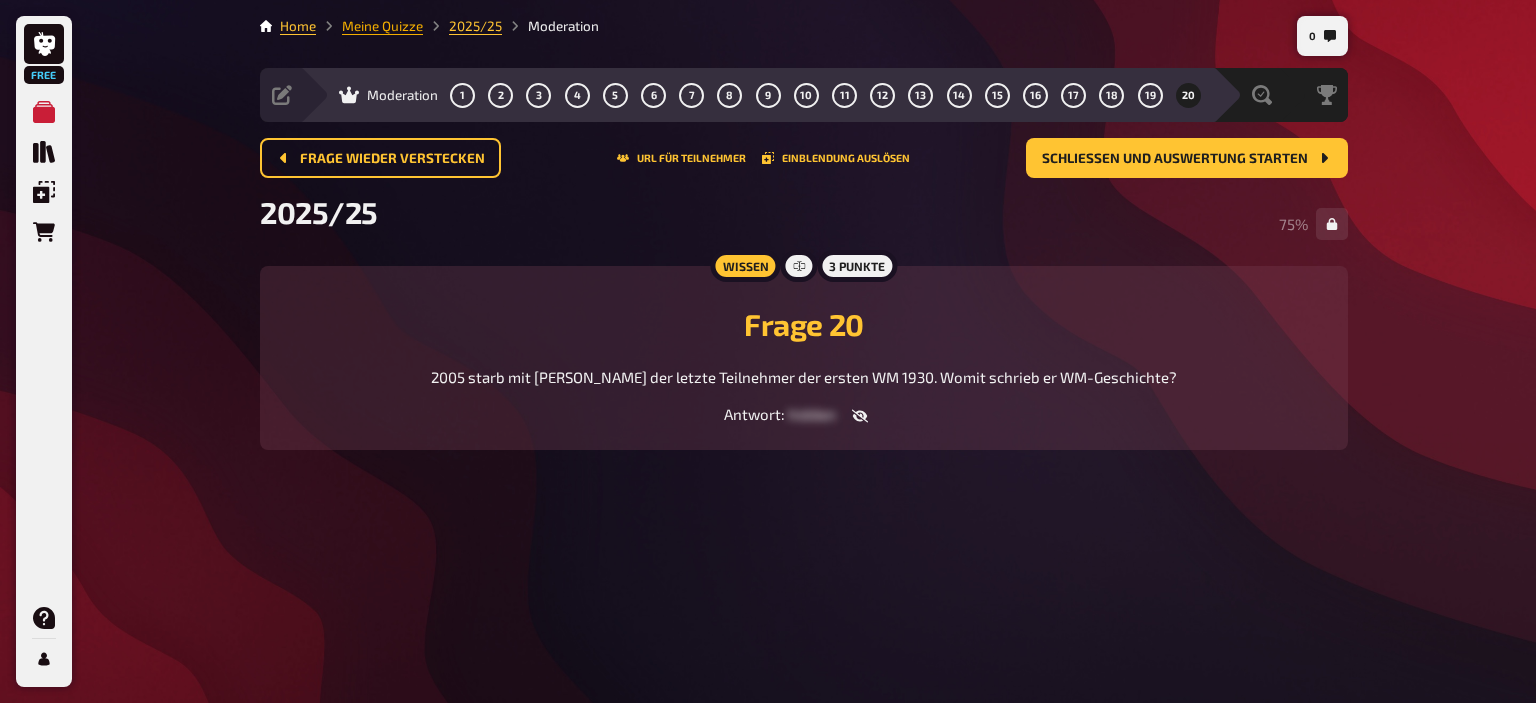 click on "Meine Quizze" at bounding box center (382, 26) 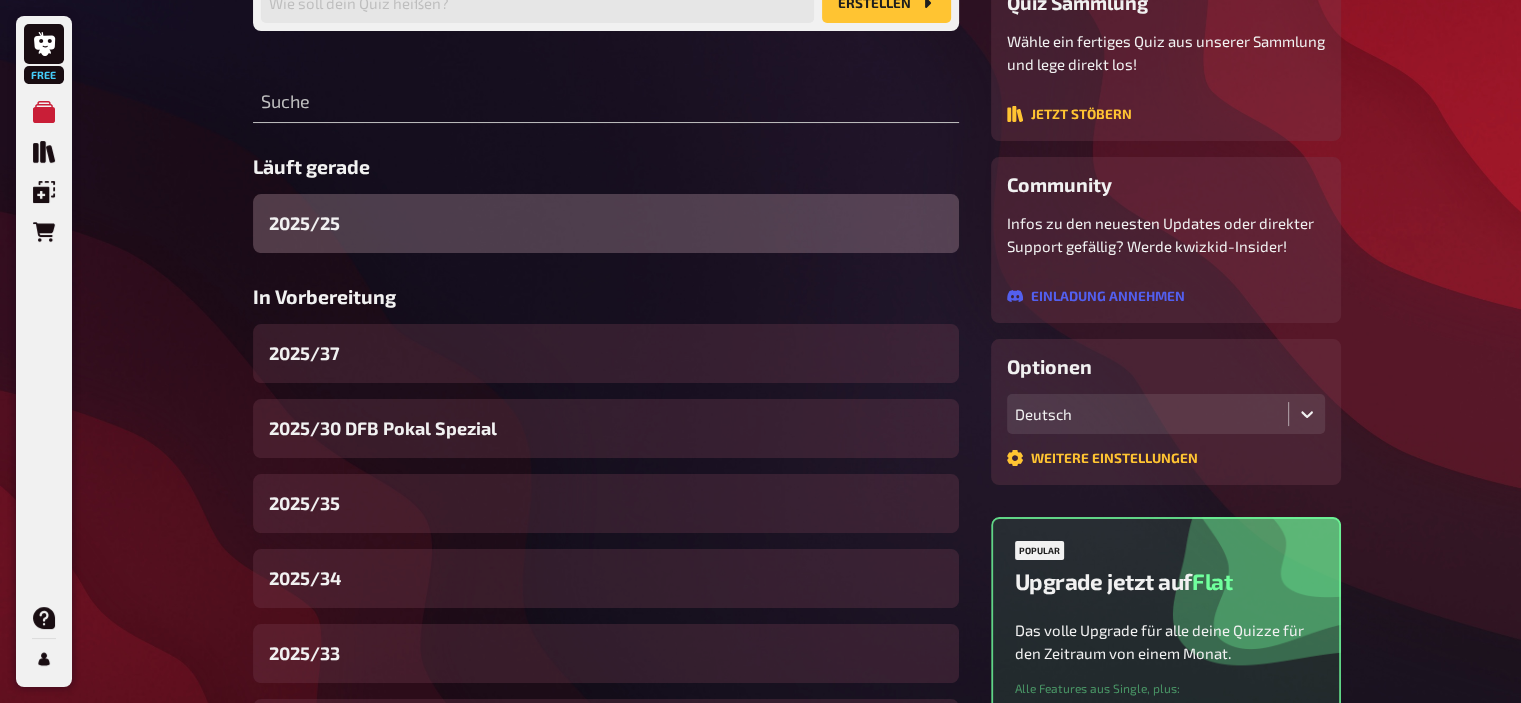 scroll, scrollTop: 208, scrollLeft: 0, axis: vertical 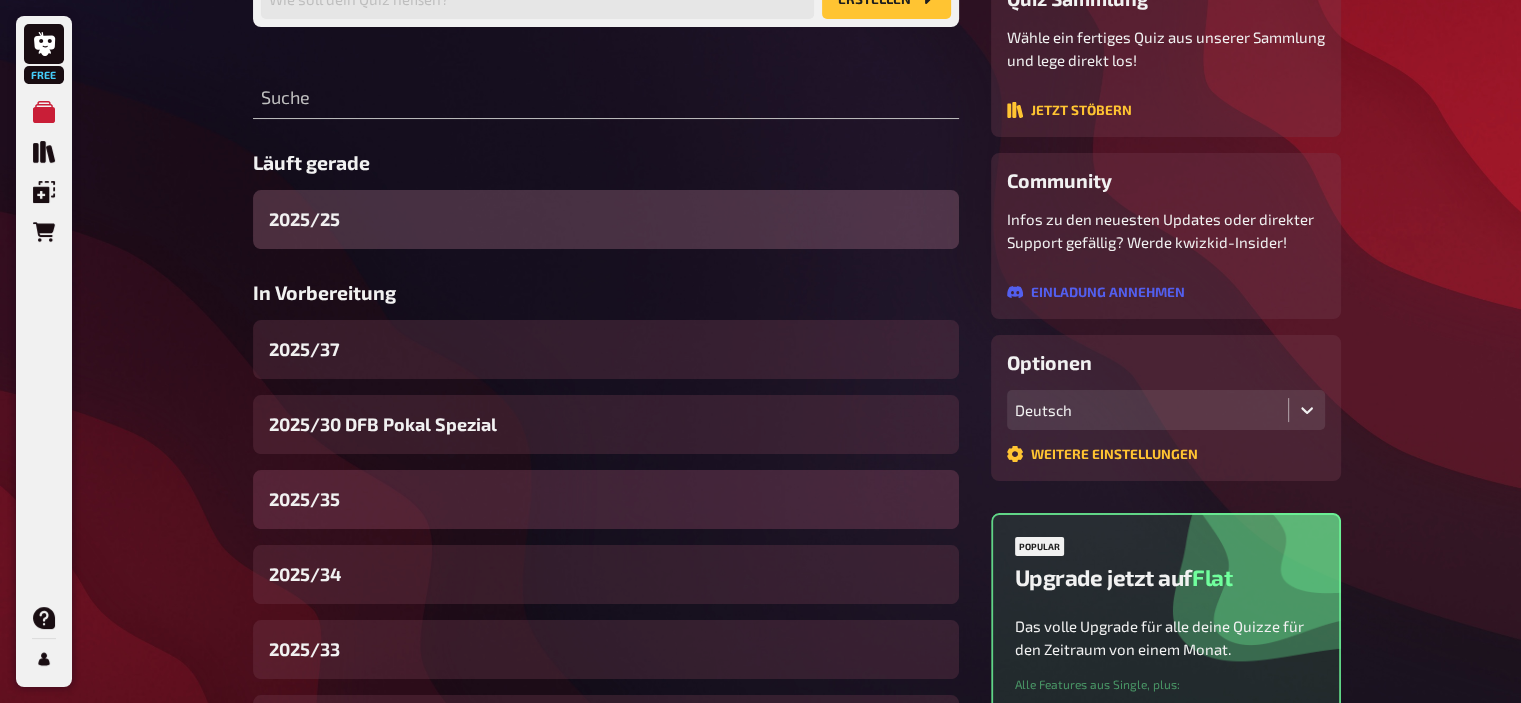 click on "2025/35" at bounding box center (606, 499) 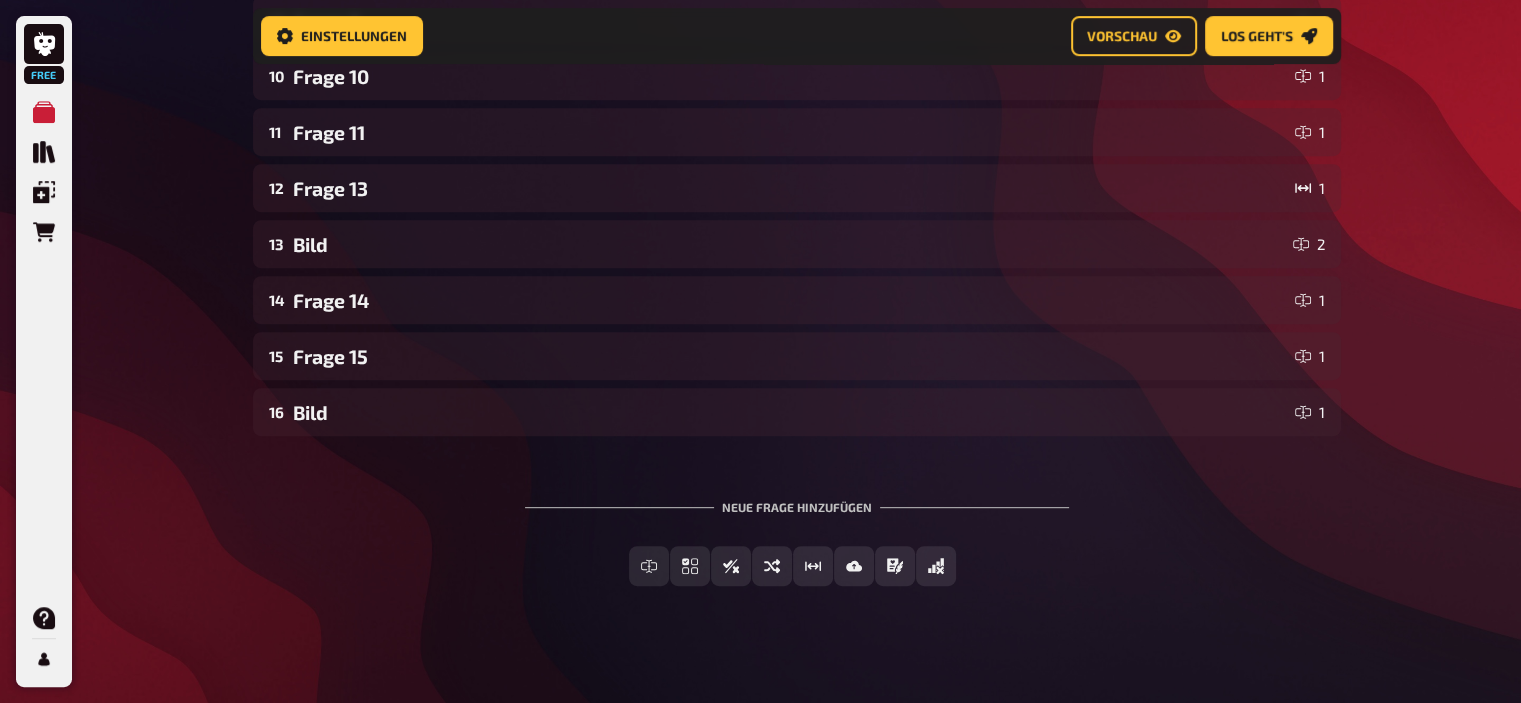 scroll, scrollTop: 860, scrollLeft: 0, axis: vertical 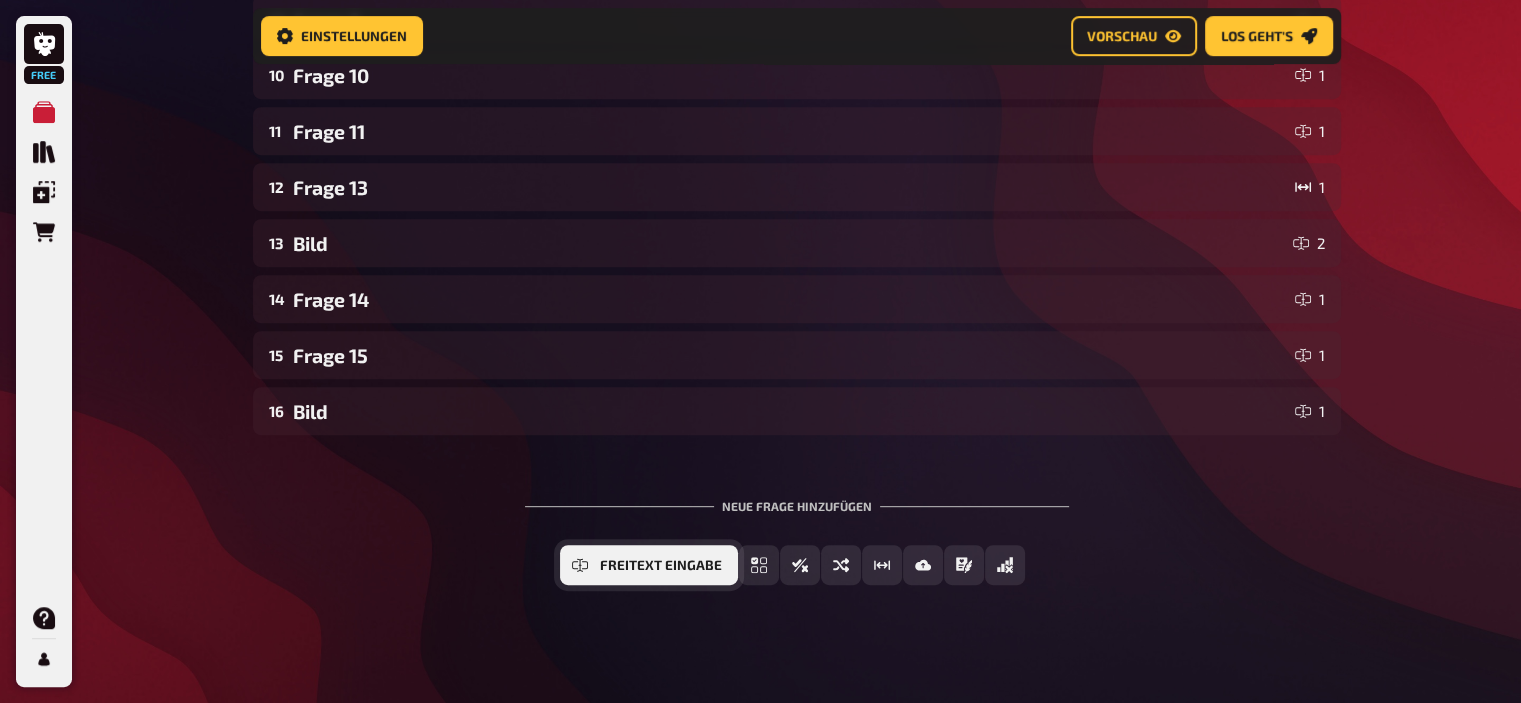 click 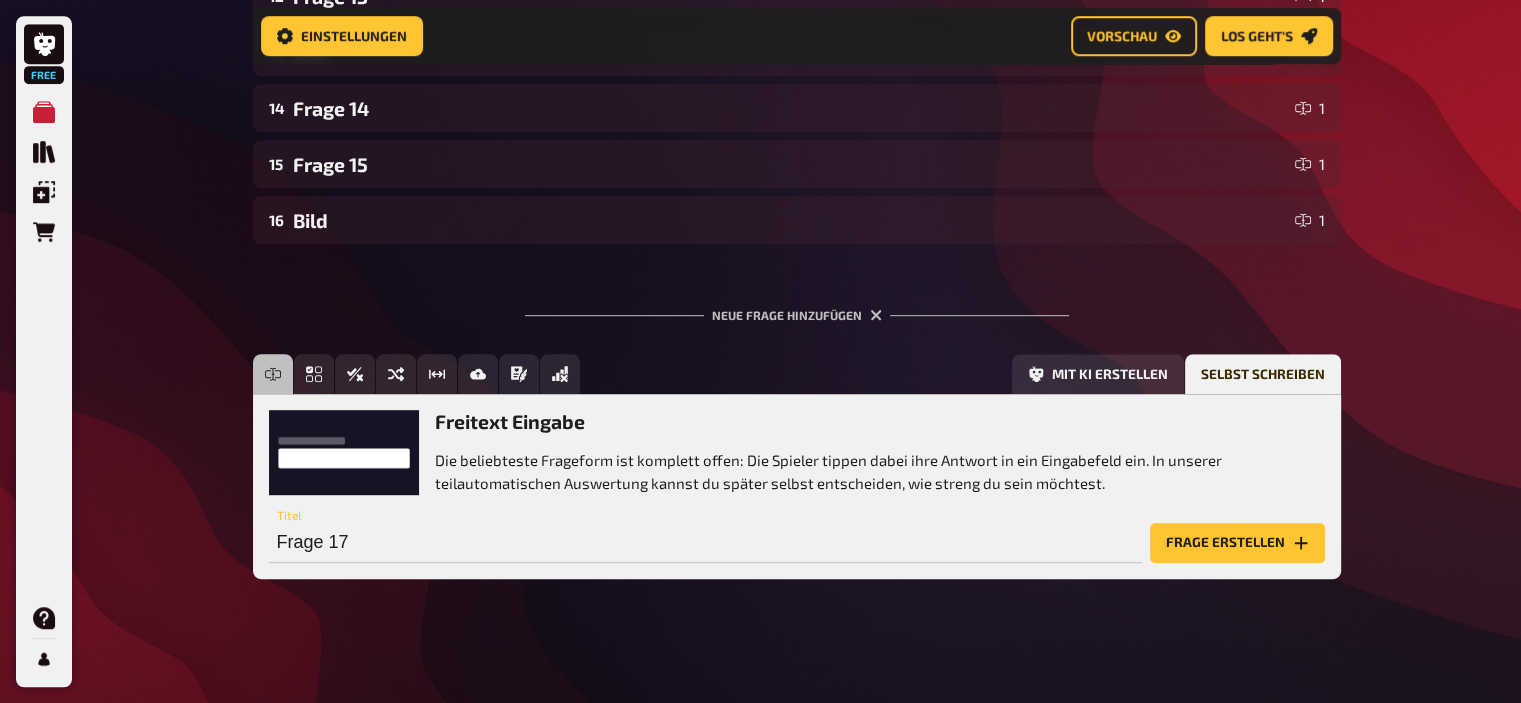 scroll, scrollTop: 1055, scrollLeft: 0, axis: vertical 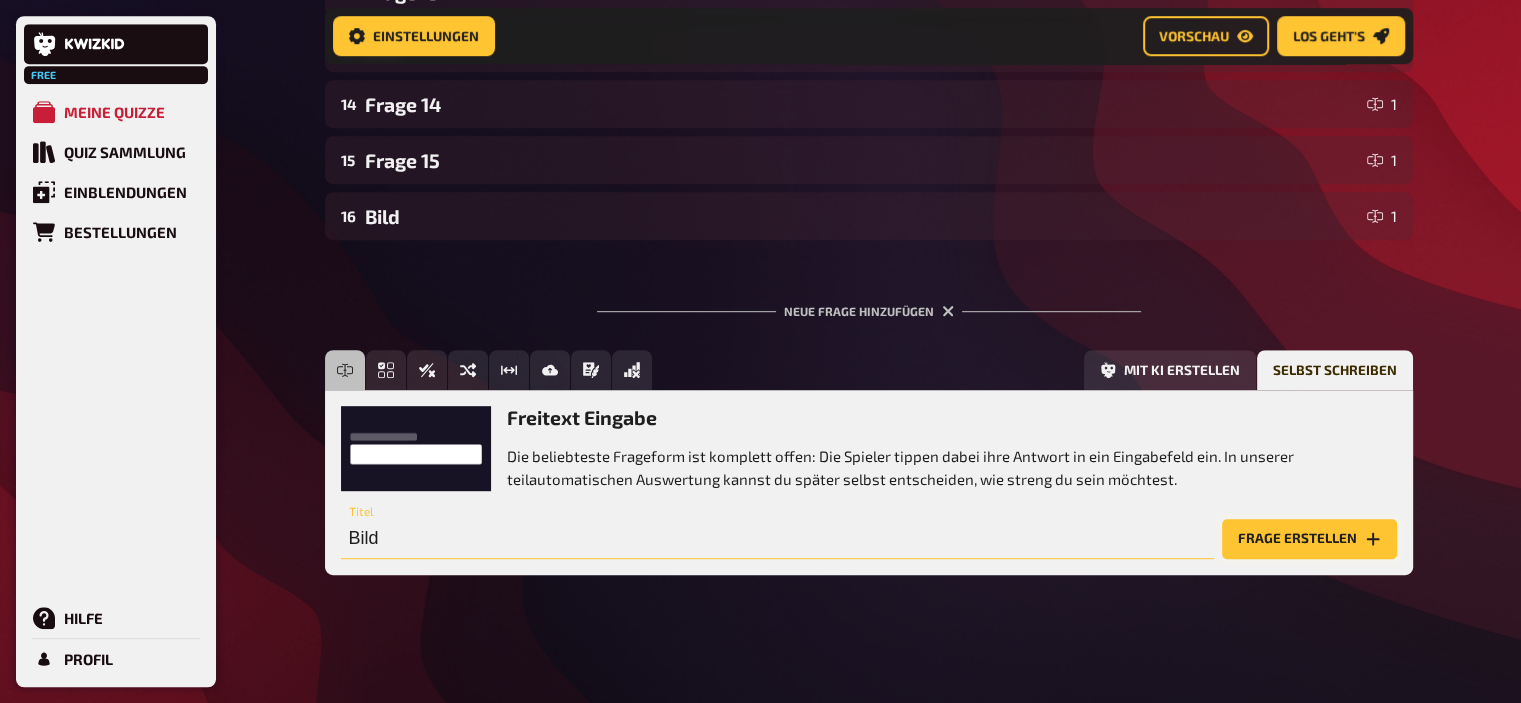 type on "Bild" 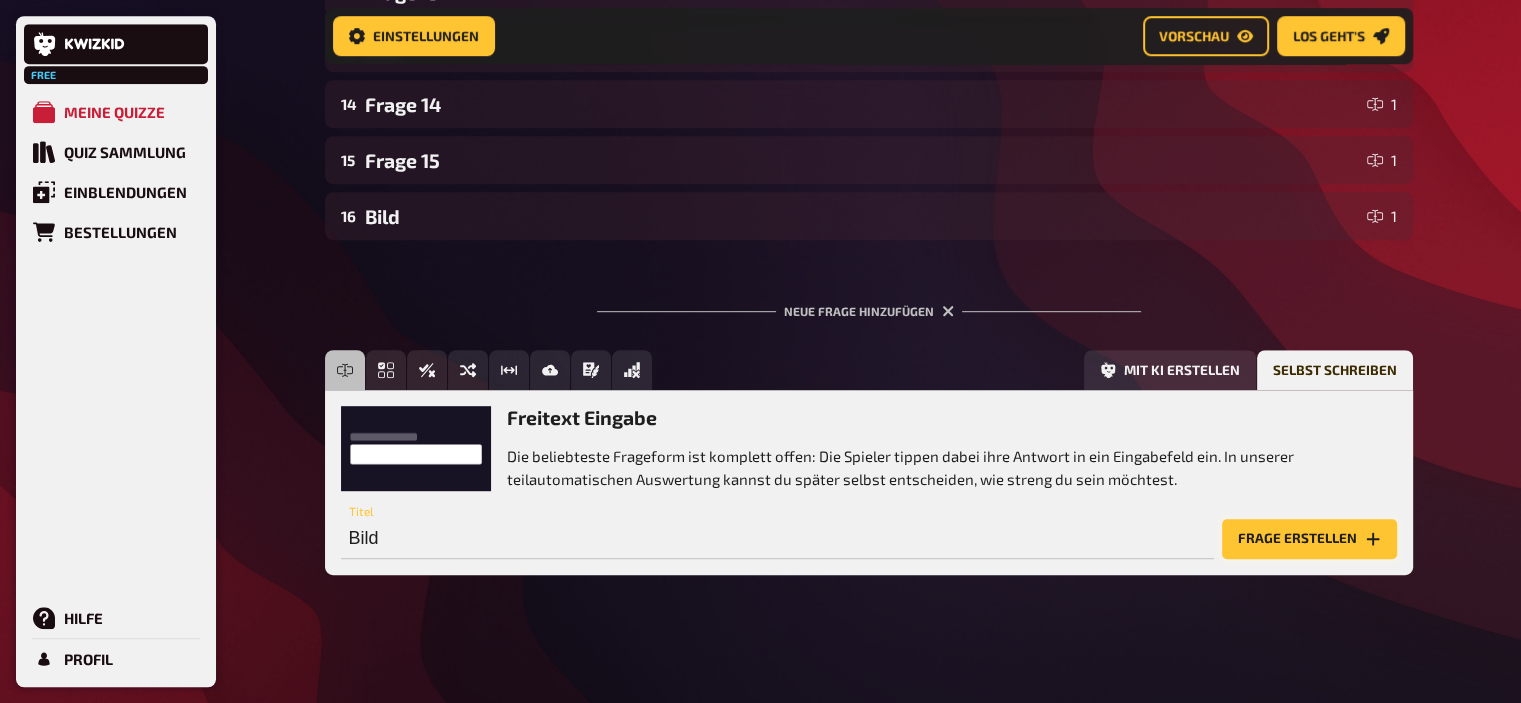click on "Frage erstellen" at bounding box center (1309, 539) 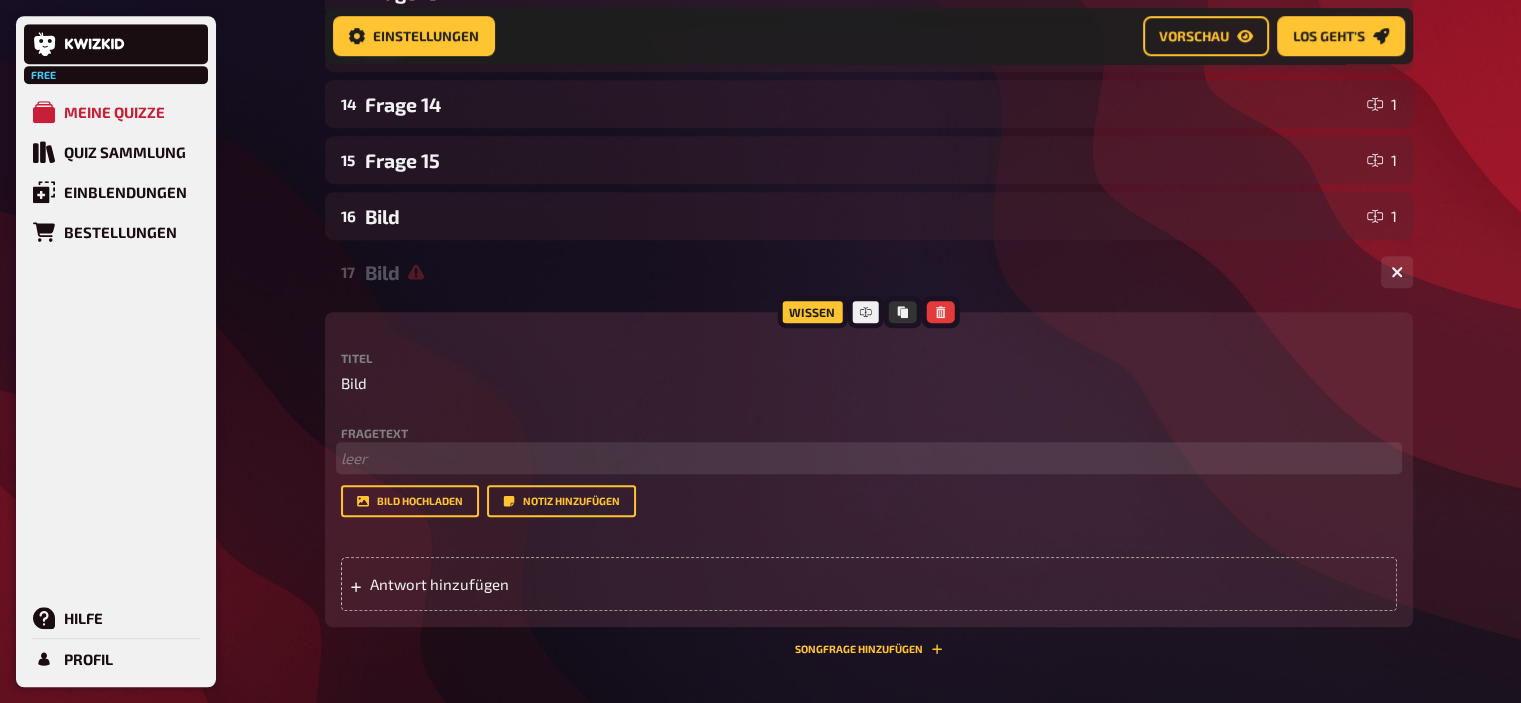 click on "﻿ leer" at bounding box center [869, 458] 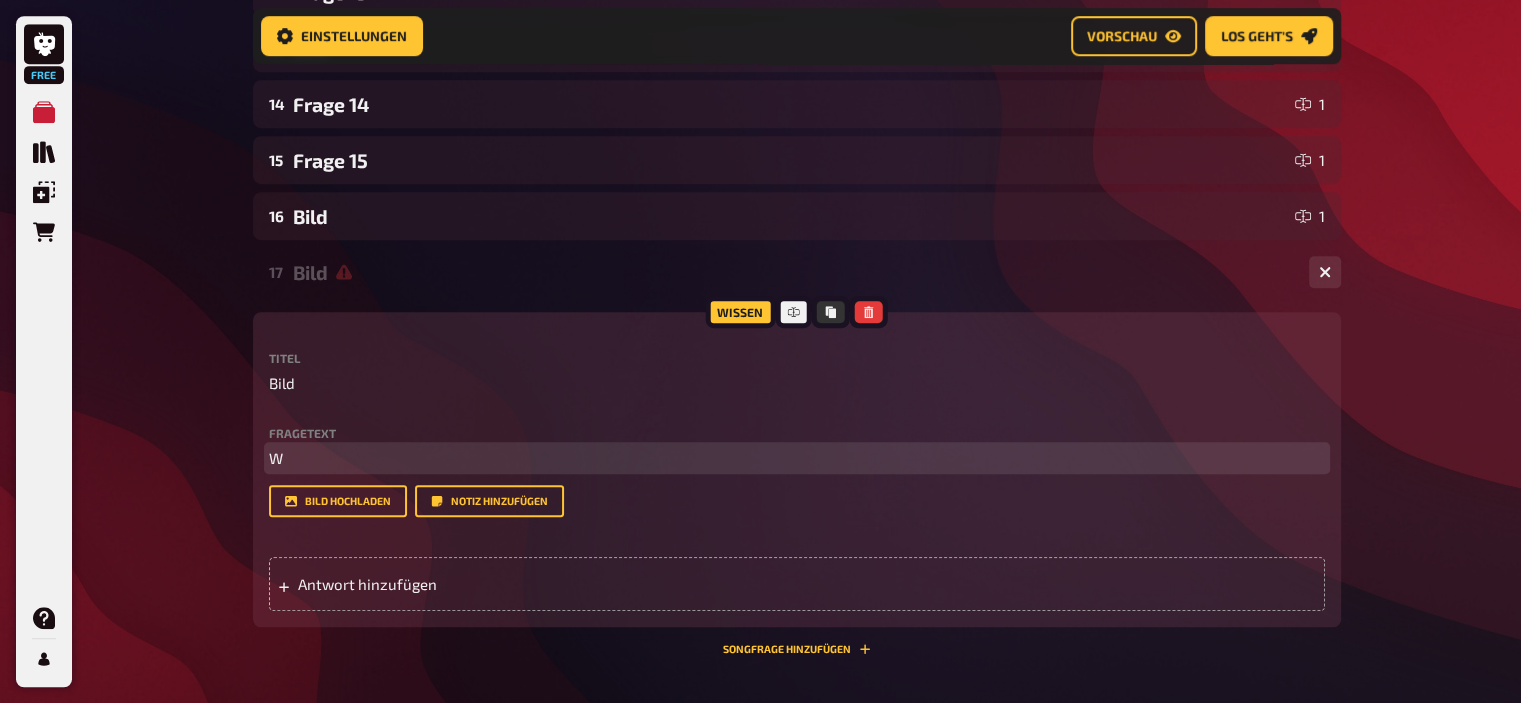 type 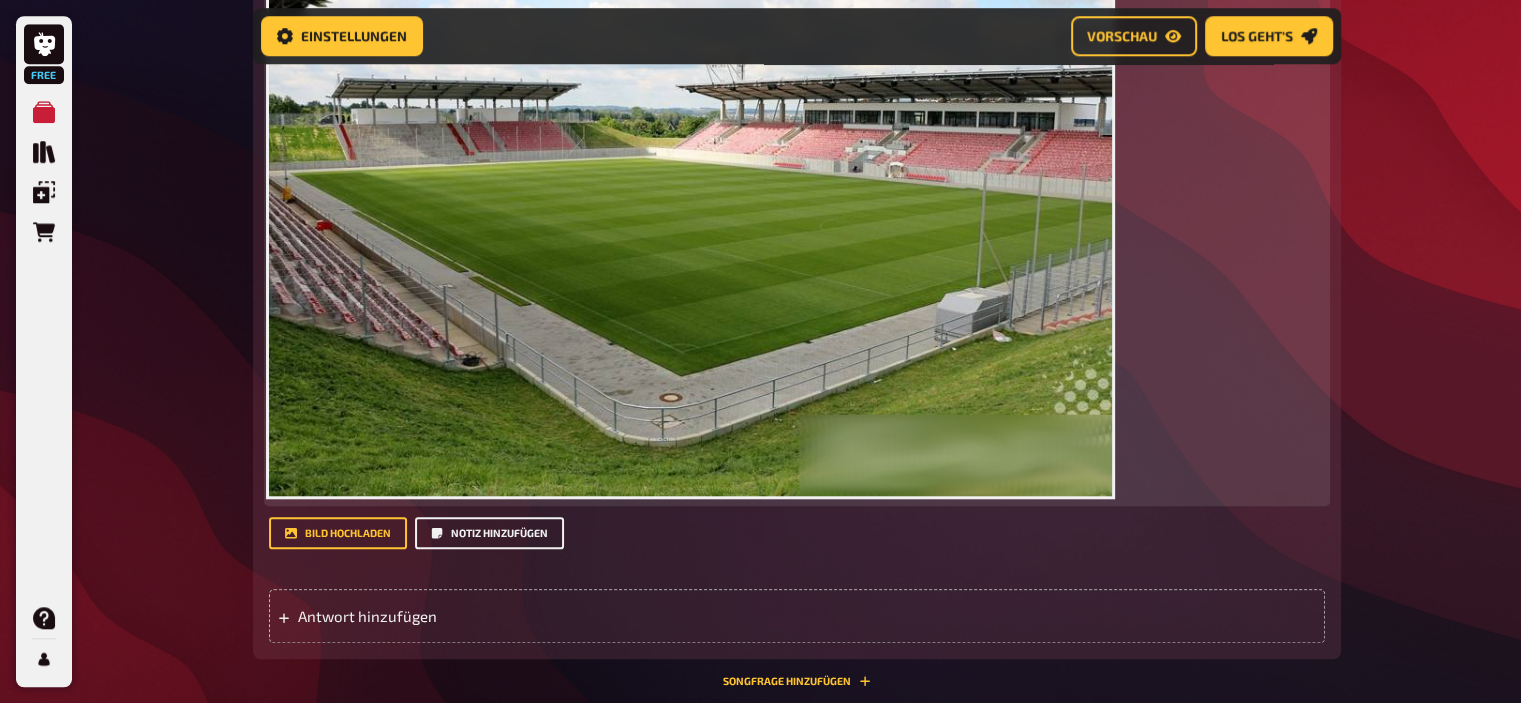 scroll, scrollTop: 1607, scrollLeft: 0, axis: vertical 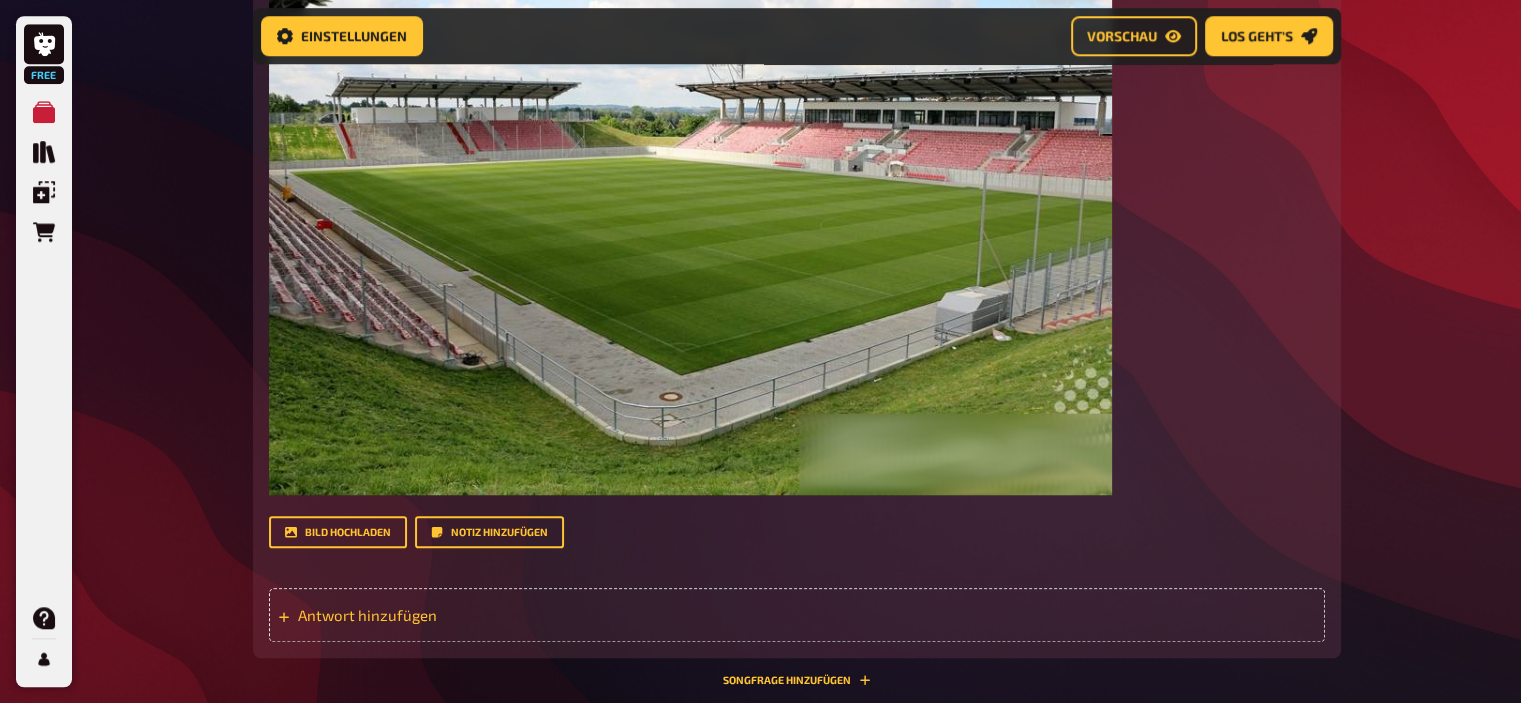 click on "Antwort hinzufügen" at bounding box center (453, 615) 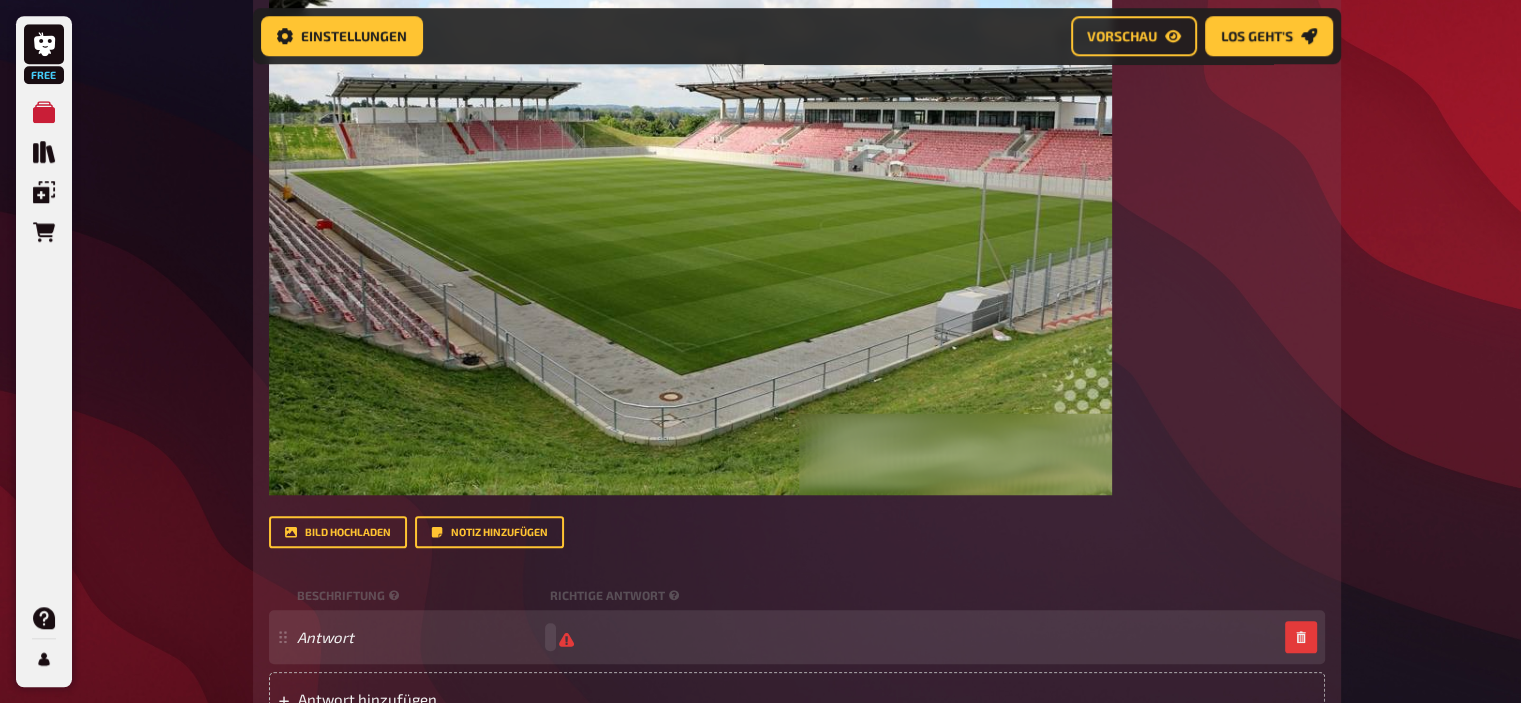 type 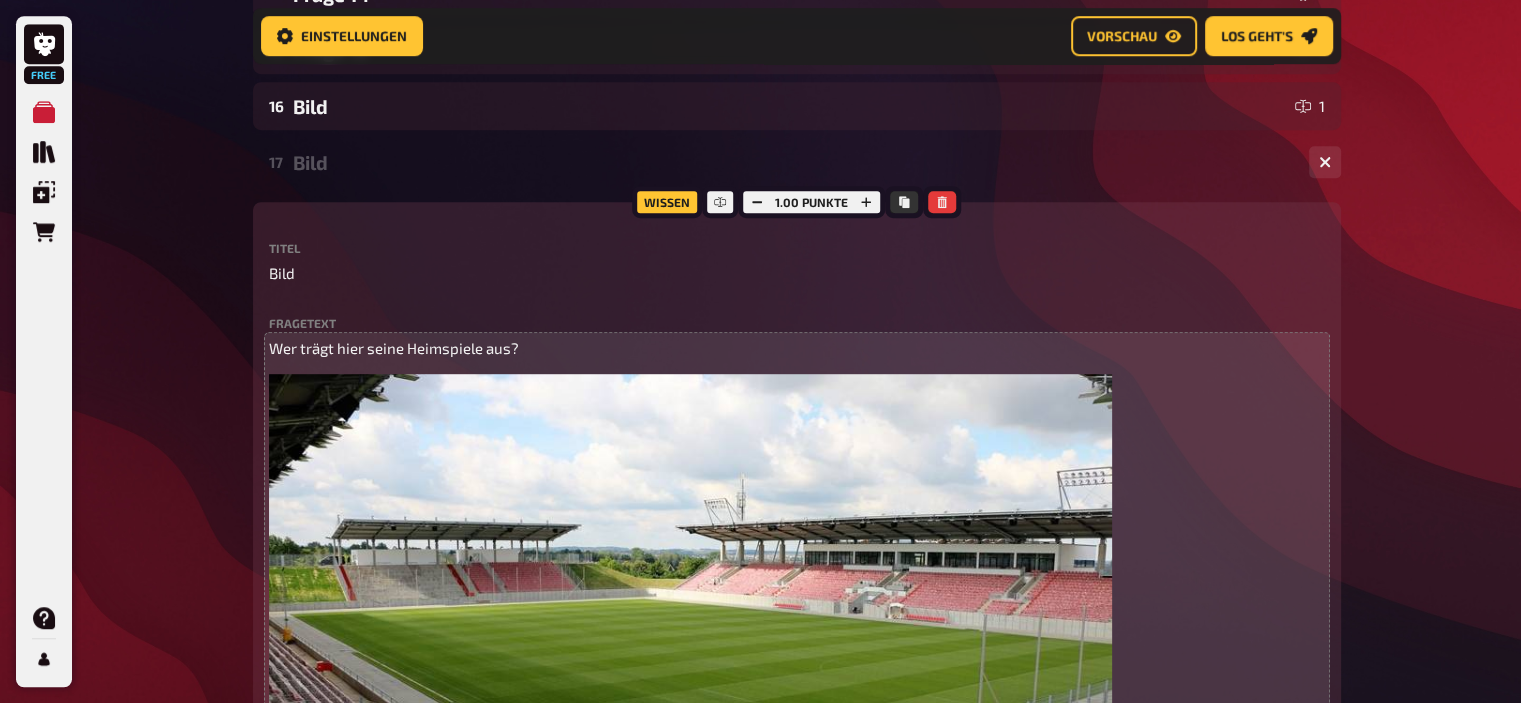 scroll, scrollTop: 1158, scrollLeft: 0, axis: vertical 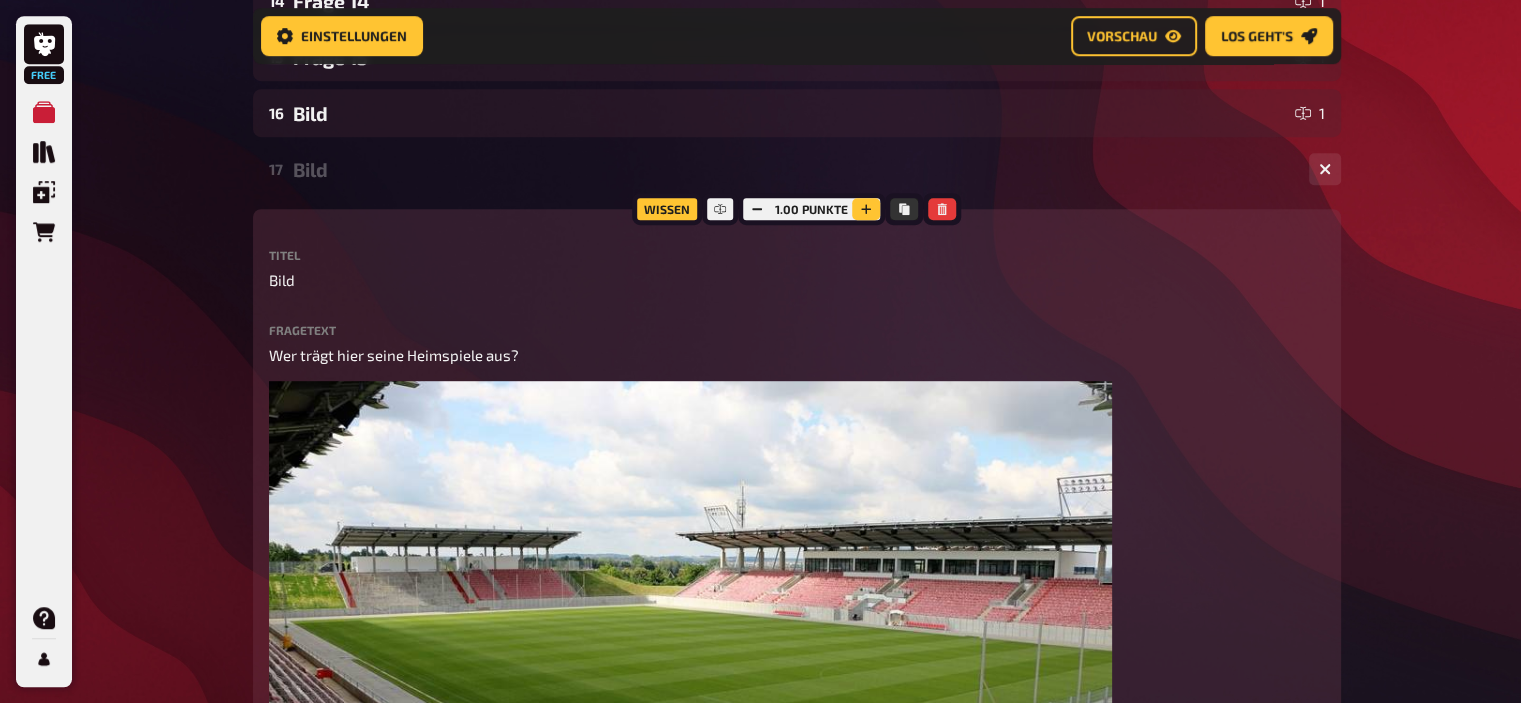 click 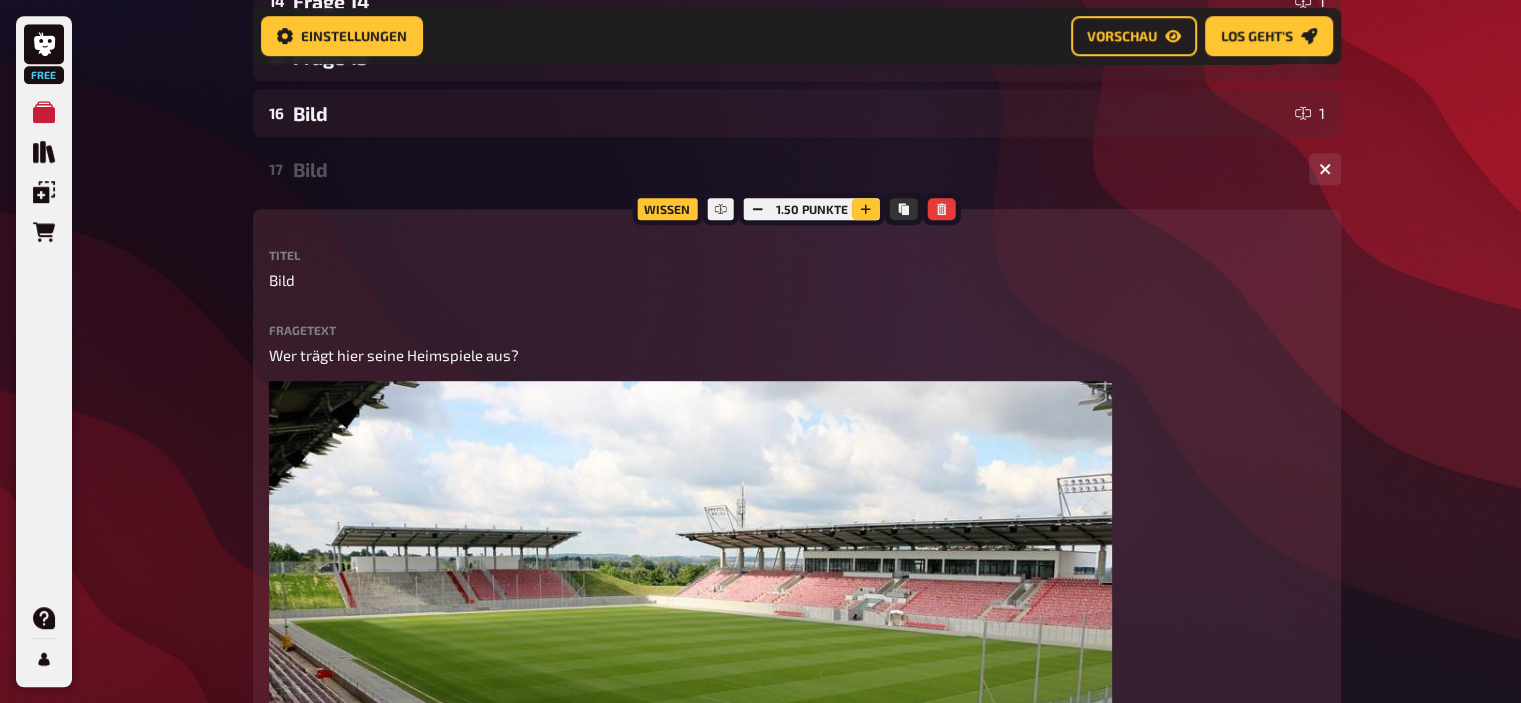 click 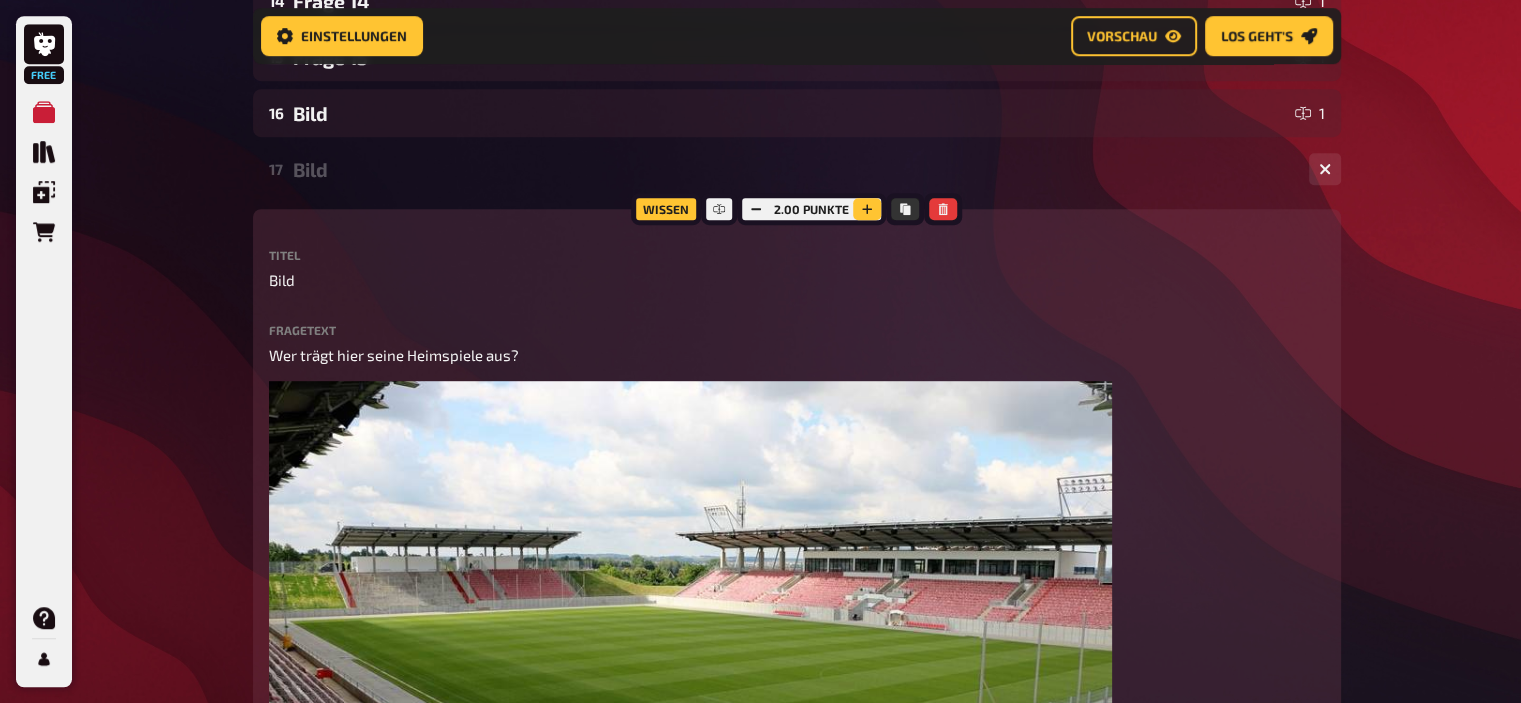 click 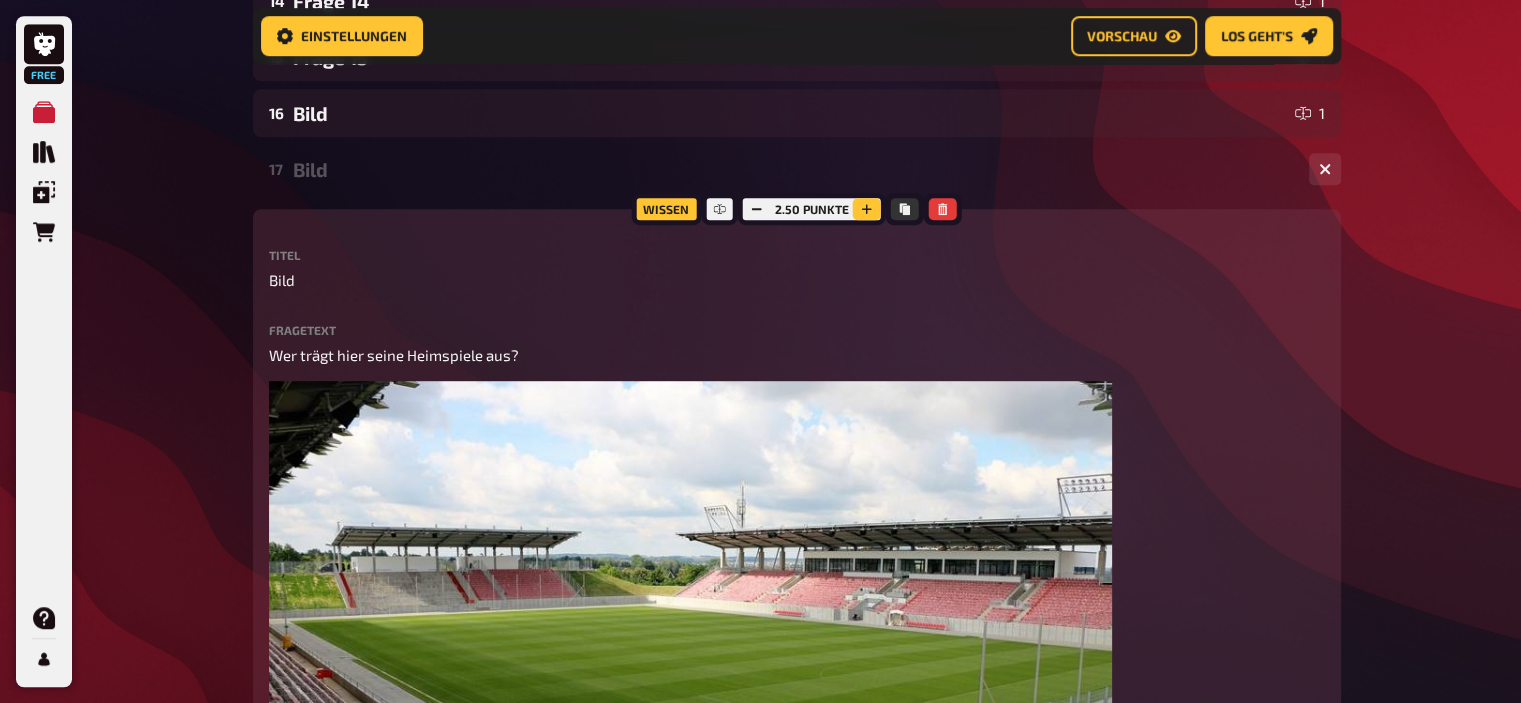 click 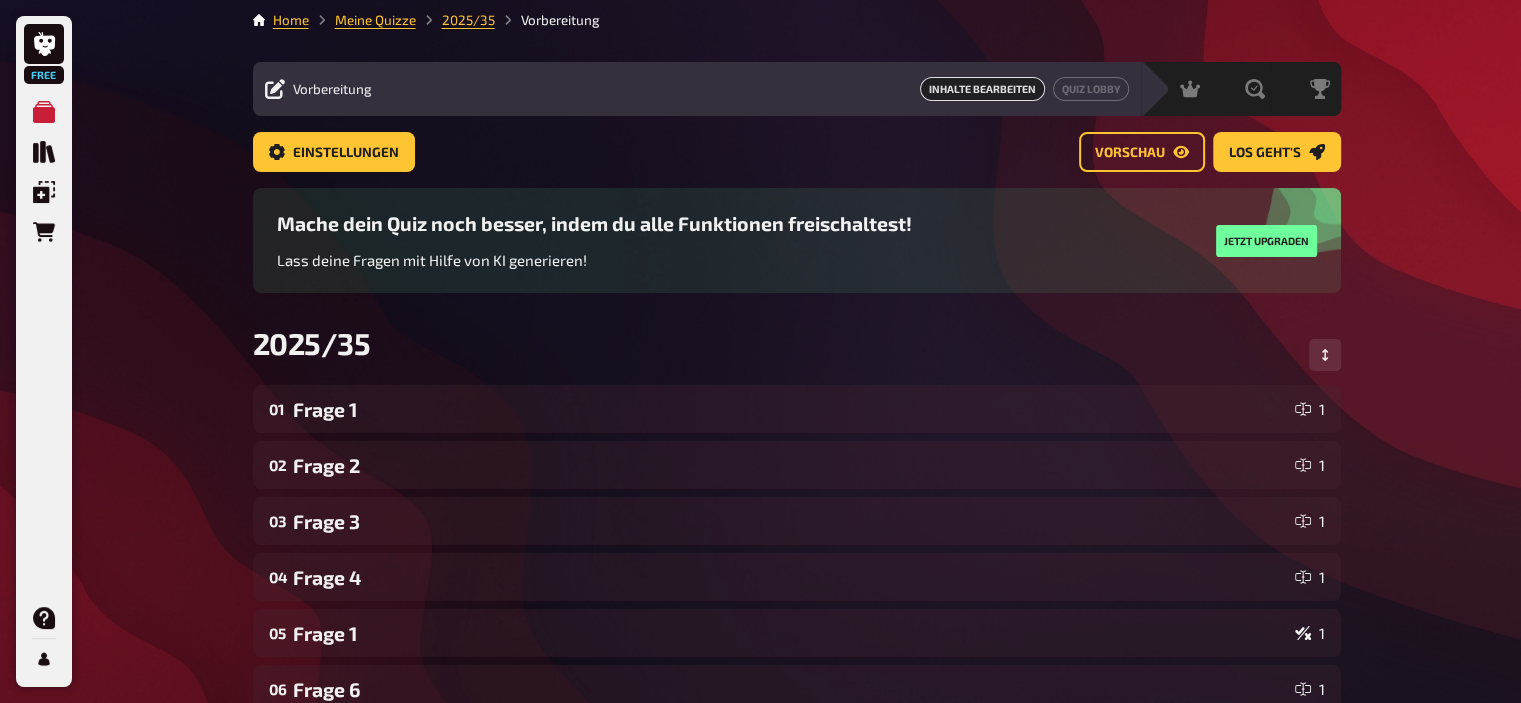 scroll, scrollTop: 0, scrollLeft: 0, axis: both 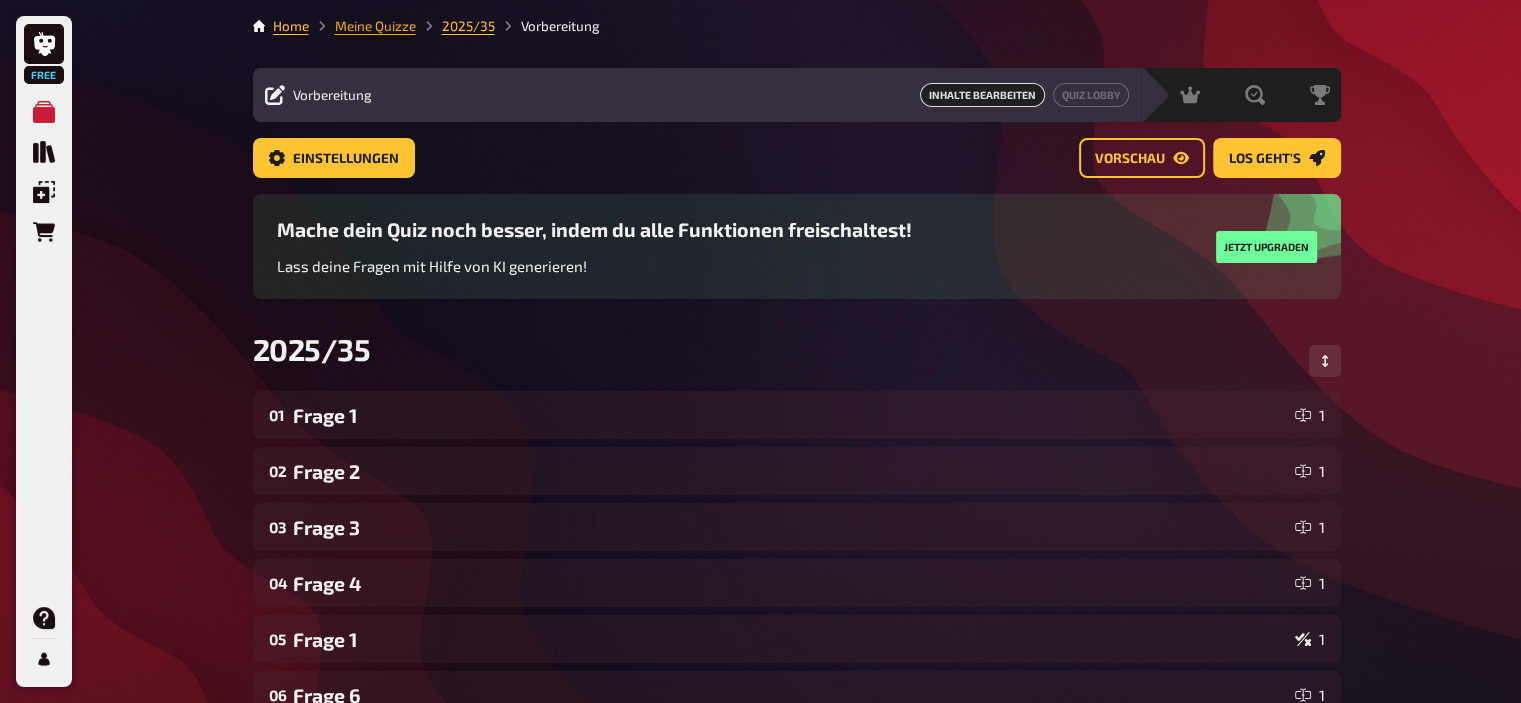 click on "Meine Quizze" at bounding box center [375, 26] 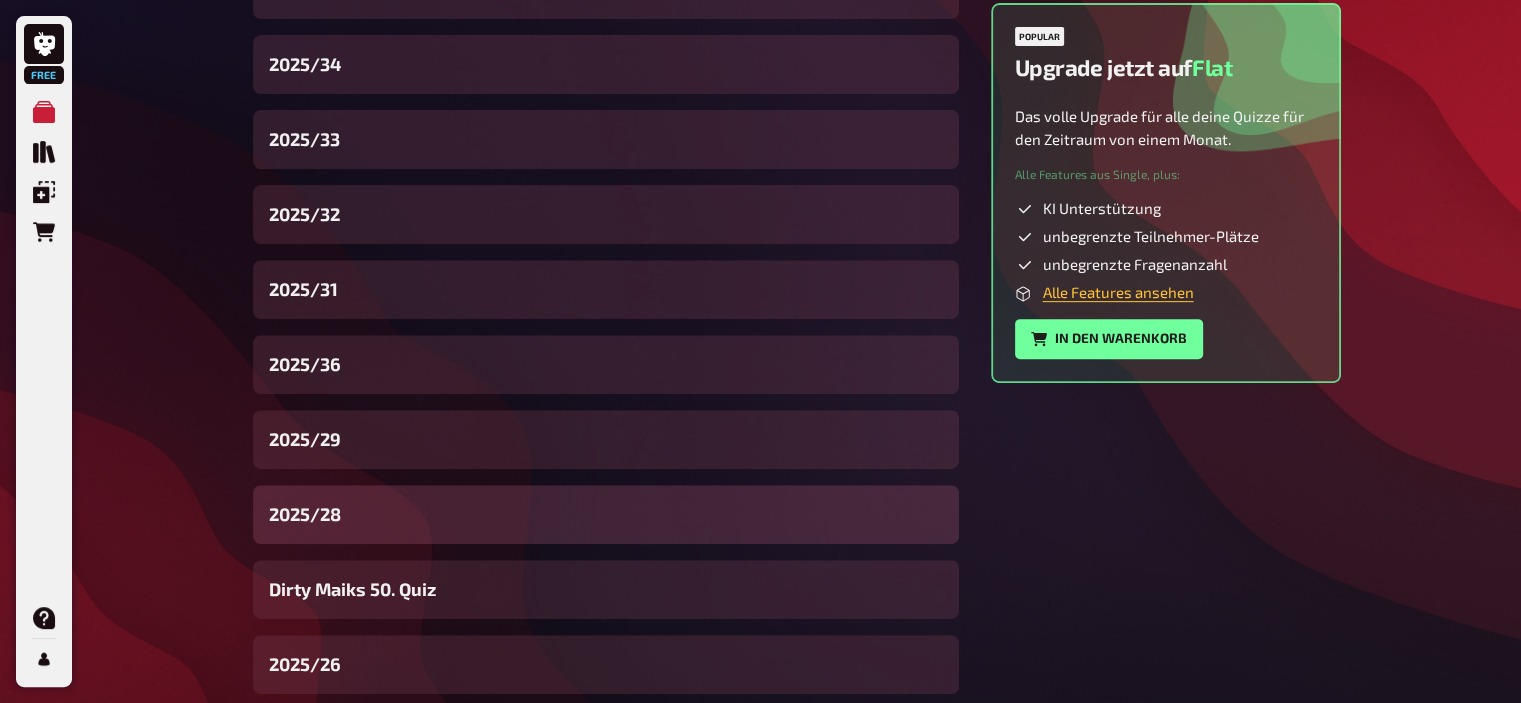 scroll, scrollTop: 1058, scrollLeft: 0, axis: vertical 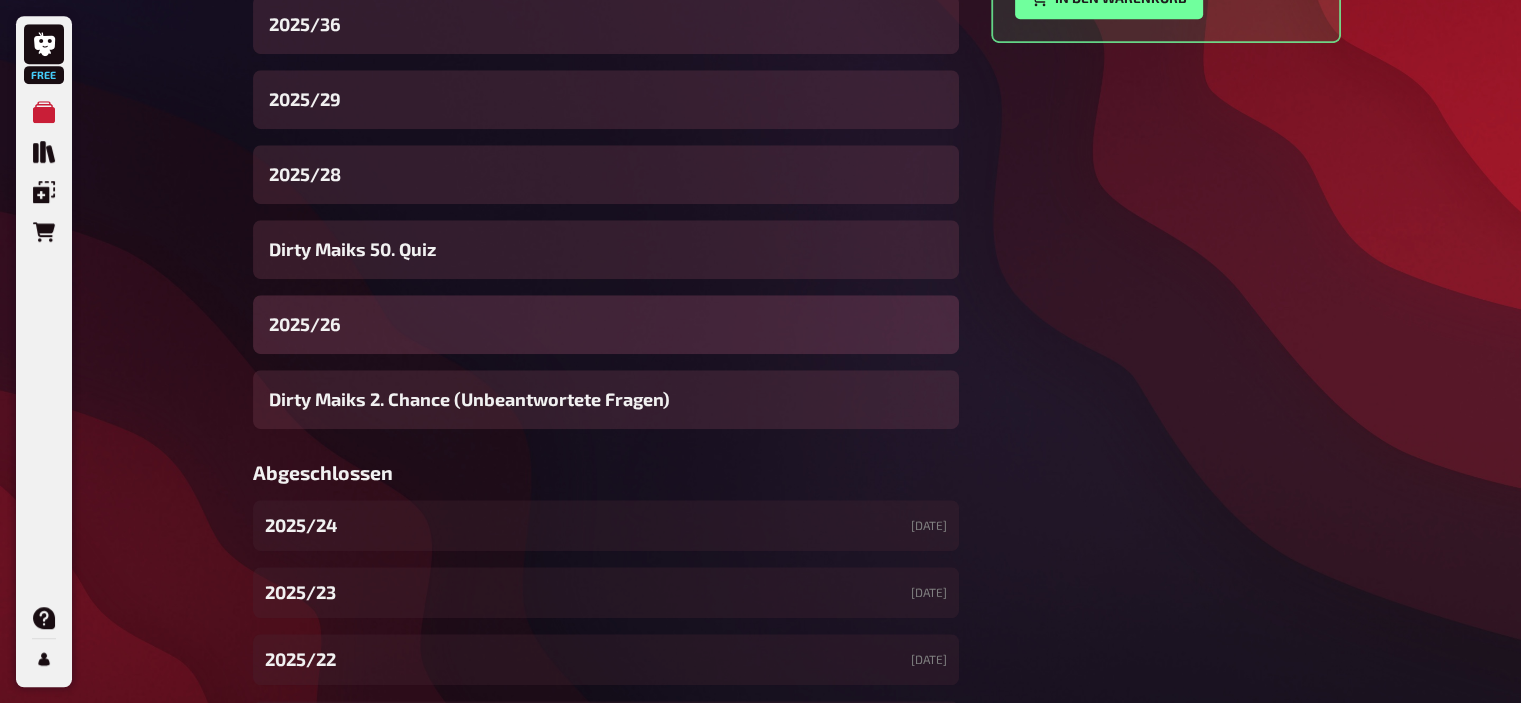 click on "2025/26" at bounding box center (305, 324) 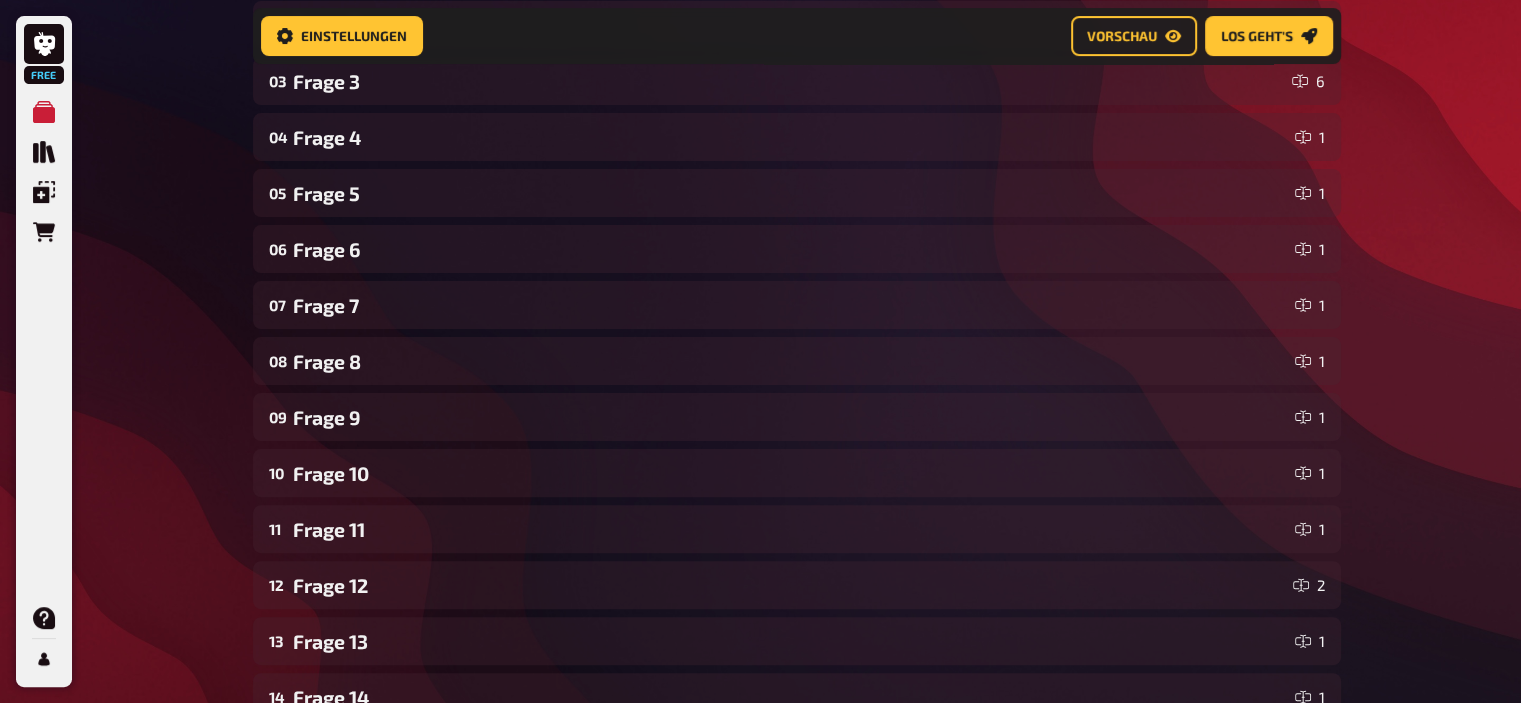 scroll, scrollTop: 607, scrollLeft: 0, axis: vertical 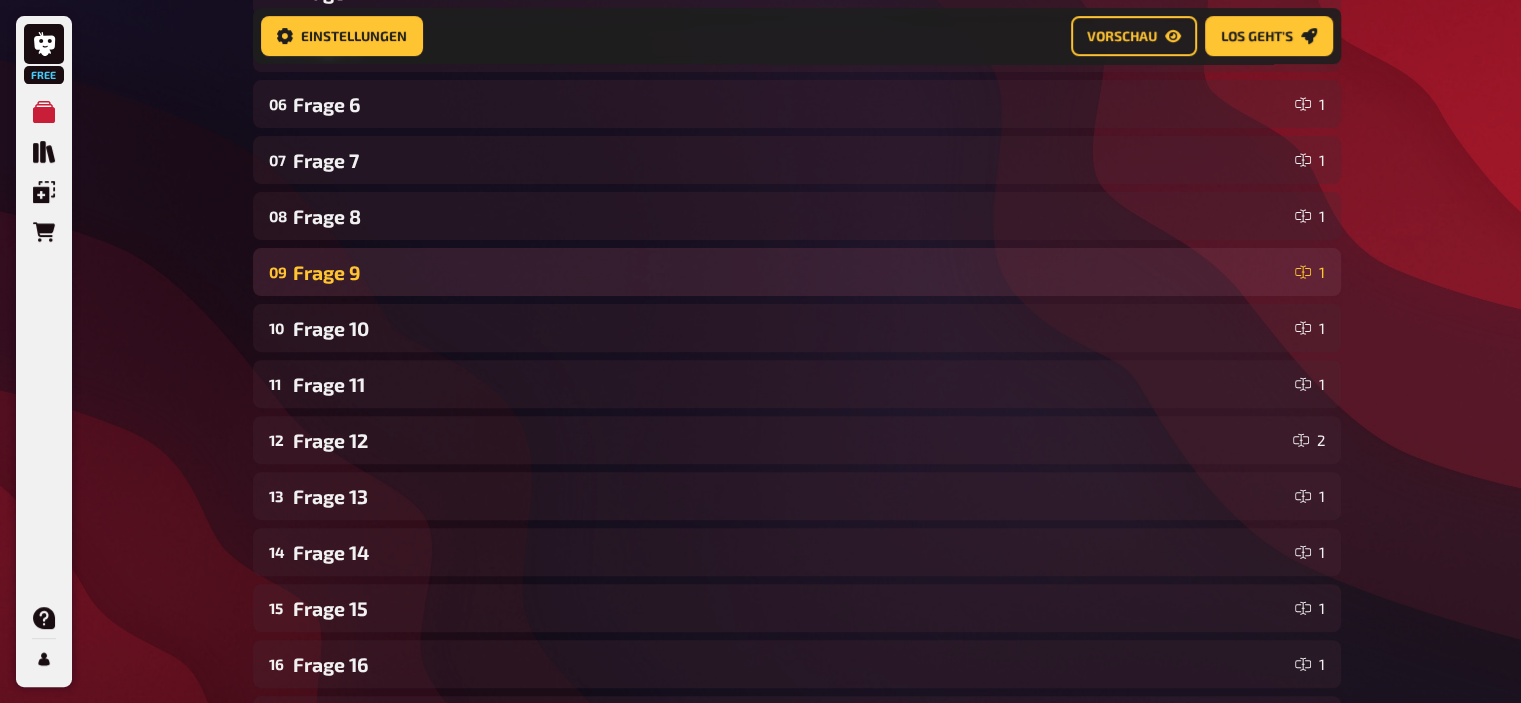 click on "Frage 9" at bounding box center [790, 272] 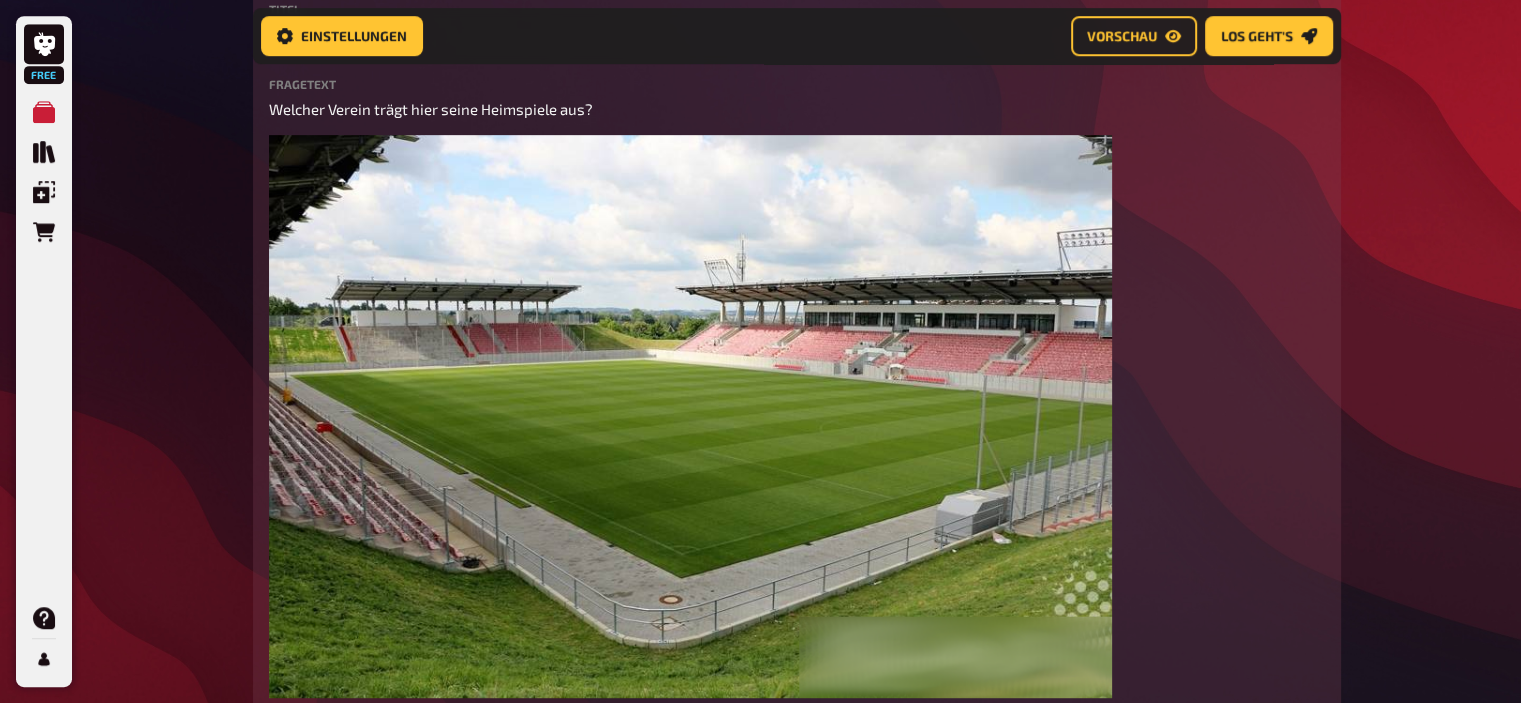 scroll, scrollTop: 956, scrollLeft: 0, axis: vertical 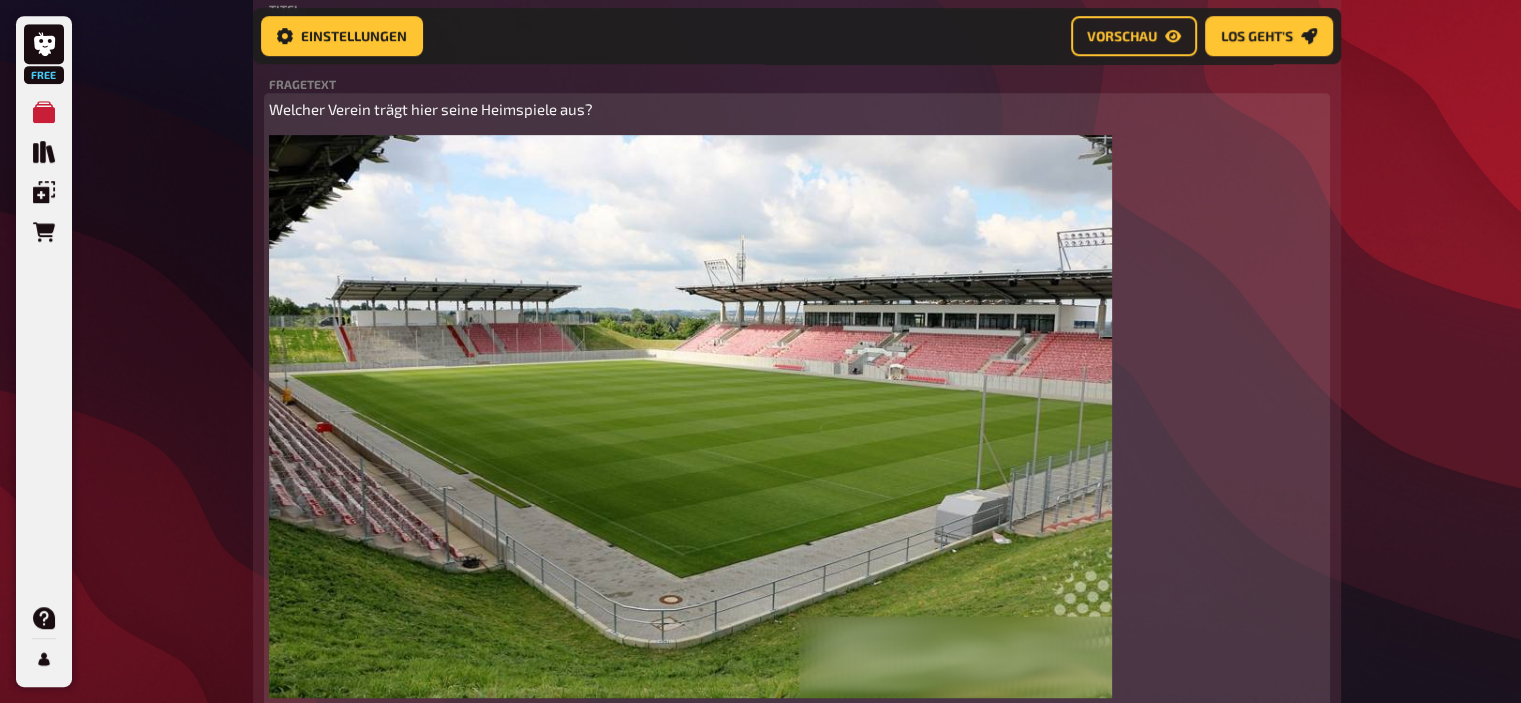 click at bounding box center (691, 416) 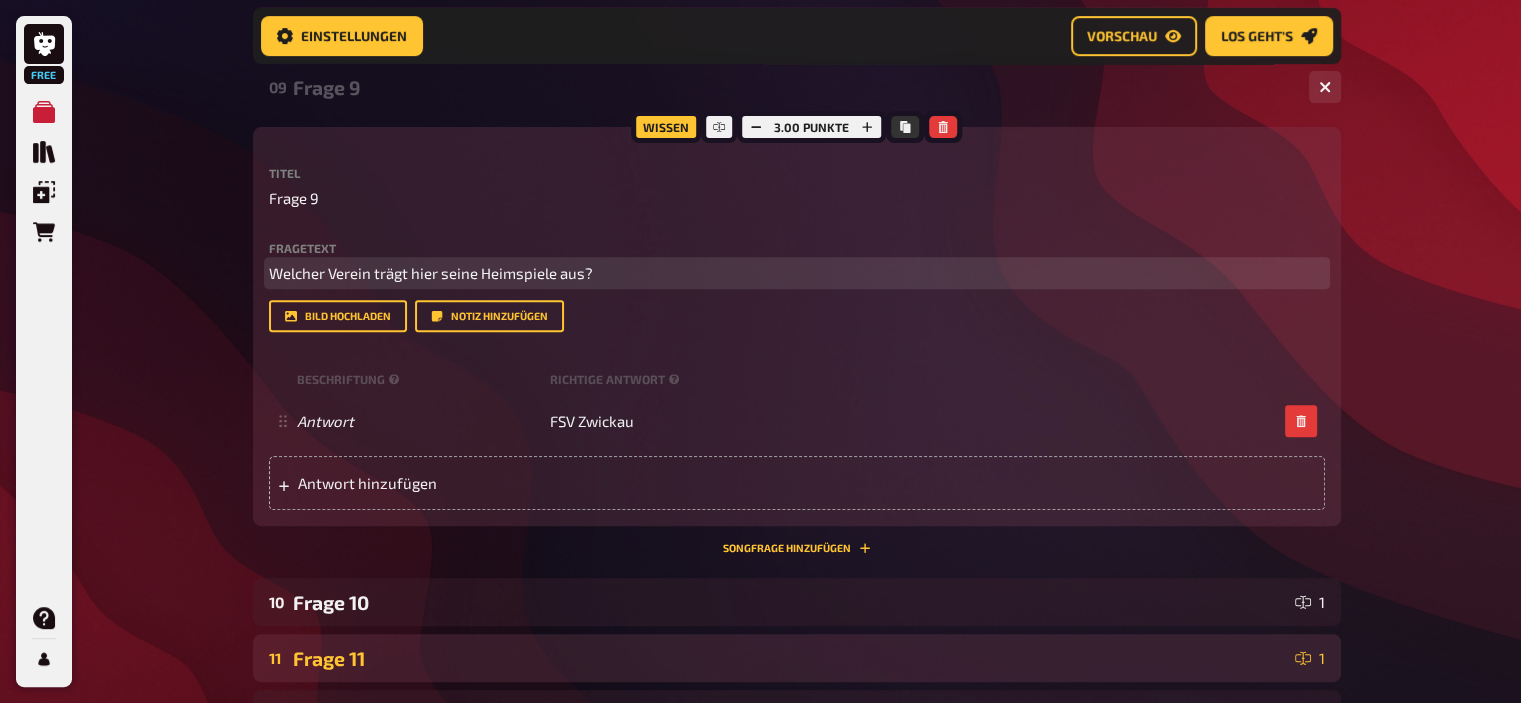 scroll, scrollTop: 780, scrollLeft: 0, axis: vertical 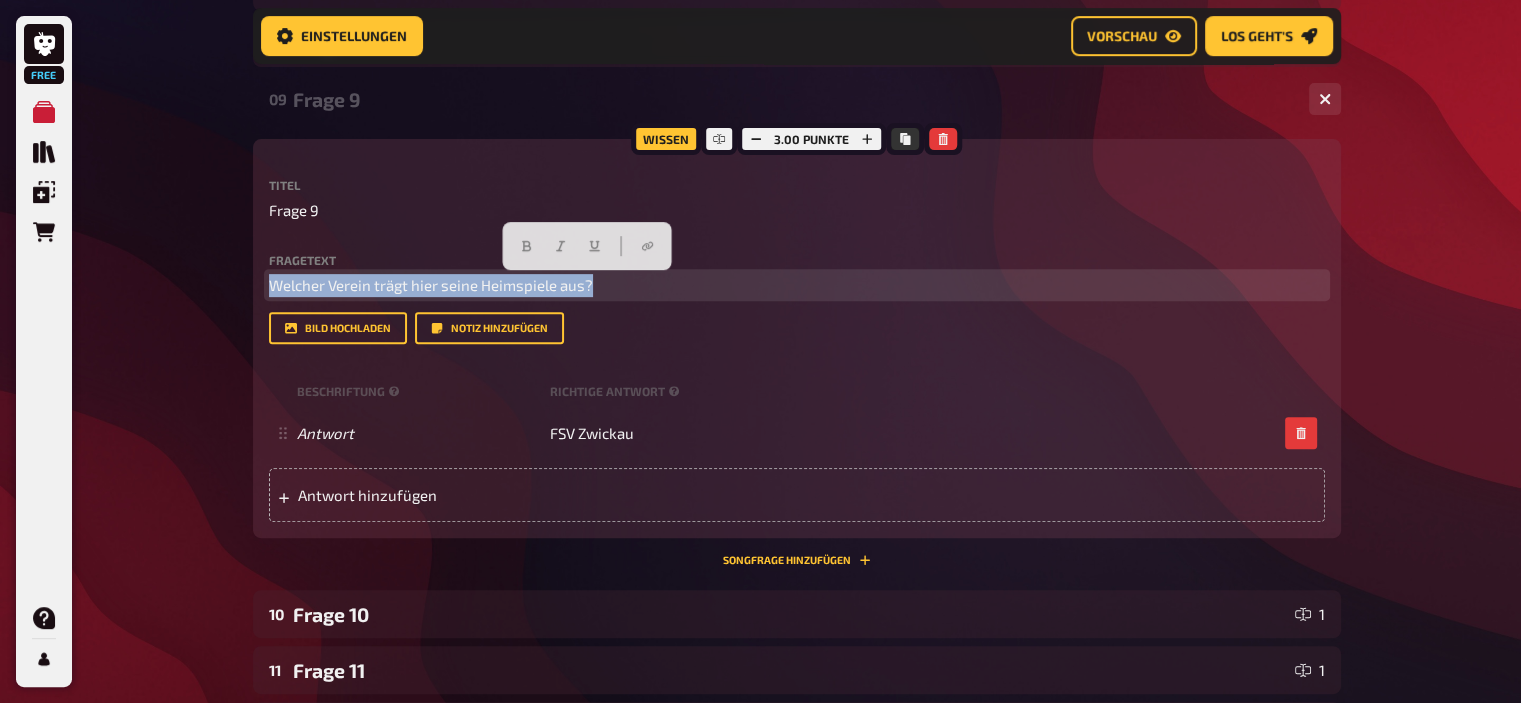 drag, startPoint x: 632, startPoint y: 282, endPoint x: 130, endPoint y: 287, distance: 502.0249 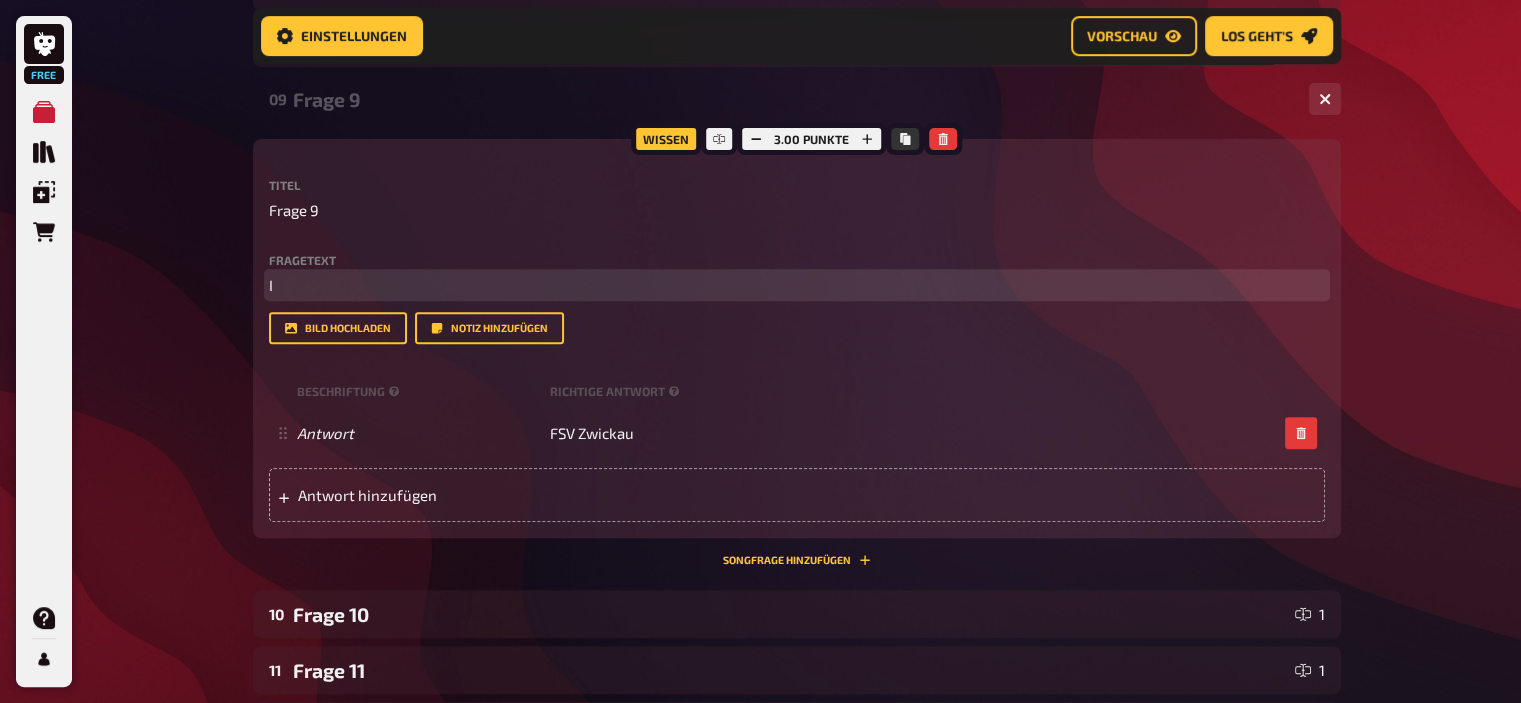 type 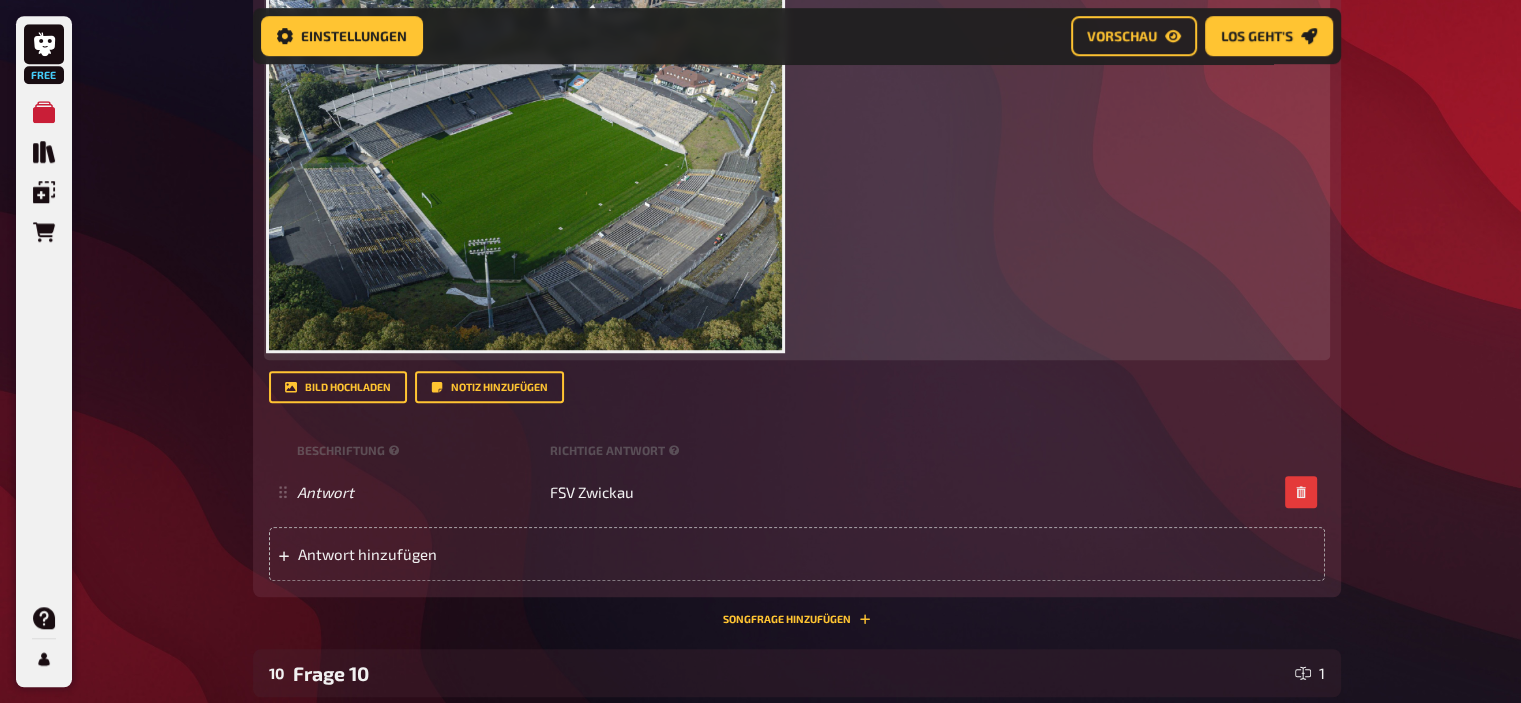 scroll, scrollTop: 1314, scrollLeft: 0, axis: vertical 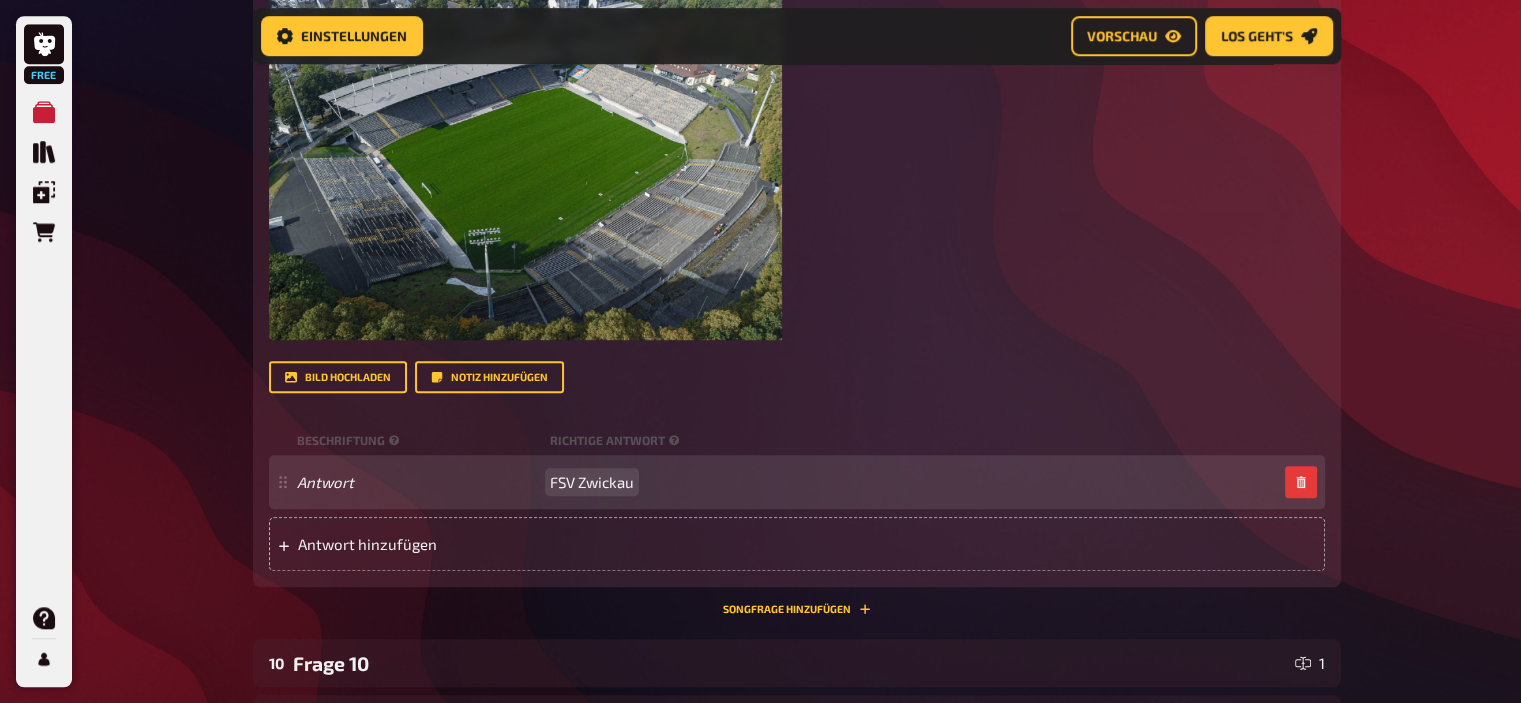 click on "FSV Zwickau" at bounding box center (592, 482) 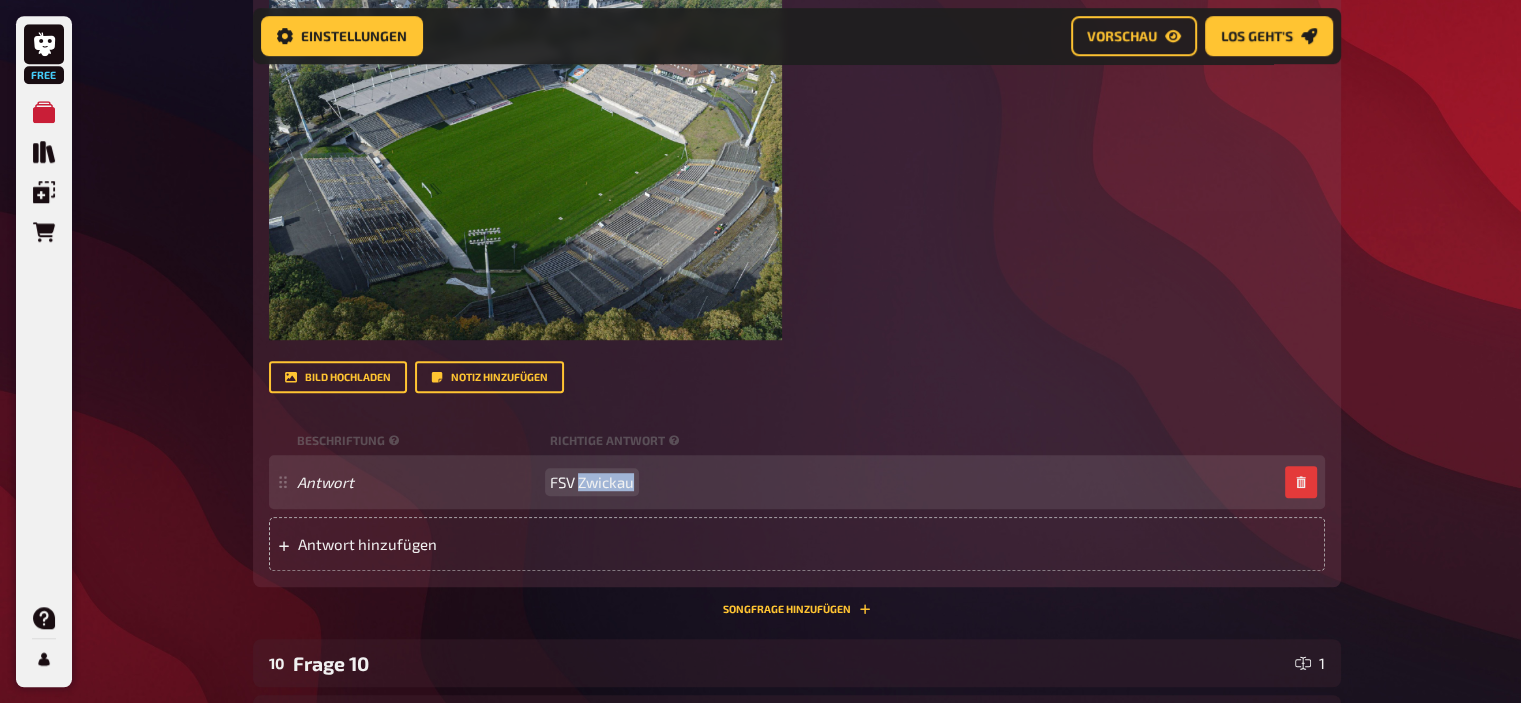 click on "FSV Zwickau" at bounding box center [592, 482] 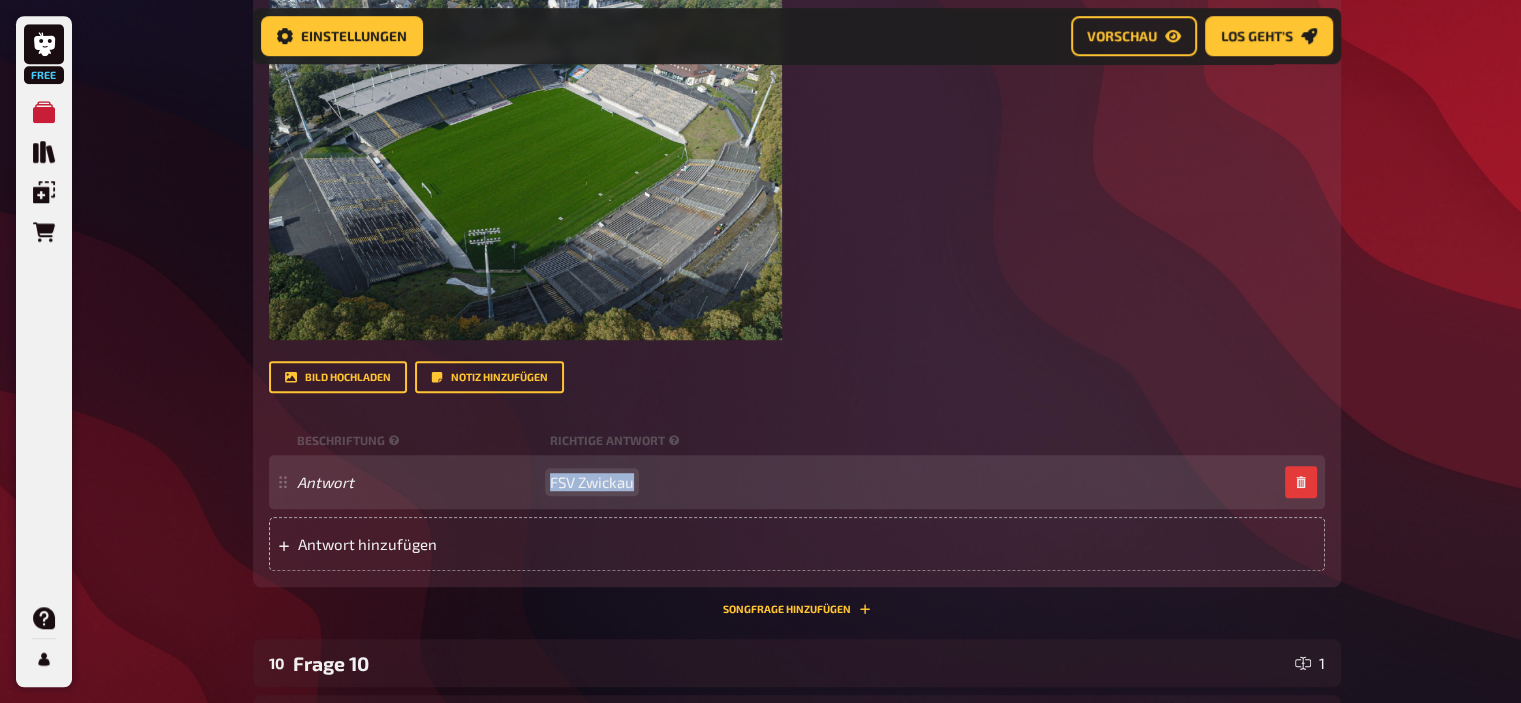 click on "FSV Zwickau" at bounding box center (592, 482) 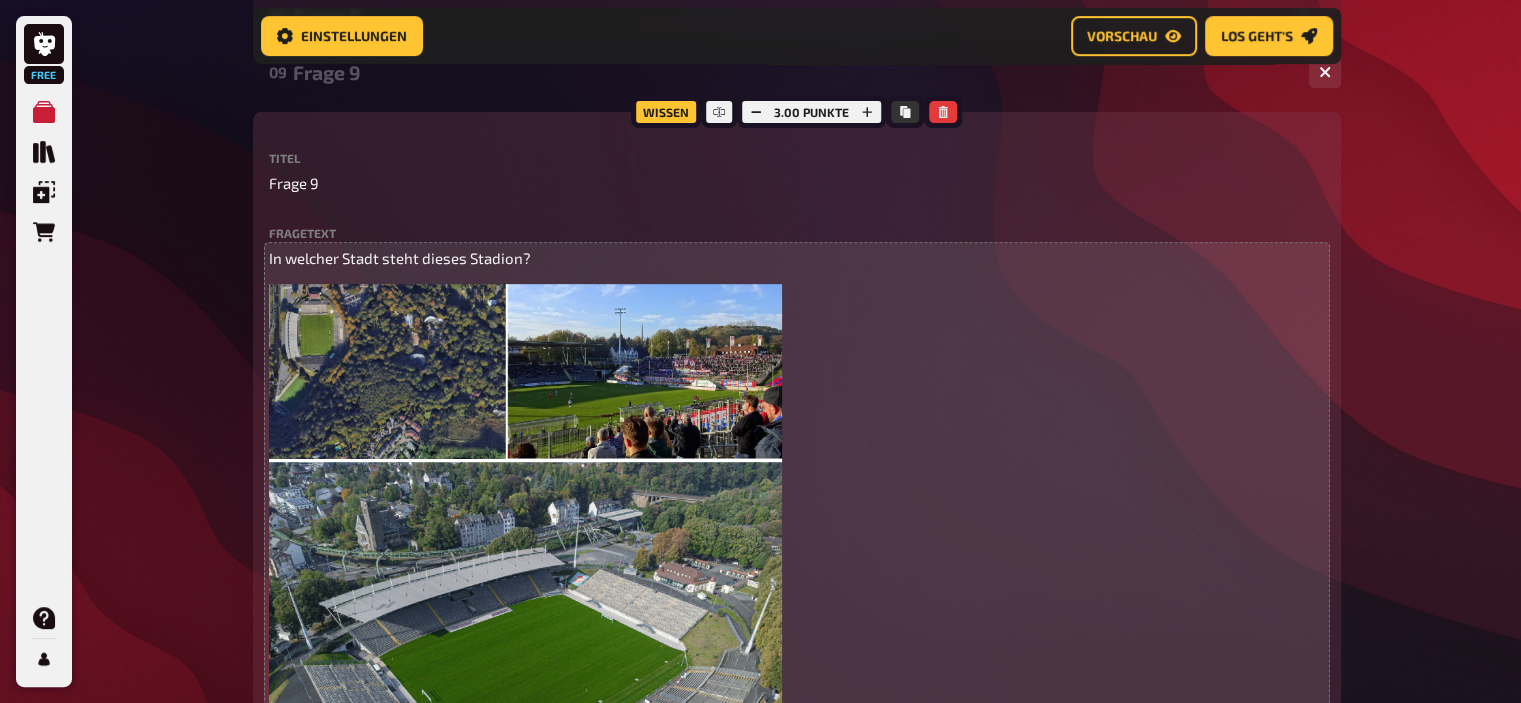 scroll, scrollTop: 806, scrollLeft: 0, axis: vertical 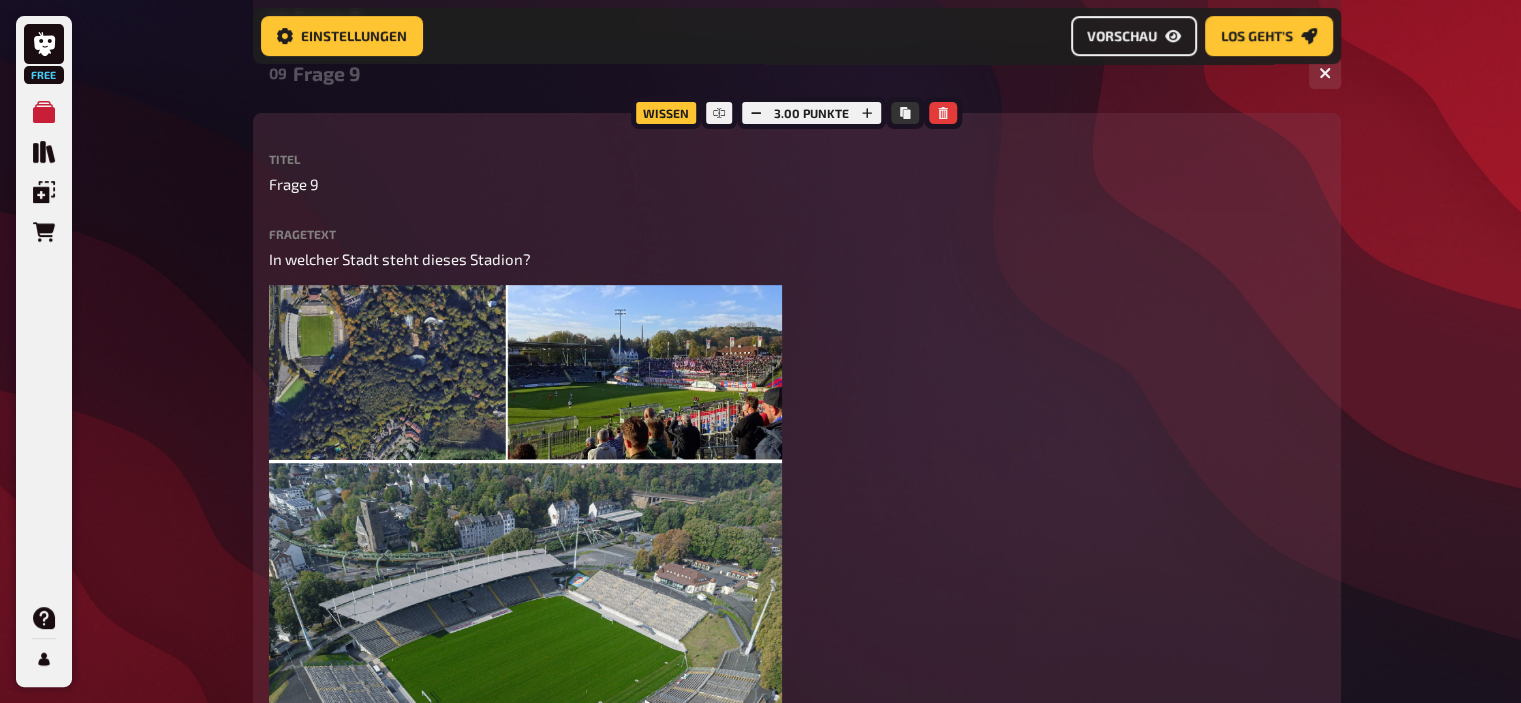 click on "Vorschau" at bounding box center (1122, 36) 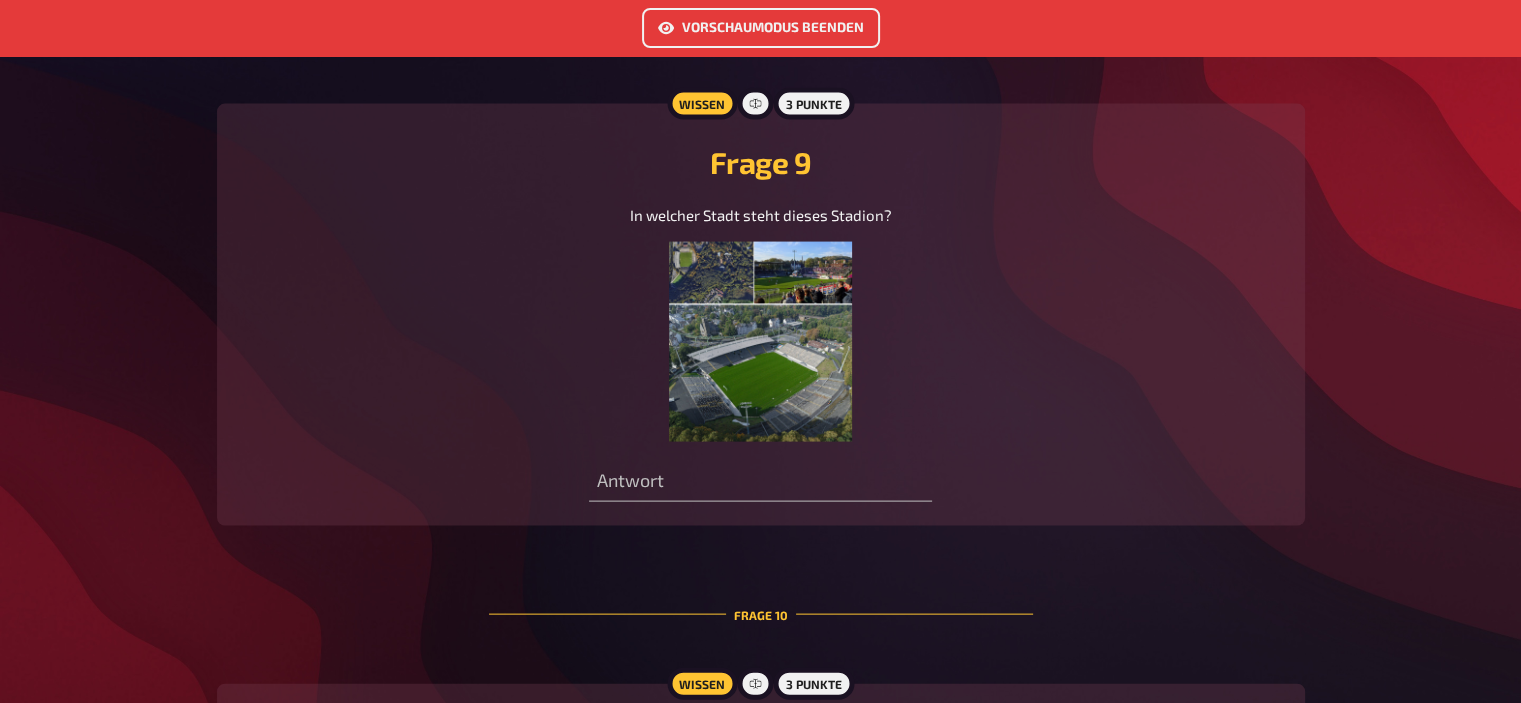 scroll, scrollTop: 4126, scrollLeft: 0, axis: vertical 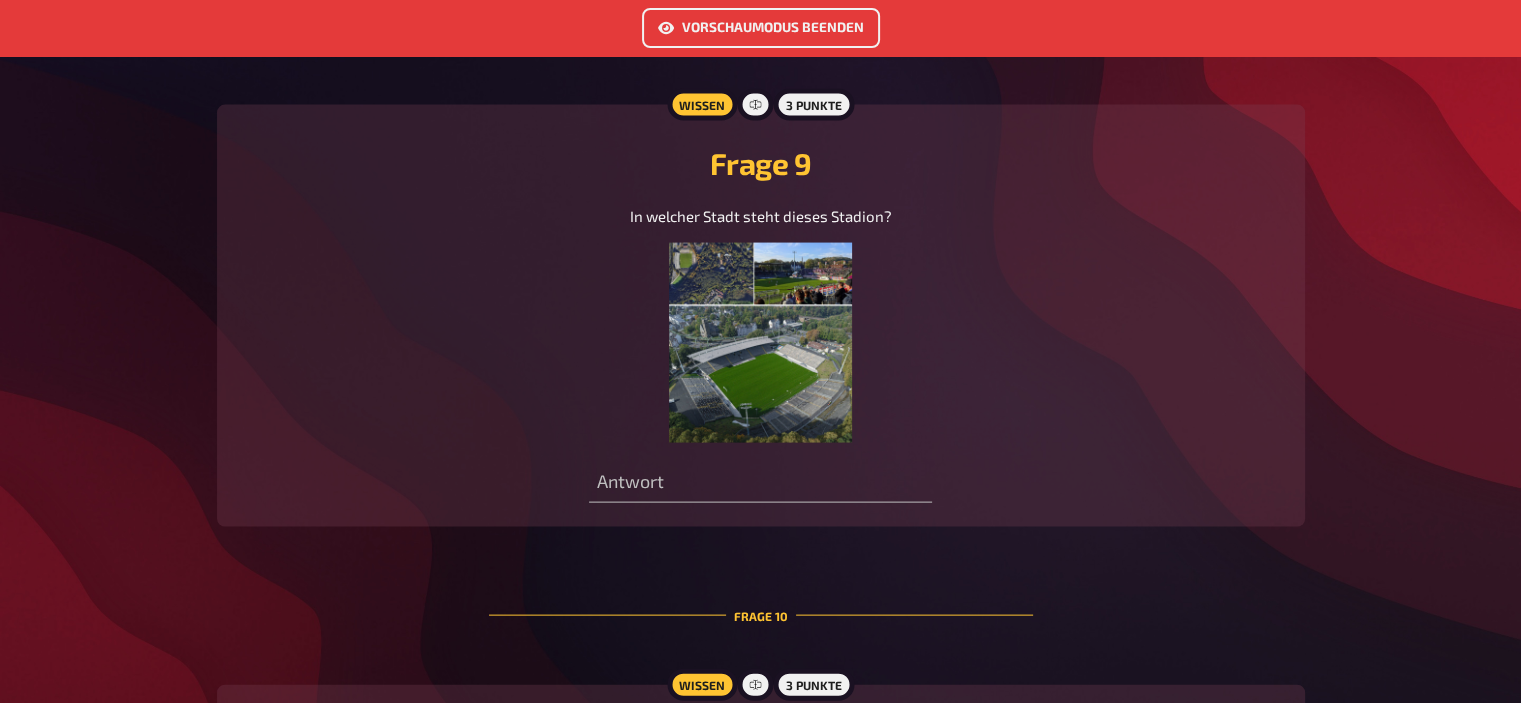 click at bounding box center [760, 343] 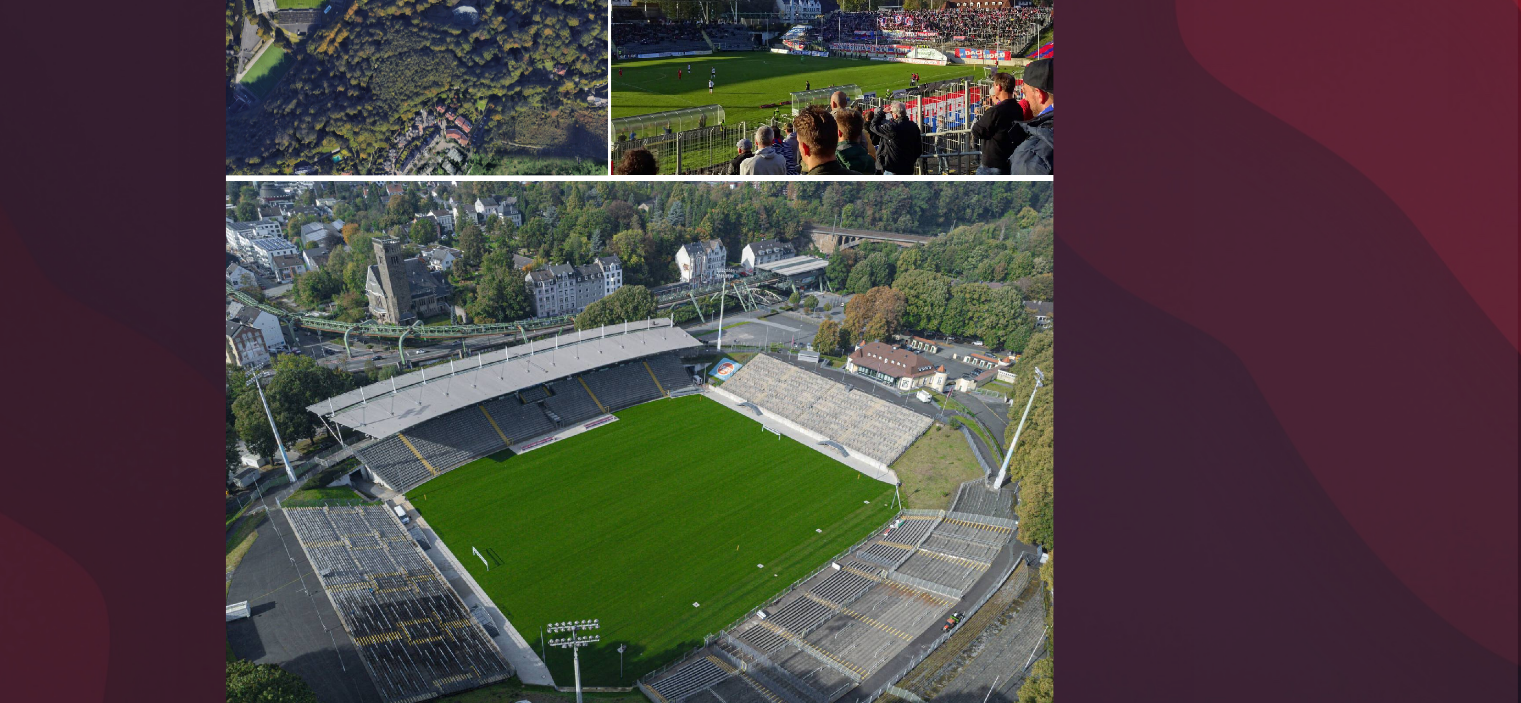 scroll, scrollTop: 4281, scrollLeft: 0, axis: vertical 